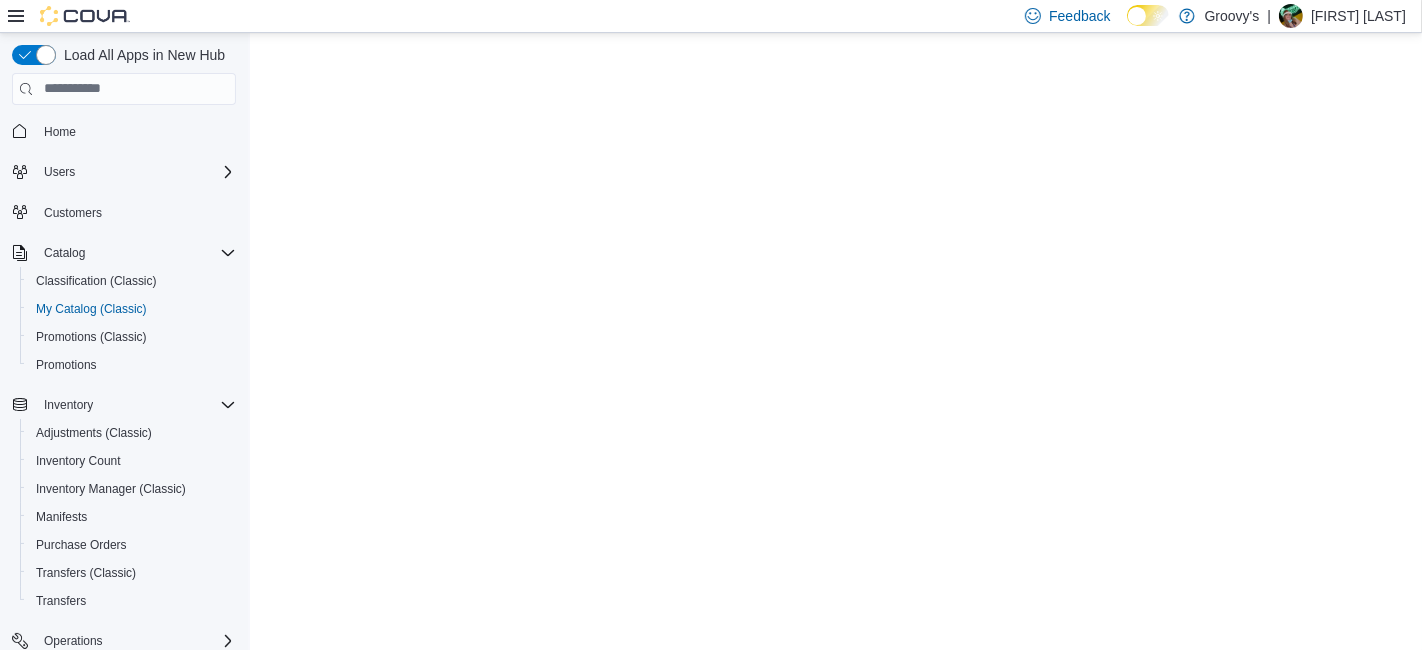 scroll, scrollTop: 0, scrollLeft: 0, axis: both 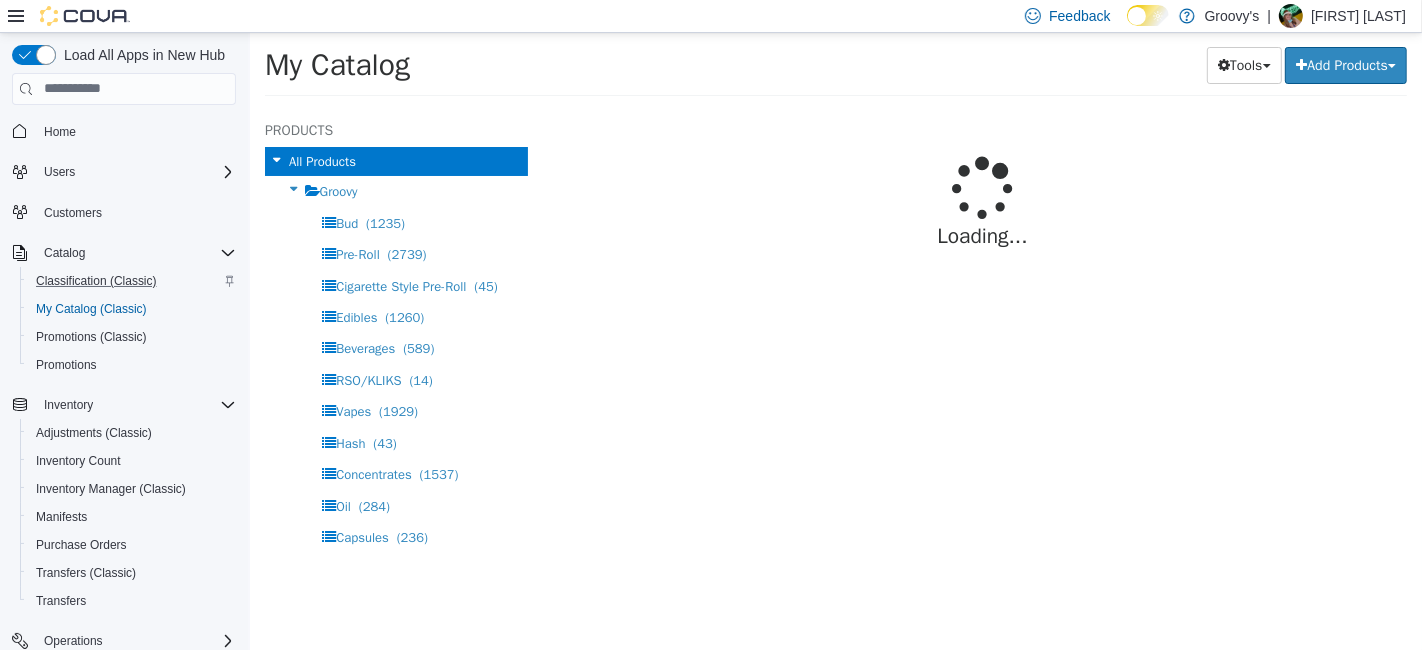 select on "**********" 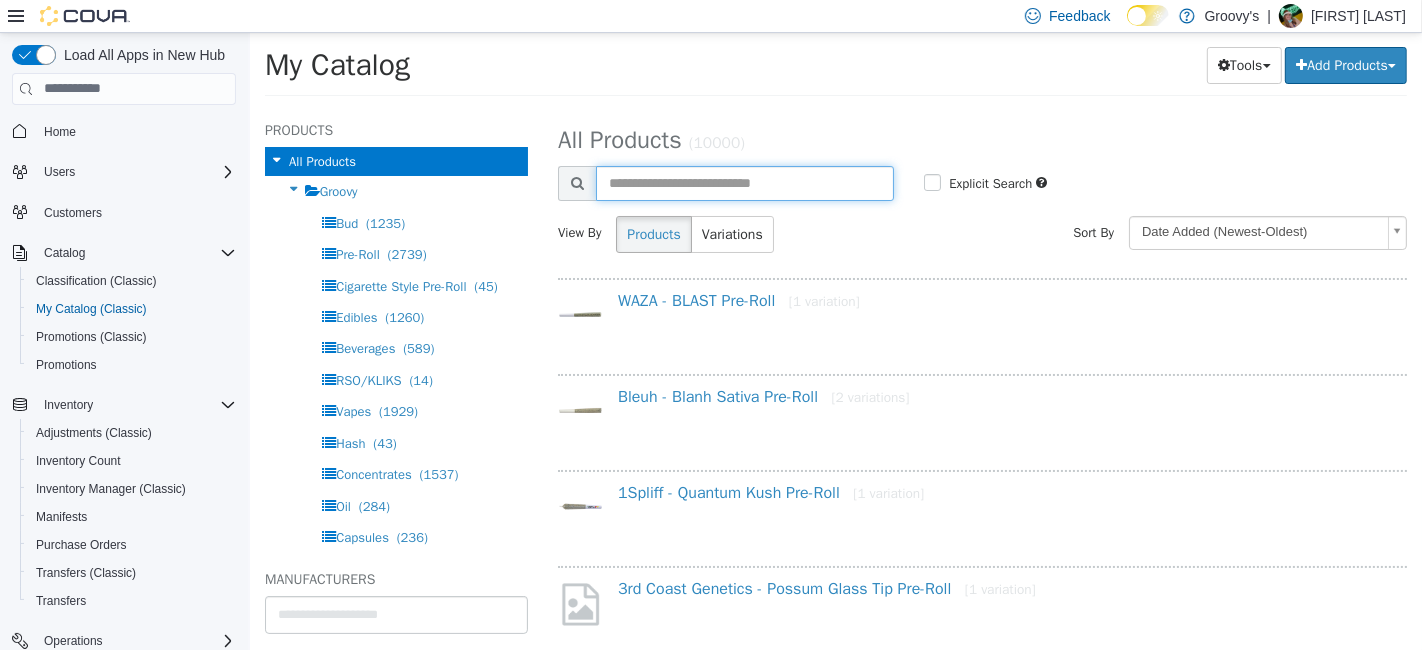 click at bounding box center (744, 182) 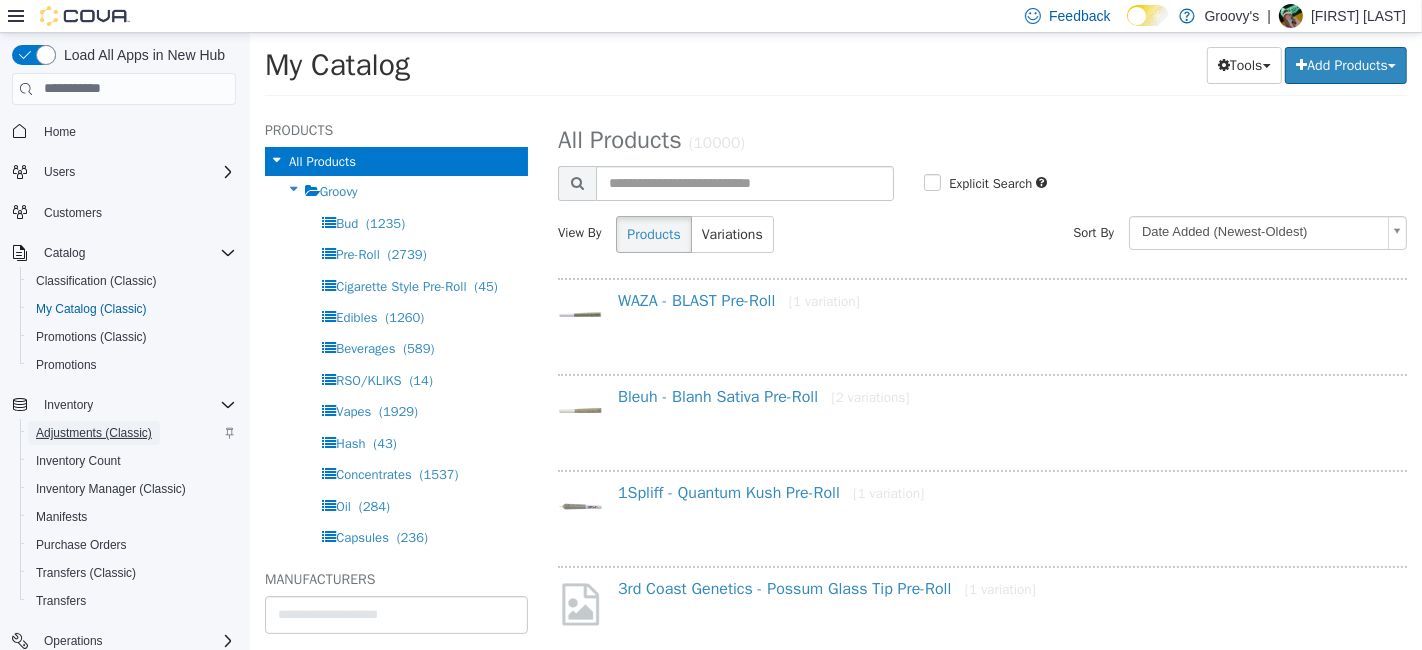 click on "Adjustments (Classic)" at bounding box center (94, 433) 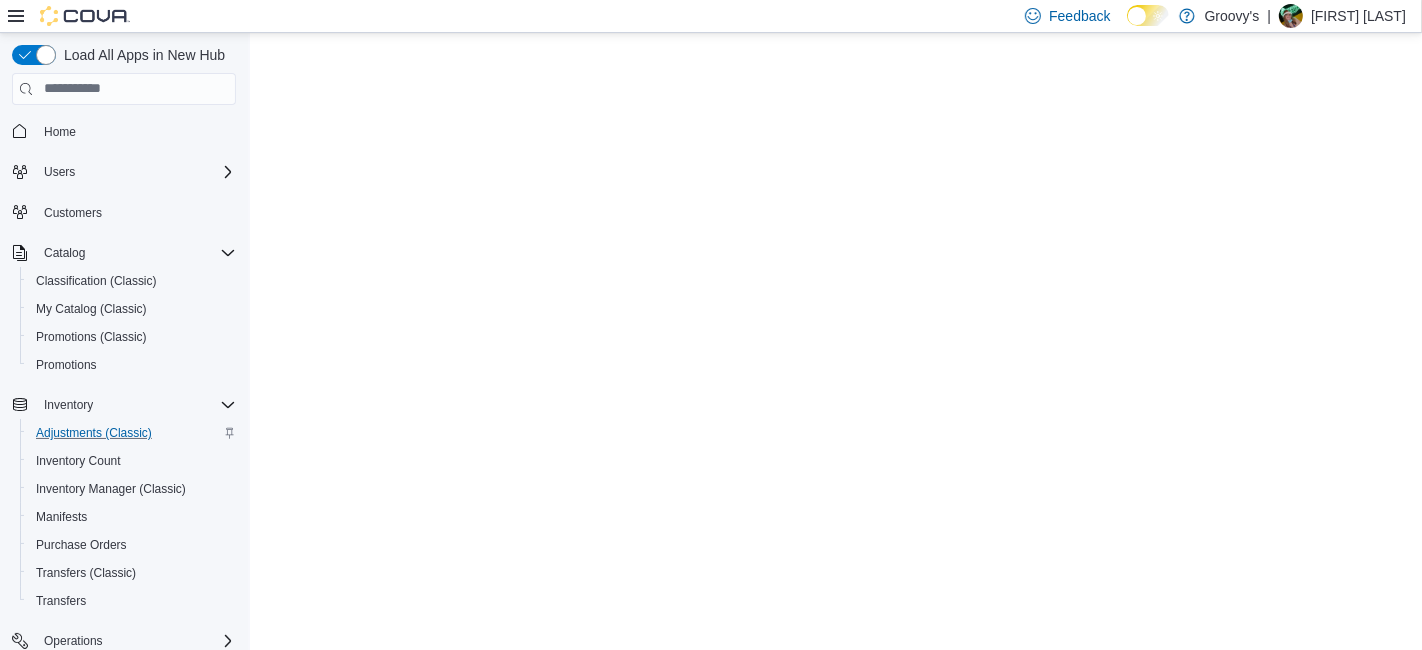 scroll, scrollTop: 0, scrollLeft: 0, axis: both 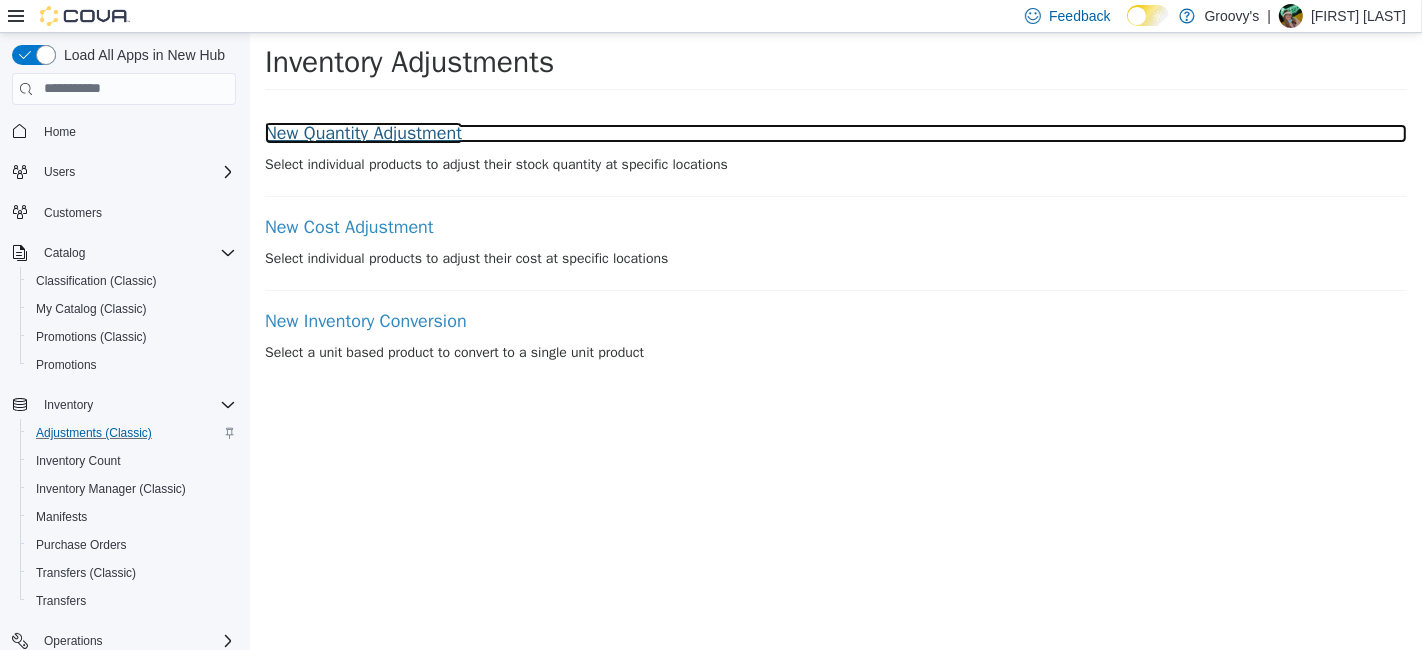 click on "New Quantity Adjustment" at bounding box center [835, 133] 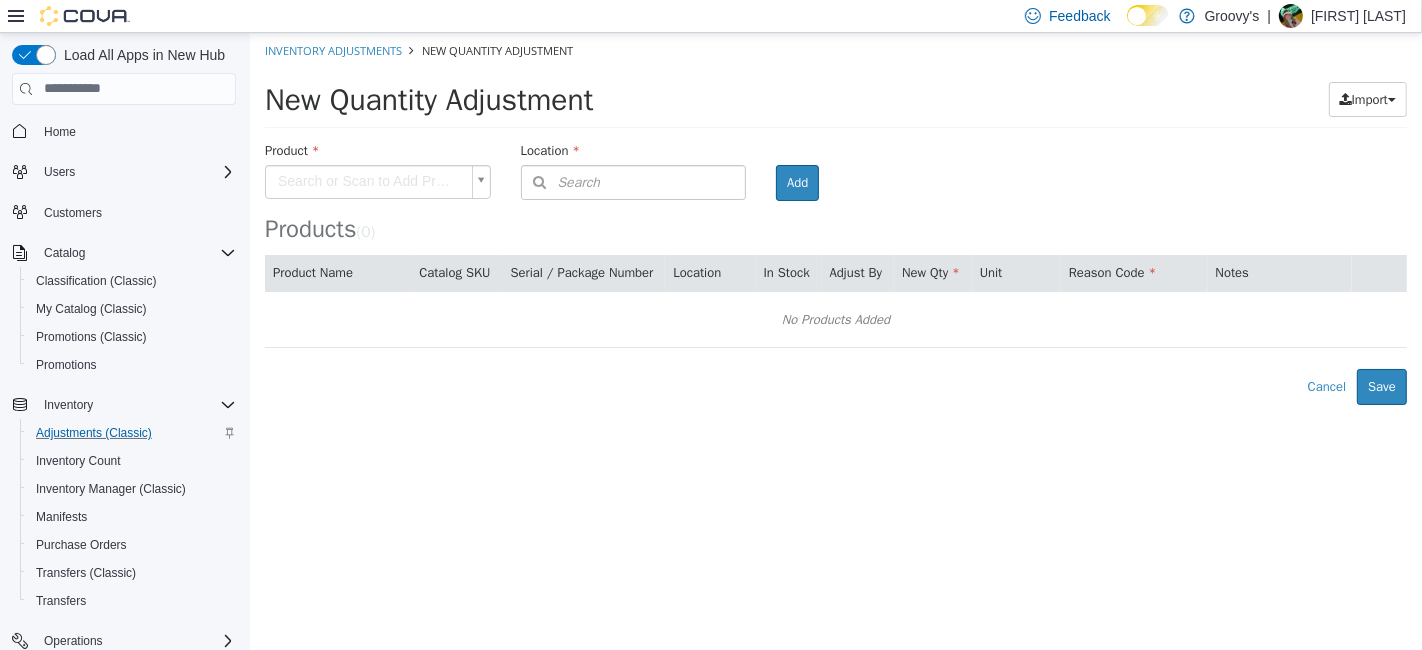 click on "×
Inventory Adjustments
New Quantity Adjustment
New Quantity Adjustment
Import  Inventory Export (.CSV) Package List (.TXT)
Product     Search or Scan to Add Product                             Location Search Type 3 or more characters or browse       Groovy's     (3)         [NUMBER] [STREET] [UNIT]             [NUMBER] [STREET]             [NUMBER] [STREET]         Room   Add Products  ( 0 ) Product Name Catalog SKU Serial / Package Number Location In Stock Adjust By New Qty Unit Reason Code Notes No Products Added Error saving adjustment please resolve the errors above. Cancel Save" at bounding box center [835, 218] 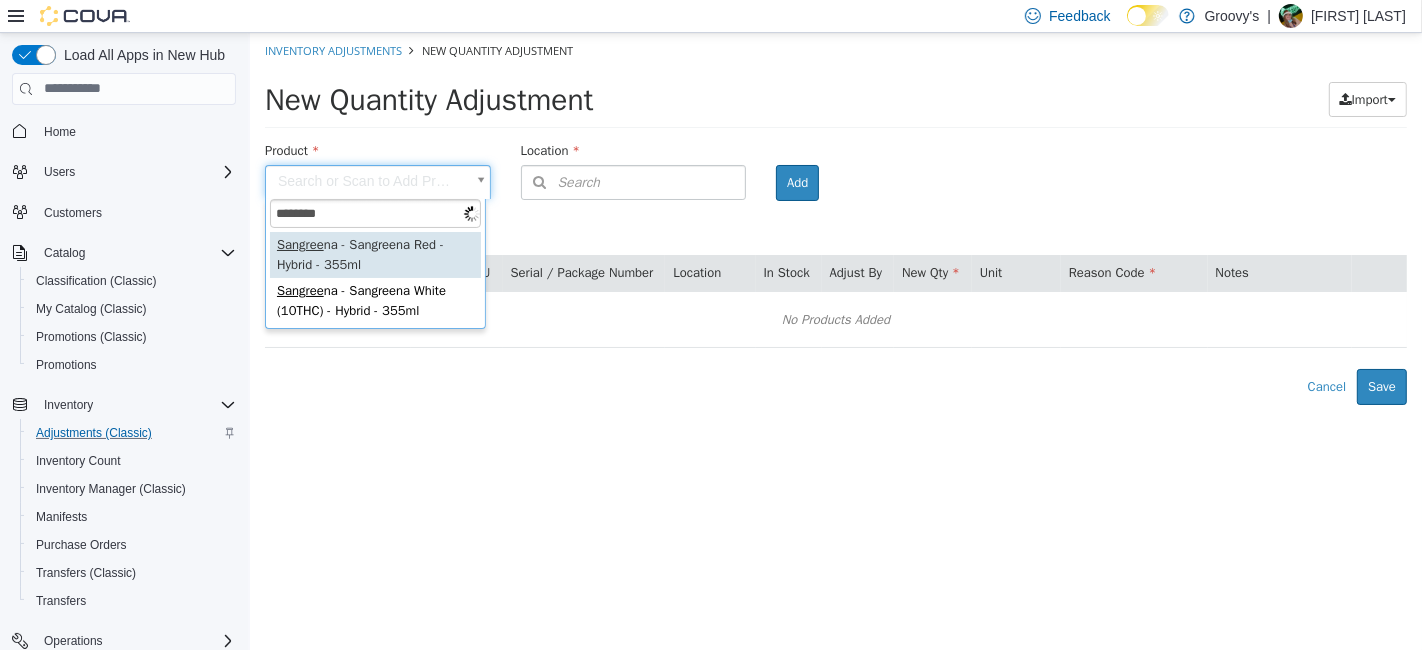 type on "*********" 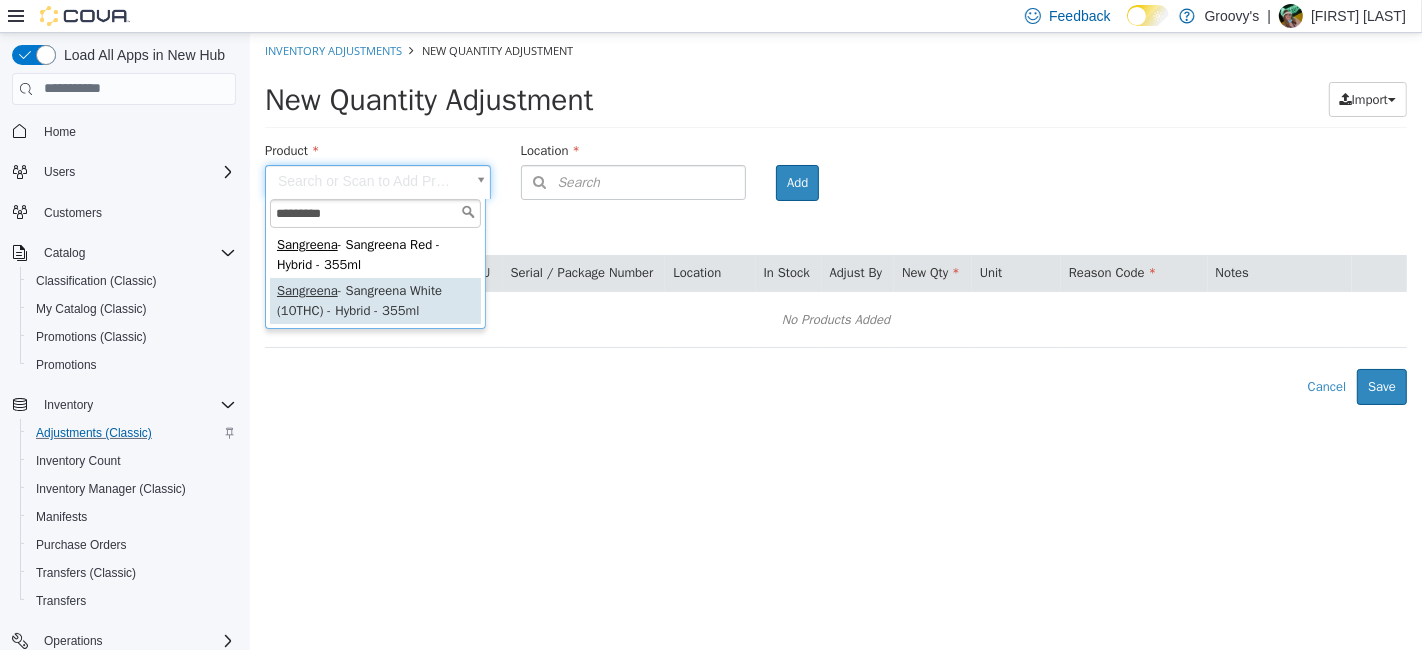 type on "**********" 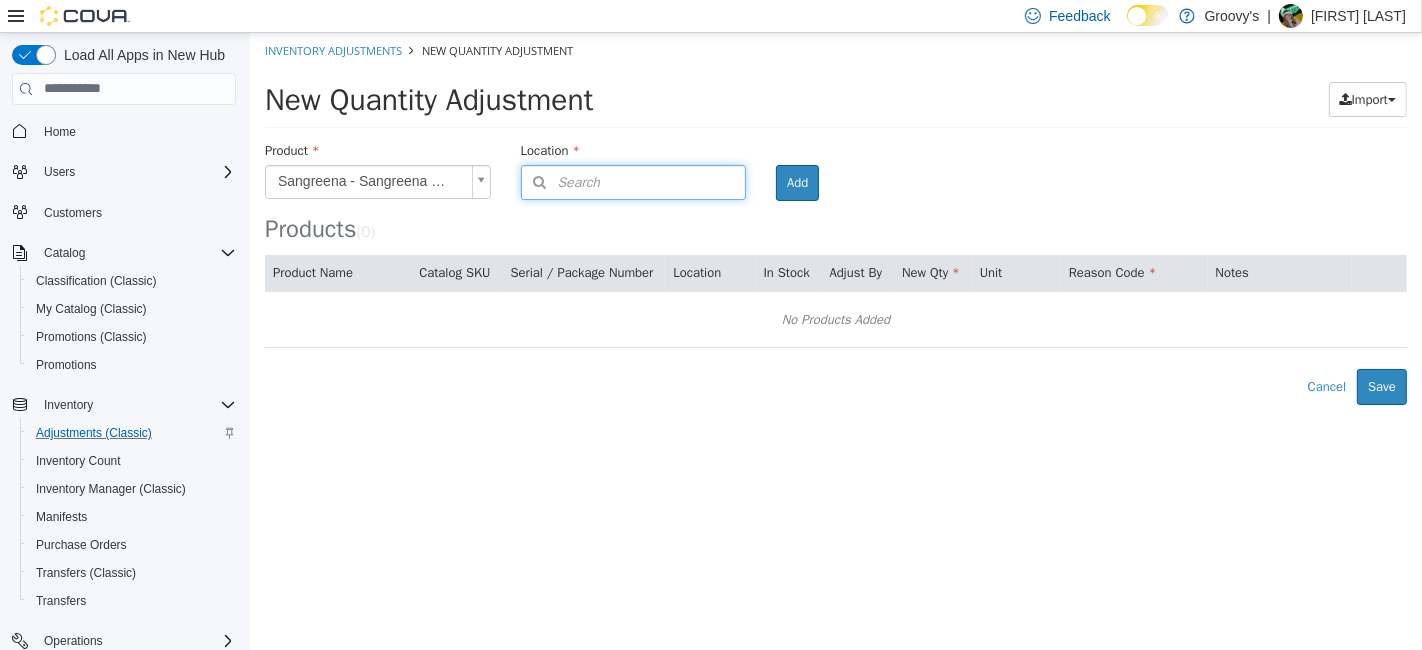 click on "Search" at bounding box center (633, 181) 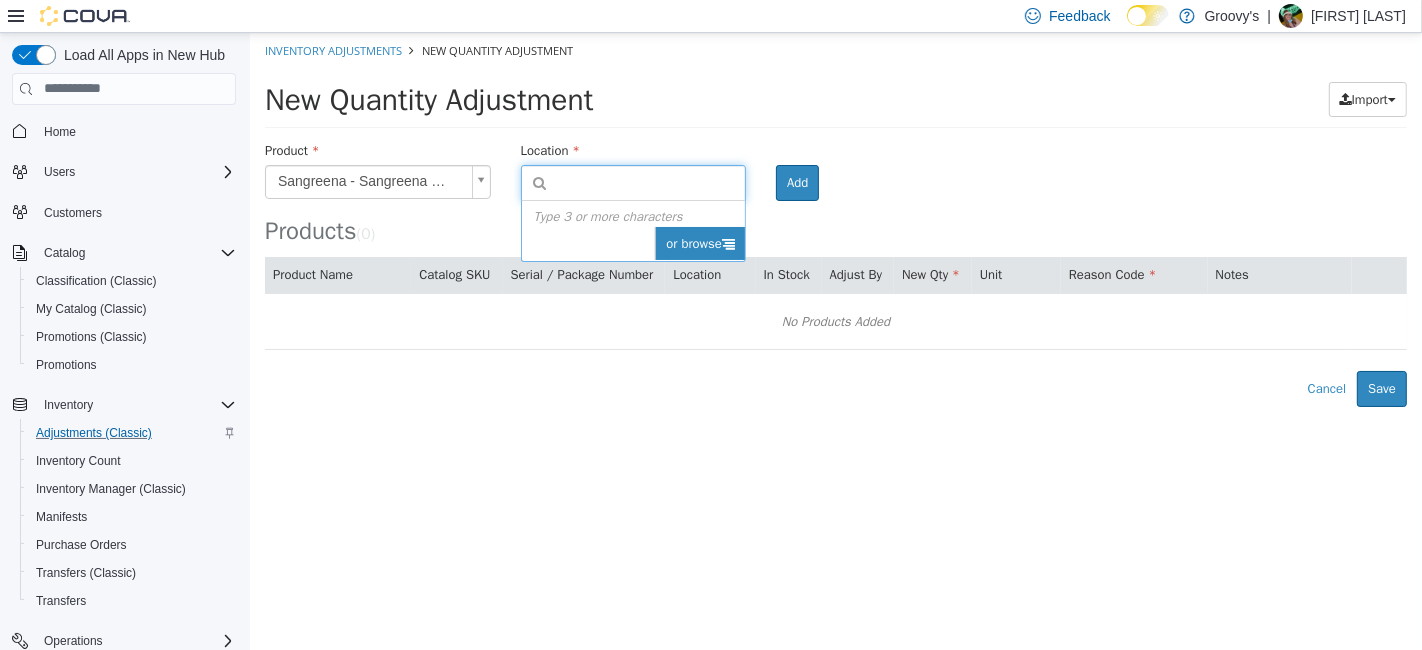 click on "or browse" at bounding box center (699, 243) 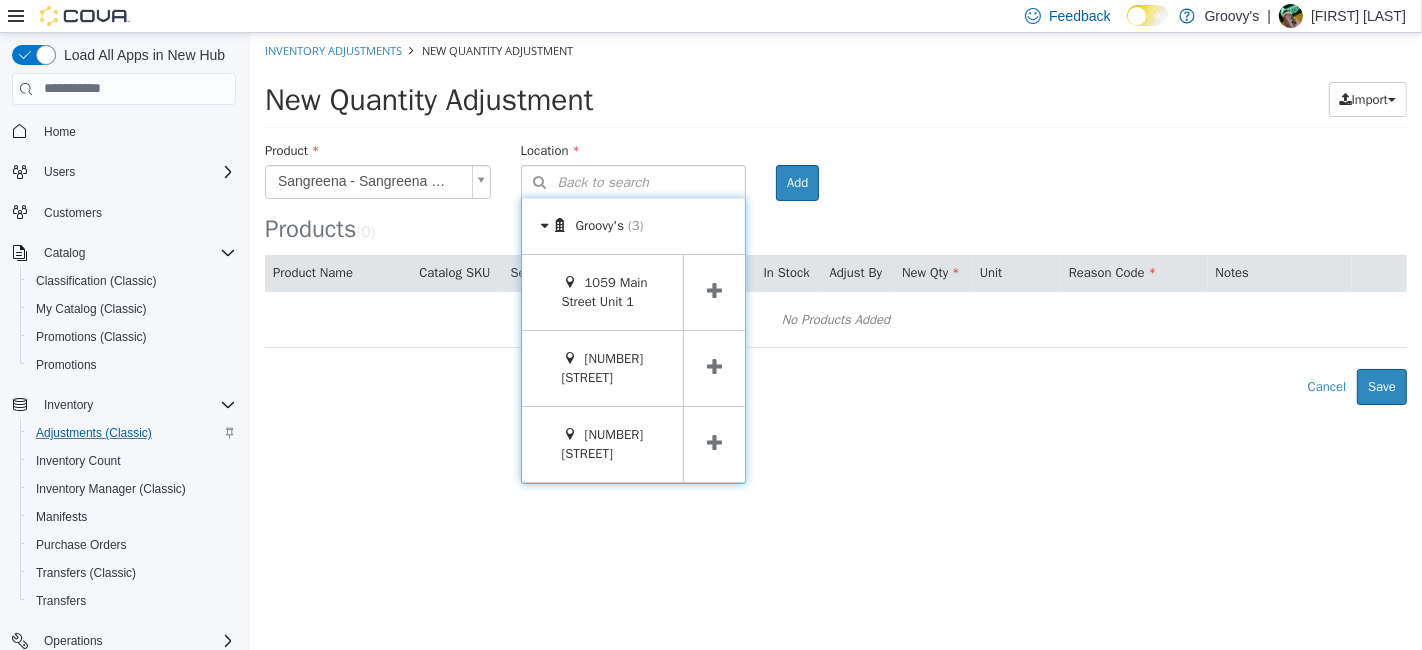 click at bounding box center [713, 442] 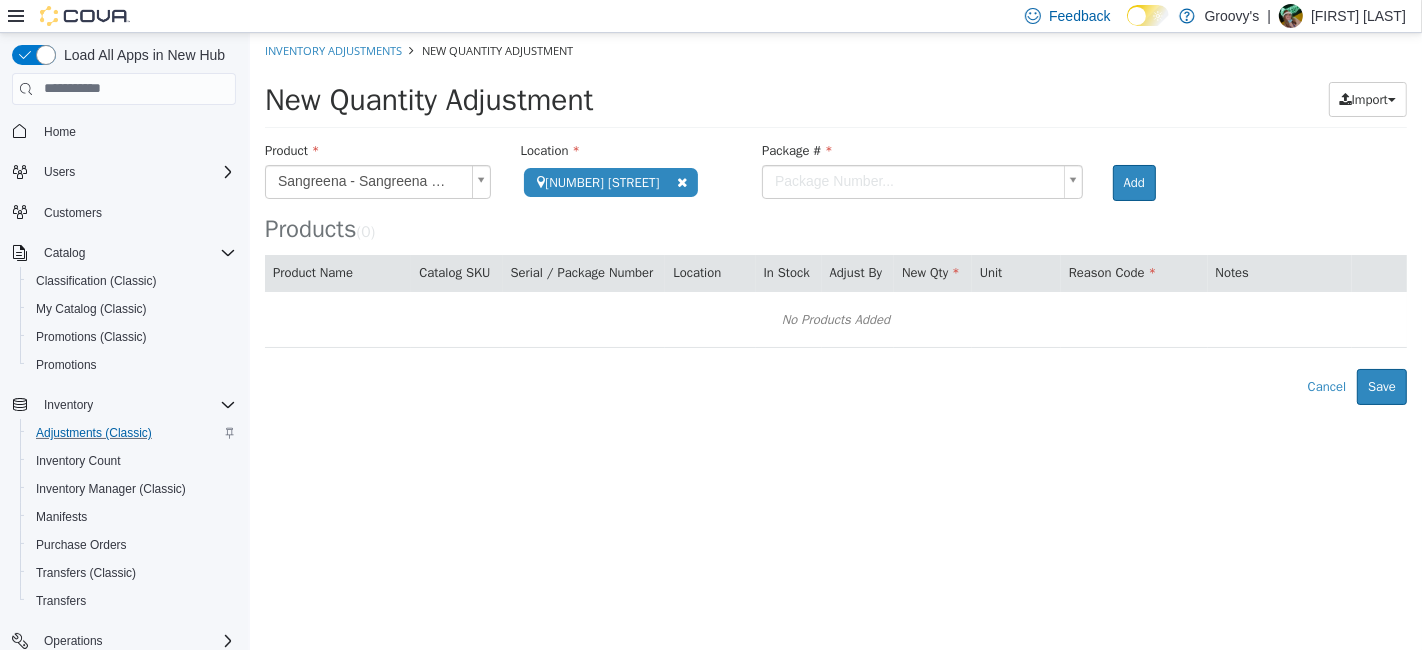 click on "Sangreena - Sangreena White (10THC) - Hybrid - 355ml DG8NVZLF SBT25001 [ADDRESS] 5 ** * Single Unit     Reason Code...                             Sweet Justice - Elderflower Pom - Blend - 355ml YY2X3YC3 PPS00006495 [ADDRESS] 9 * * Single Unit     Reason Code...                             No Products Added Error saving adjustment please resolve the errors above. Cancel Save" at bounding box center [835, 218] 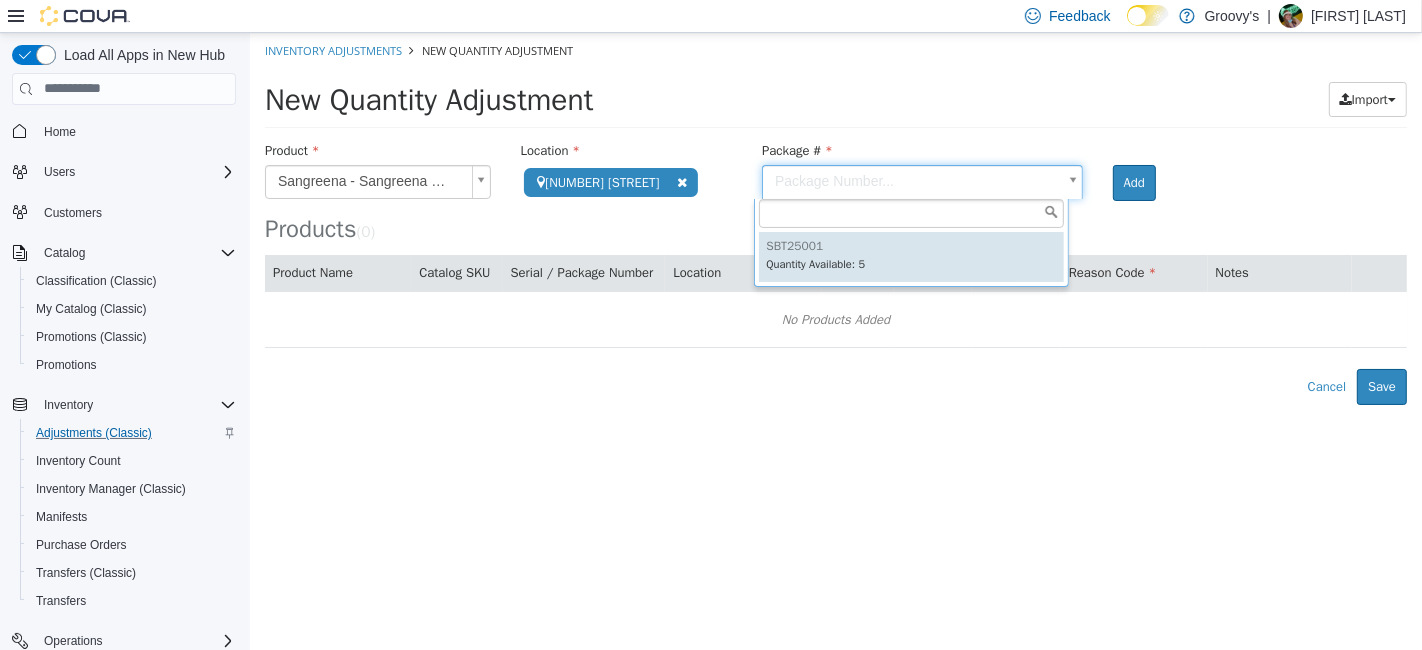 type on "********" 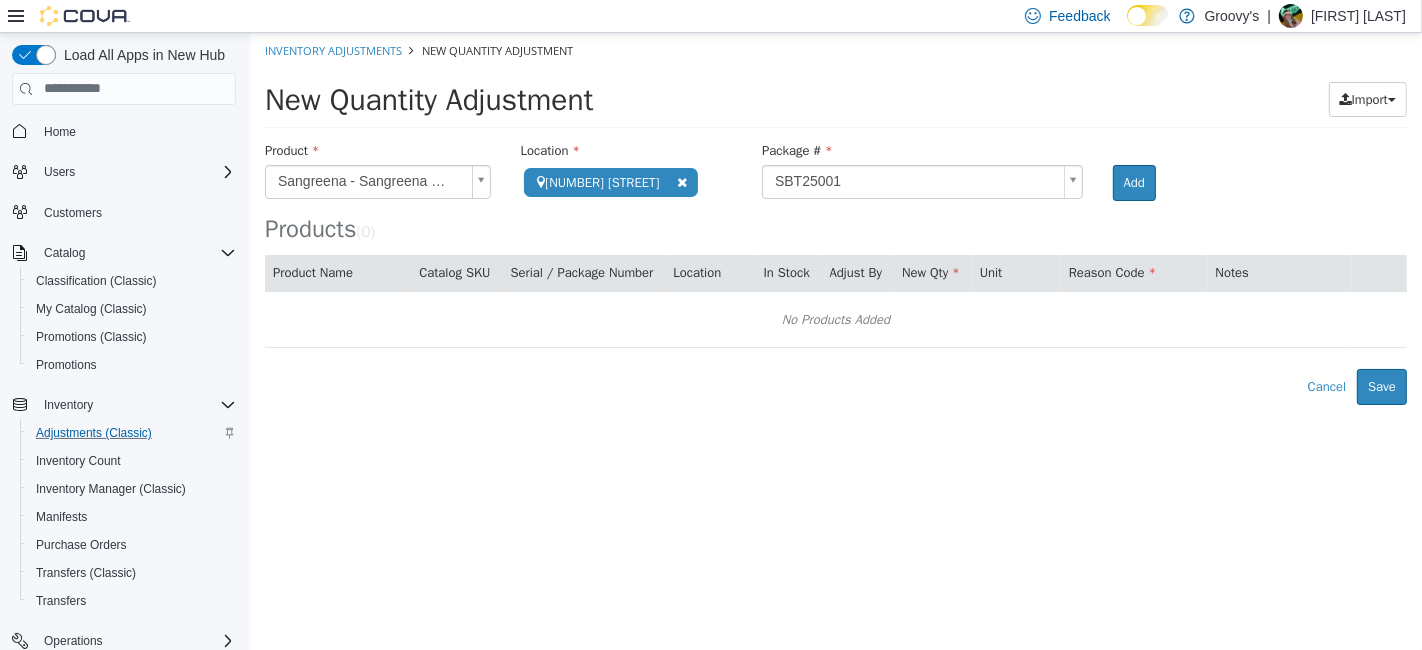 click on "Add" at bounding box center (1144, 170) 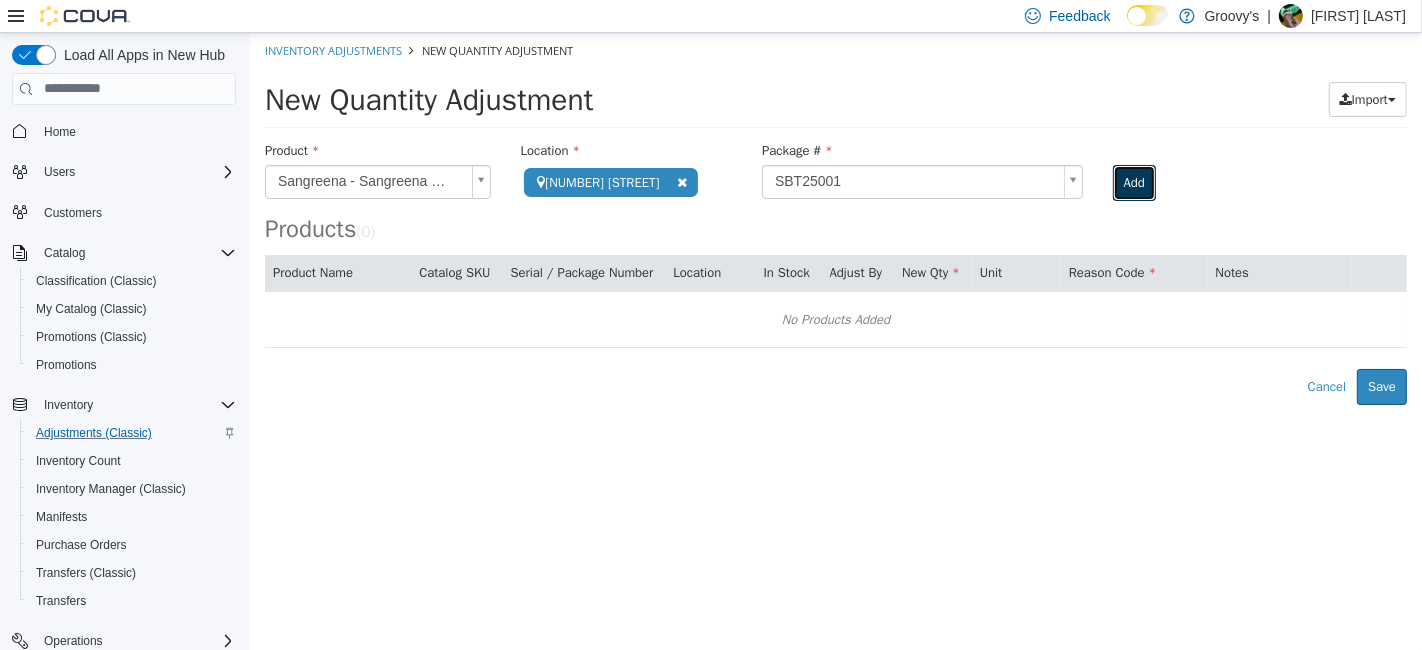 click on "Add" at bounding box center (1133, 182) 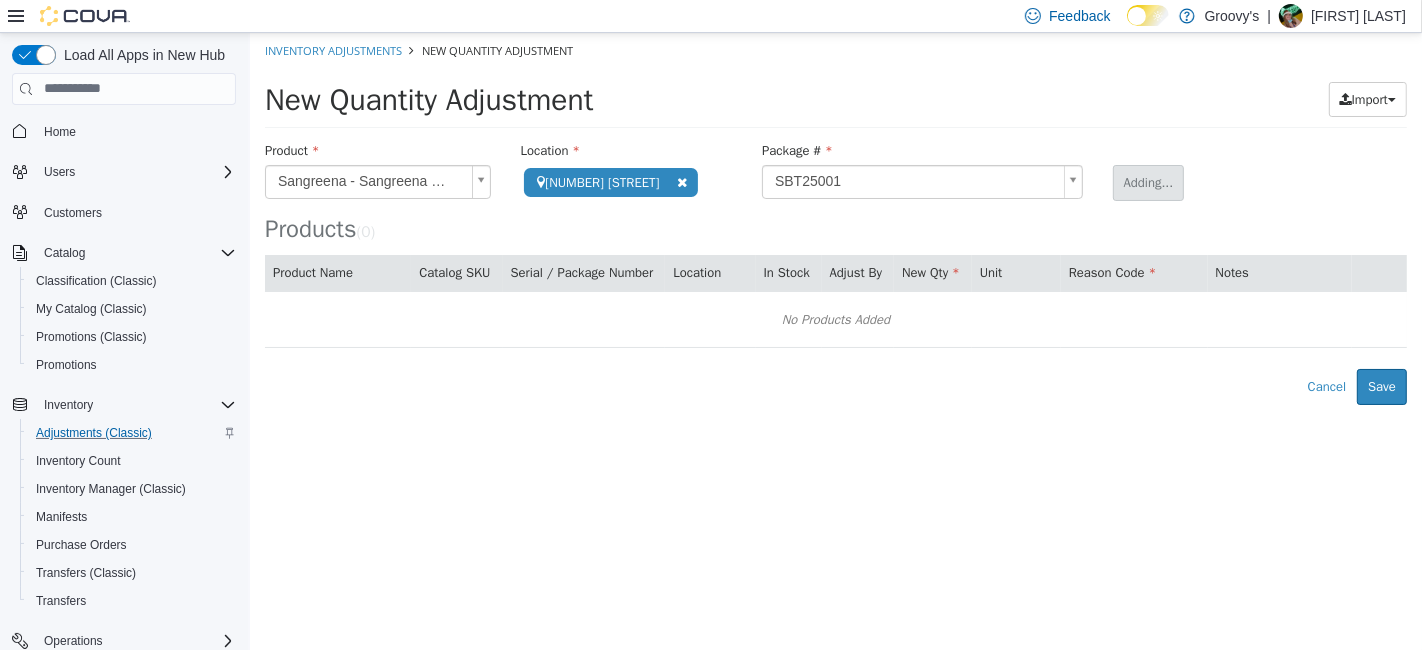 type 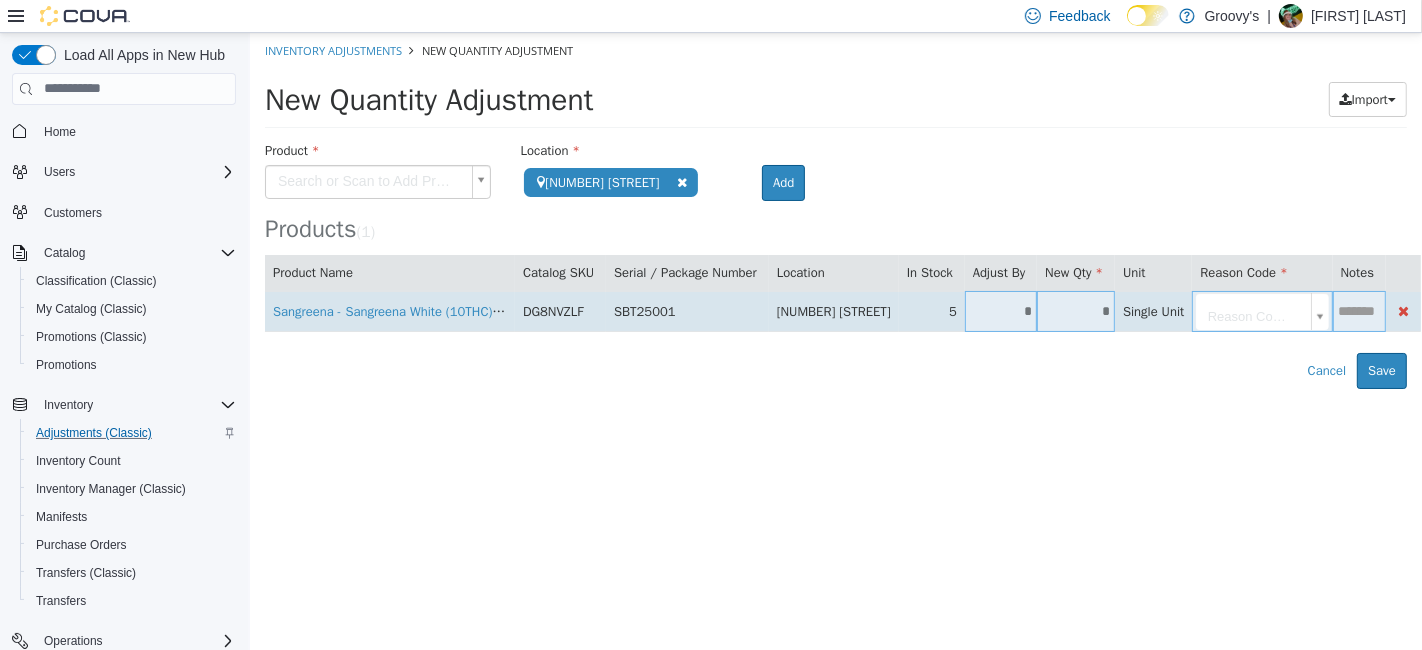 click on "*" at bounding box center (1075, 310) 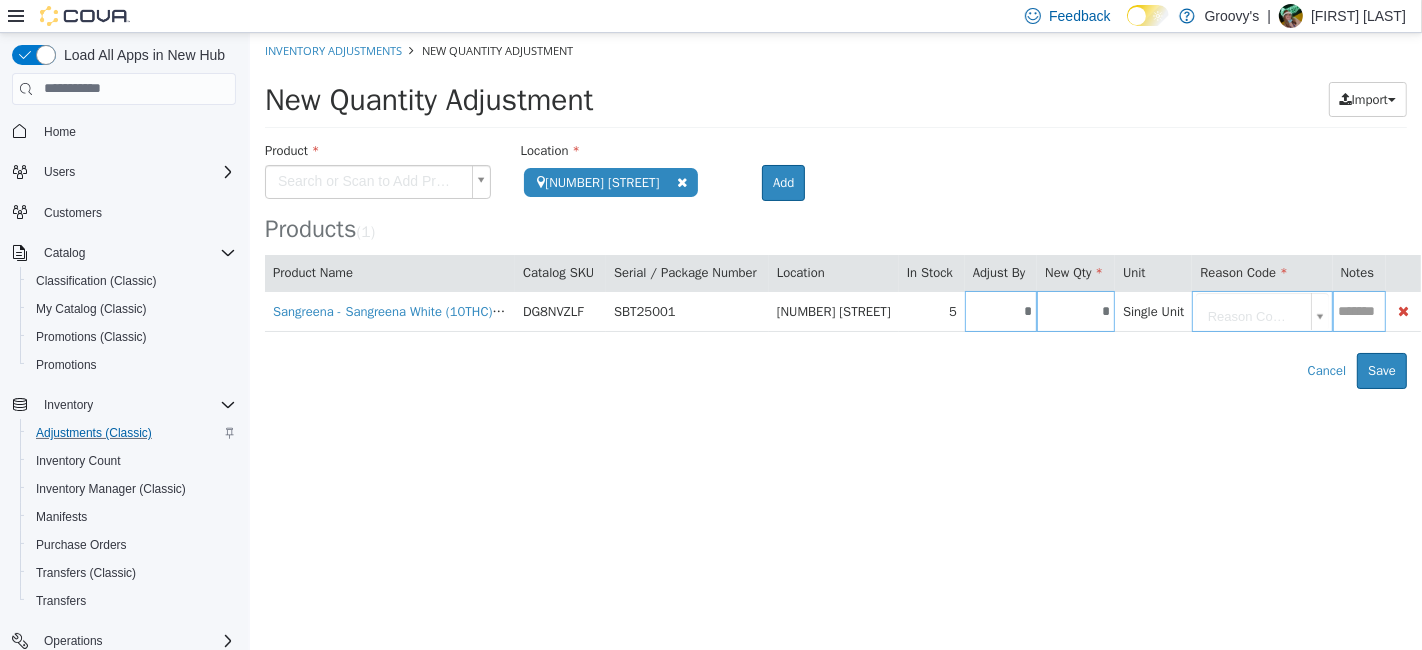 type on "*" 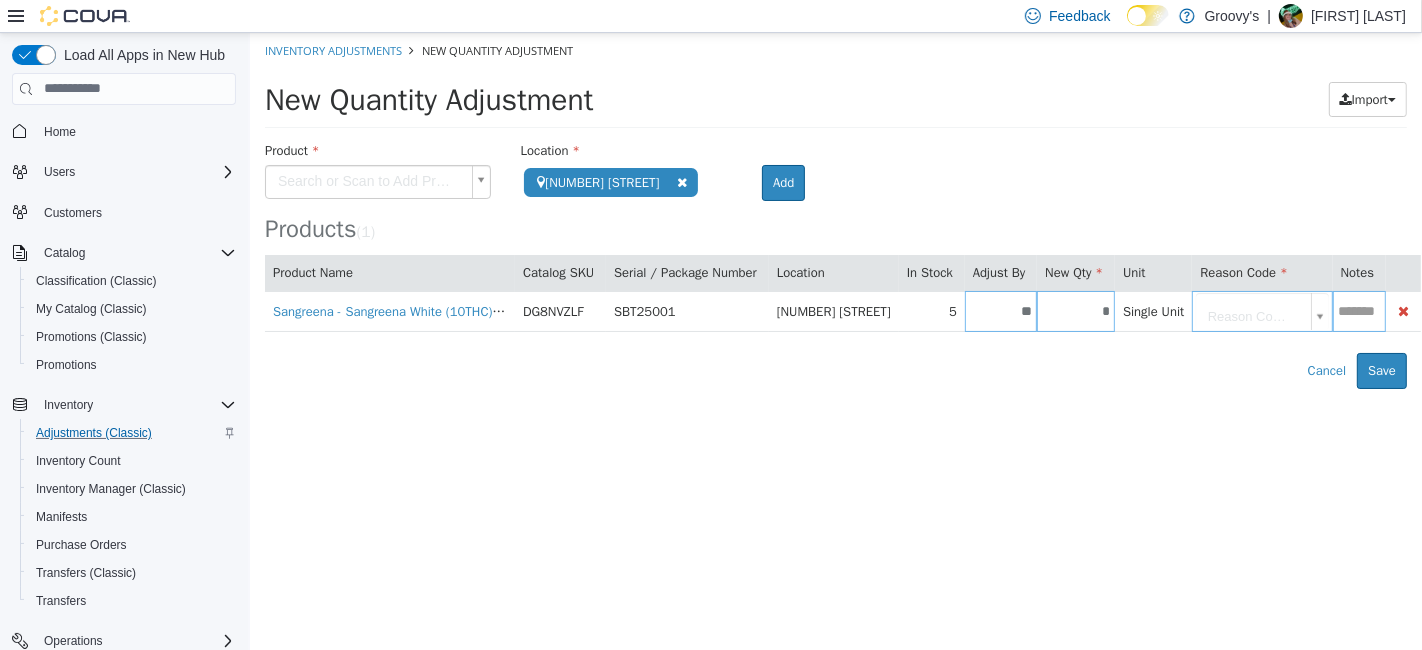 click on "**********" at bounding box center (835, 210) 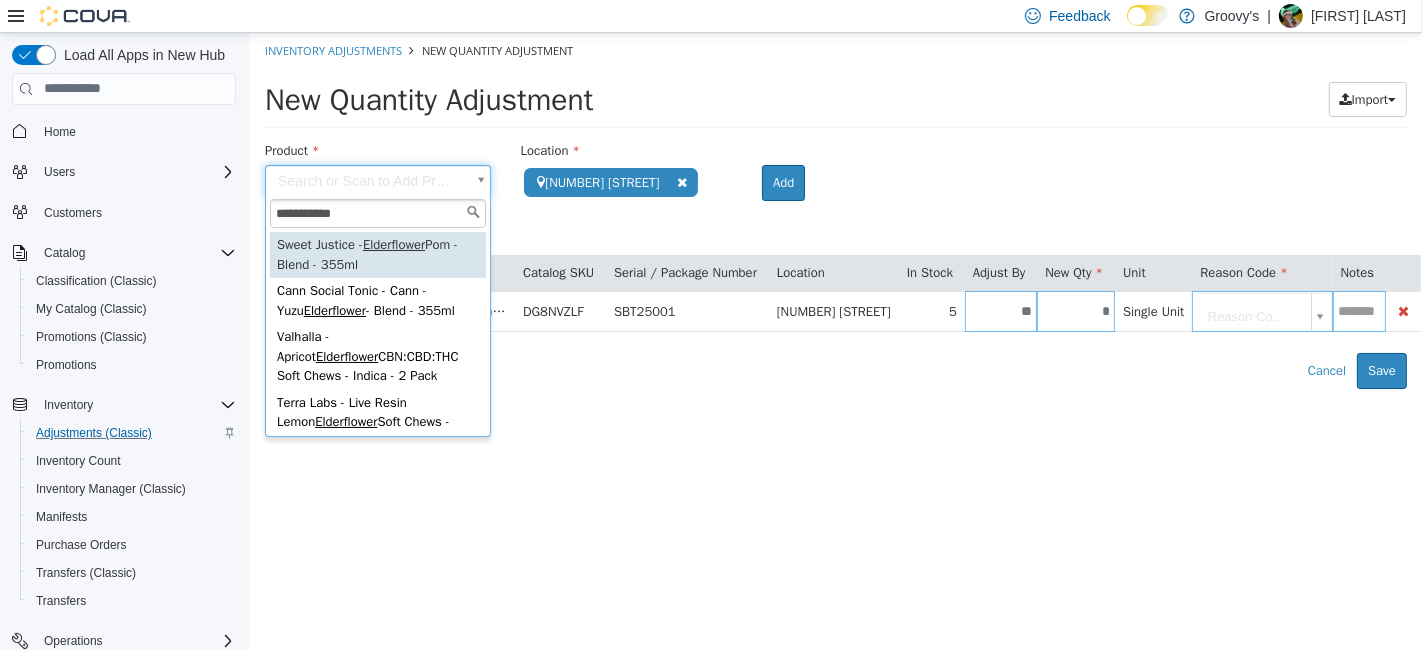 type on "**********" 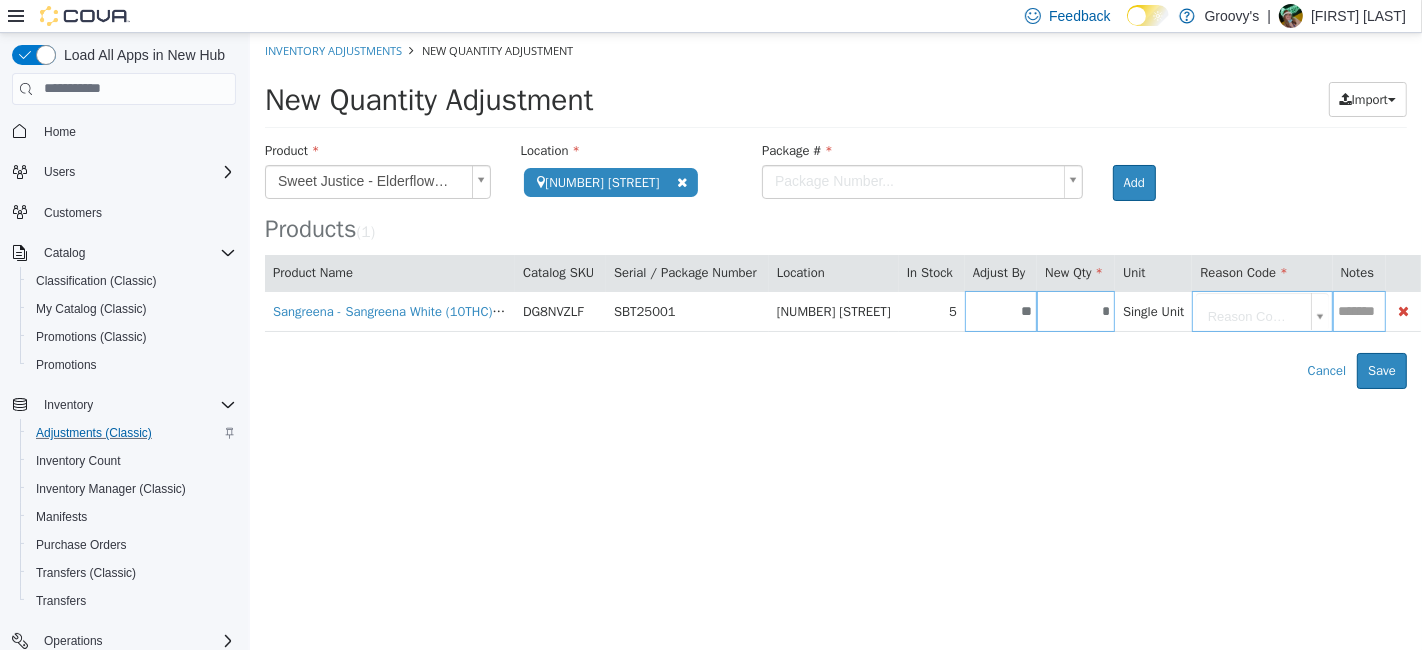click on "Package #" at bounding box center [796, 150] 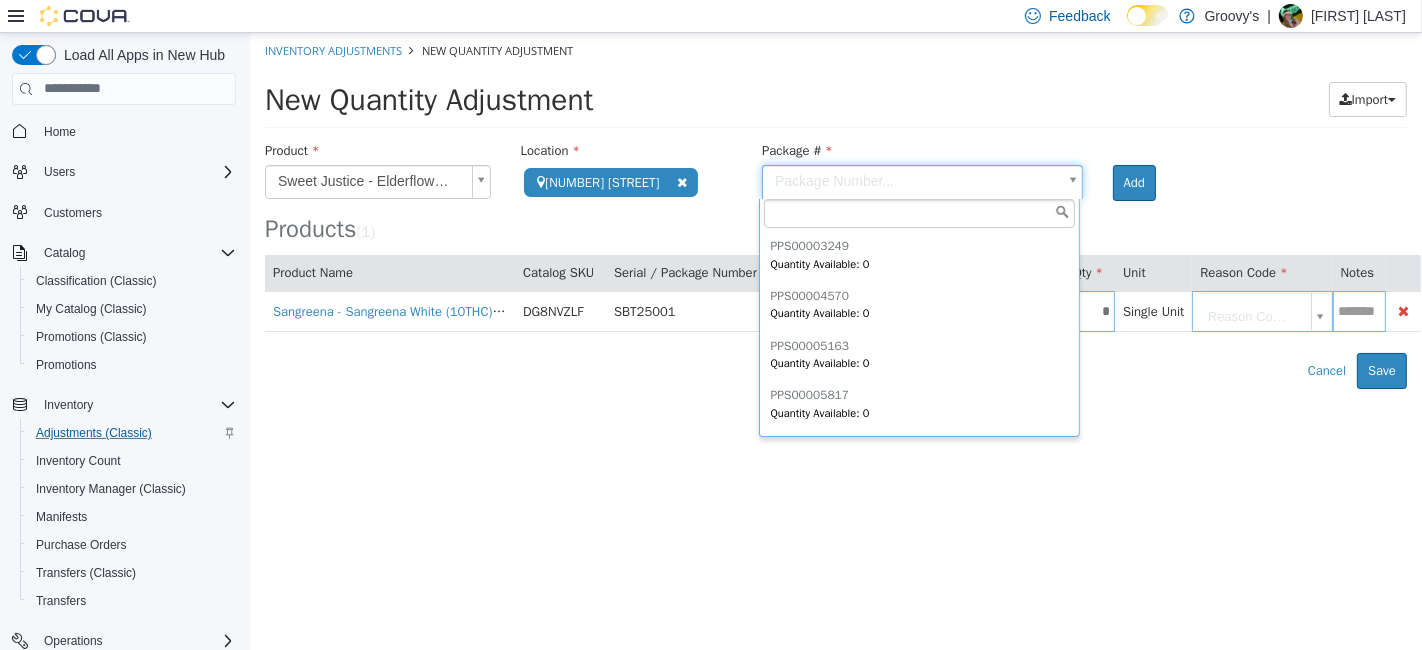 scroll, scrollTop: 48, scrollLeft: 0, axis: vertical 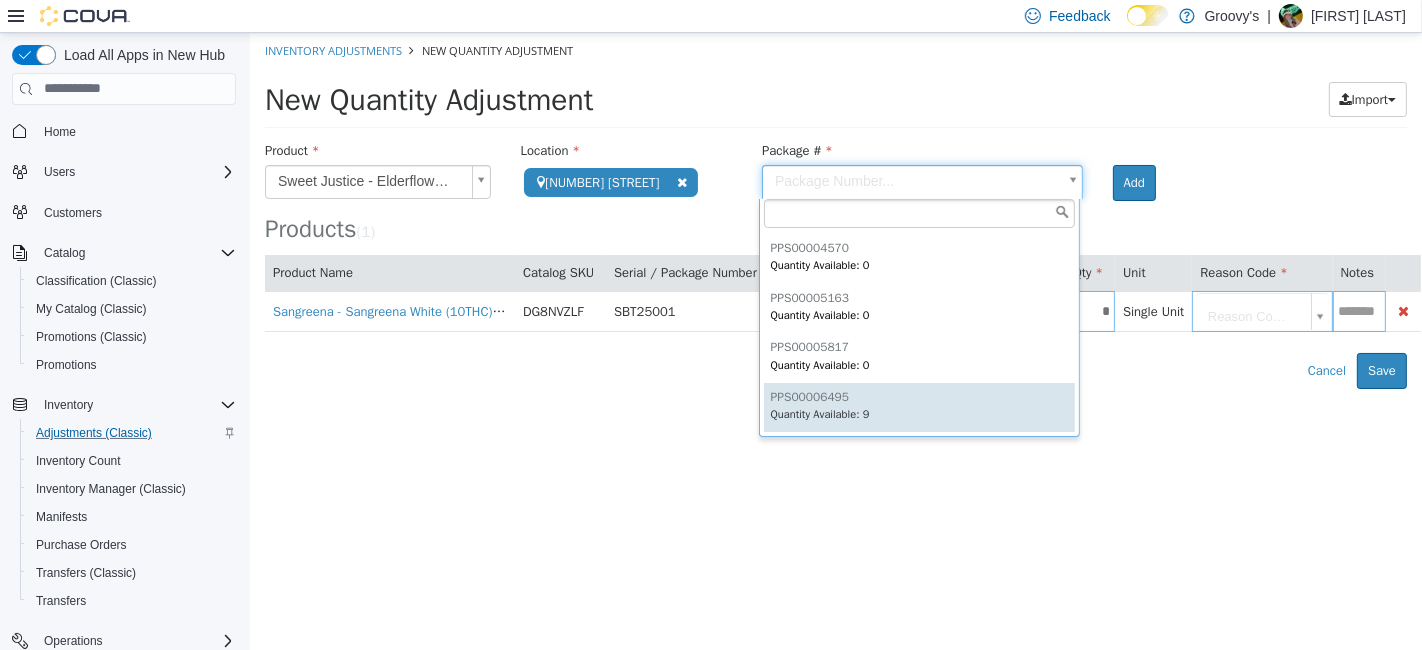 type on "**********" 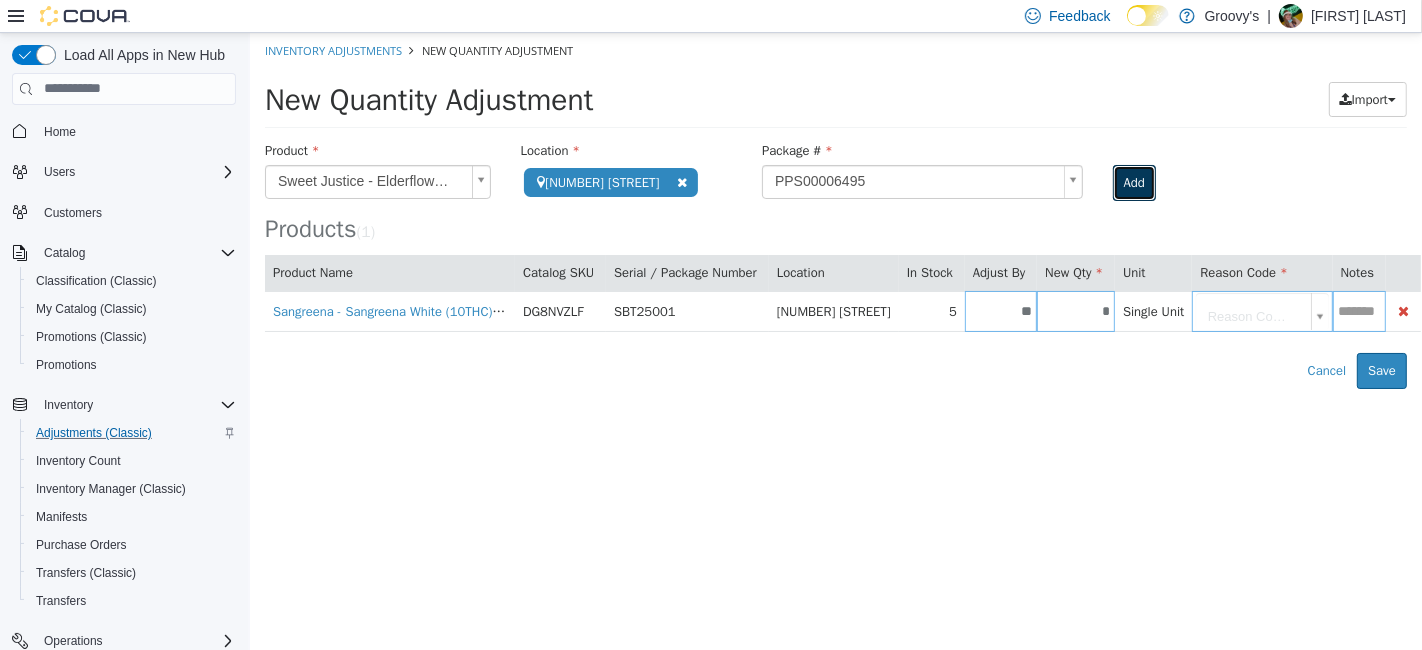 click on "Add" at bounding box center [1133, 182] 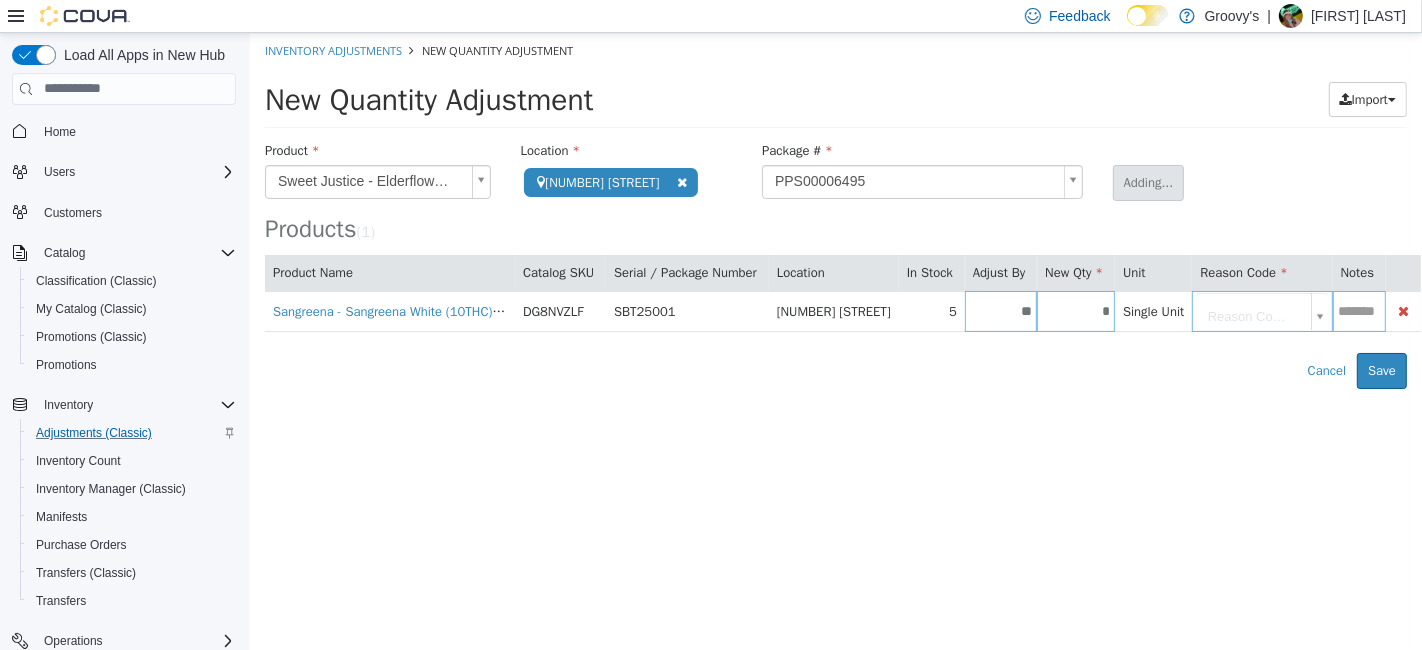 type 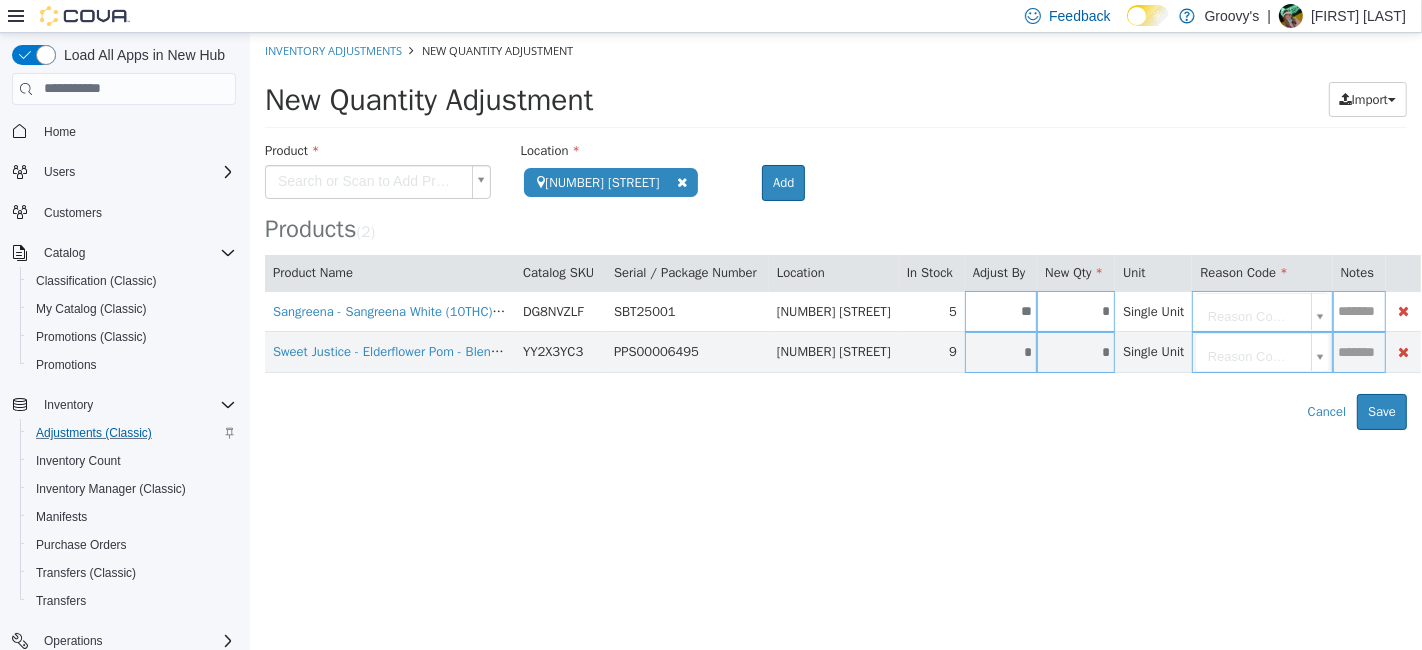 click on "Sangreena - Sangreena White (10THC) - Hybrid - 355ml DG8NVZLF SBT25001 [ADDRESS] 5 ** * Single Unit     Reason Code...                             Sweet Justice - Elderflower Pom - Blend - 355ml YY2X3YC3 PPS00006495 [ADDRESS] 9 * * Single Unit     Reason Code...                             Error saving adjustment please resolve the errors above. Cancel Save" at bounding box center (835, 230) 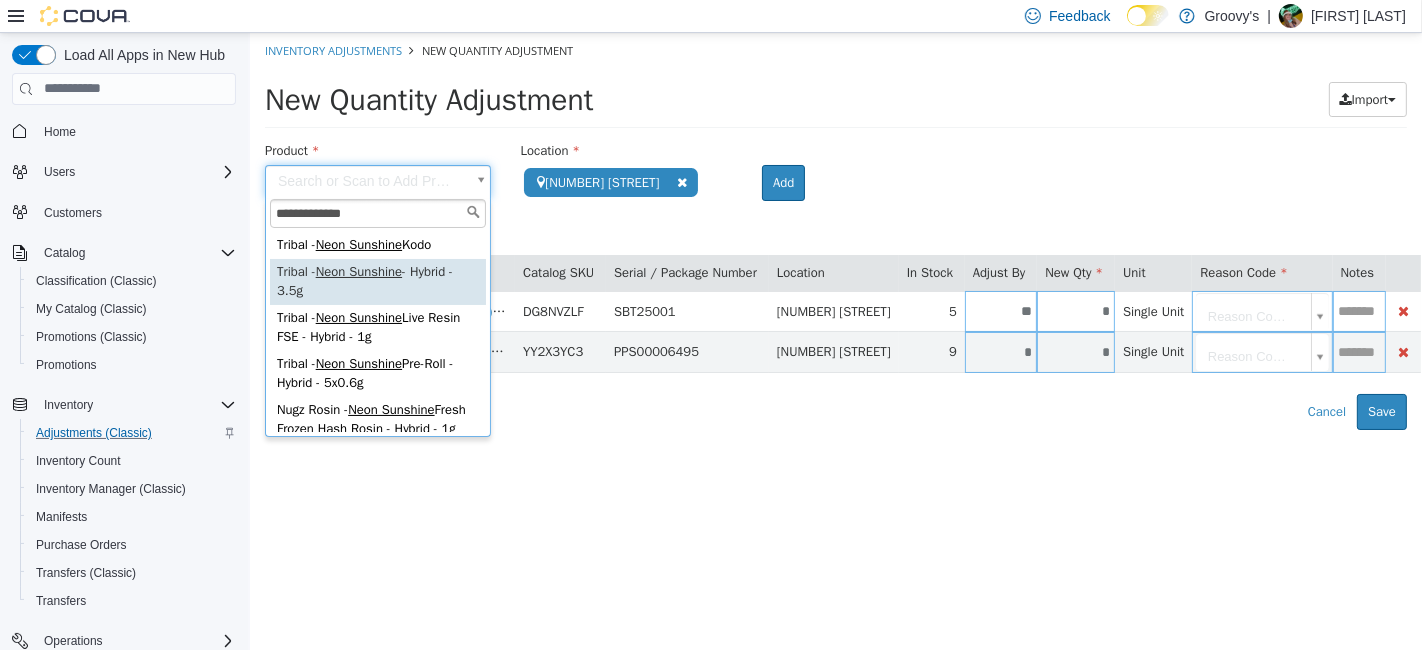 type on "**********" 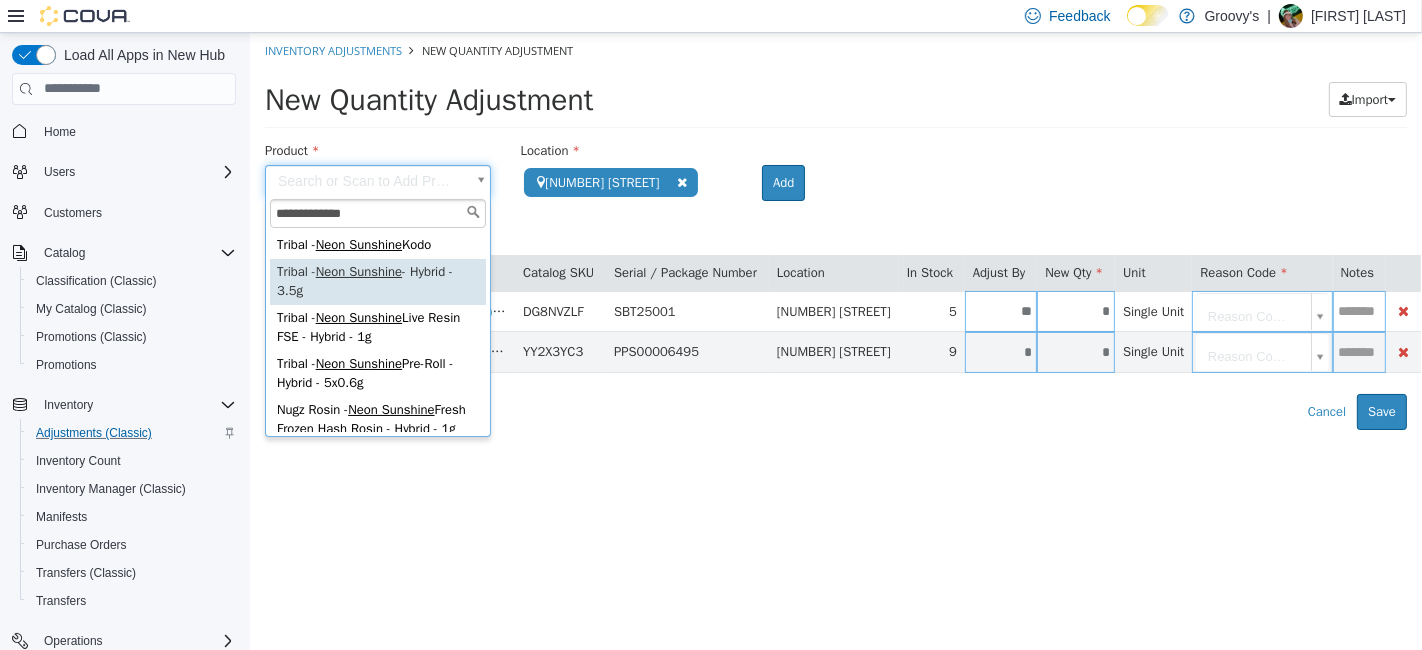 type on "**********" 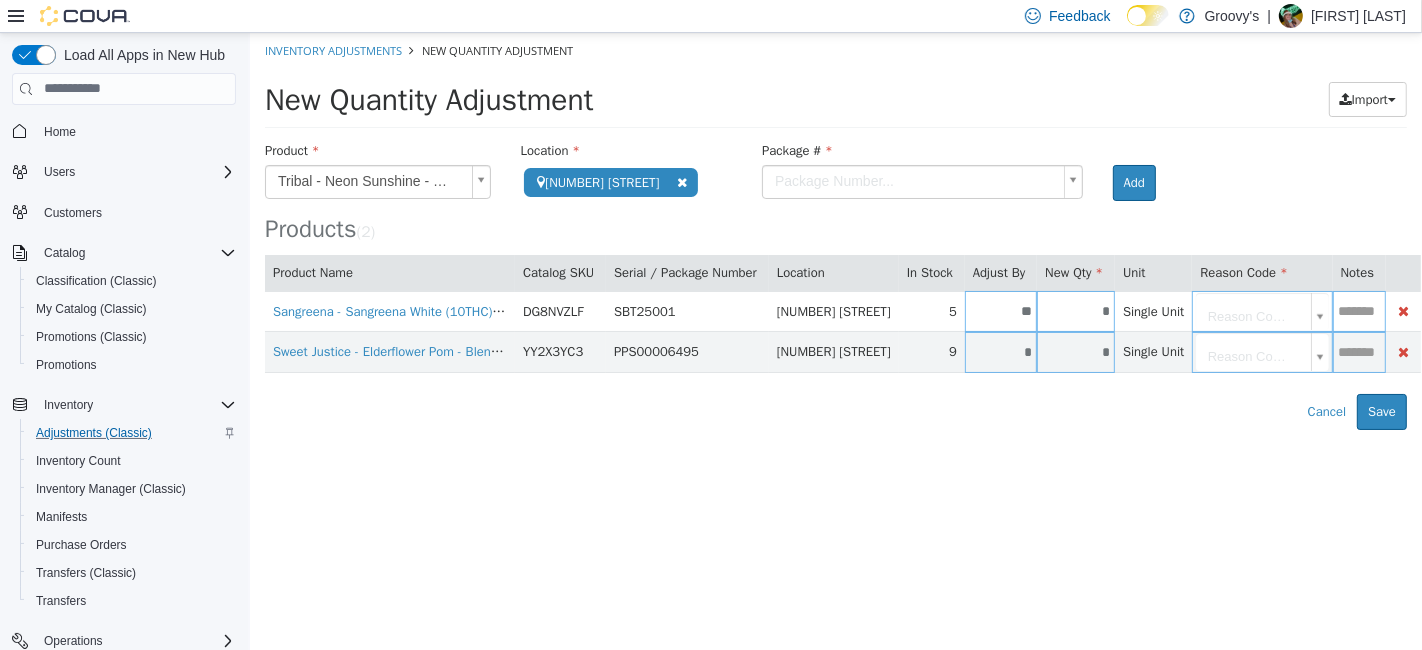 click on "**********" at bounding box center [835, 230] 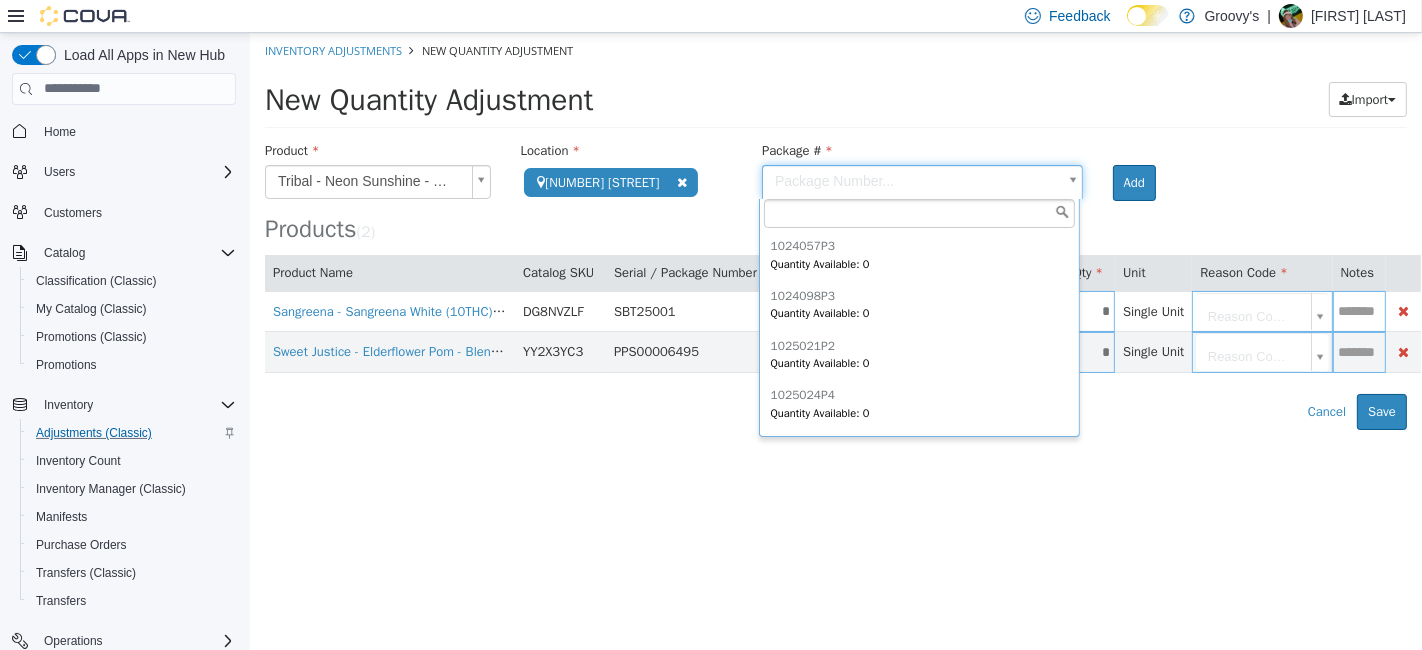 scroll, scrollTop: 197, scrollLeft: 0, axis: vertical 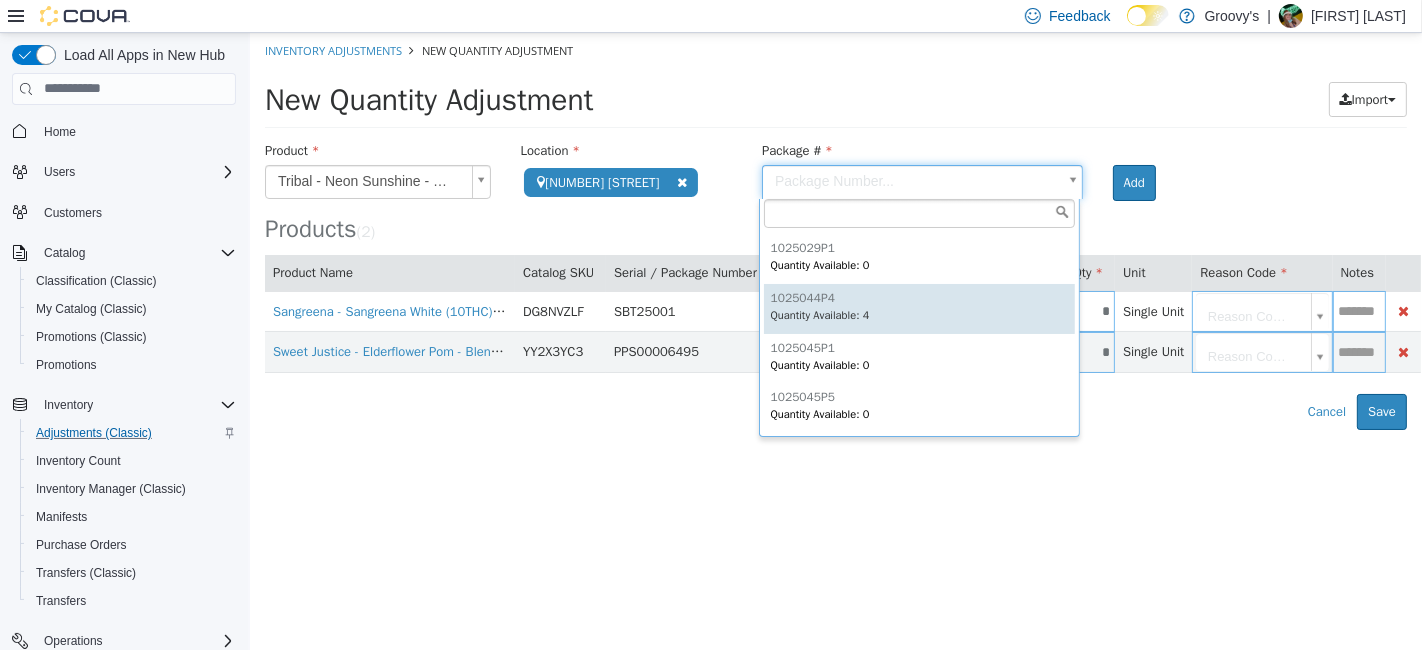 type on "*********" 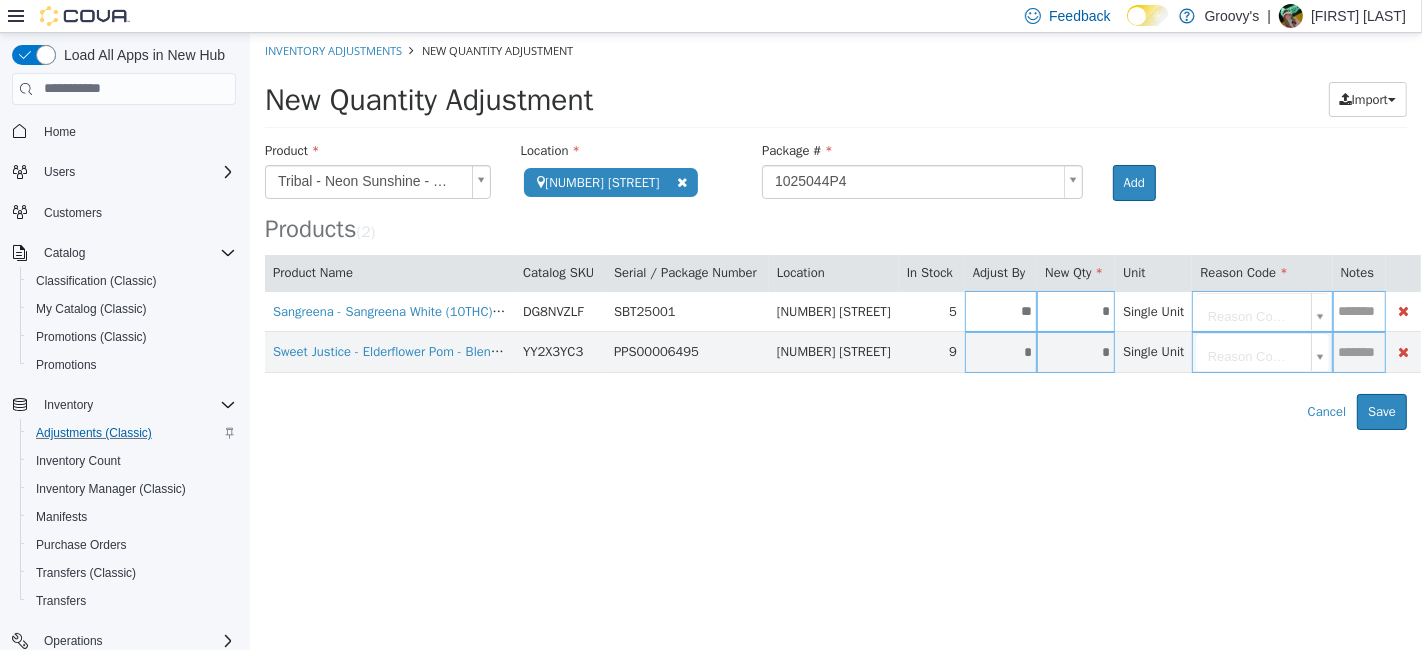 click at bounding box center [1129, 152] 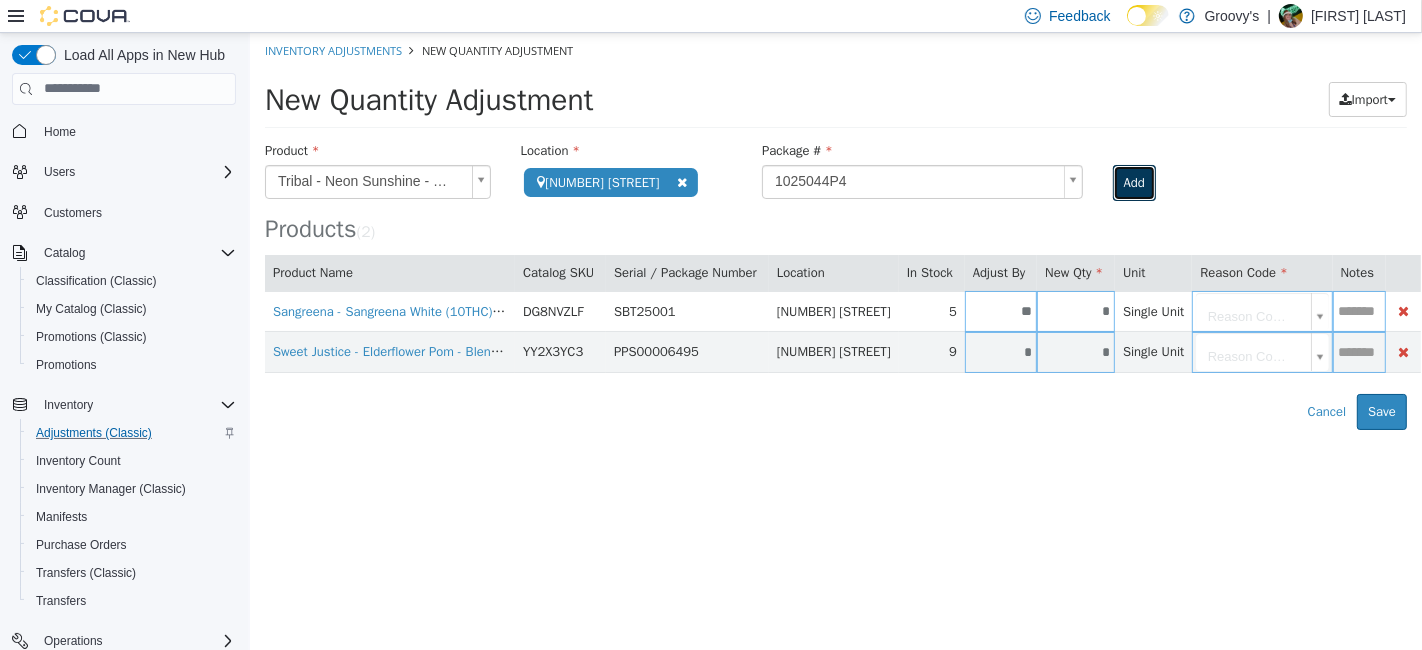 click on "Add" at bounding box center (1133, 182) 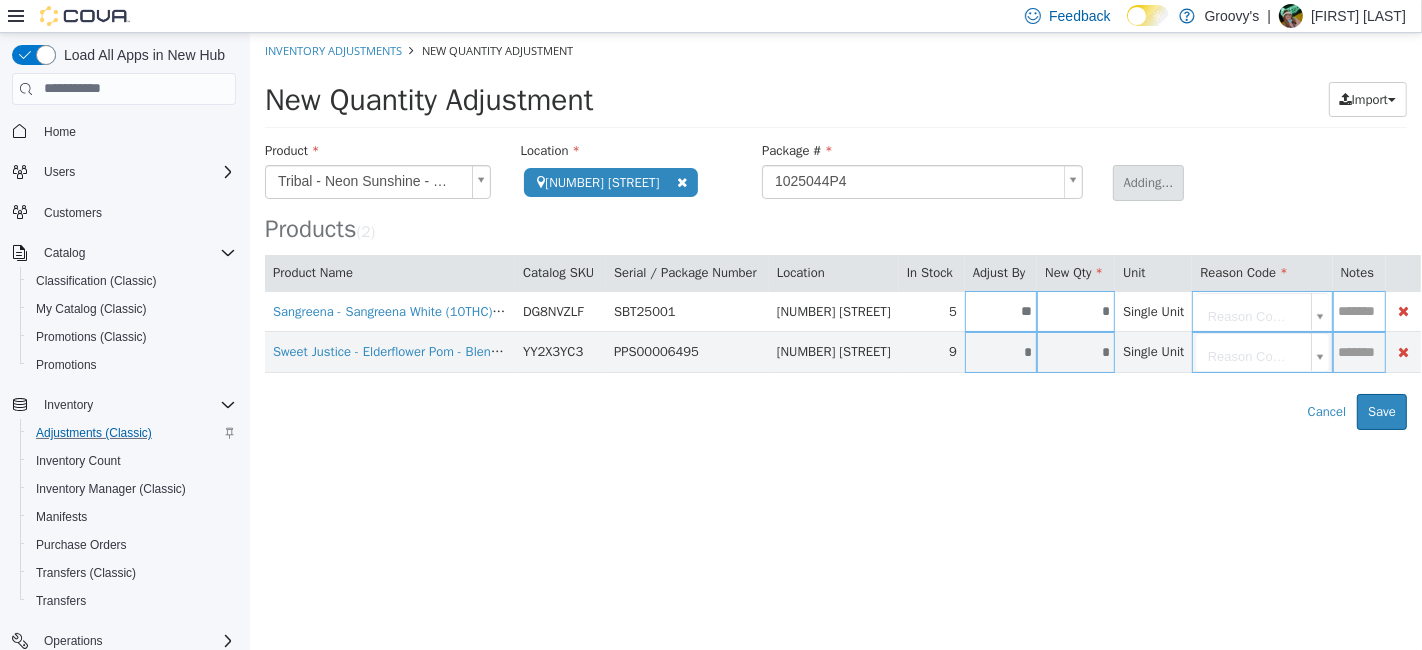 type 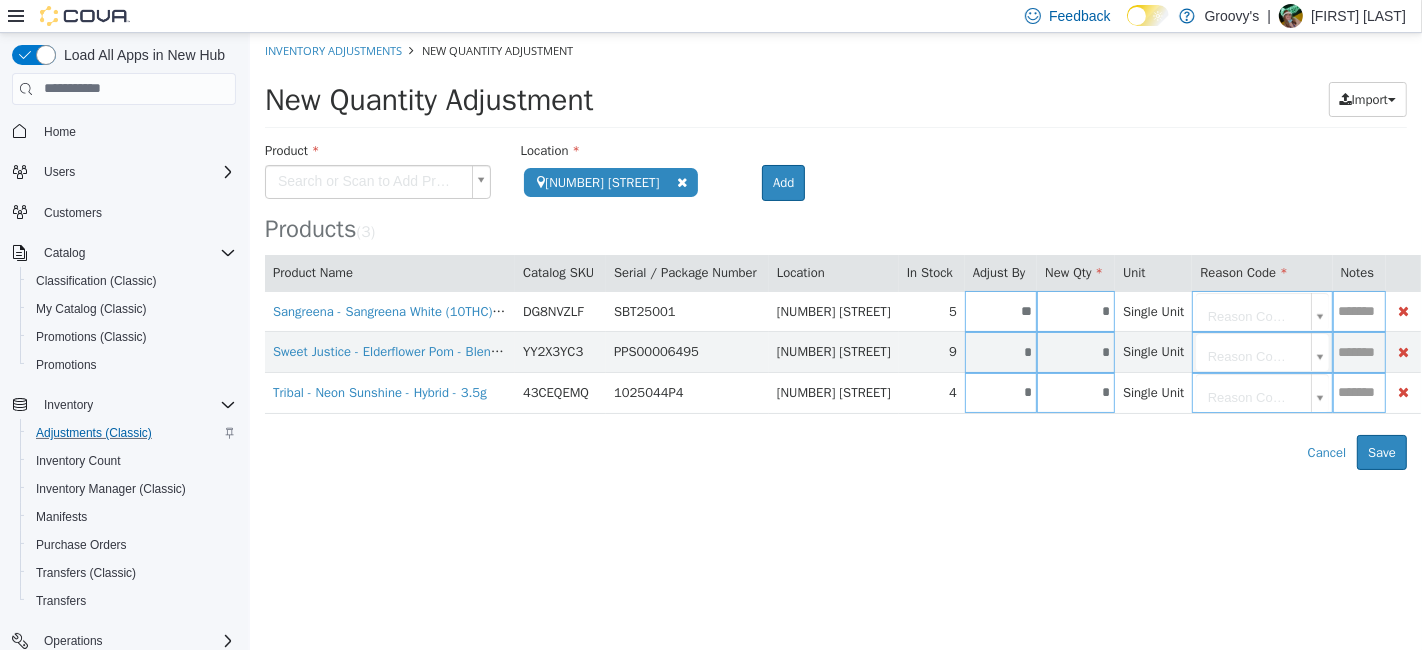 click on "**********" at bounding box center (835, 250) 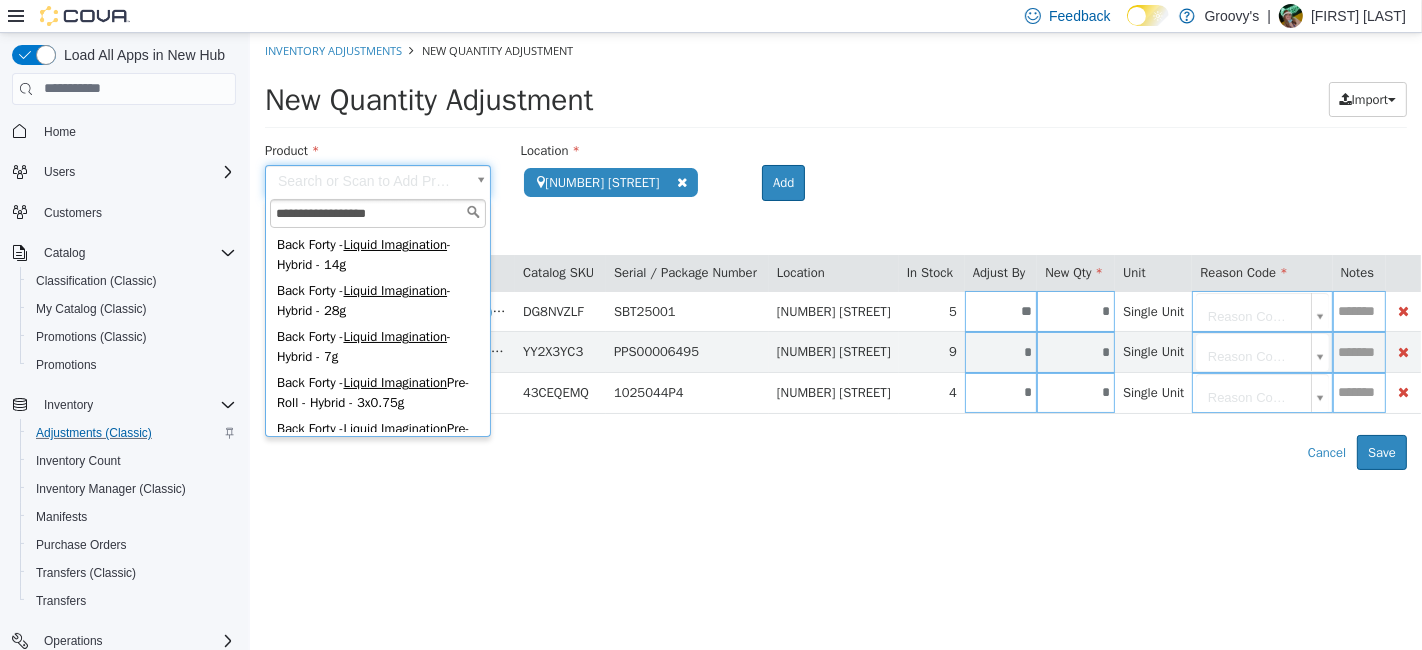 scroll, scrollTop: 174, scrollLeft: 0, axis: vertical 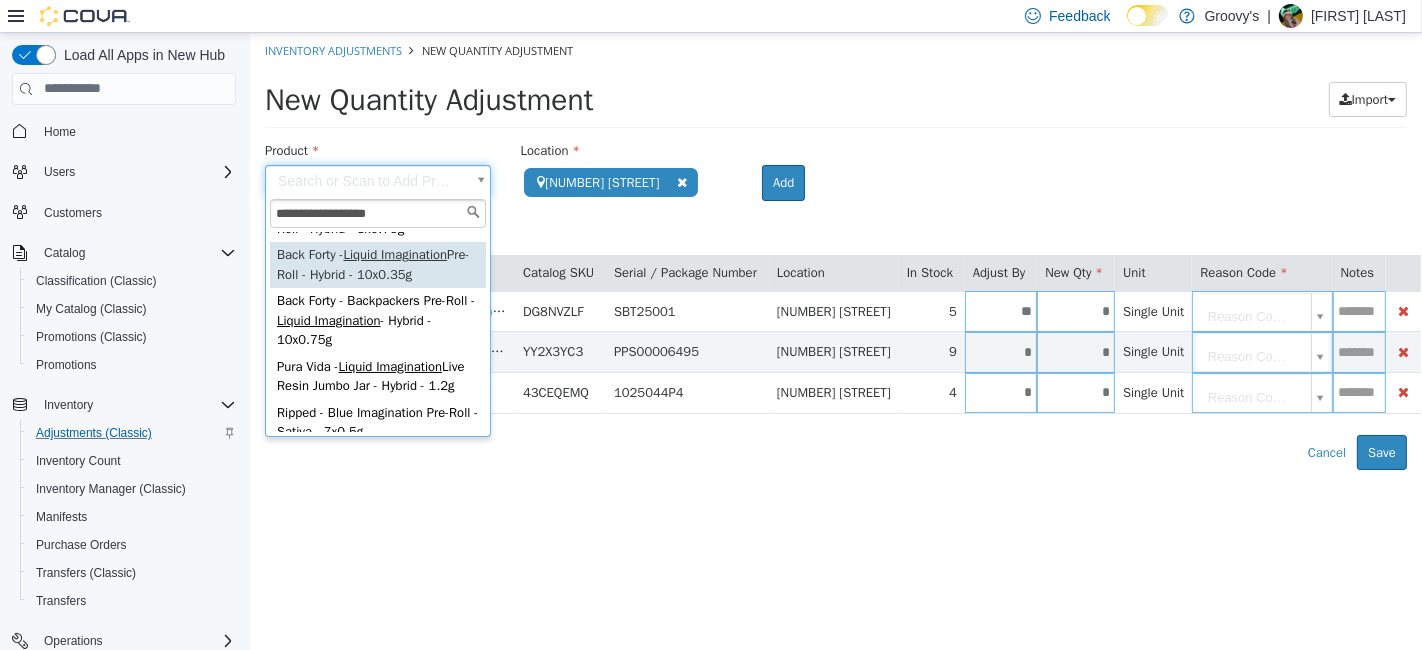 type on "**********" 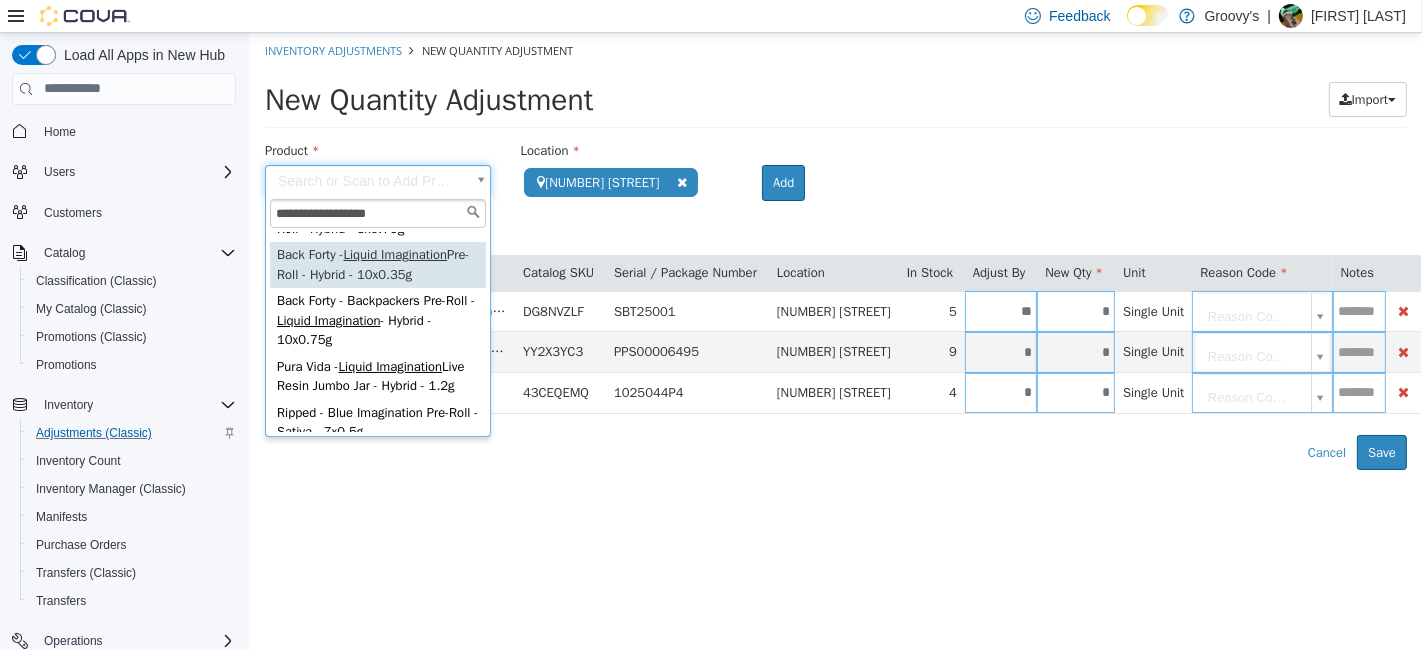 type on "**********" 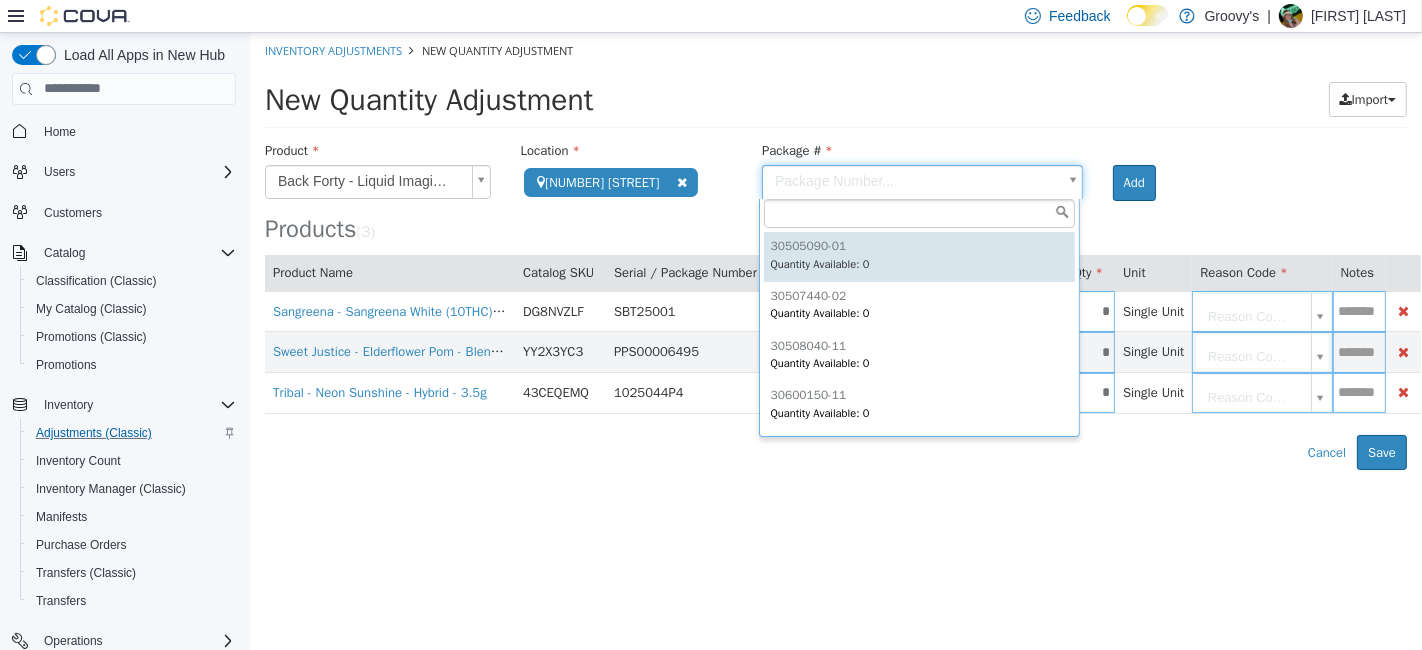 click on "**********" at bounding box center [835, 250] 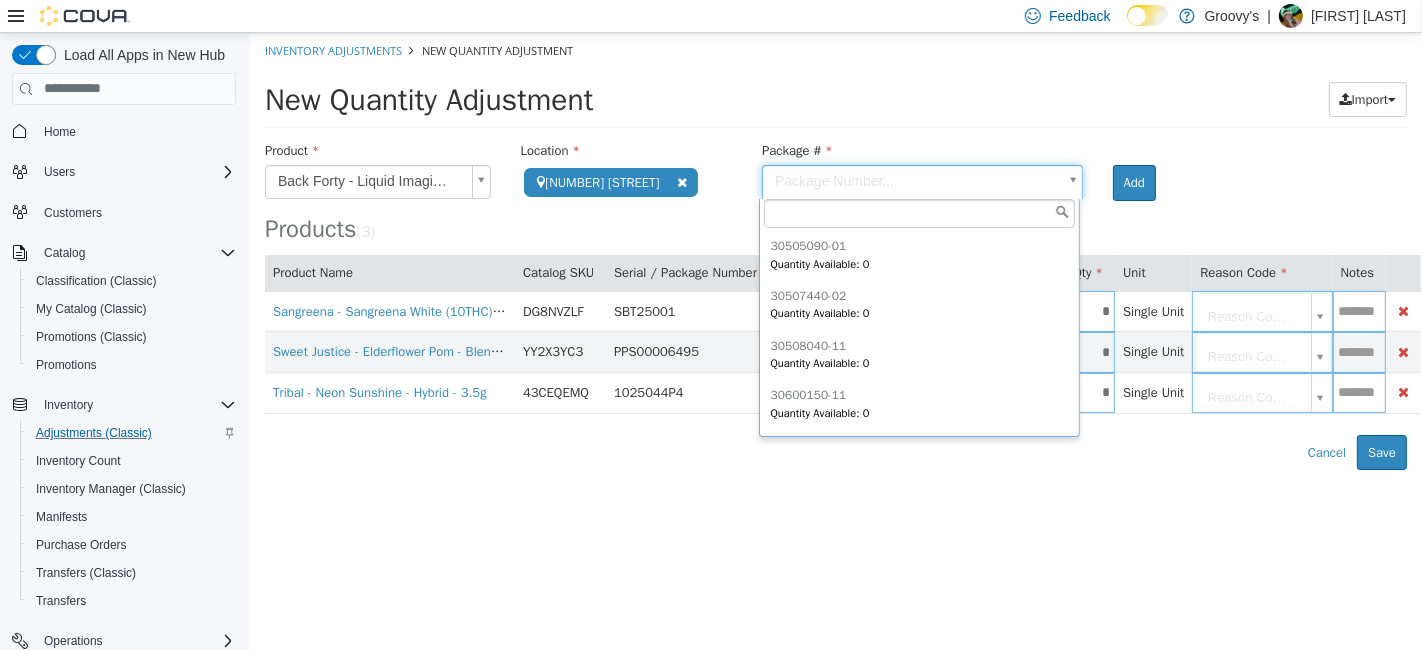 scroll, scrollTop: 296, scrollLeft: 0, axis: vertical 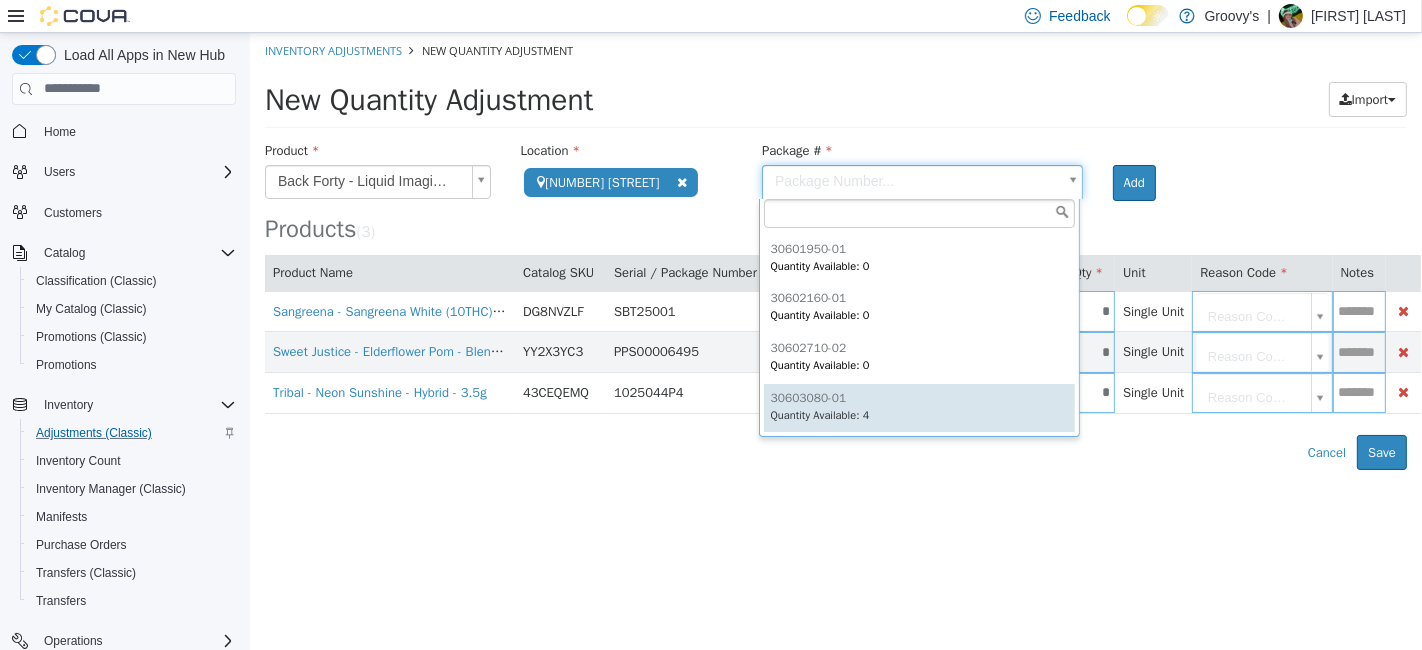 type on "**********" 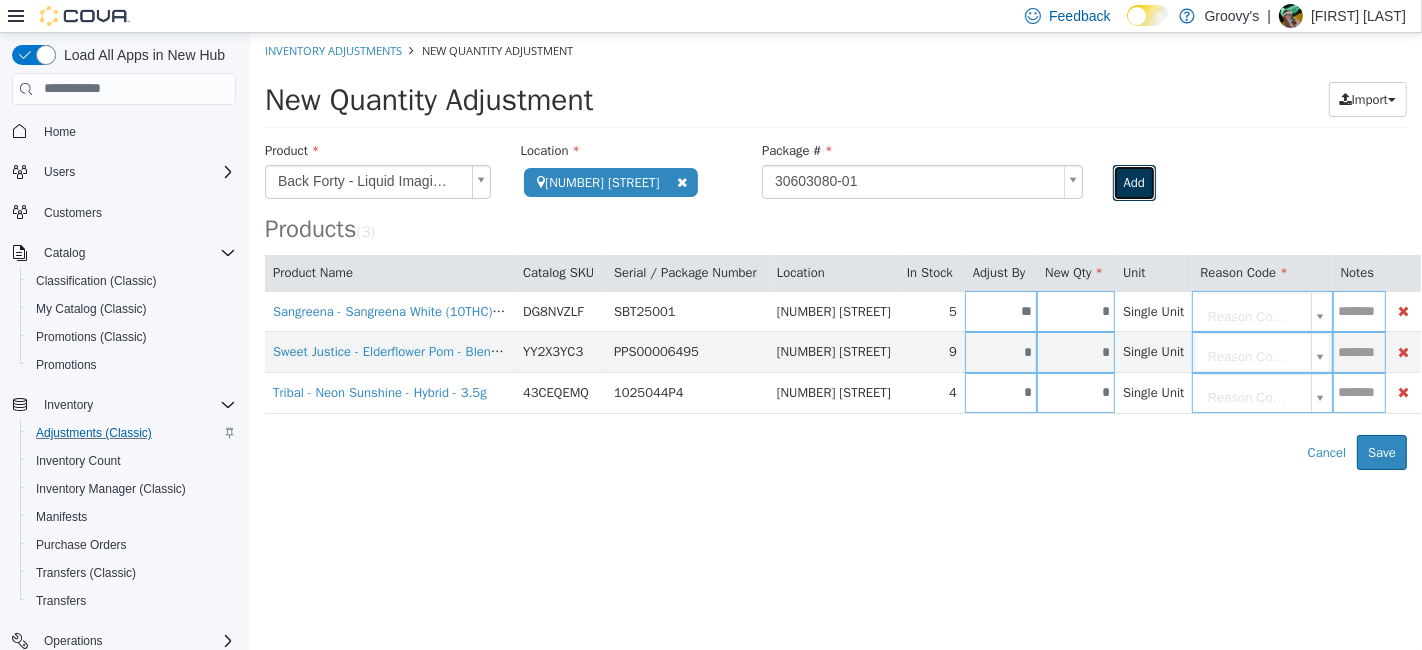 click on "Add" at bounding box center [1133, 182] 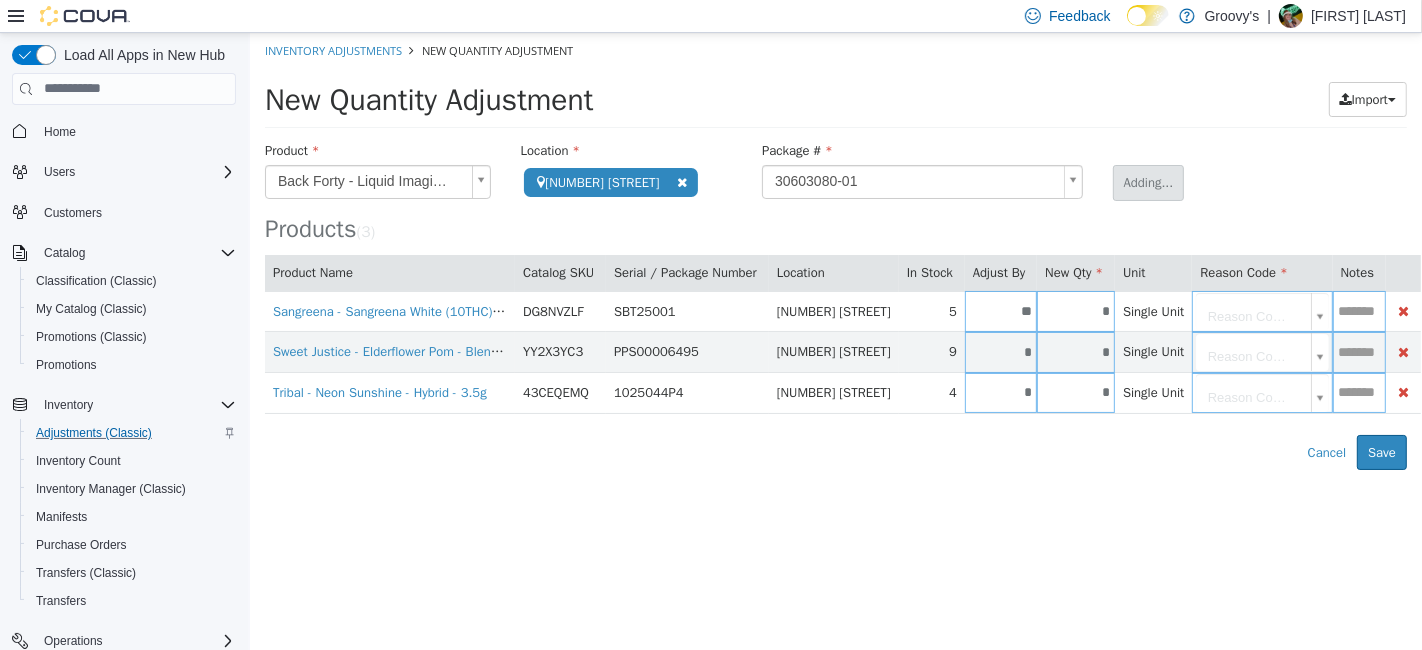 type 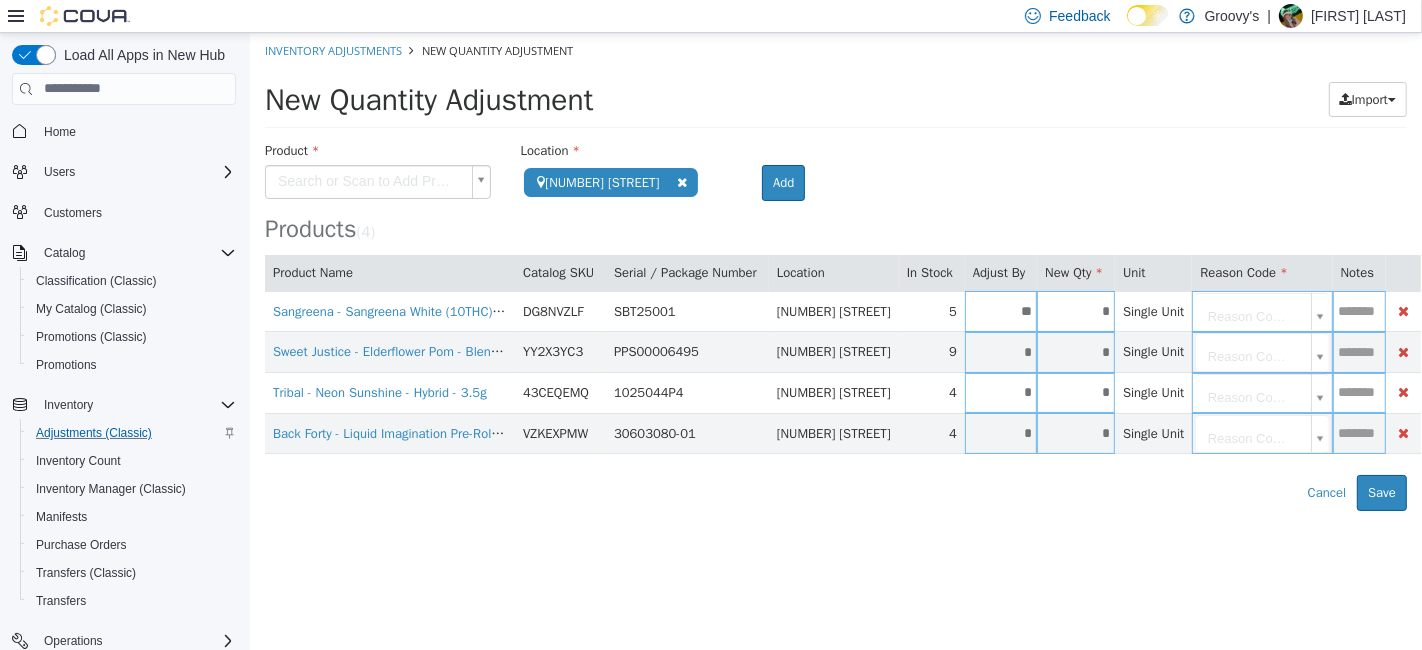 click on "**********" at bounding box center (835, 271) 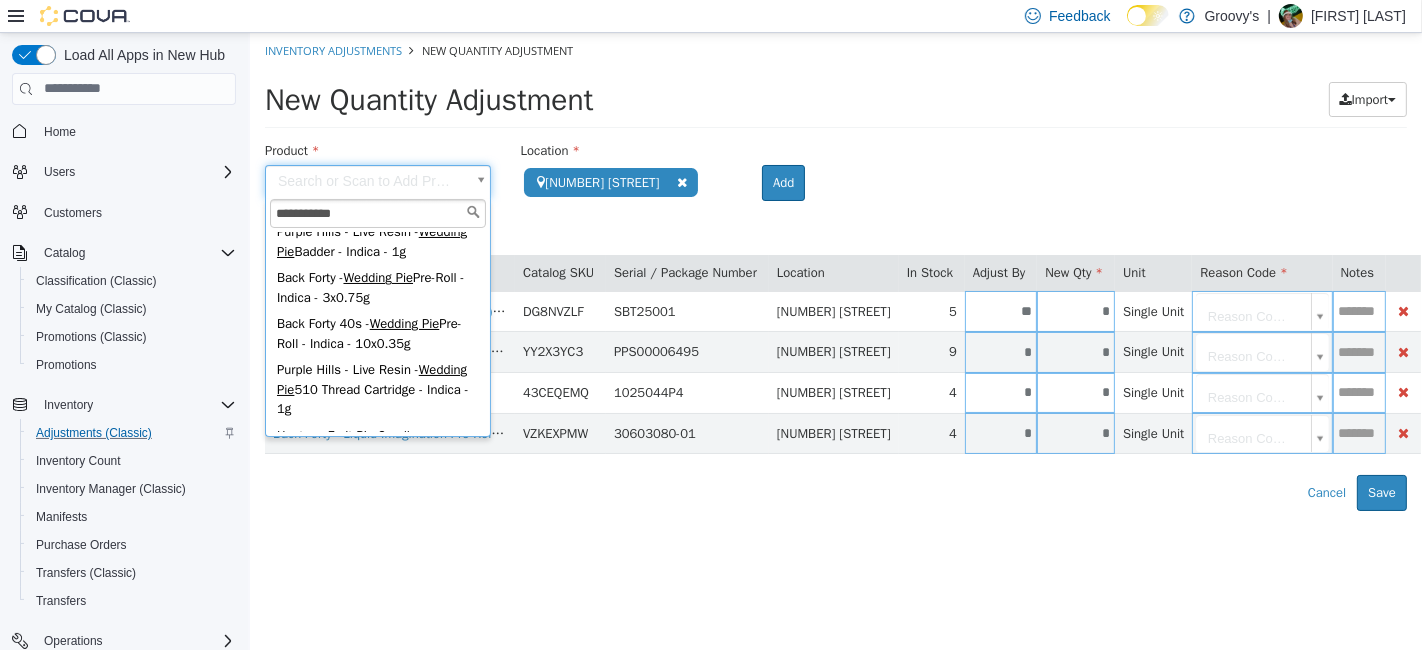 scroll, scrollTop: 174, scrollLeft: 0, axis: vertical 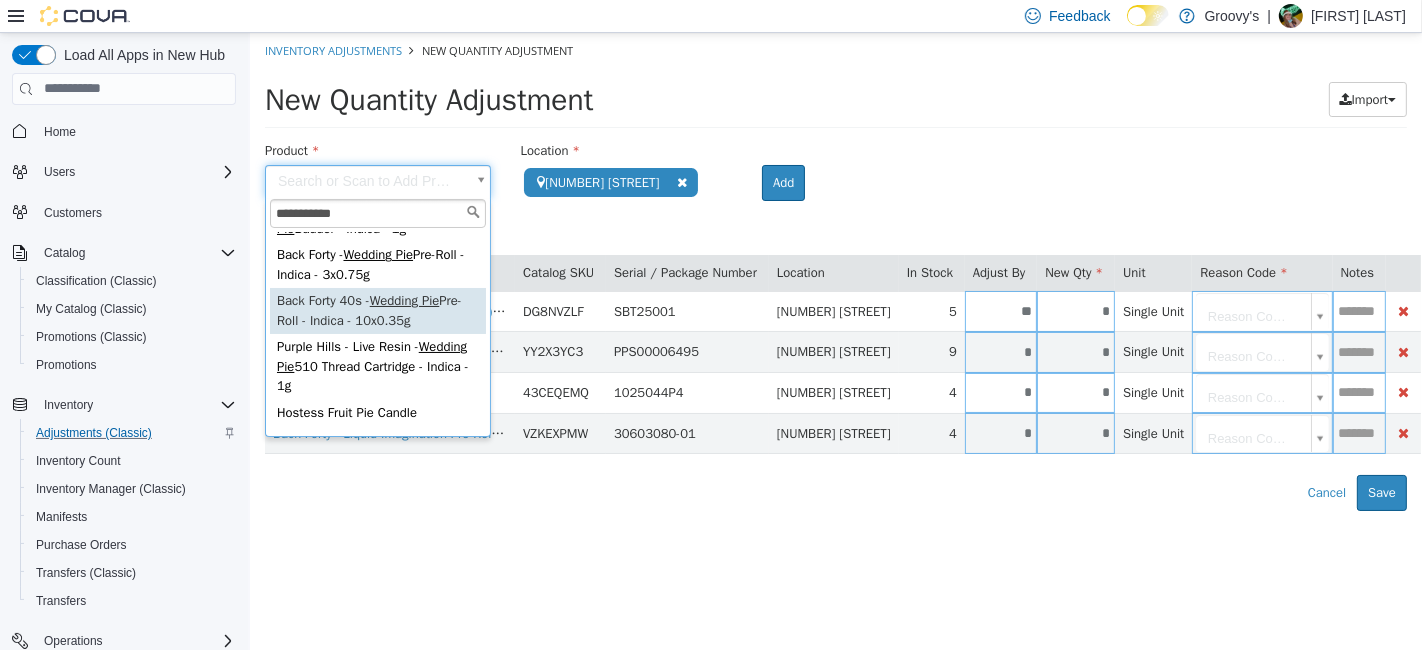 type on "**********" 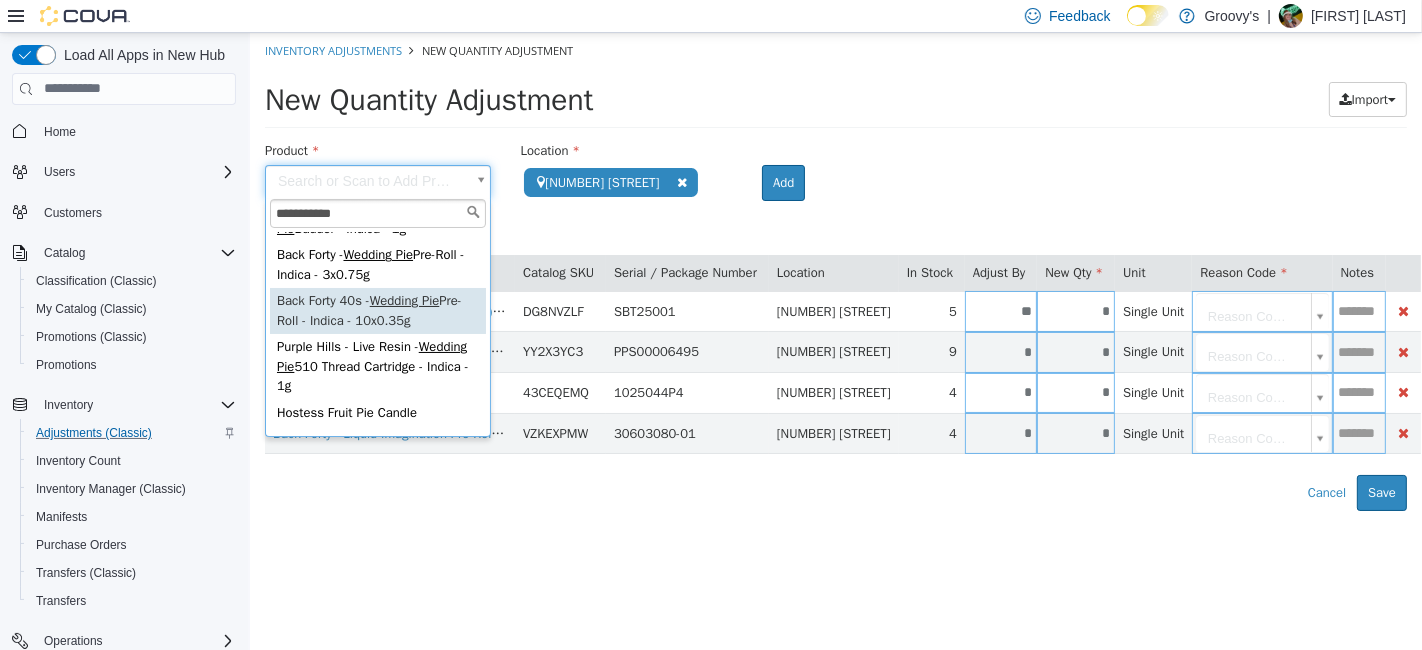 type on "**********" 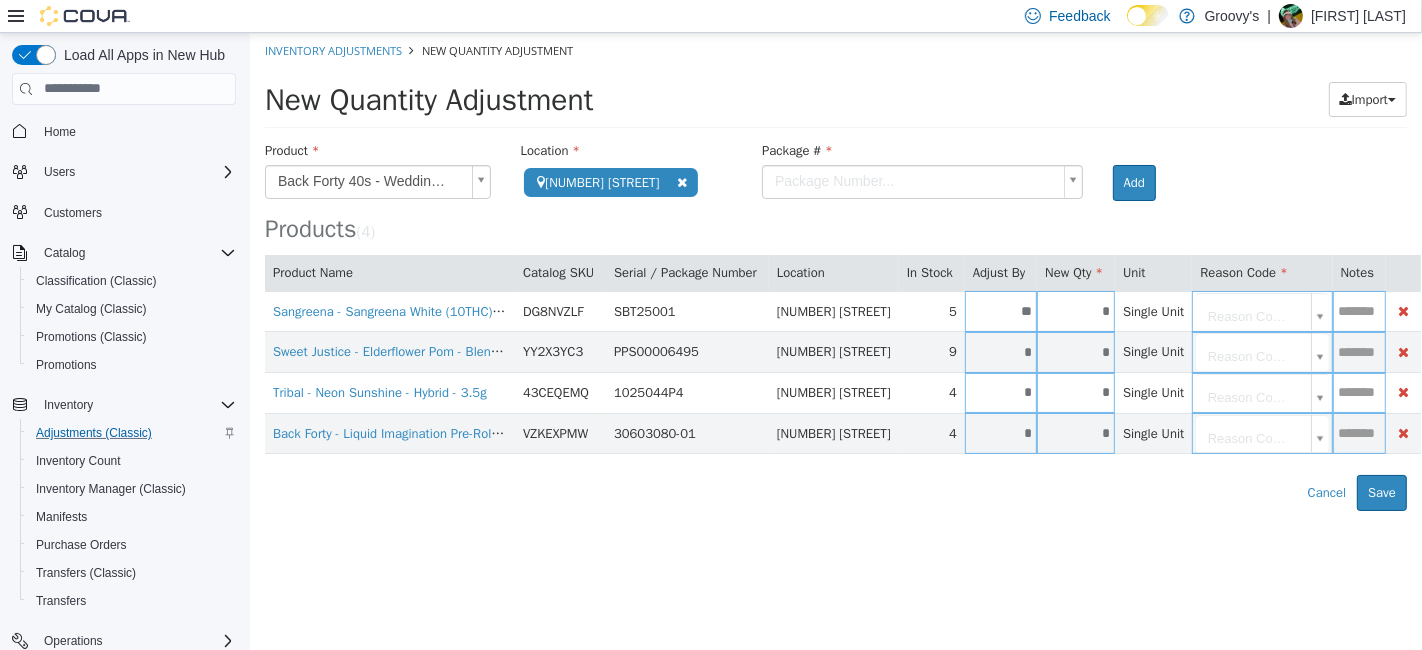 click on "**********" at bounding box center [835, 271] 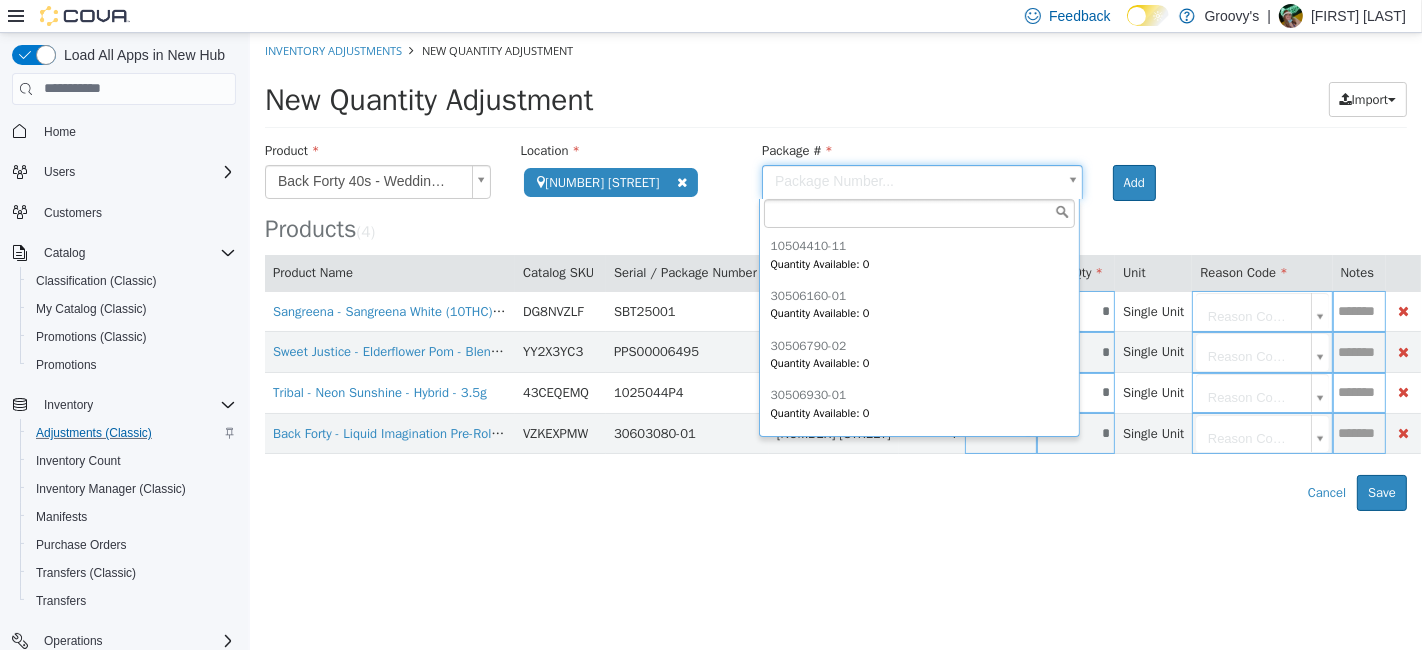 scroll, scrollTop: 197, scrollLeft: 0, axis: vertical 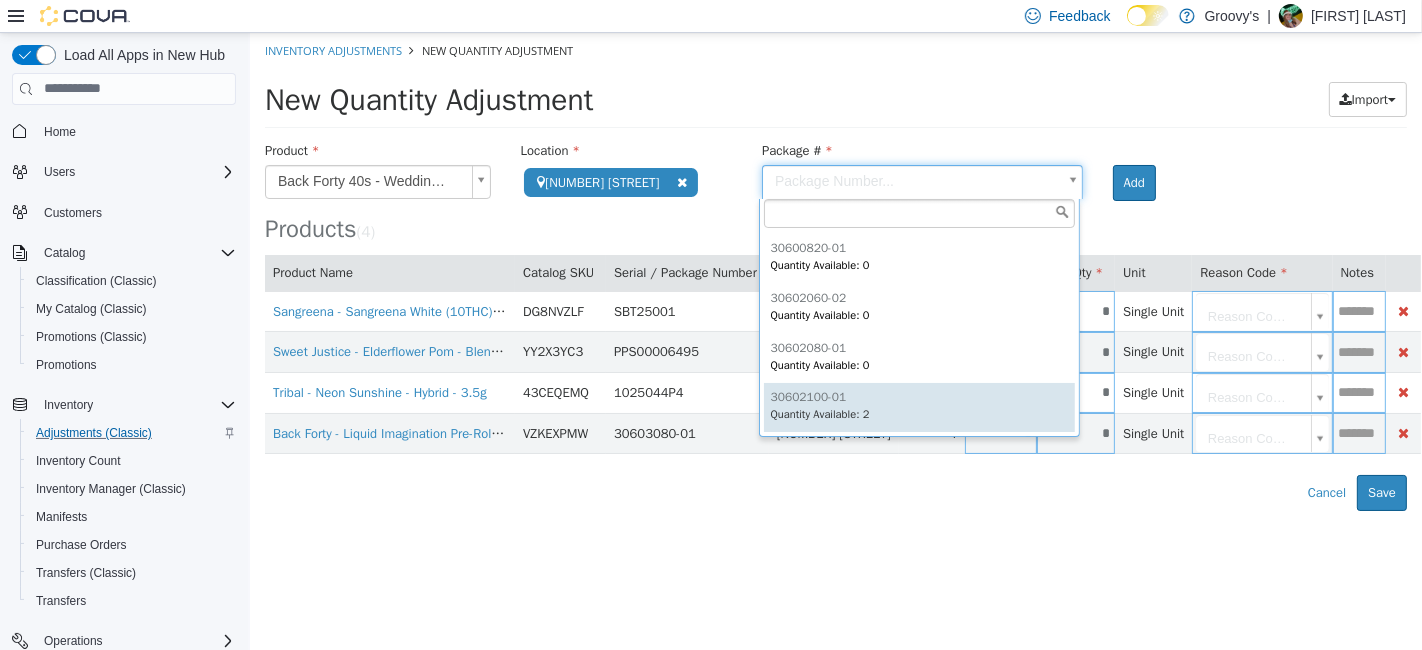 type on "**********" 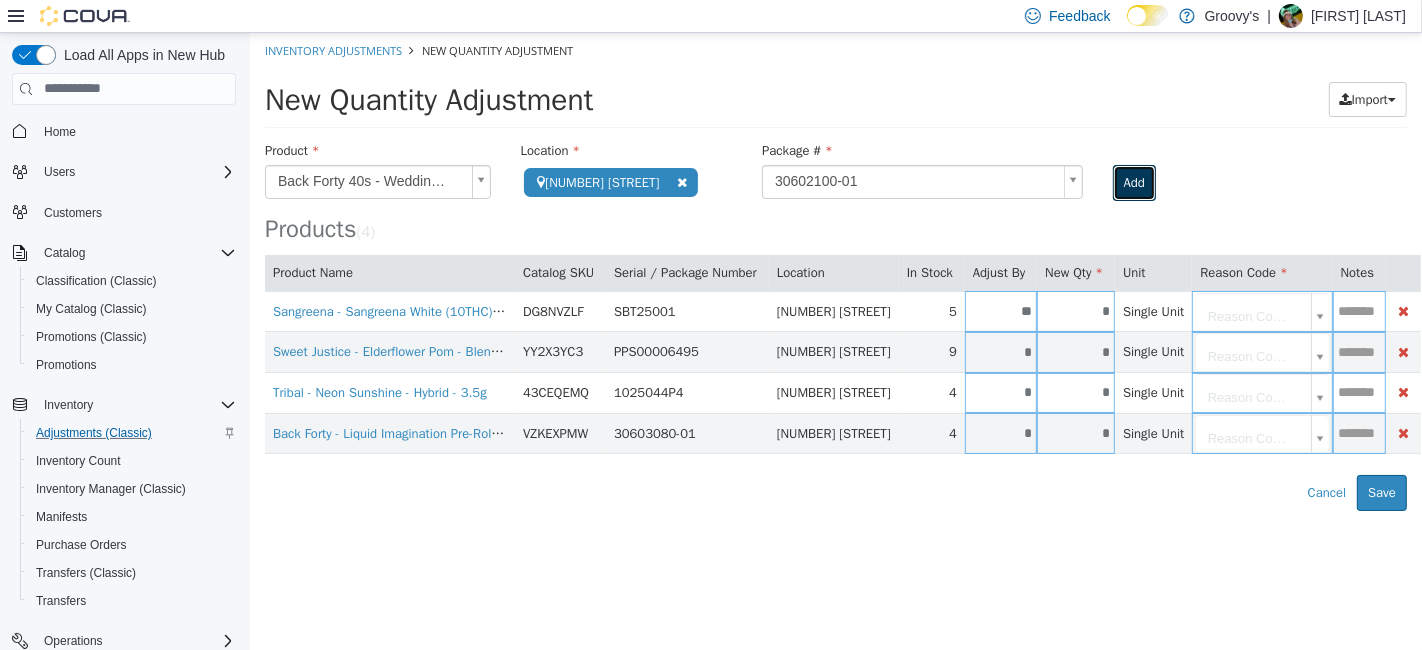 click on "Add" at bounding box center [1133, 182] 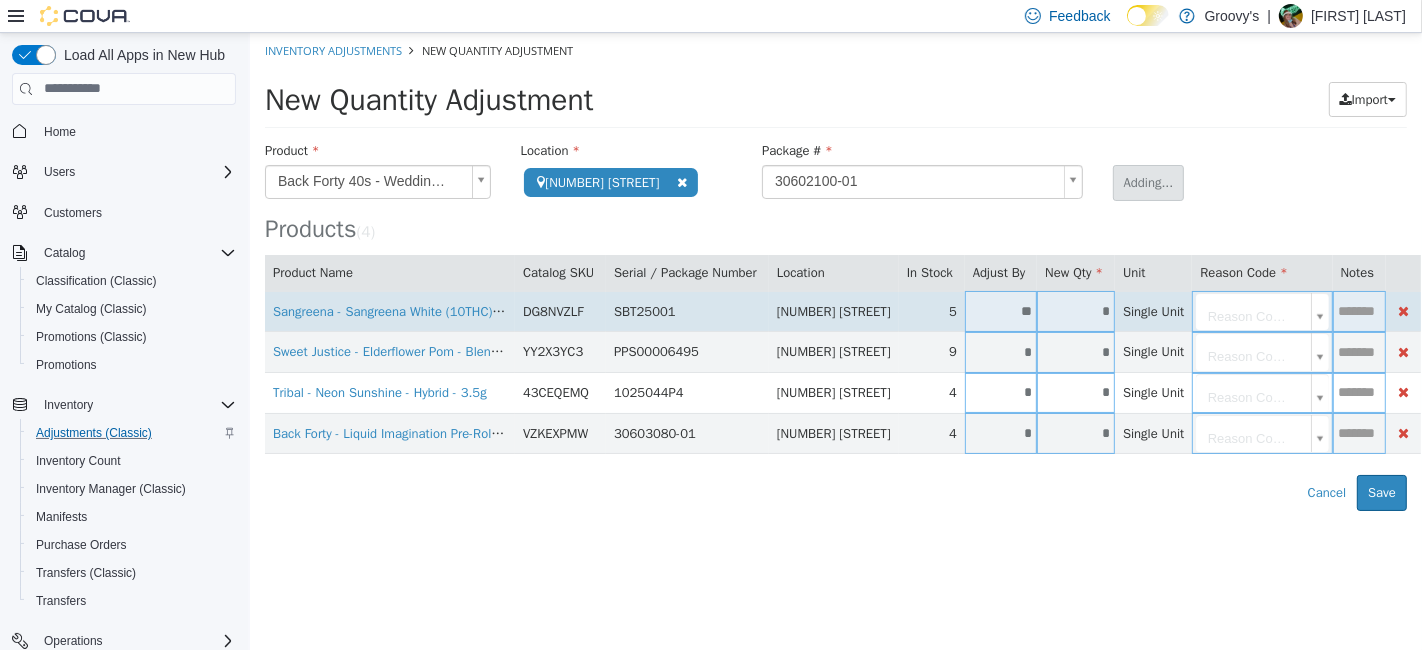 type 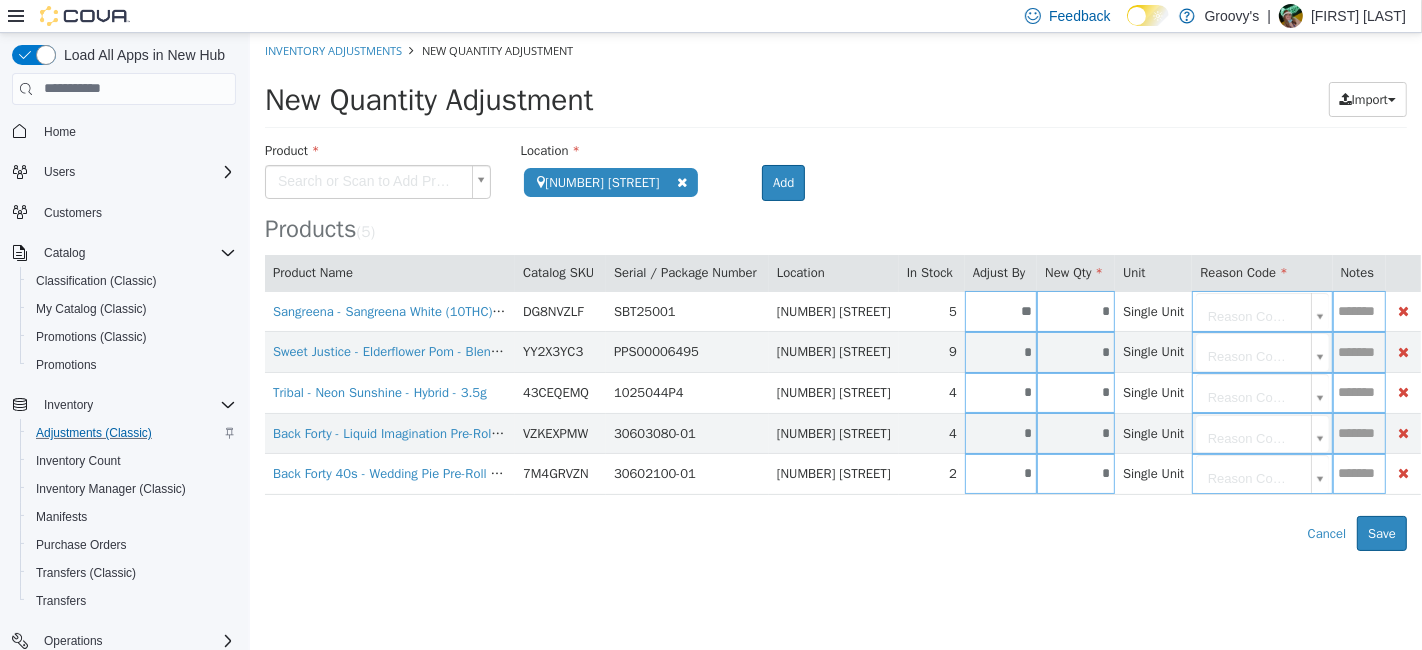 click on "**********" at bounding box center (835, 291) 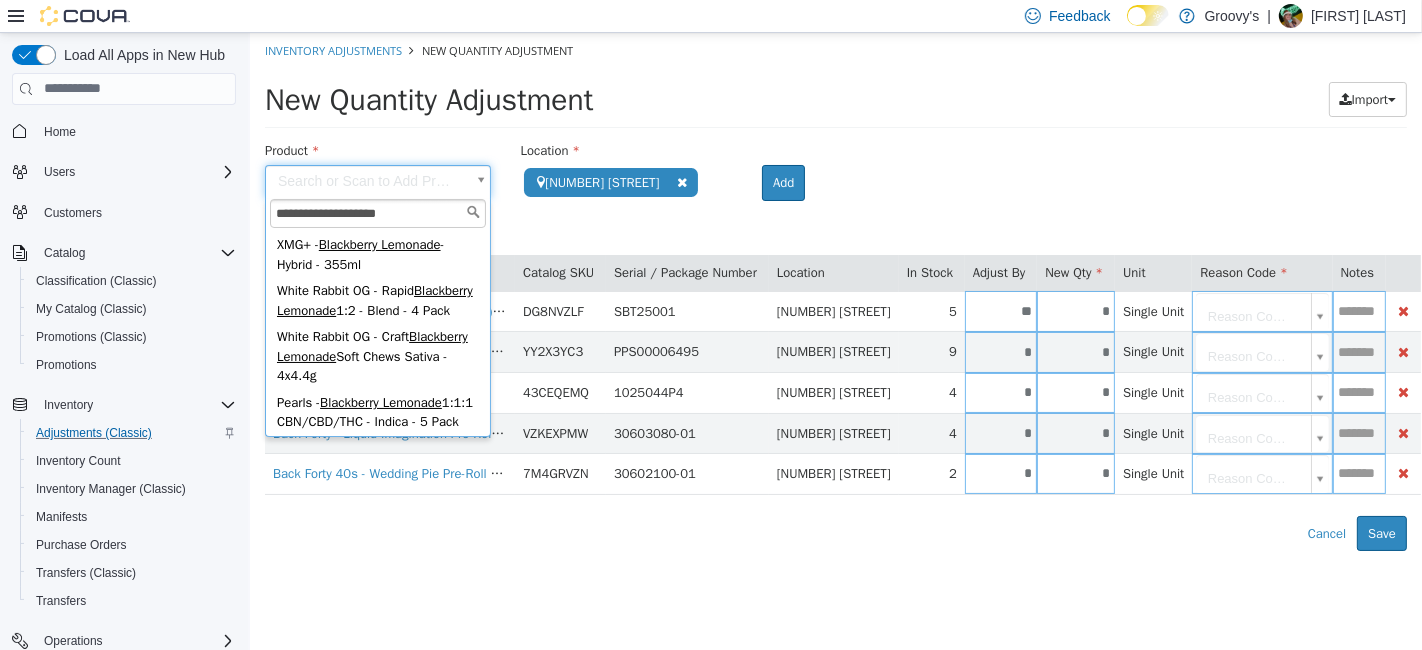 scroll, scrollTop: 34, scrollLeft: 0, axis: vertical 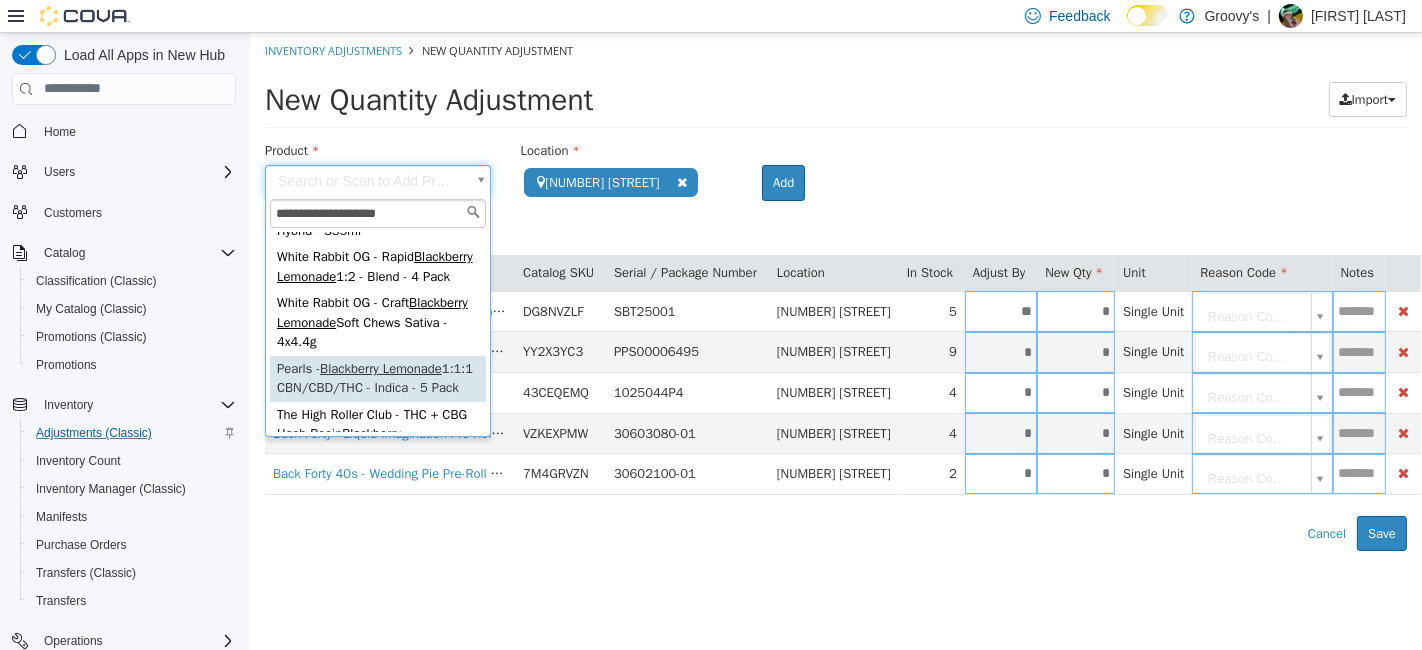 type on "**********" 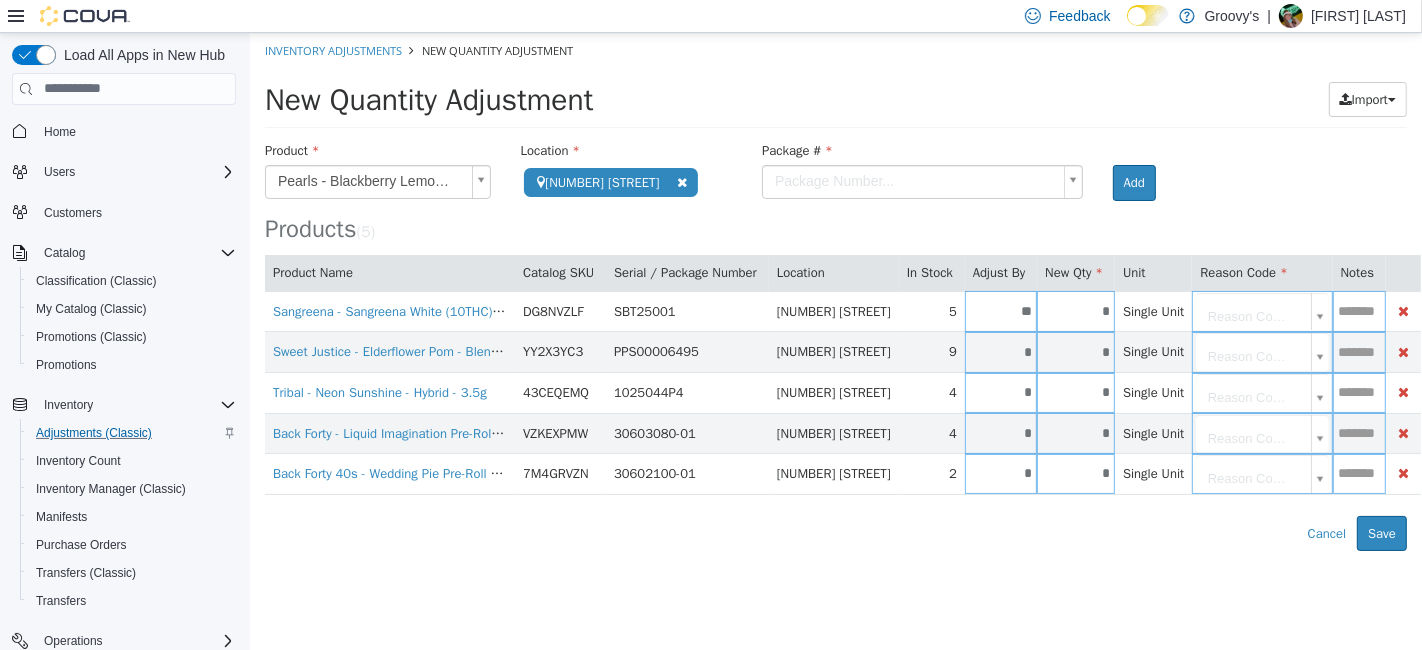 click on "**********" at bounding box center [835, 291] 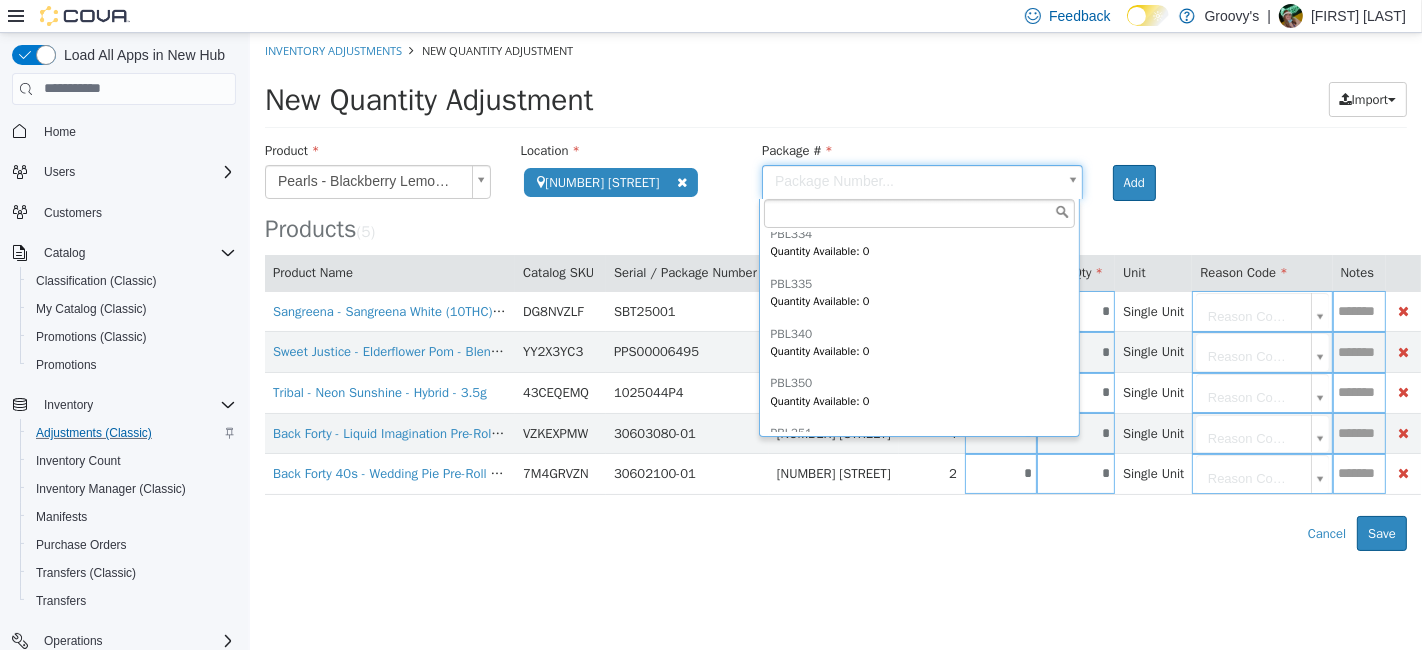 scroll, scrollTop: 3722, scrollLeft: 0, axis: vertical 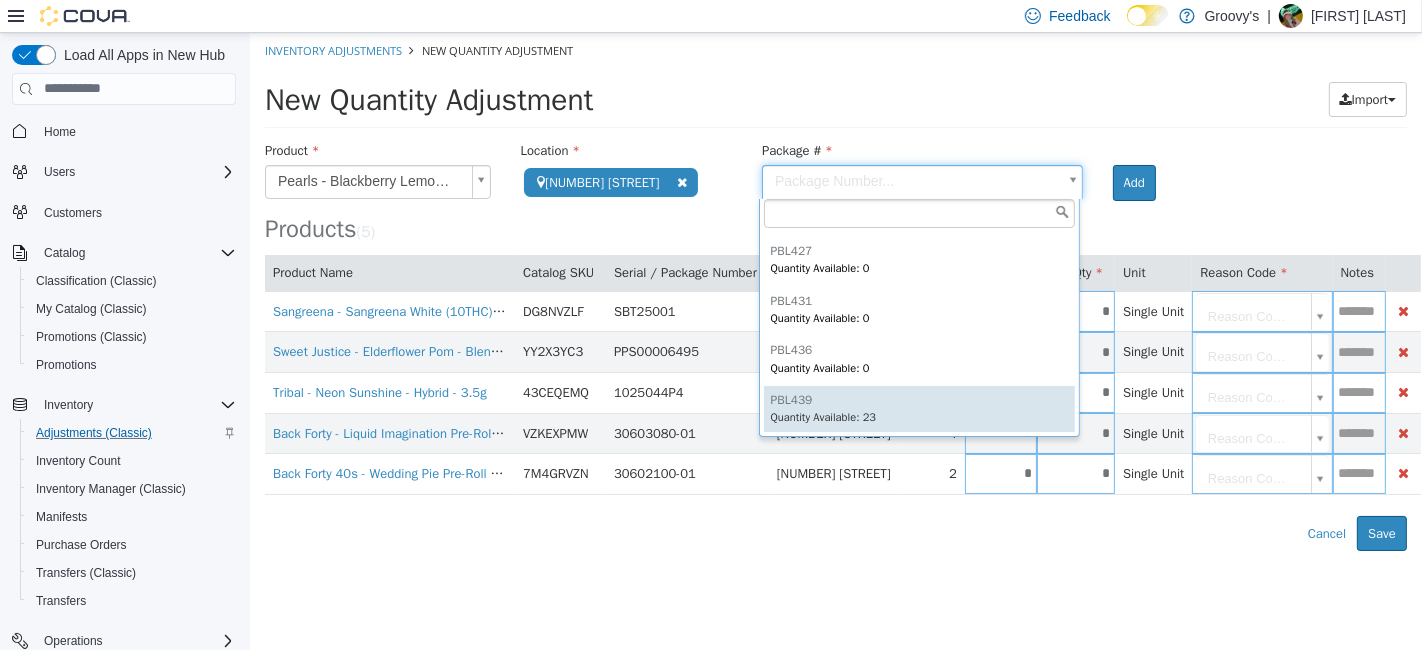 type on "******" 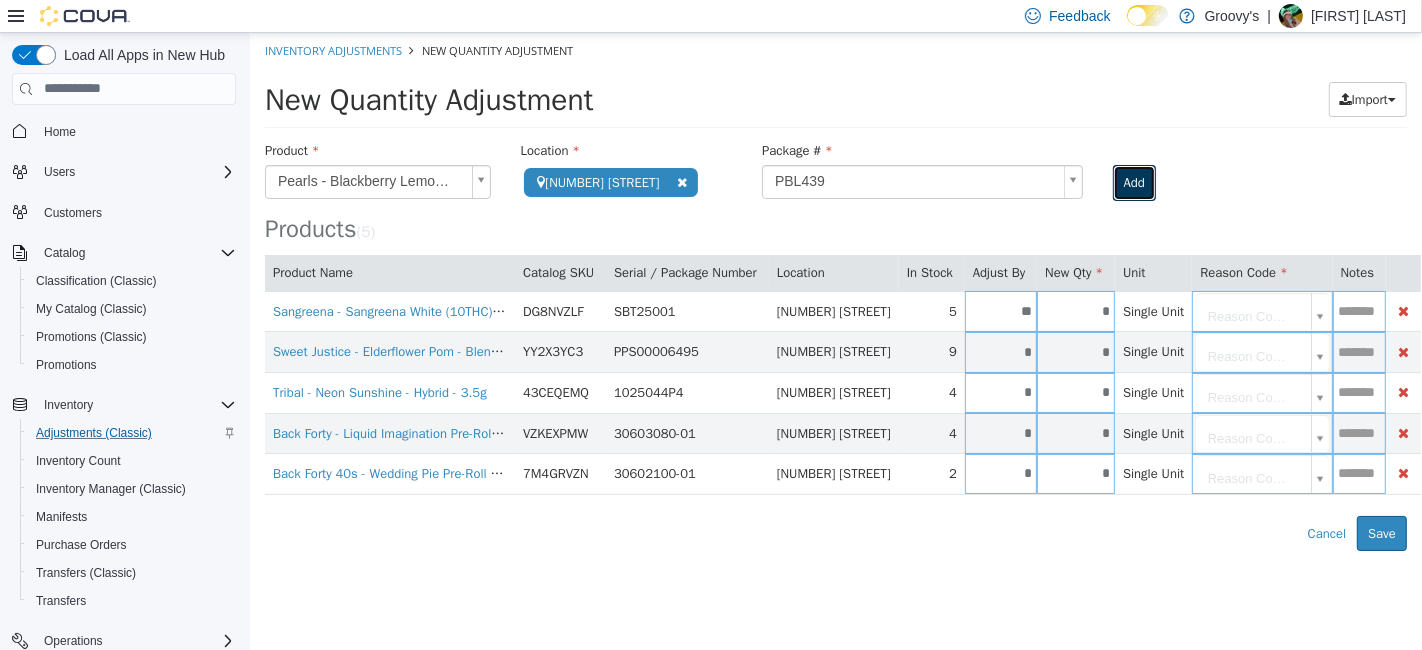 click on "Add" at bounding box center (1133, 182) 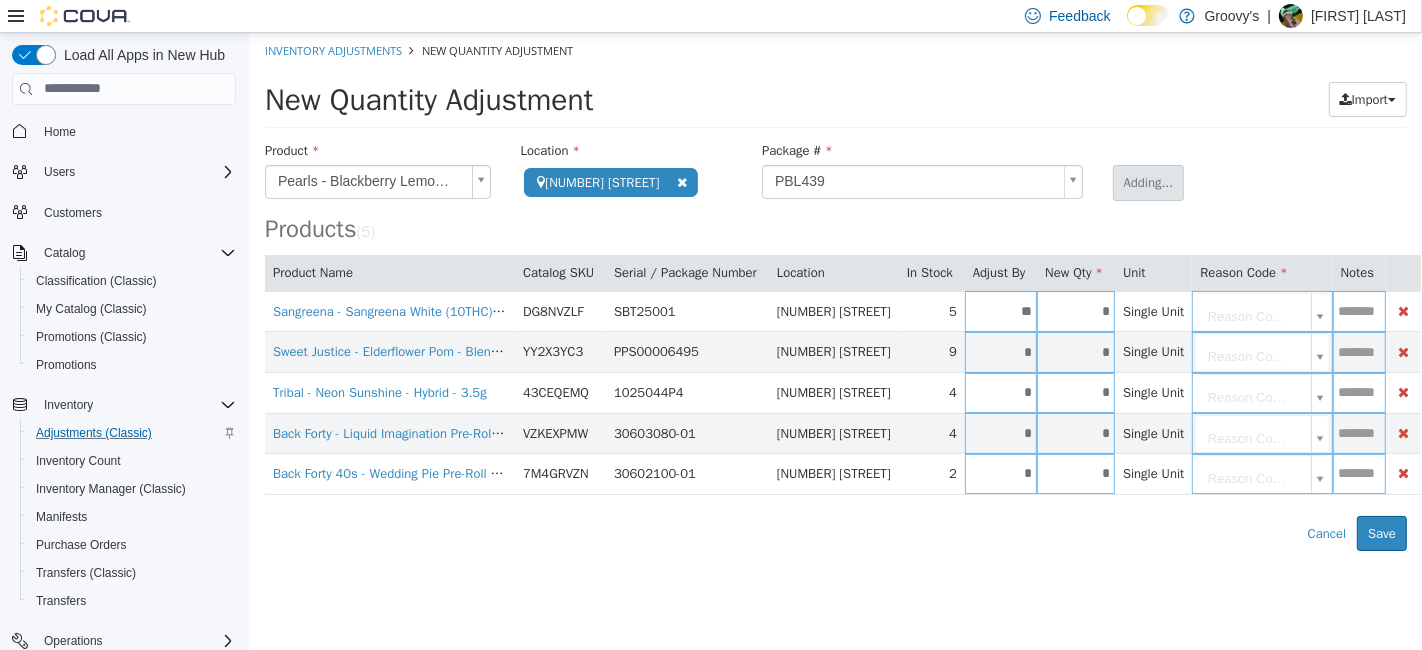 type 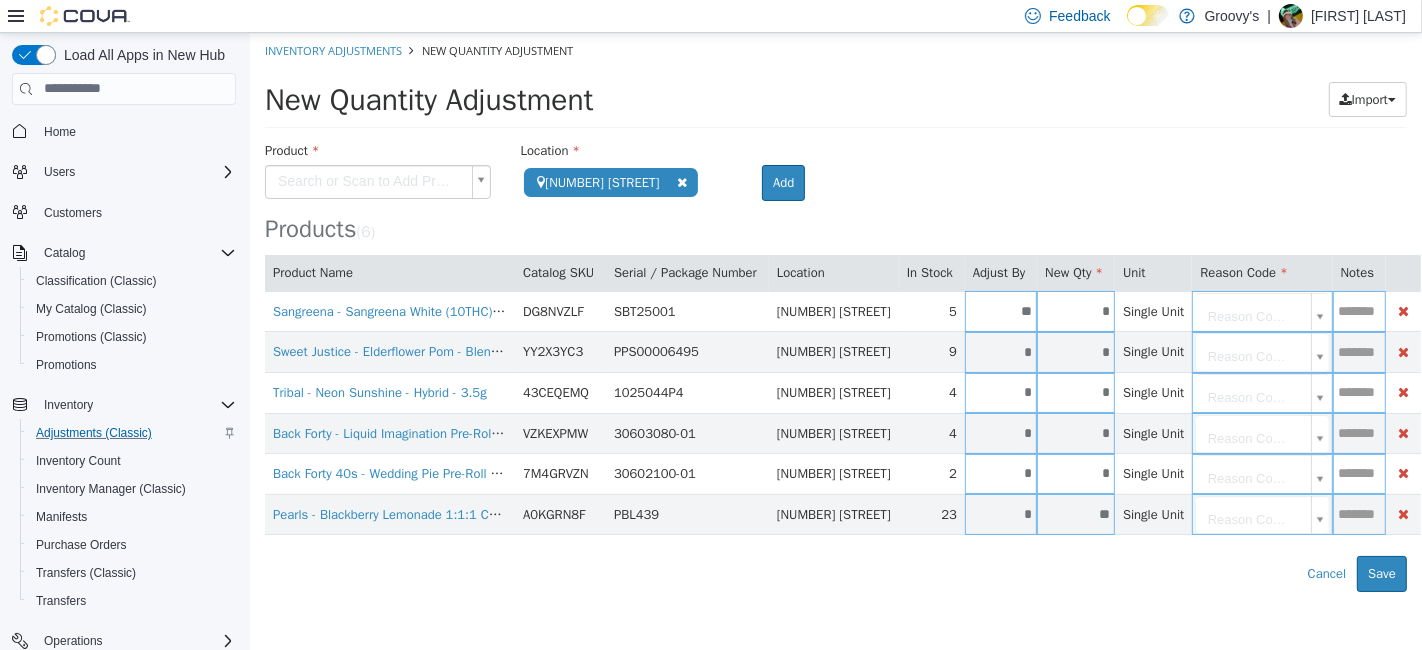 click on "**********" at bounding box center [835, 311] 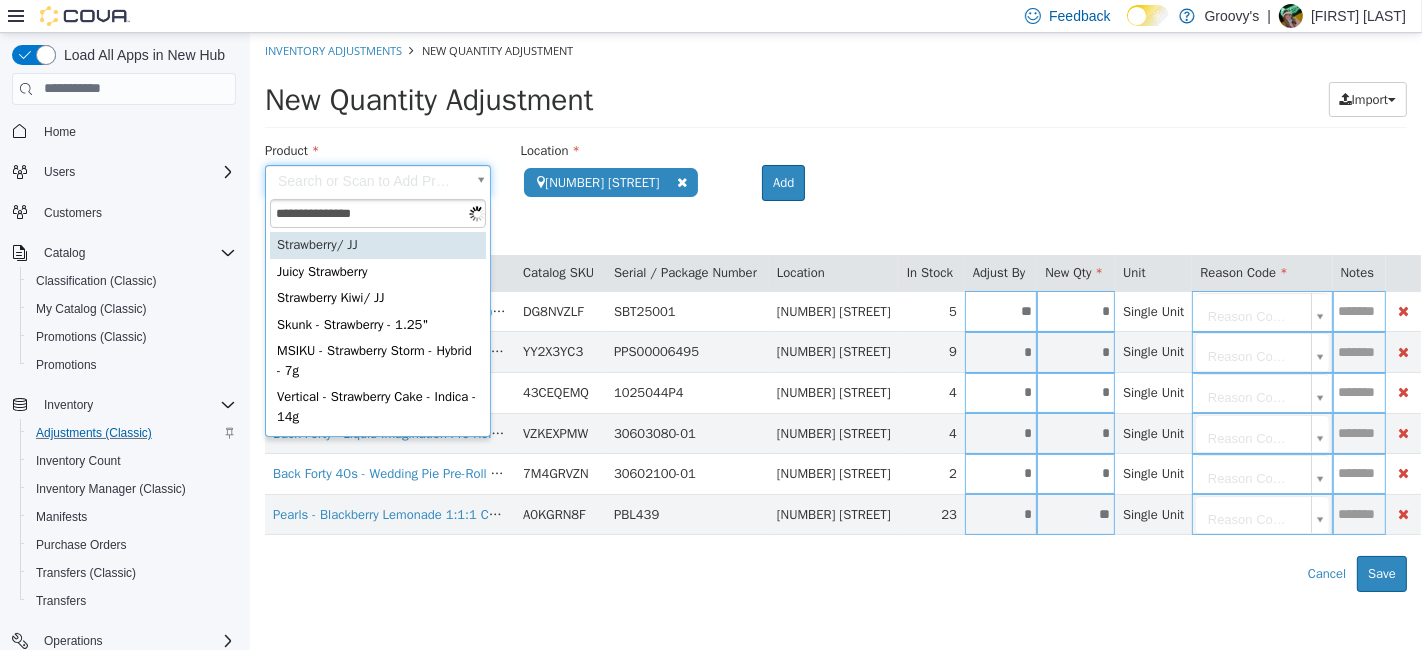 type on "**********" 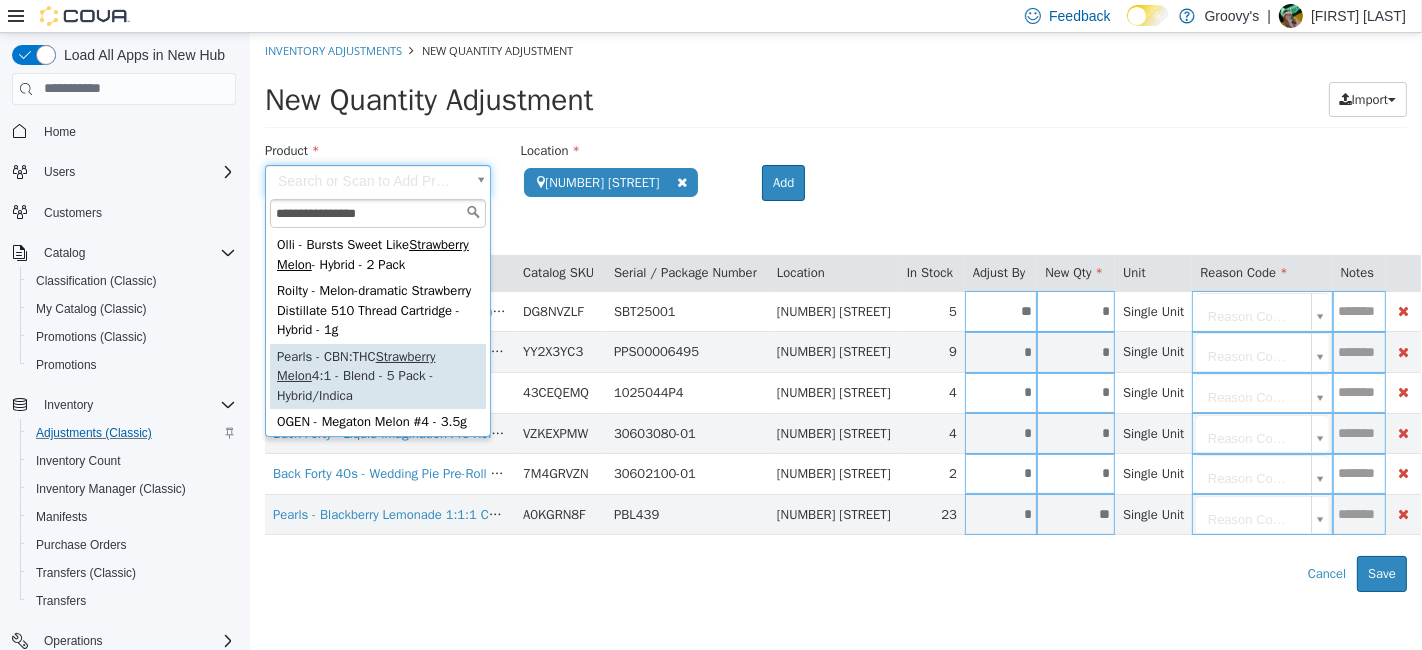 scroll, scrollTop: 7, scrollLeft: 0, axis: vertical 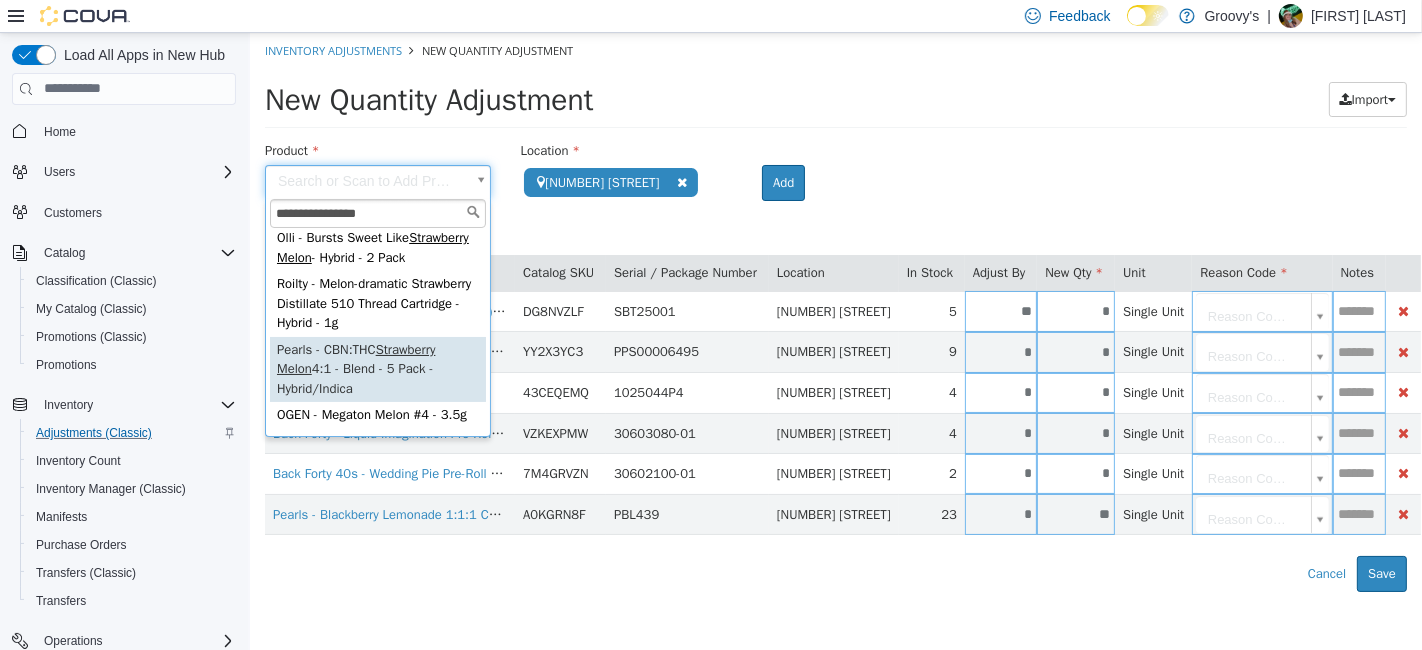 type on "**********" 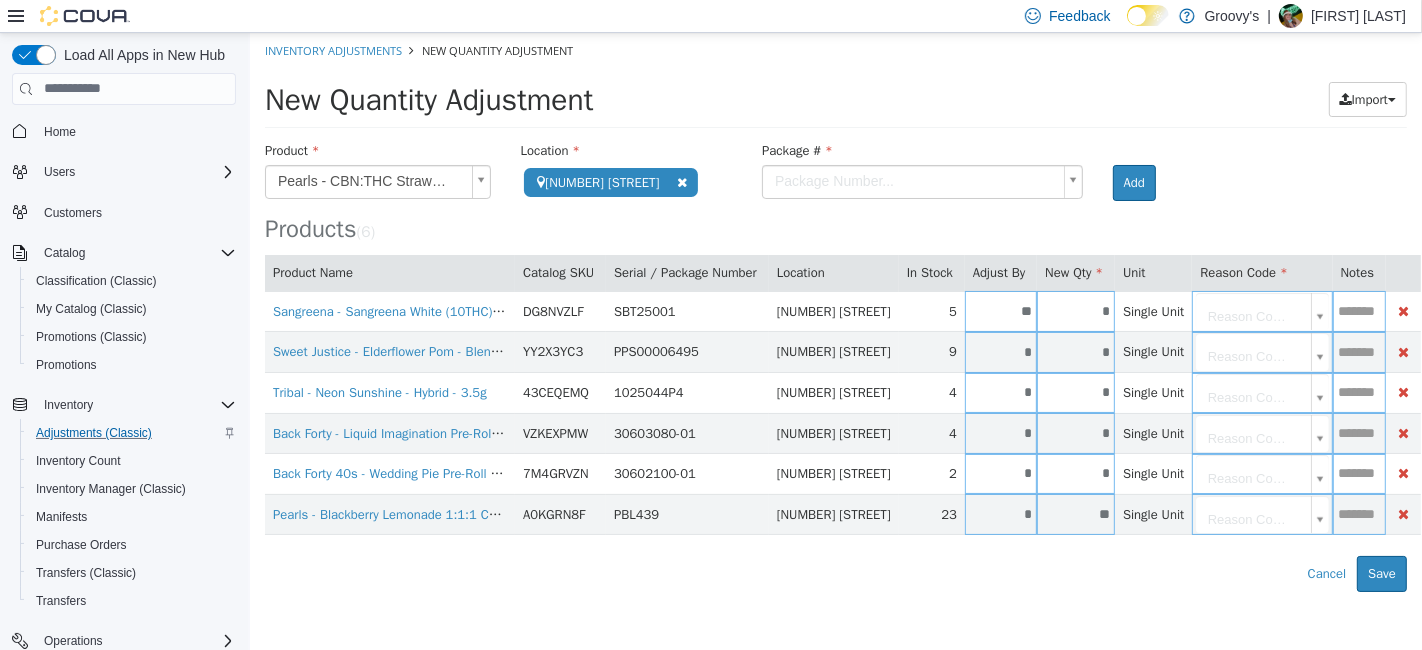 click on "**********" at bounding box center (835, 311) 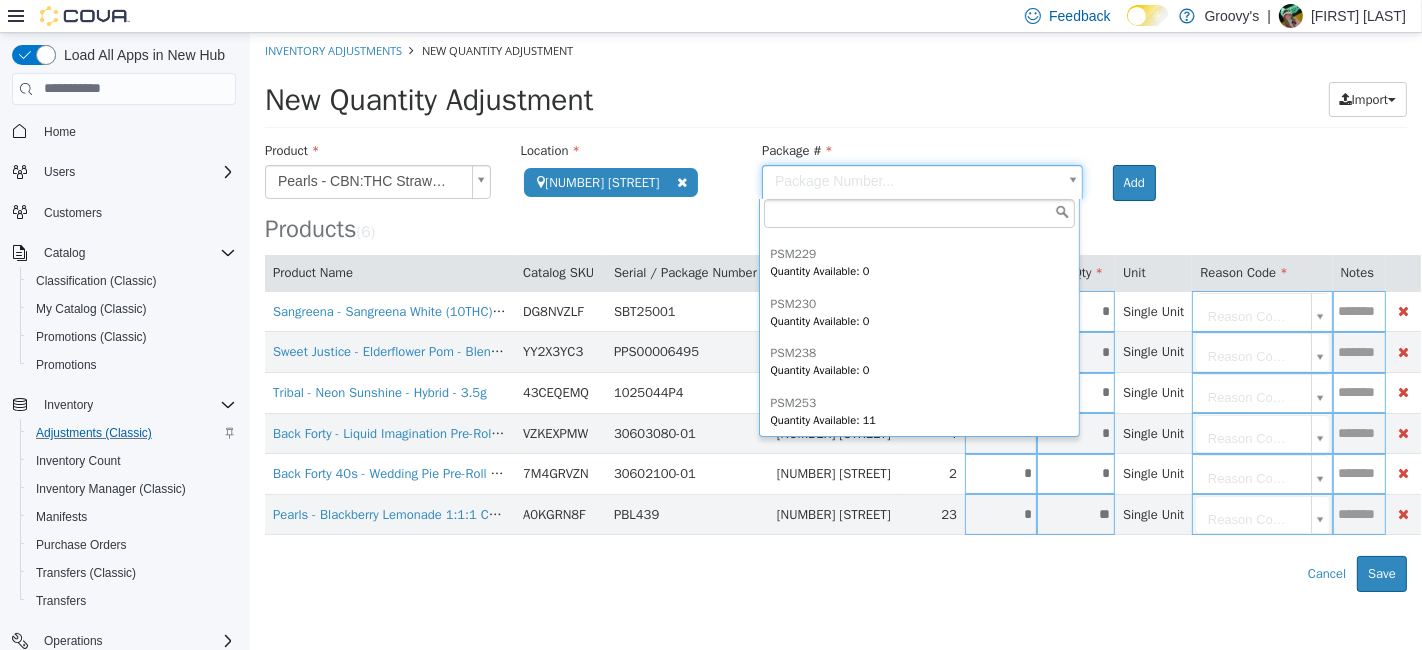 scroll, scrollTop: 1984, scrollLeft: 0, axis: vertical 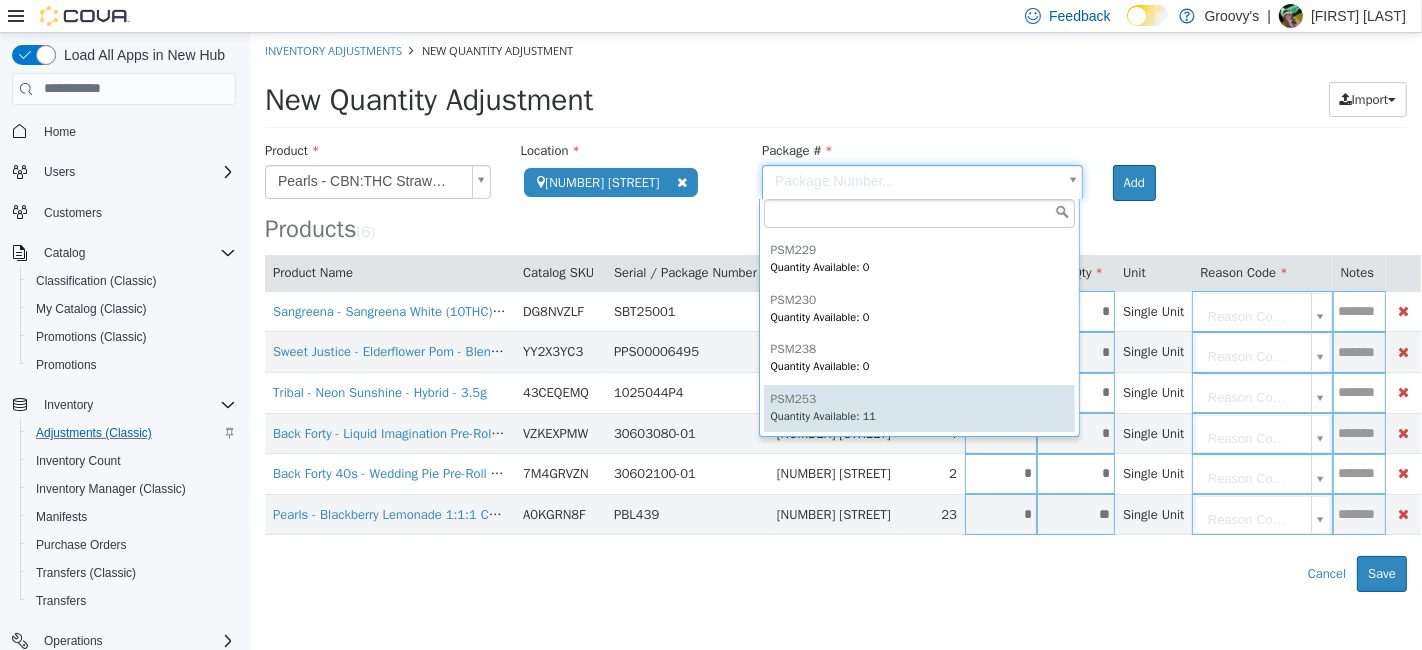 type on "******" 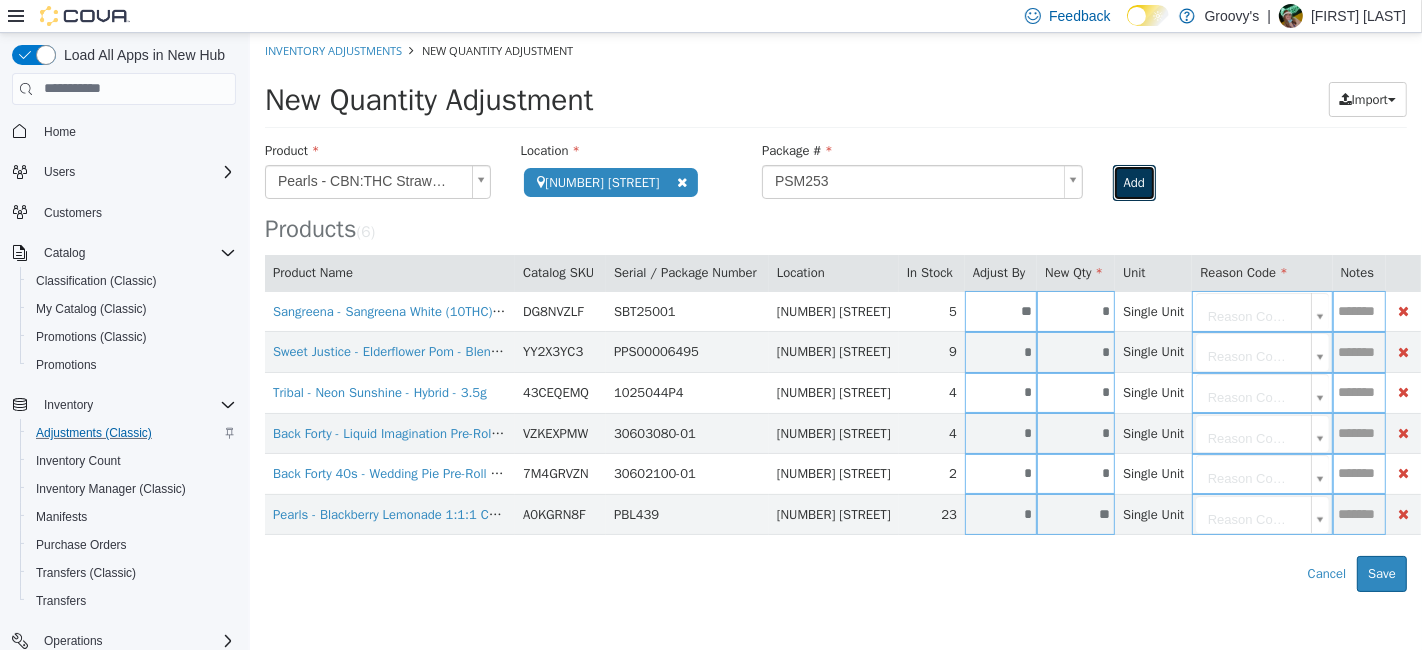 click on "Add" at bounding box center [1133, 182] 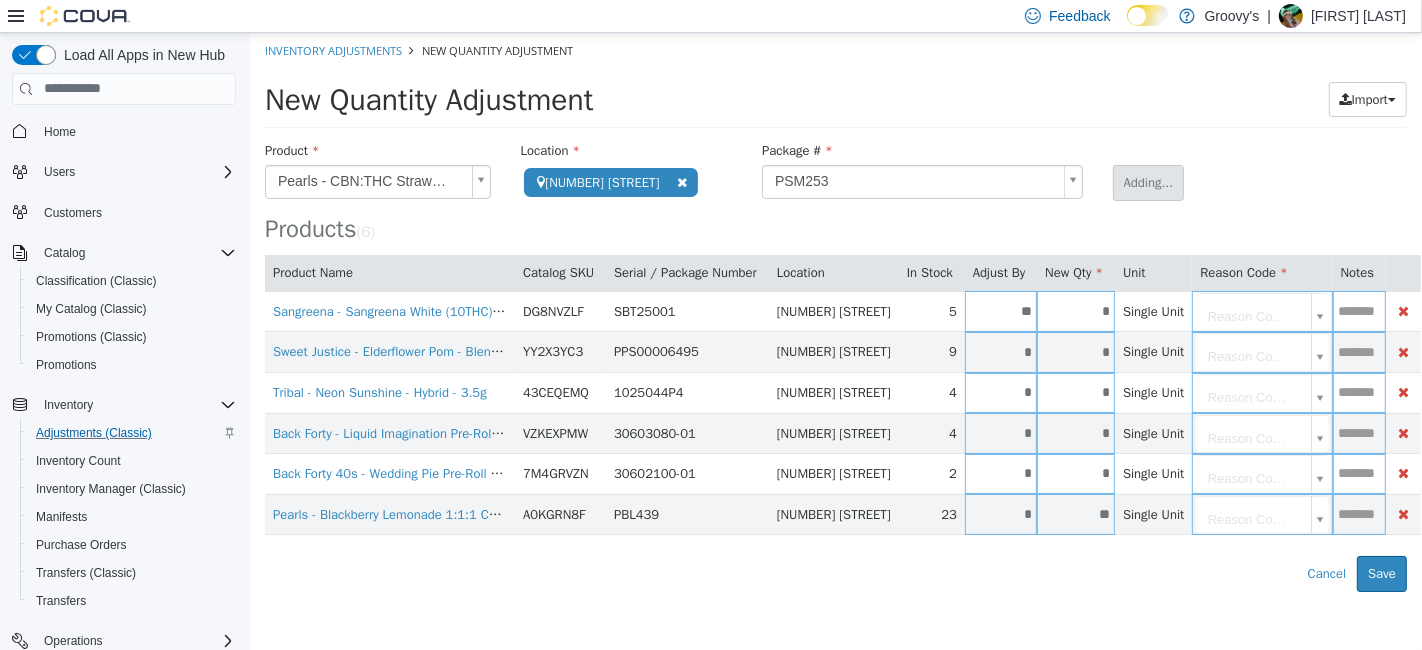 type 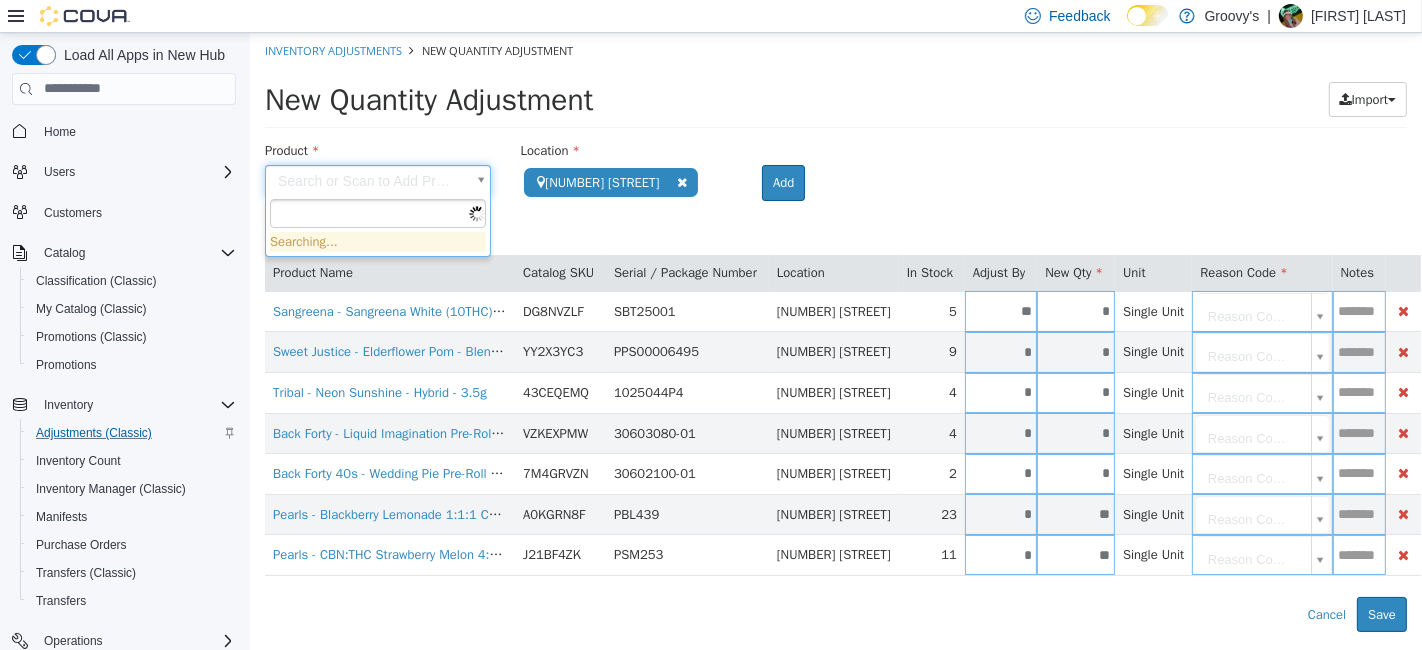 click on "**********" at bounding box center [835, 331] 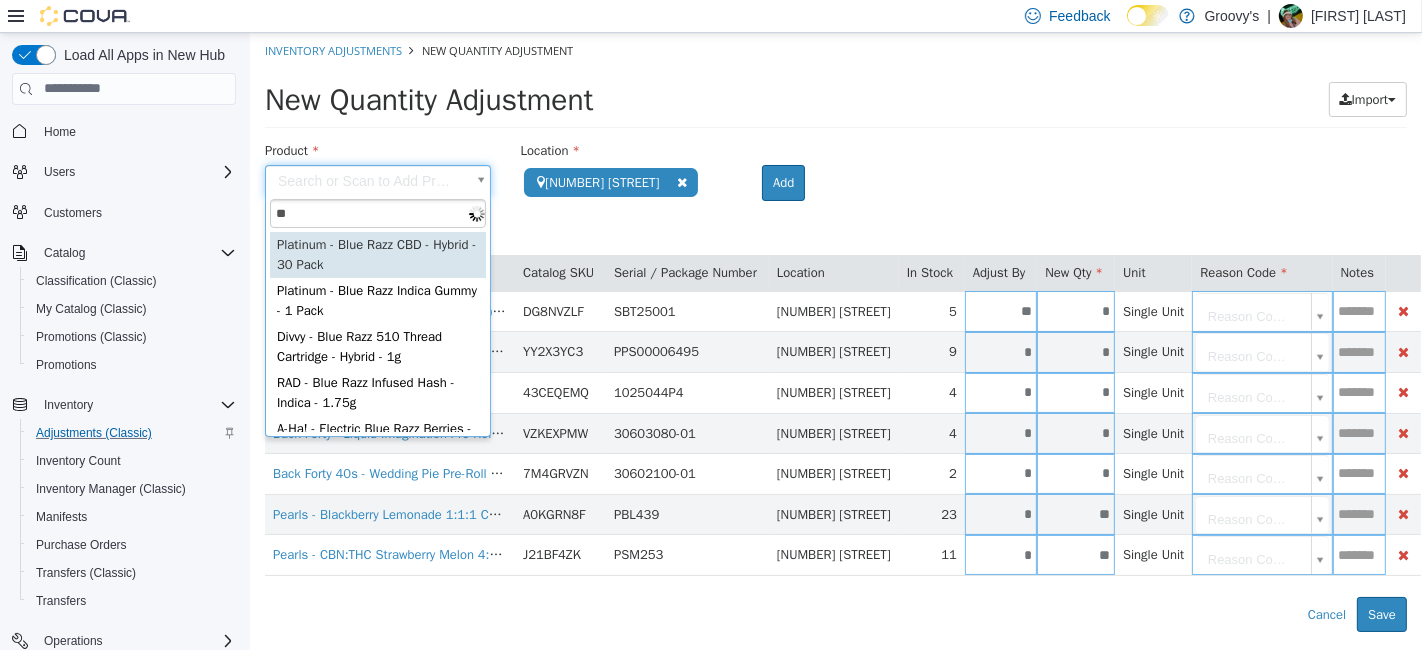 type on "*" 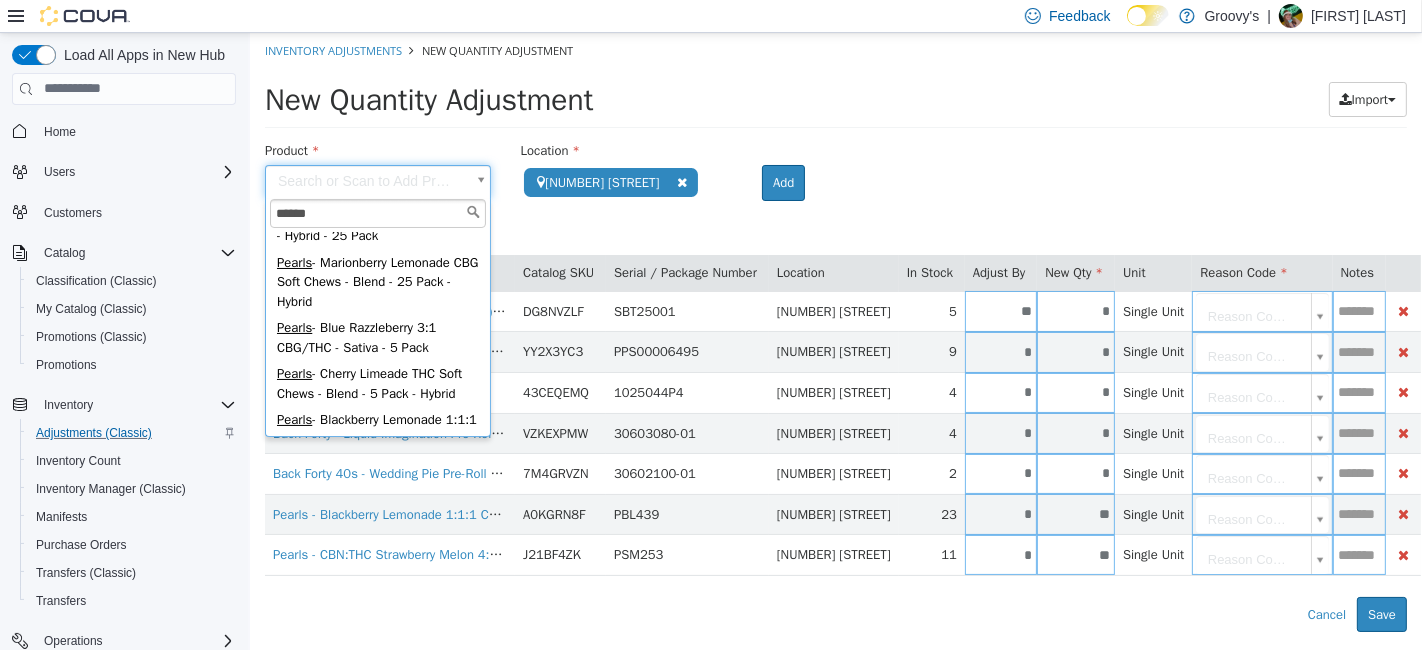 scroll, scrollTop: 281, scrollLeft: 0, axis: vertical 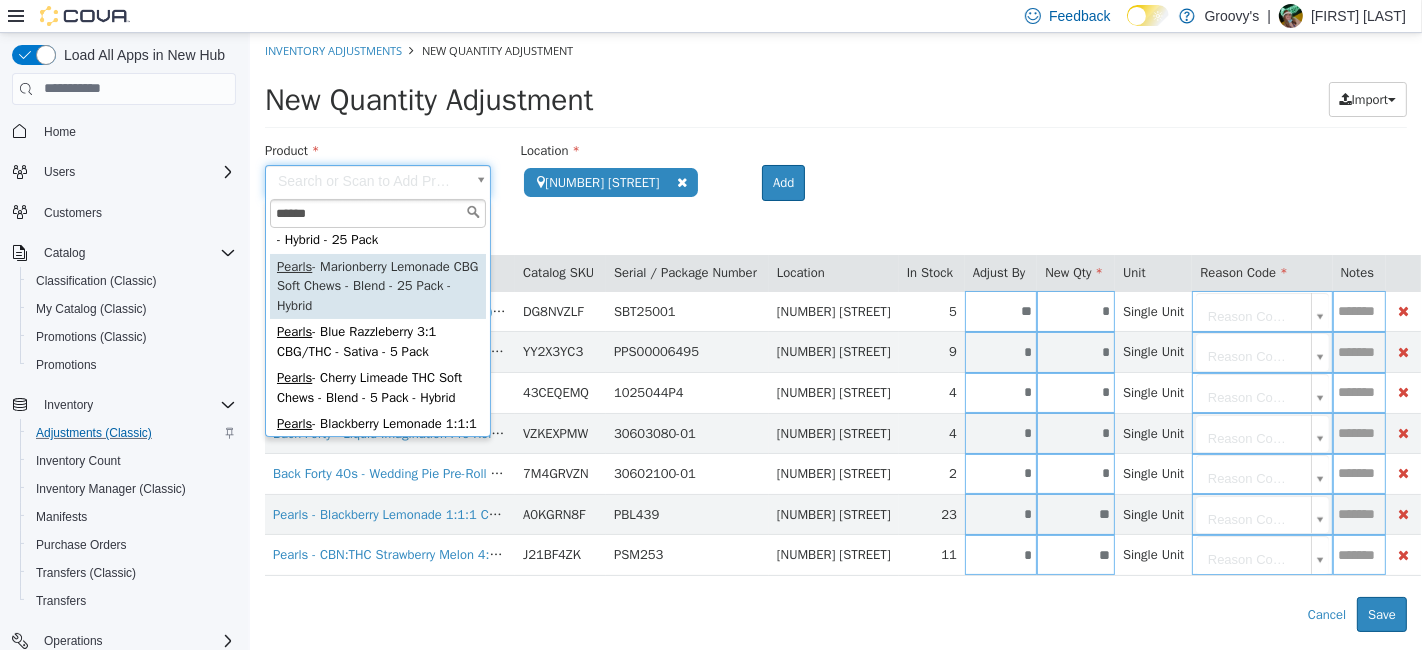 type on "******" 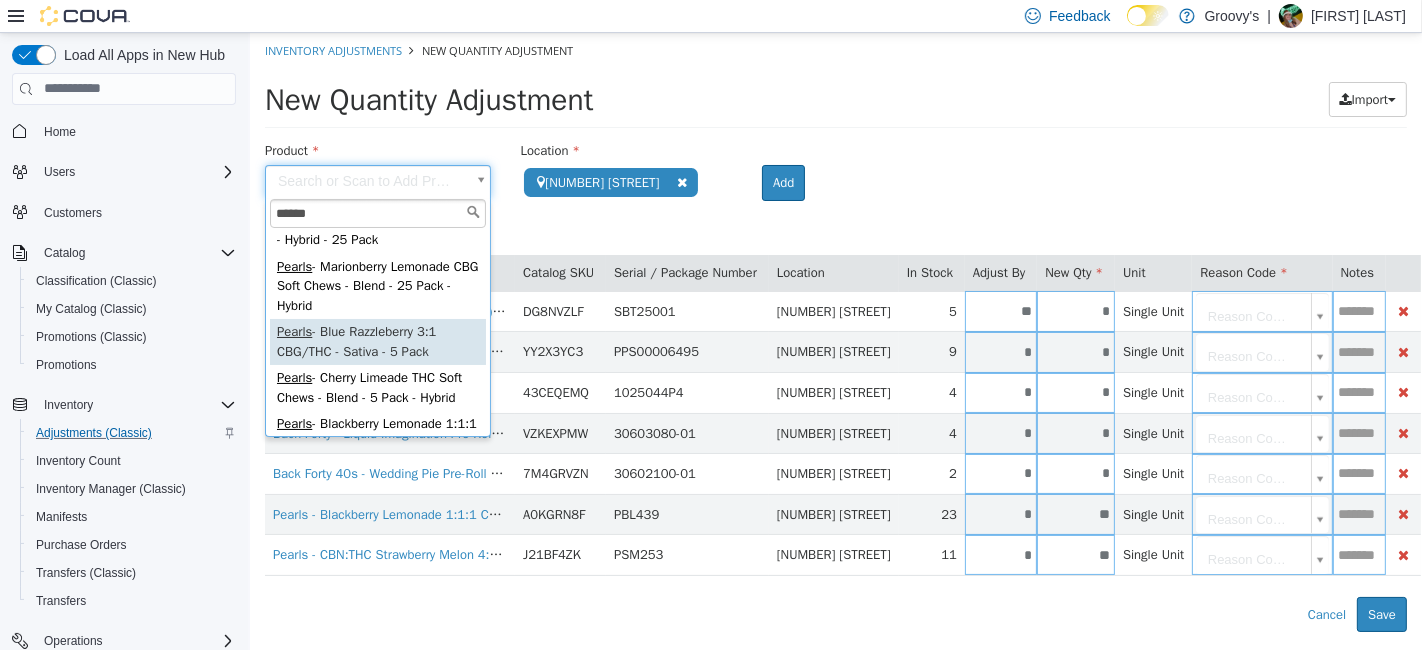 type on "**********" 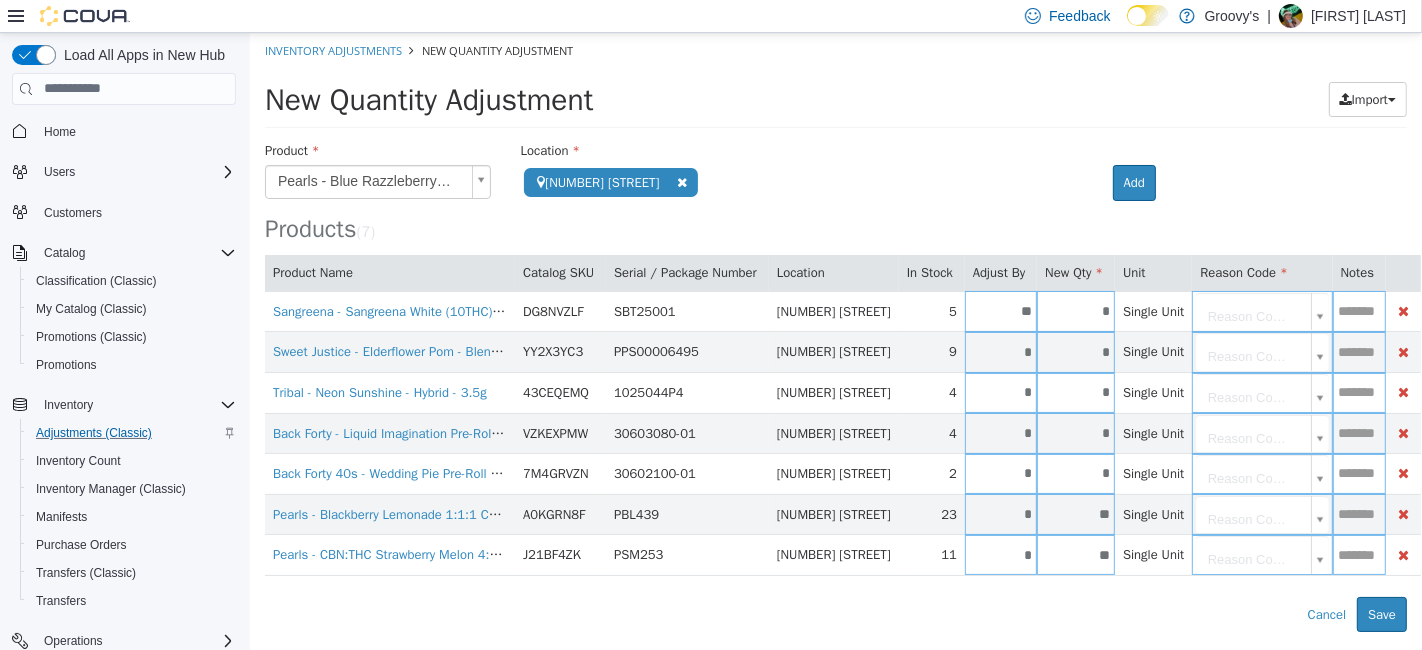 click on "**********" at bounding box center [835, 331] 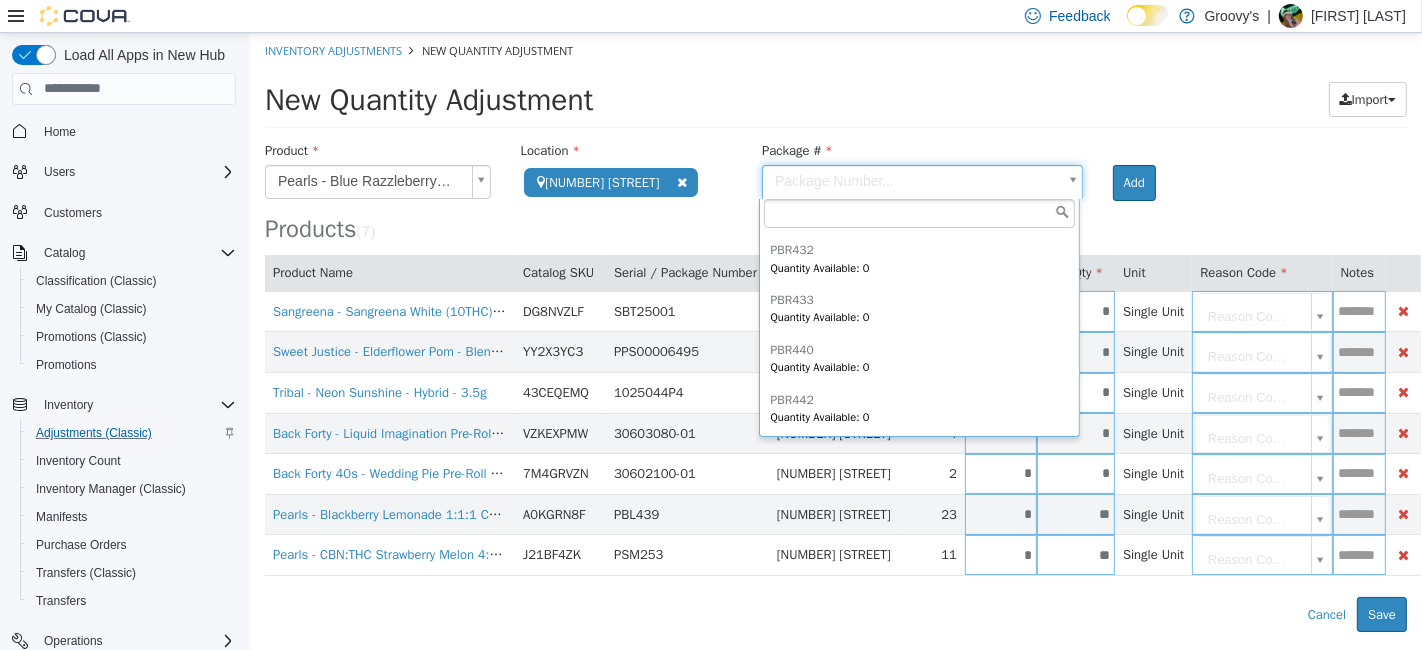 scroll, scrollTop: 4963, scrollLeft: 0, axis: vertical 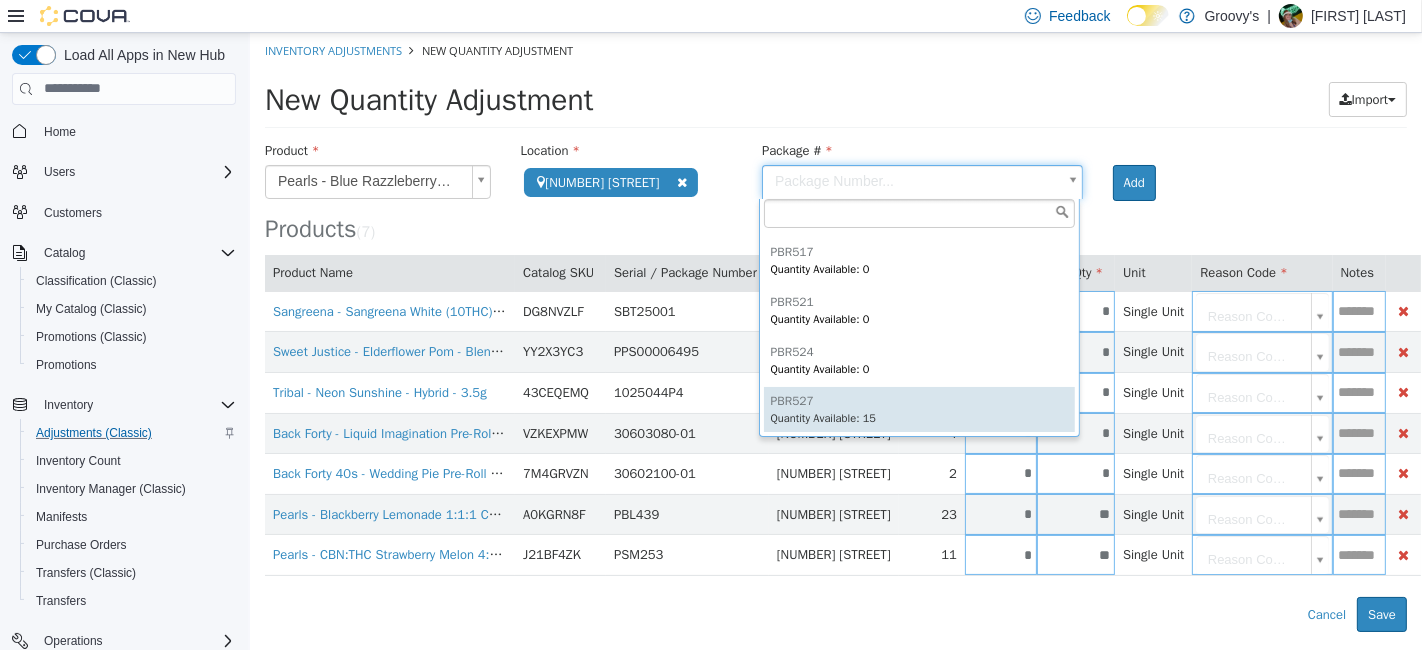 type on "******" 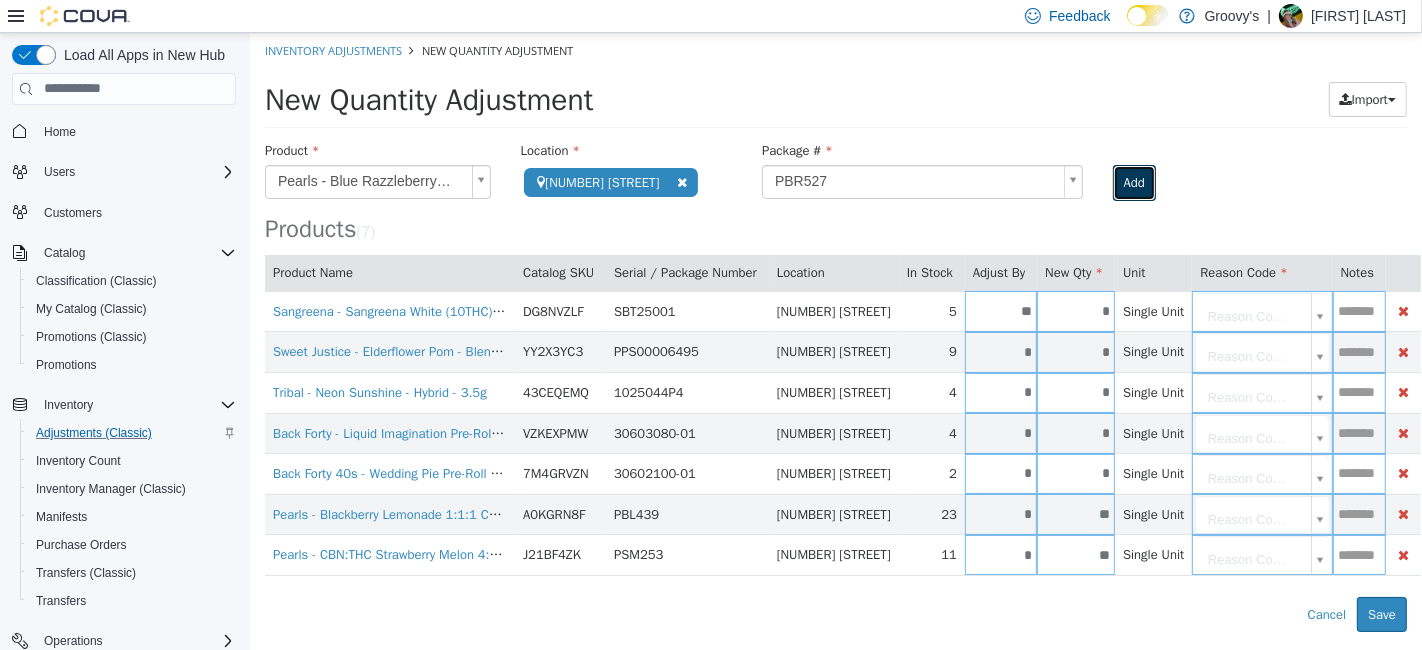 click on "Add" at bounding box center [1133, 182] 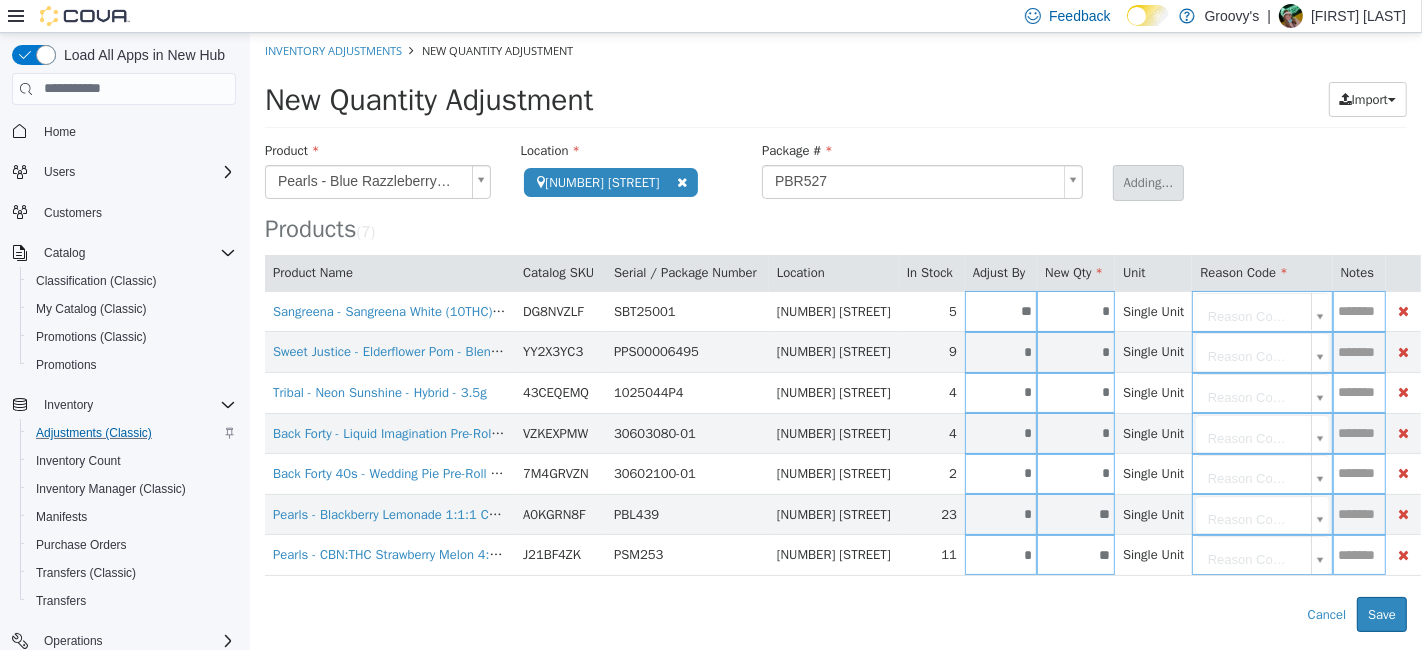 type 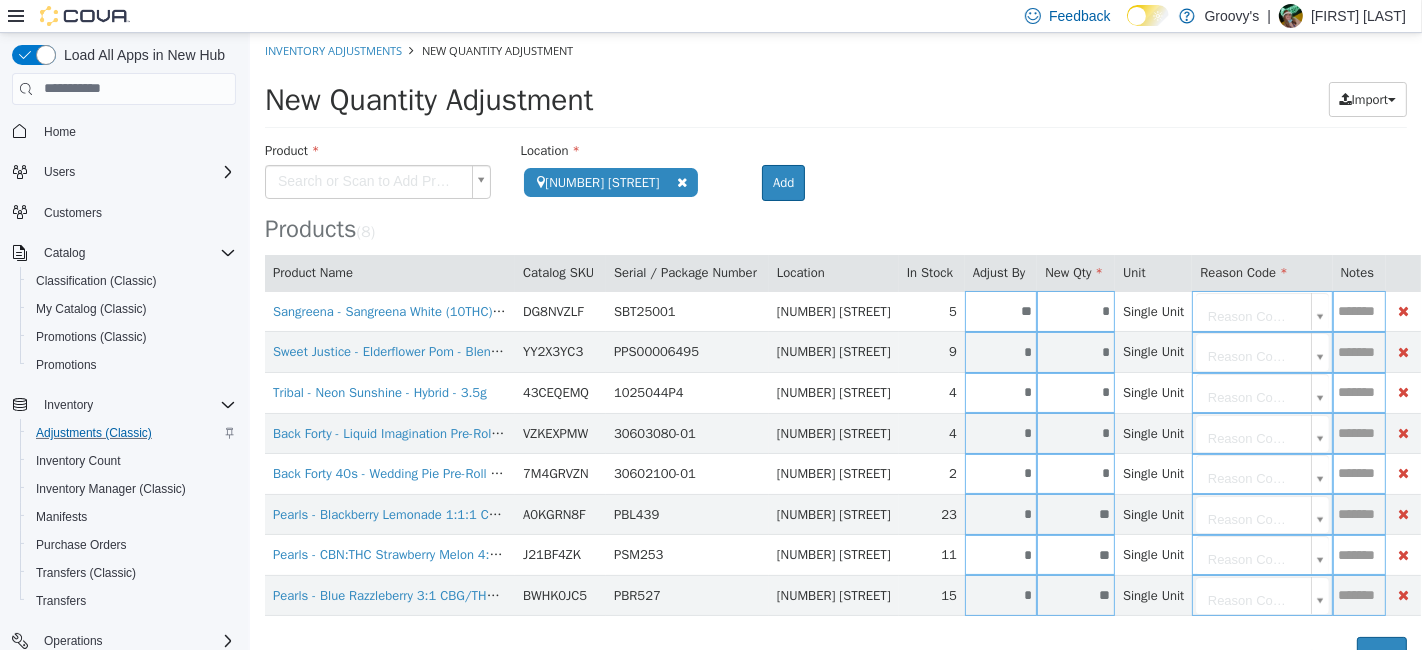 click on "**********" at bounding box center (835, 352) 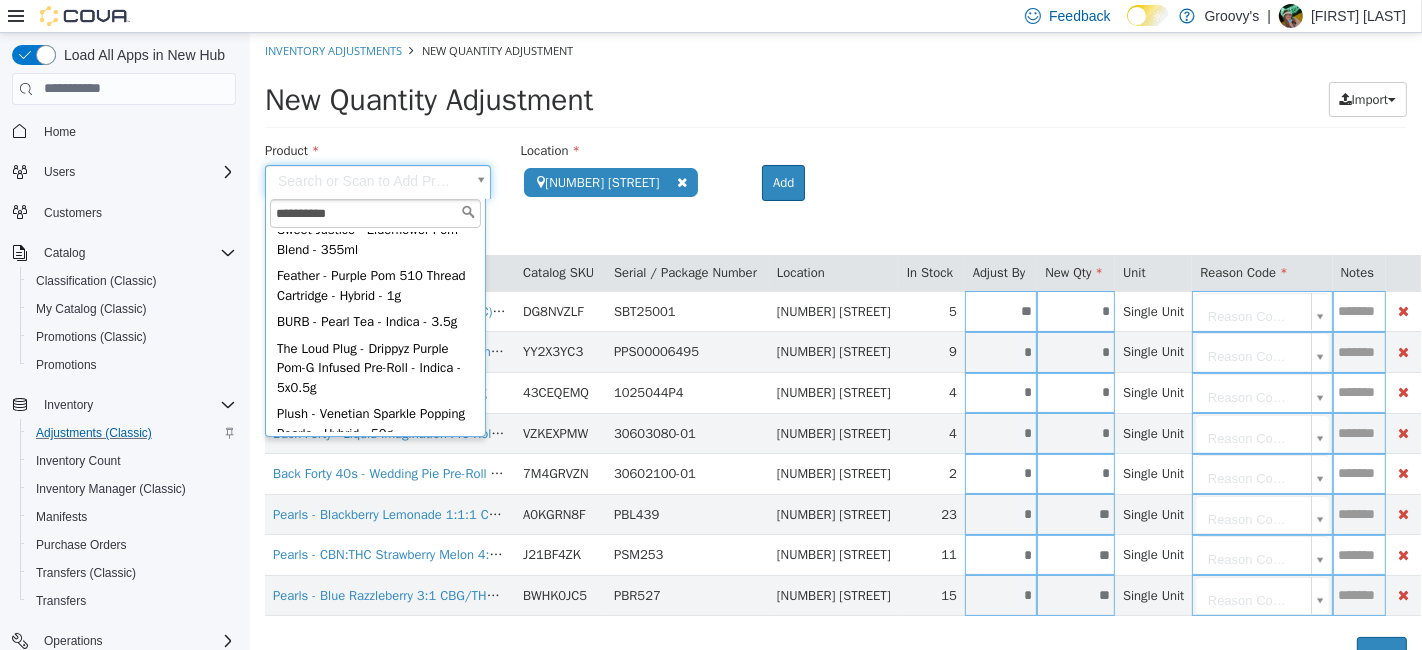 scroll, scrollTop: 174, scrollLeft: 0, axis: vertical 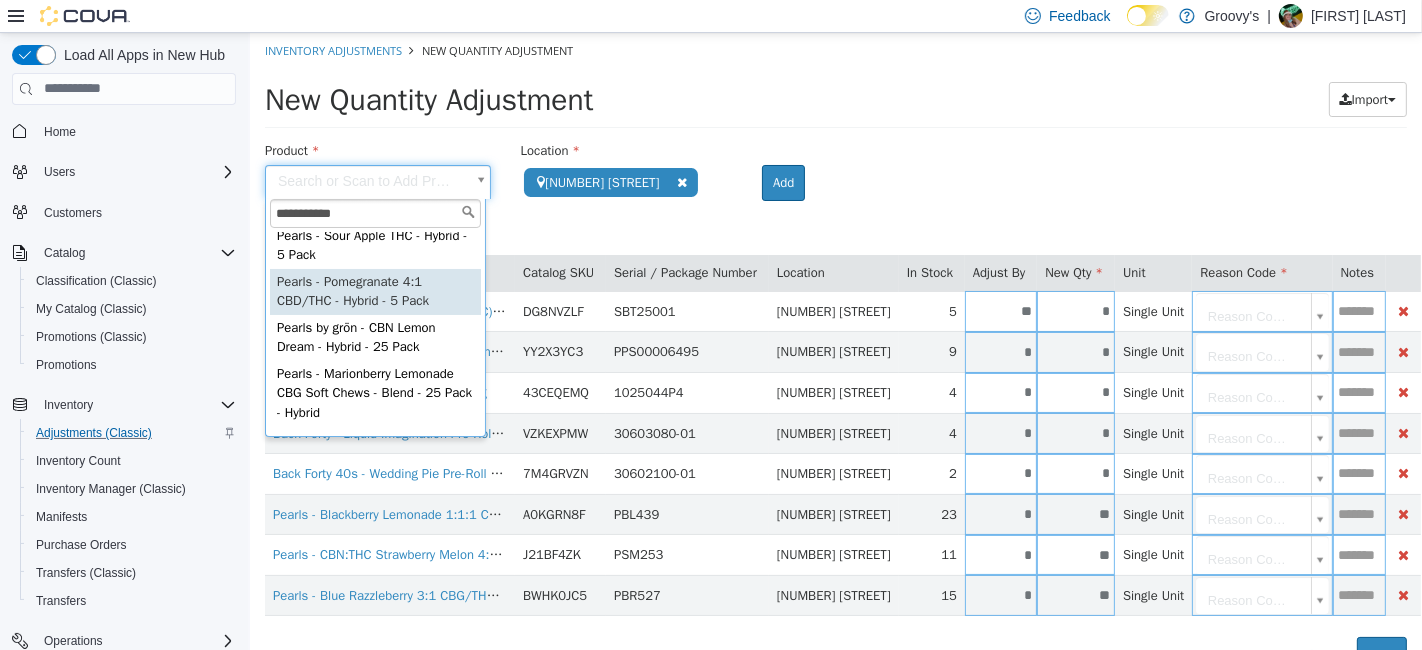 type on "**********" 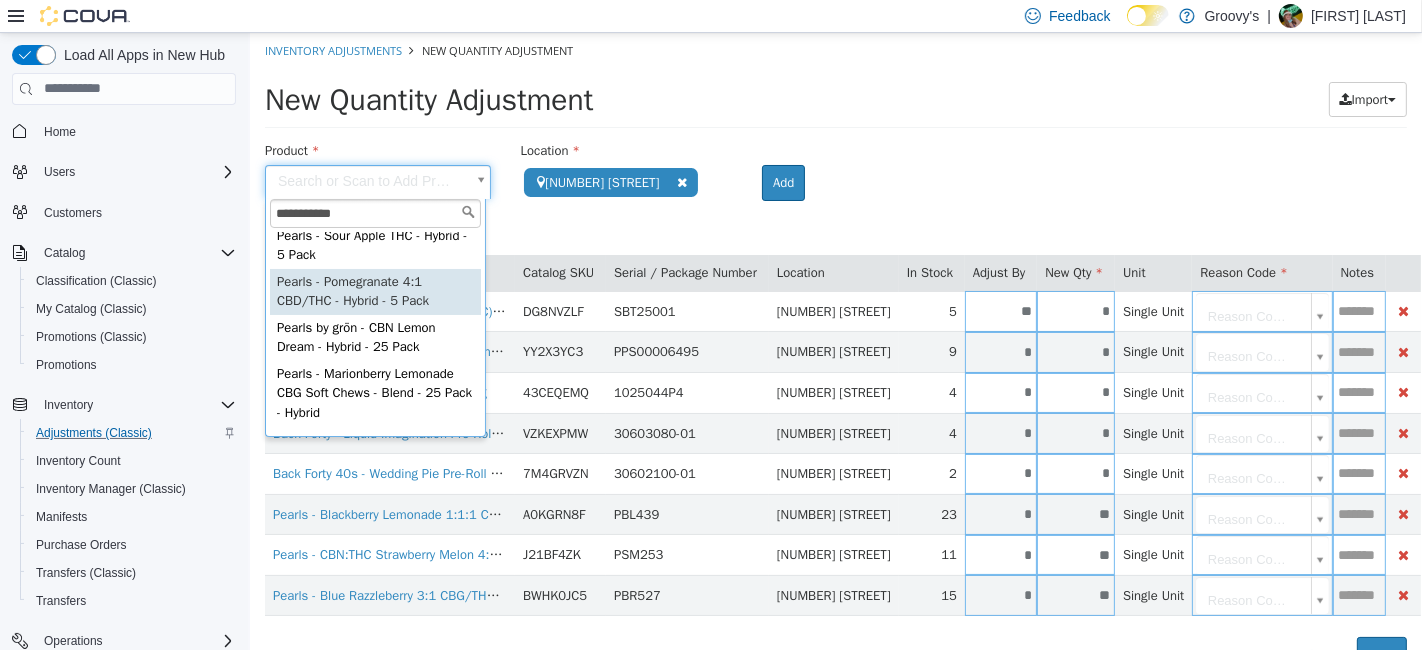 type on "**********" 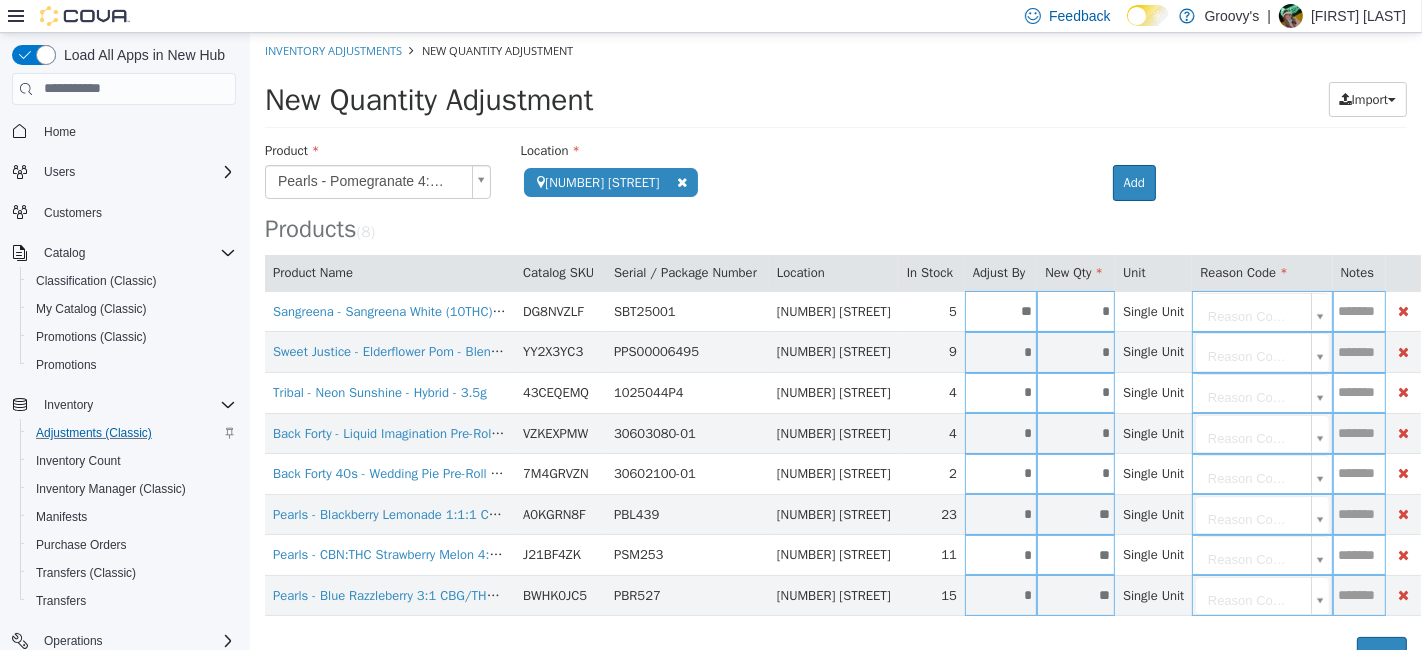 click on "Sangreena - Sangreena White (10THC) - Hybrid - 355ml DG8NVZLF SBT25001 [ADDRESS] 5 ** * Single Unit     Reason Code...                             Sweet Justice - Elderflower Pom - Blend - 355ml YY2X3YC3 PPS00006495 [ADDRESS] 9 * * Single Unit     Reason Code...                             Tribal - Neon Sunshine - Hybrid - 3.5g 43CEQEMQ [SKU]" at bounding box center (835, 352) 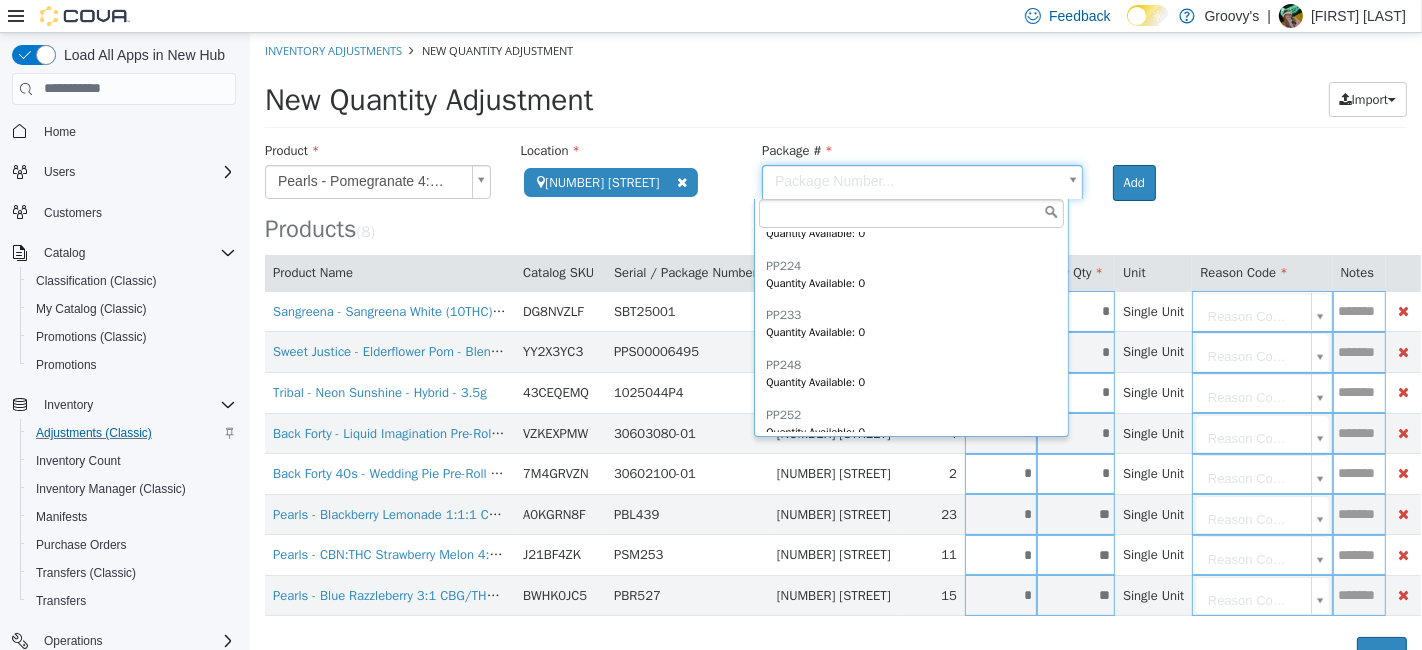 scroll, scrollTop: 1388, scrollLeft: 0, axis: vertical 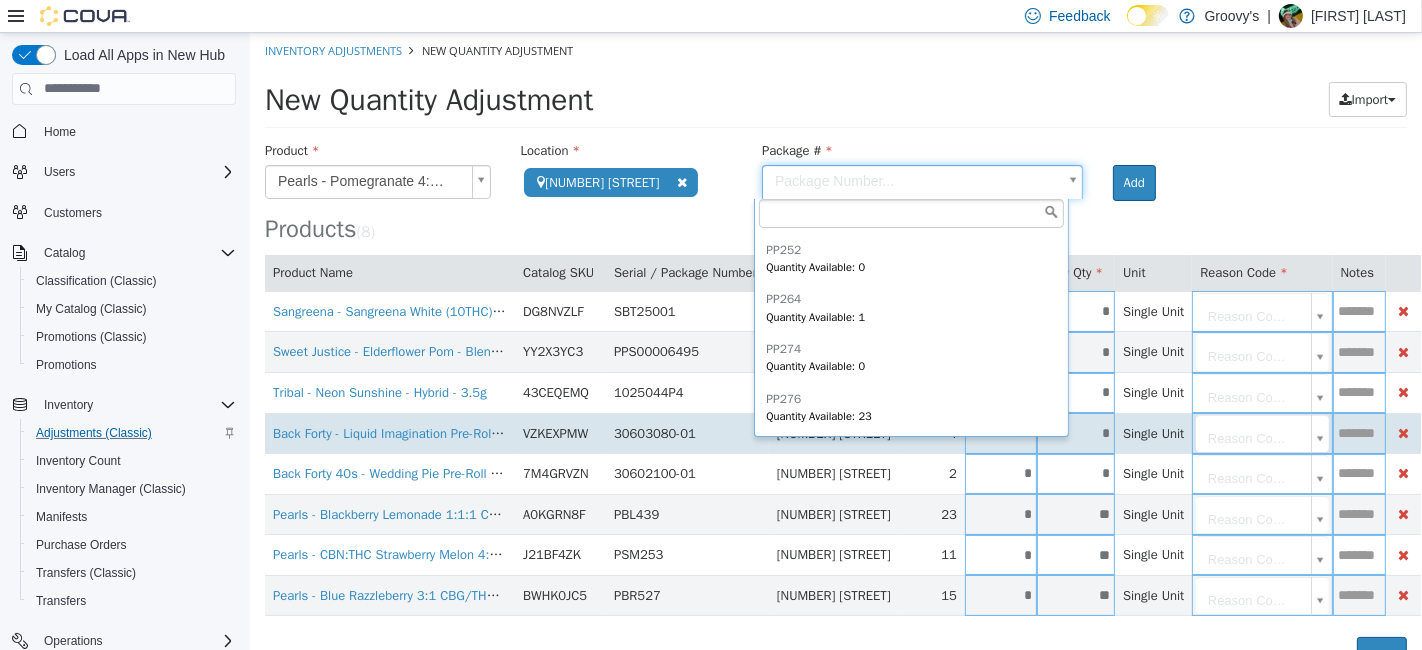 click on "**********" at bounding box center [835, 352] 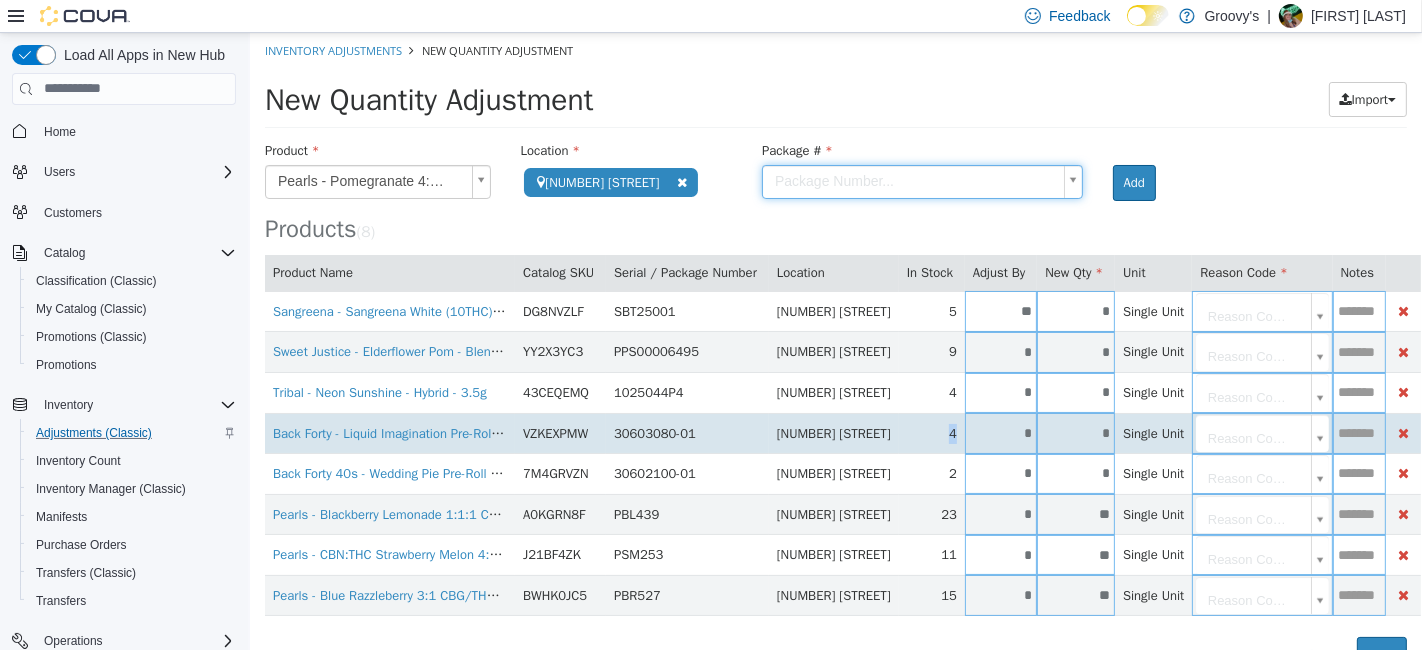 click on "*" at bounding box center (1000, 432) 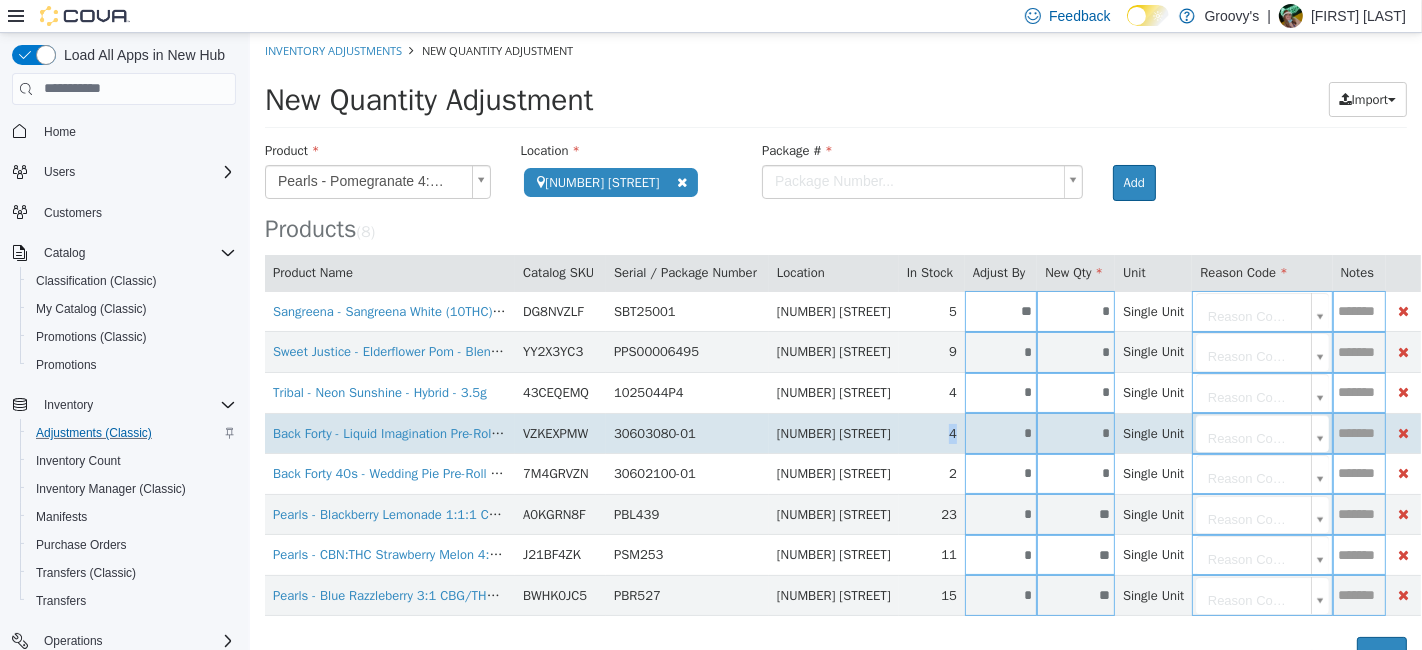 click on "*" at bounding box center [1000, 432] 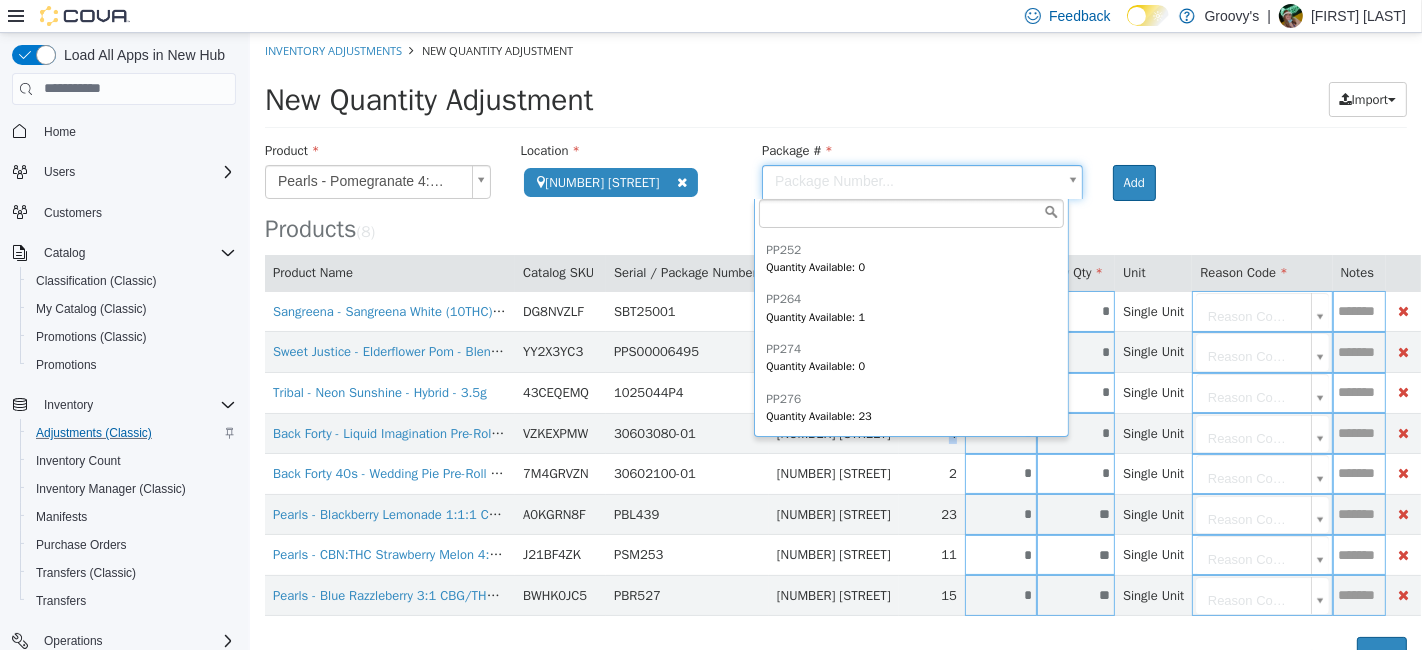 click on "**********" at bounding box center (835, 352) 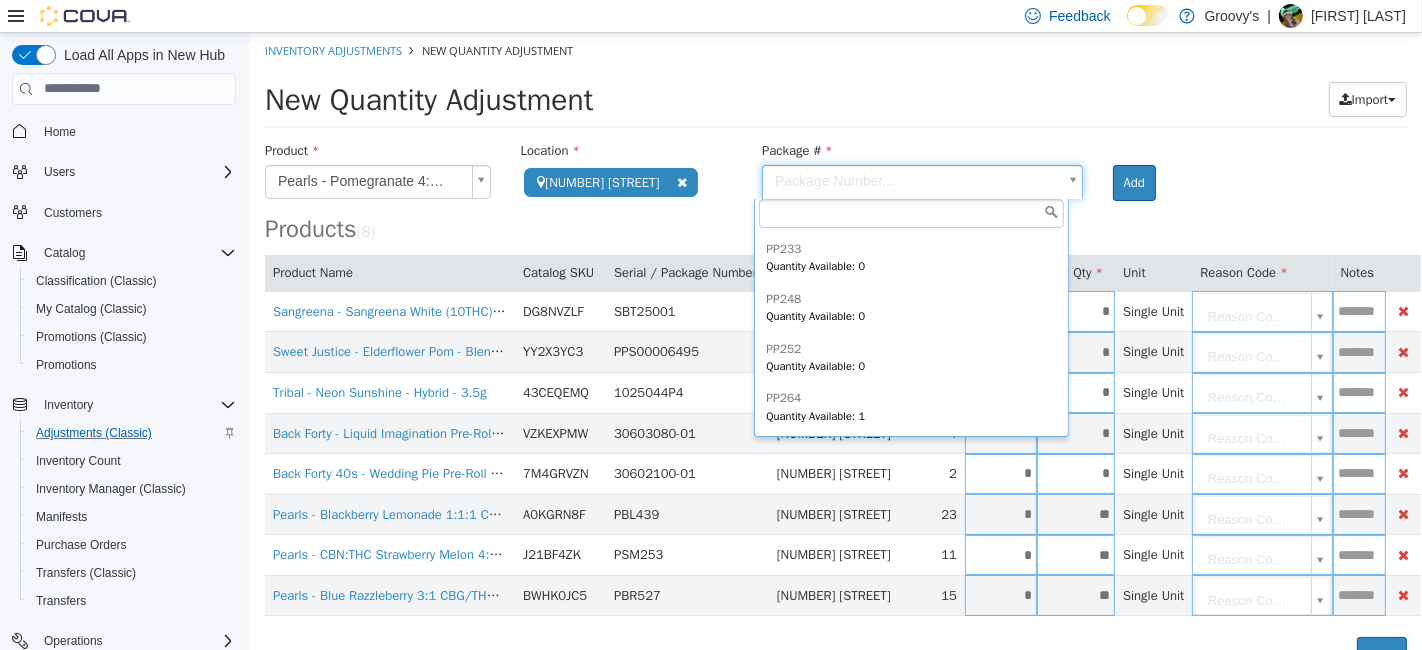 scroll, scrollTop: 1388, scrollLeft: 0, axis: vertical 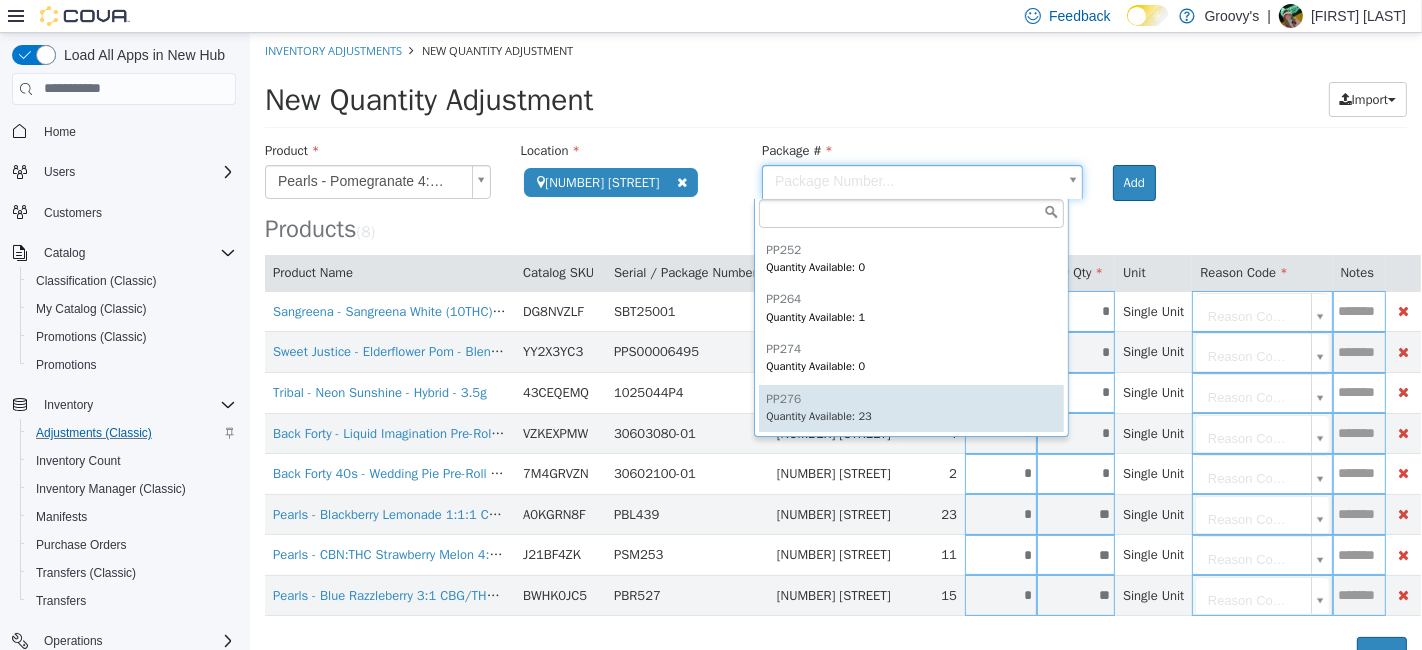 type on "*****" 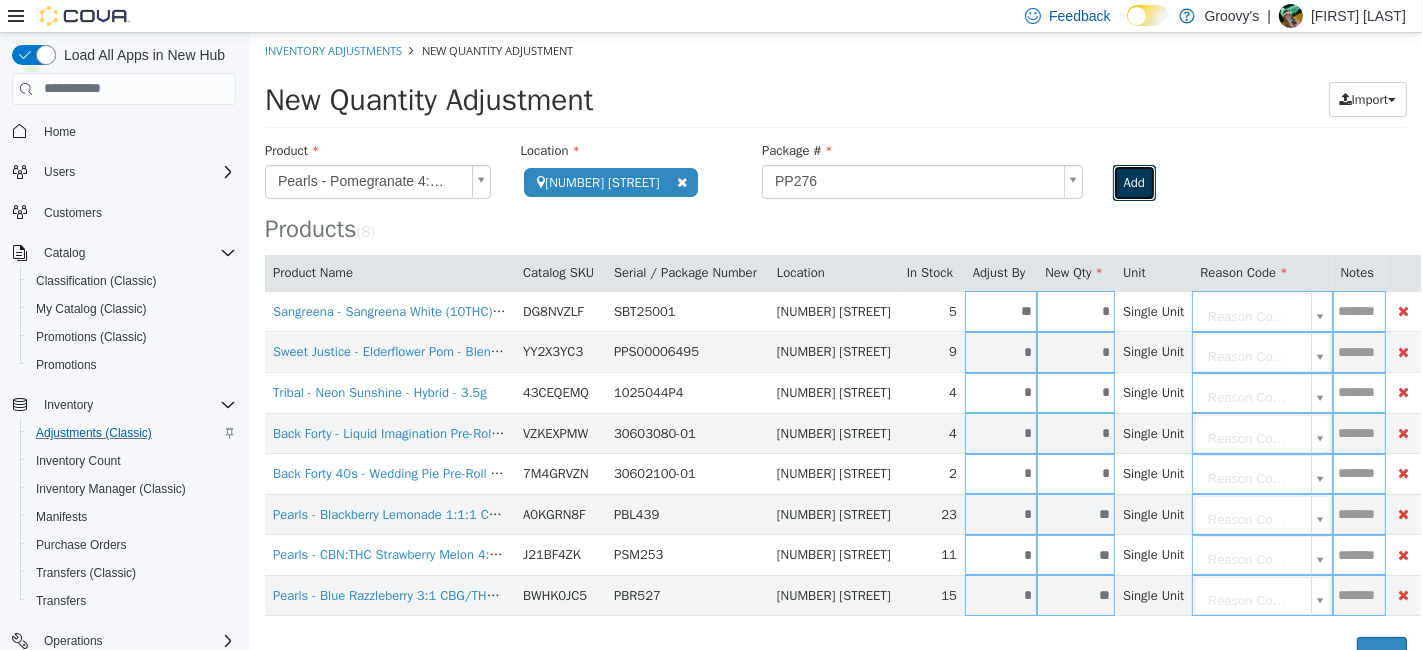 click on "Add" at bounding box center (1133, 182) 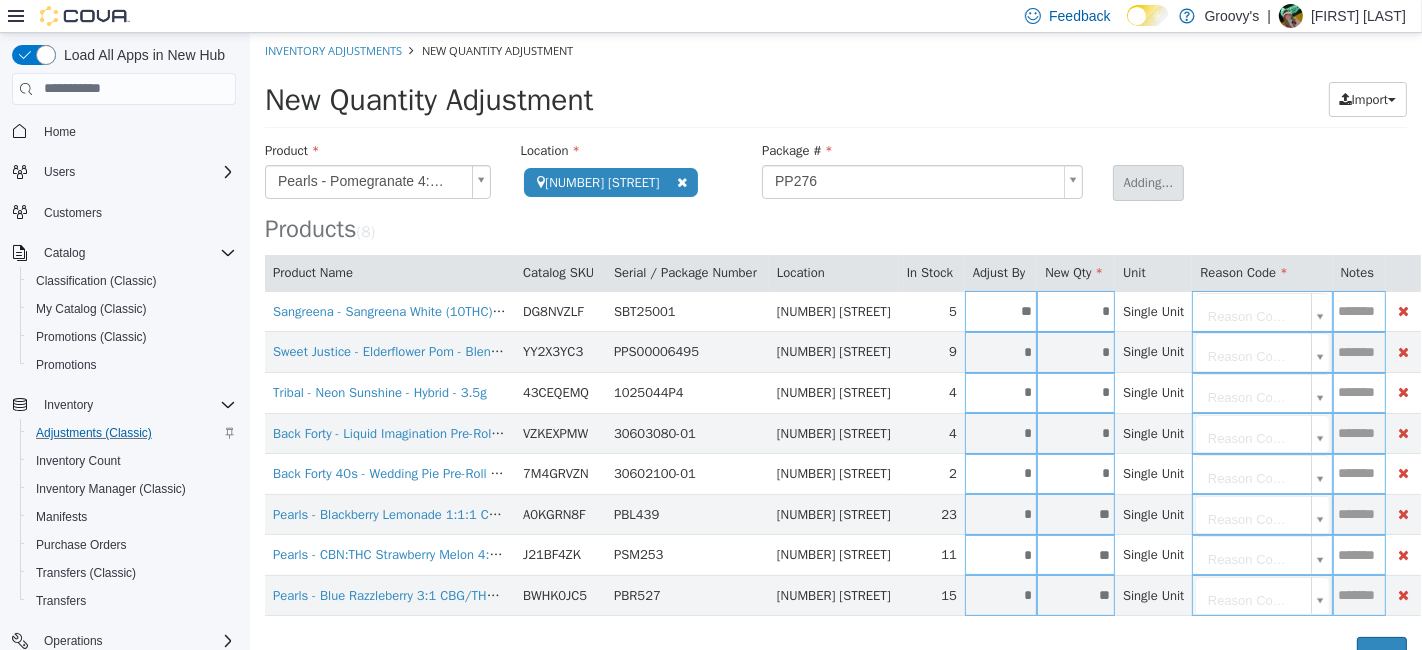 type 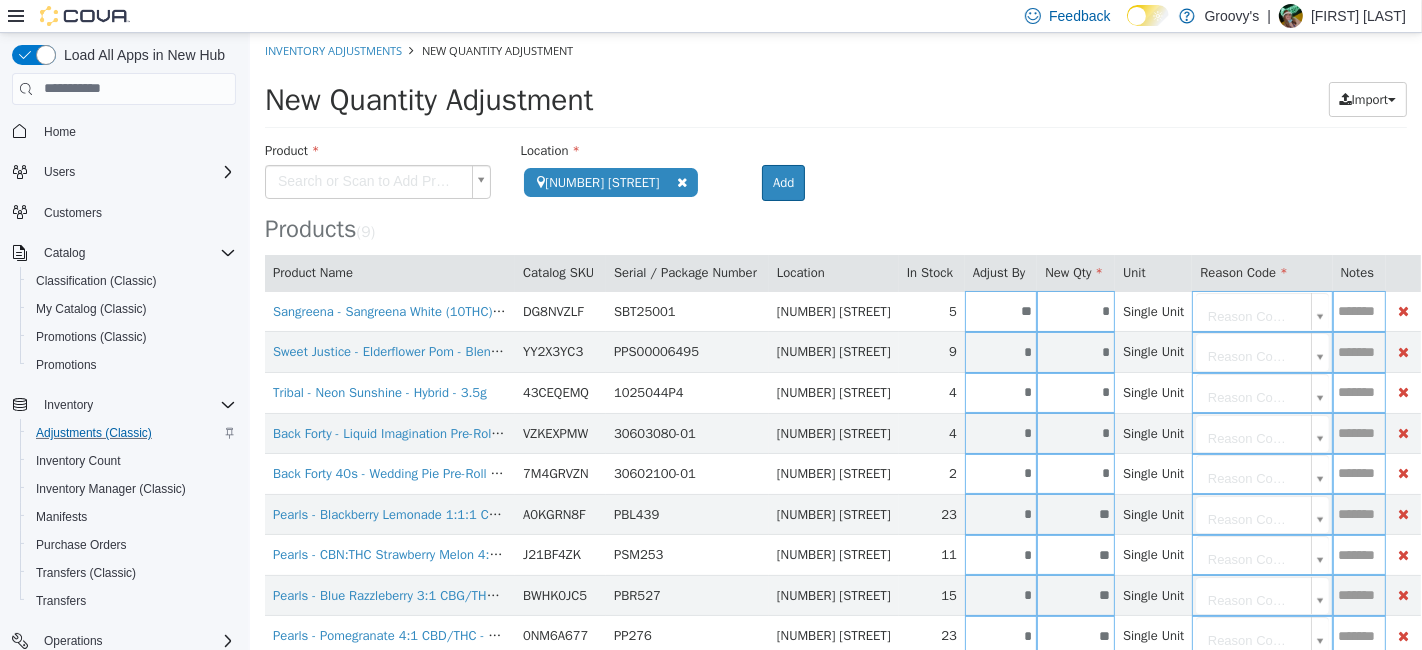 click on "**********" at bounding box center (835, 372) 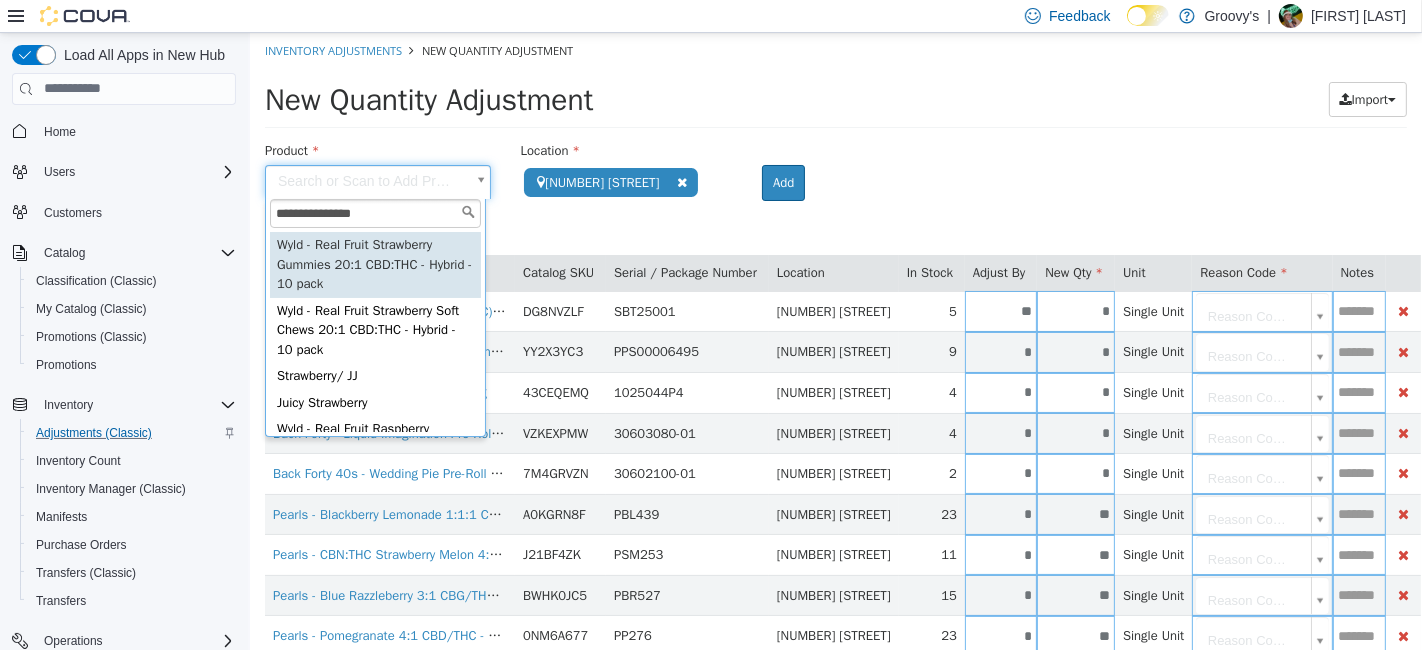 type on "**********" 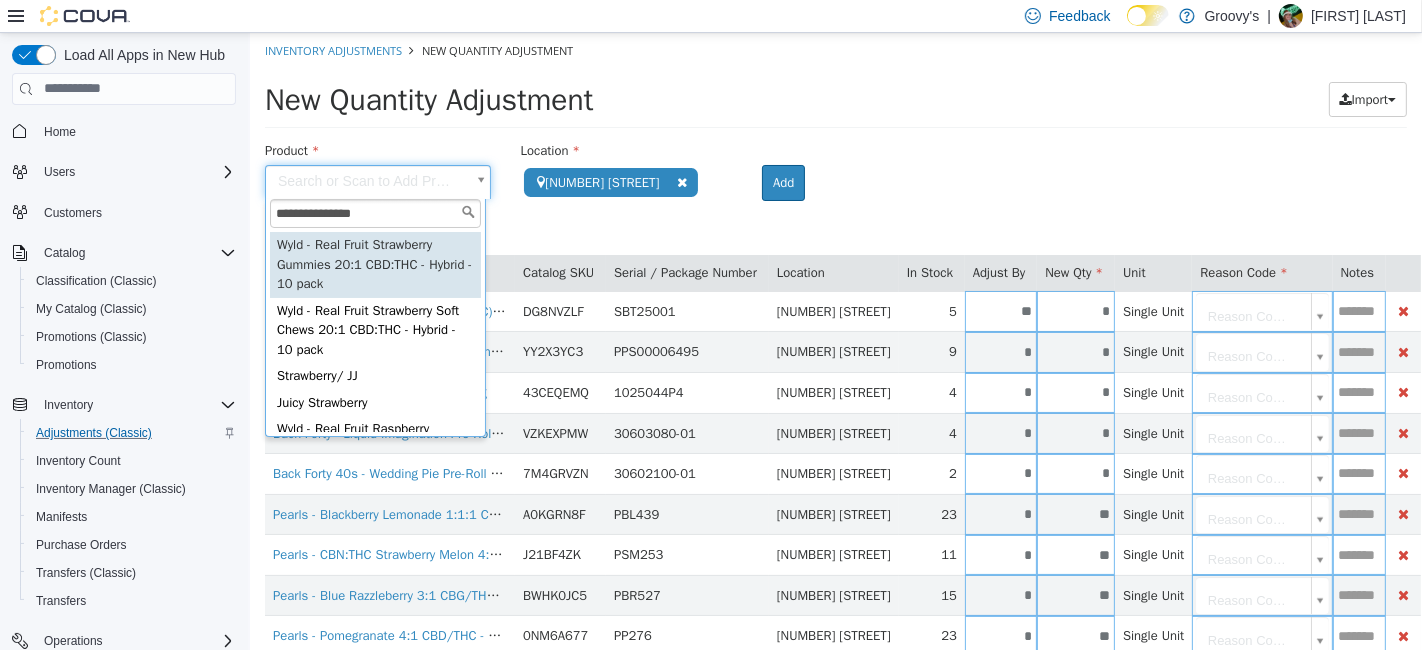 type on "**********" 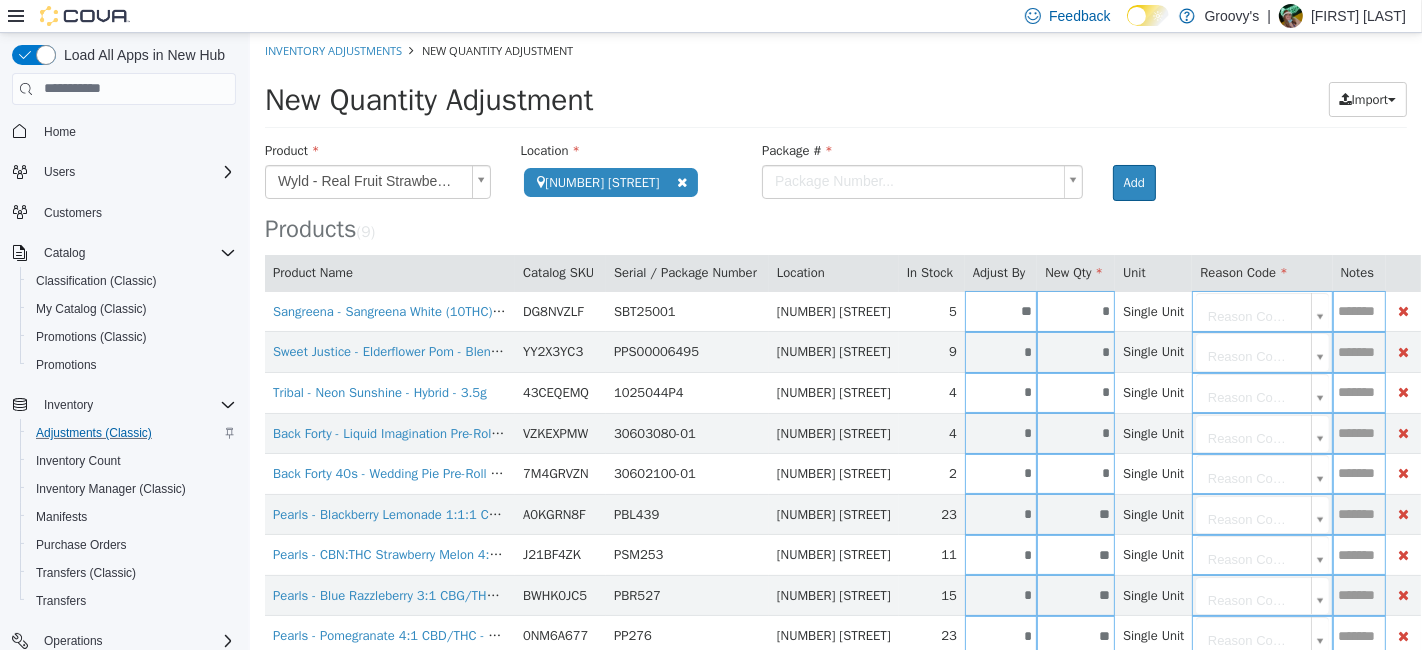 click on "**********" at bounding box center (835, 372) 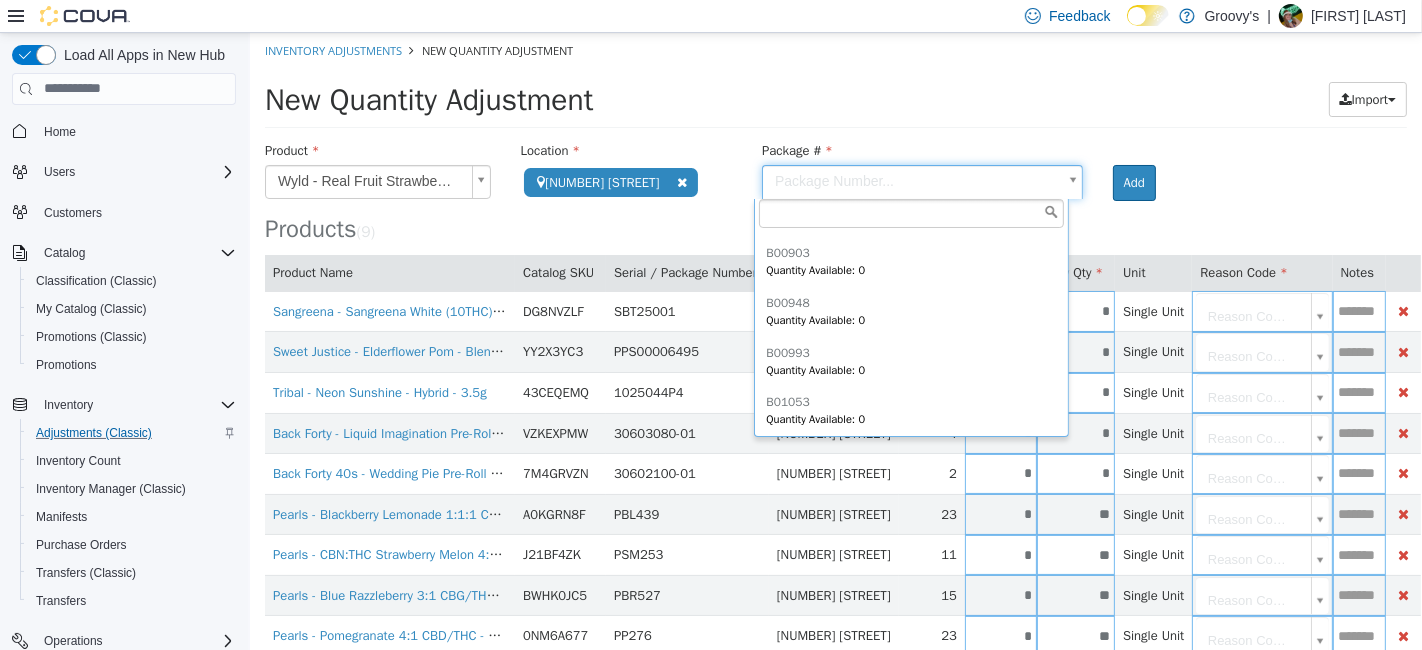 scroll, scrollTop: 1190, scrollLeft: 0, axis: vertical 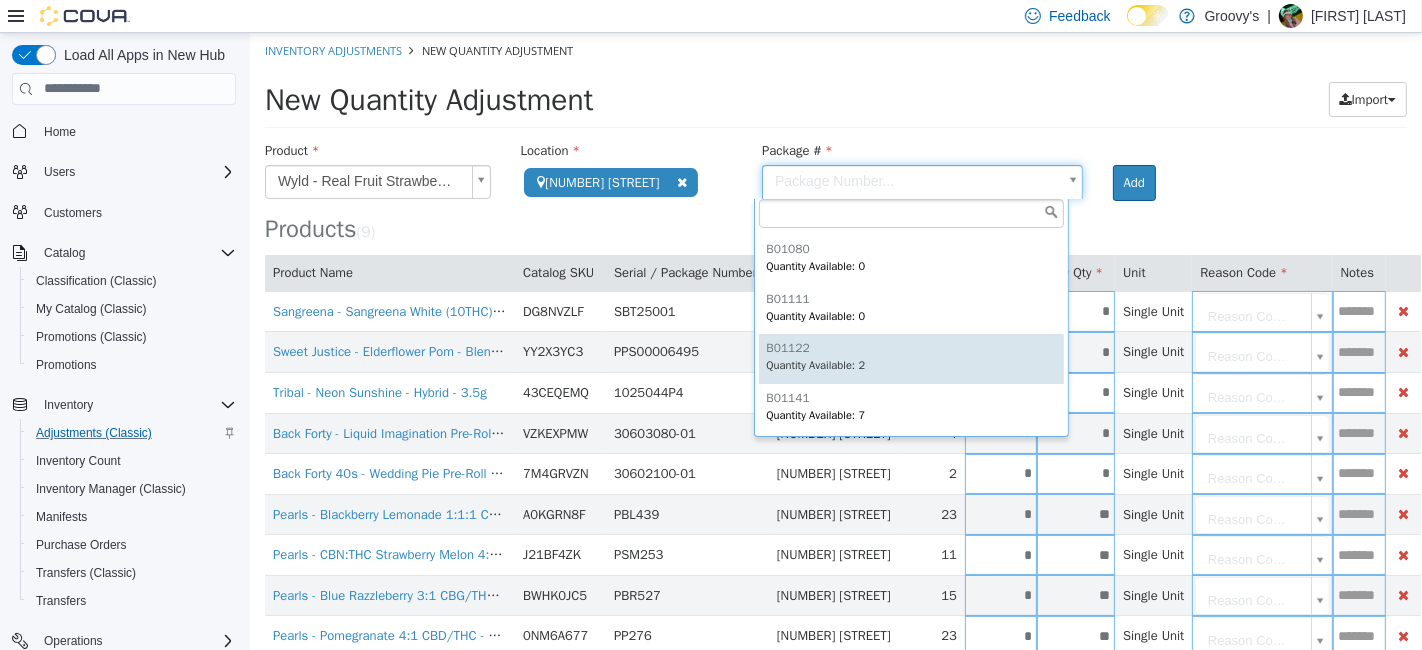 type on "******" 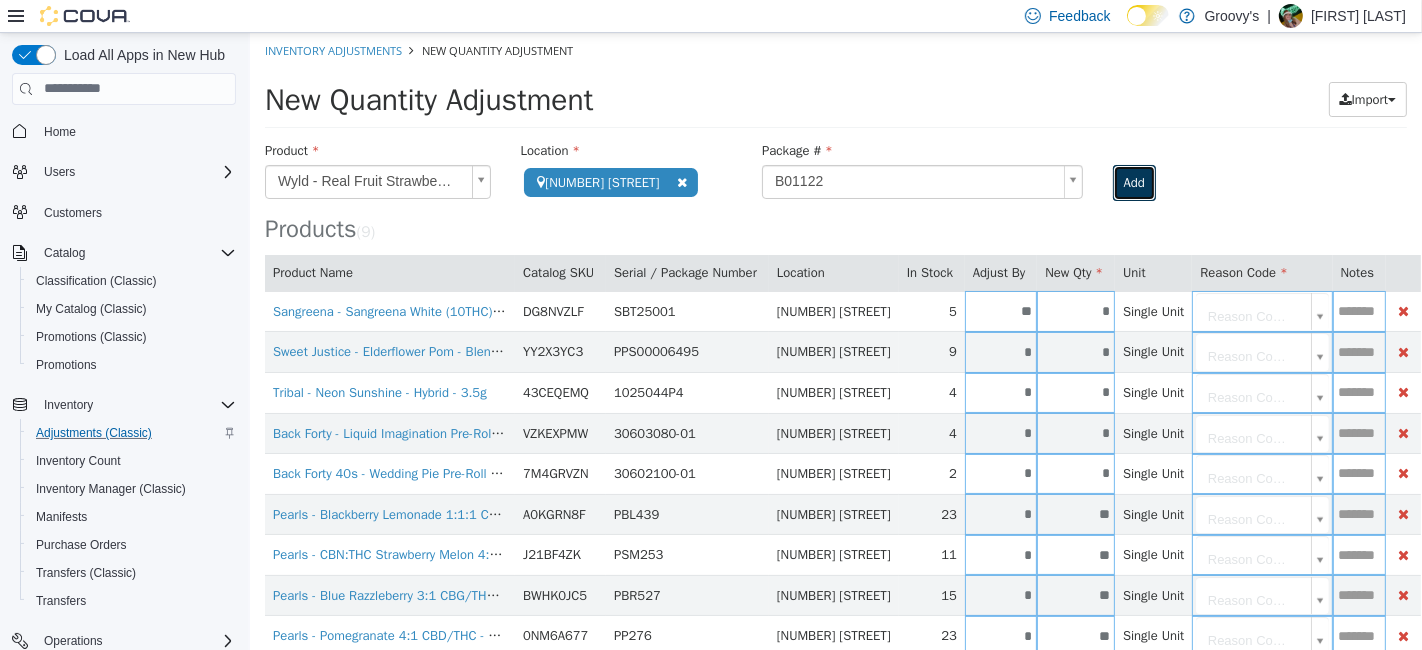 click on "Add" at bounding box center [1133, 182] 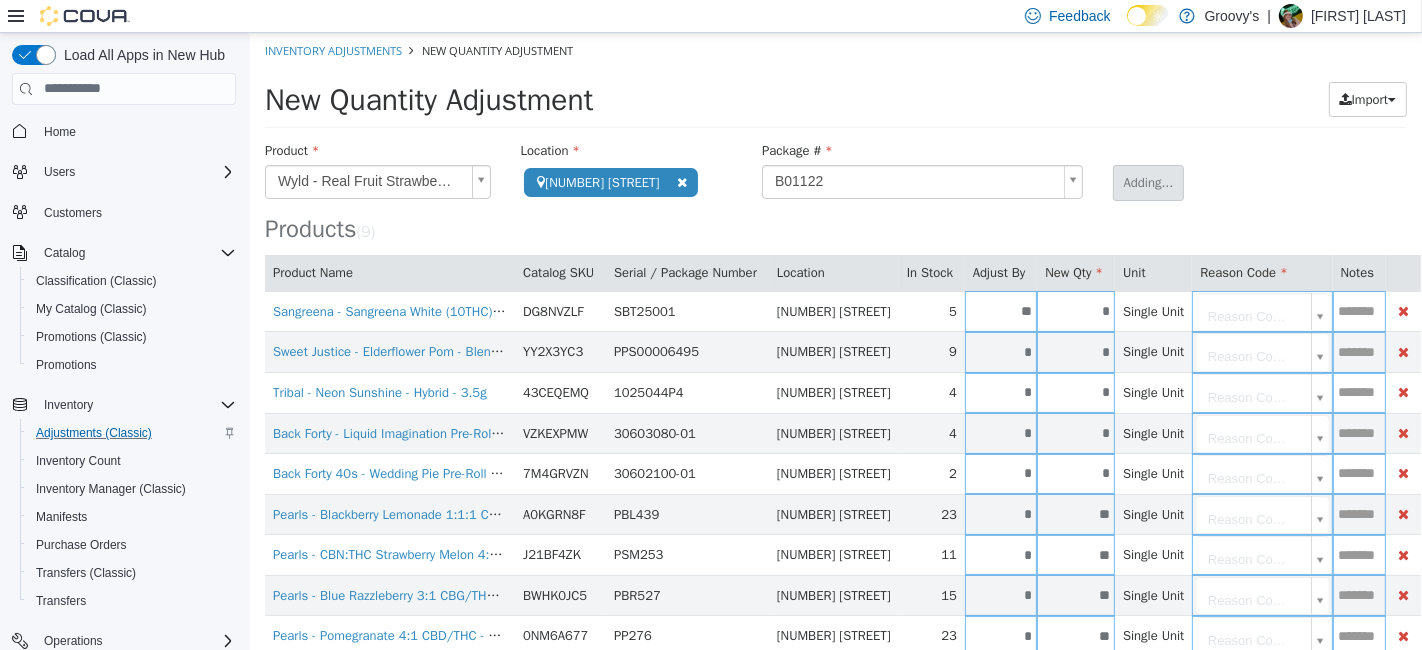 type 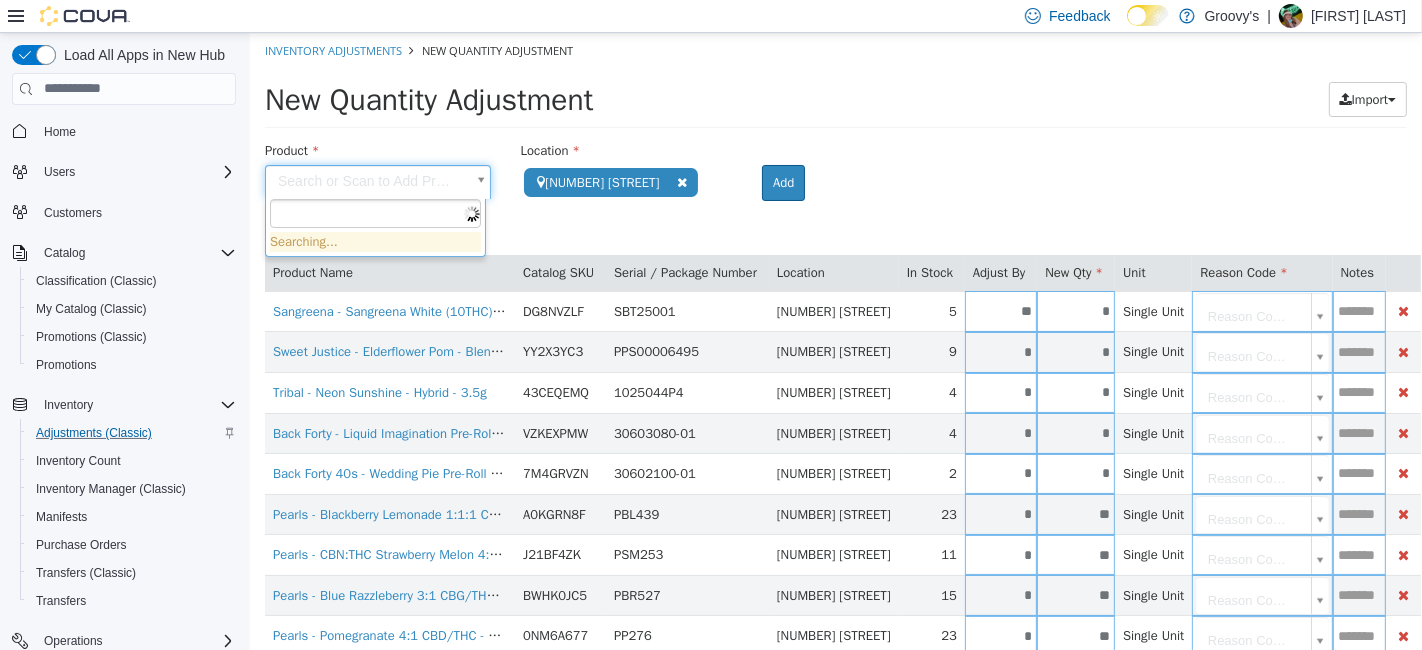 click on "Sangreena - Sangreena White (10THC) - Hybrid - 355ml DG8NVZLF SBT25001 [ADDRESS] 5 ** * Single Unit     Reason Code...                             Sweet Justice - Elderflower Pom - Blend - 355ml YY2X3YC3 PPS00006495 [ADDRESS] 9 * * Single Unit     Reason Code...                             Tribal - Neon Sunshine - Hybrid - 3.5g 43CEQEMQ [SKU] [ADDRESS] 4 * * Single Unit             4" at bounding box center [835, 392] 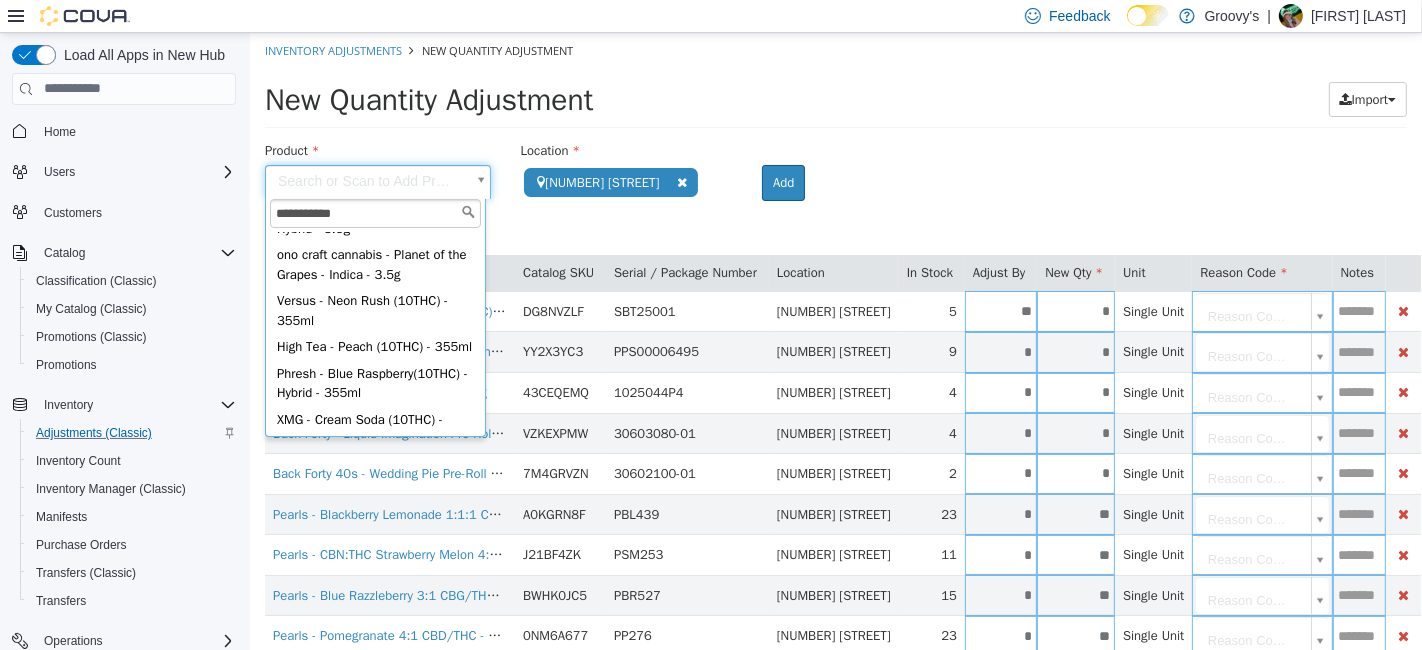 scroll, scrollTop: 349, scrollLeft: 0, axis: vertical 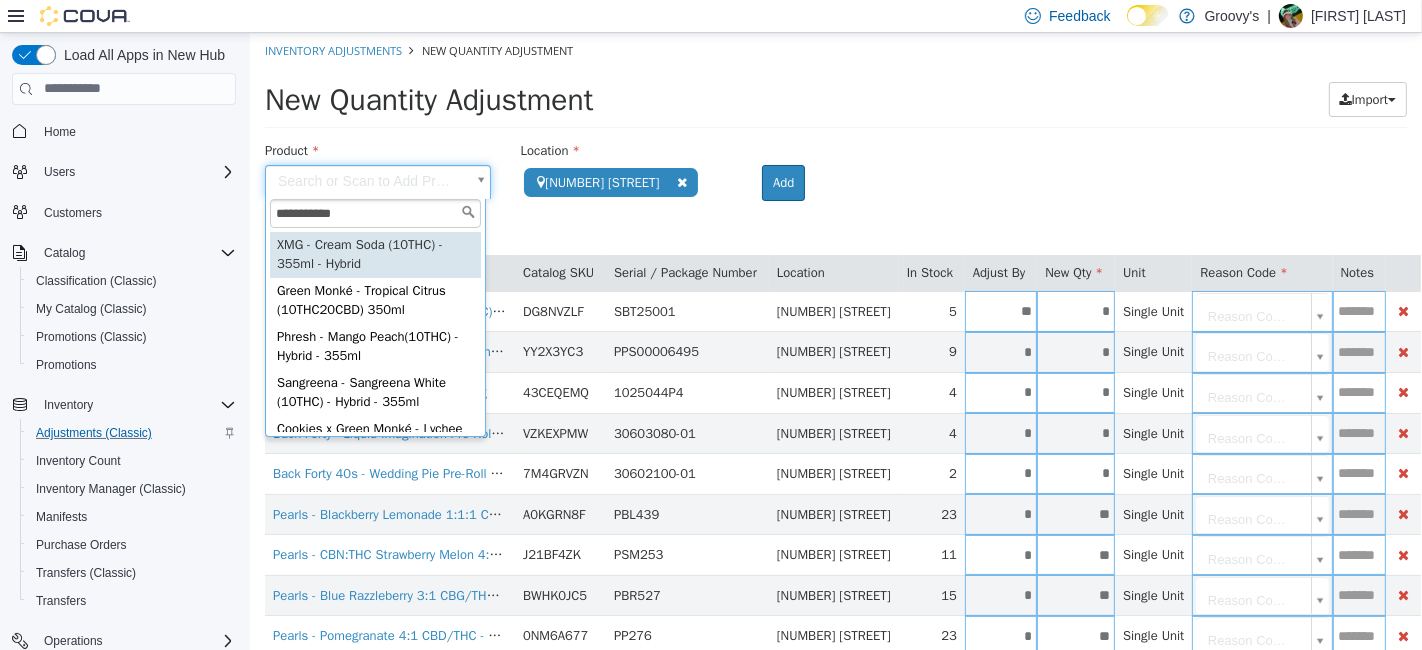 type on "**********" 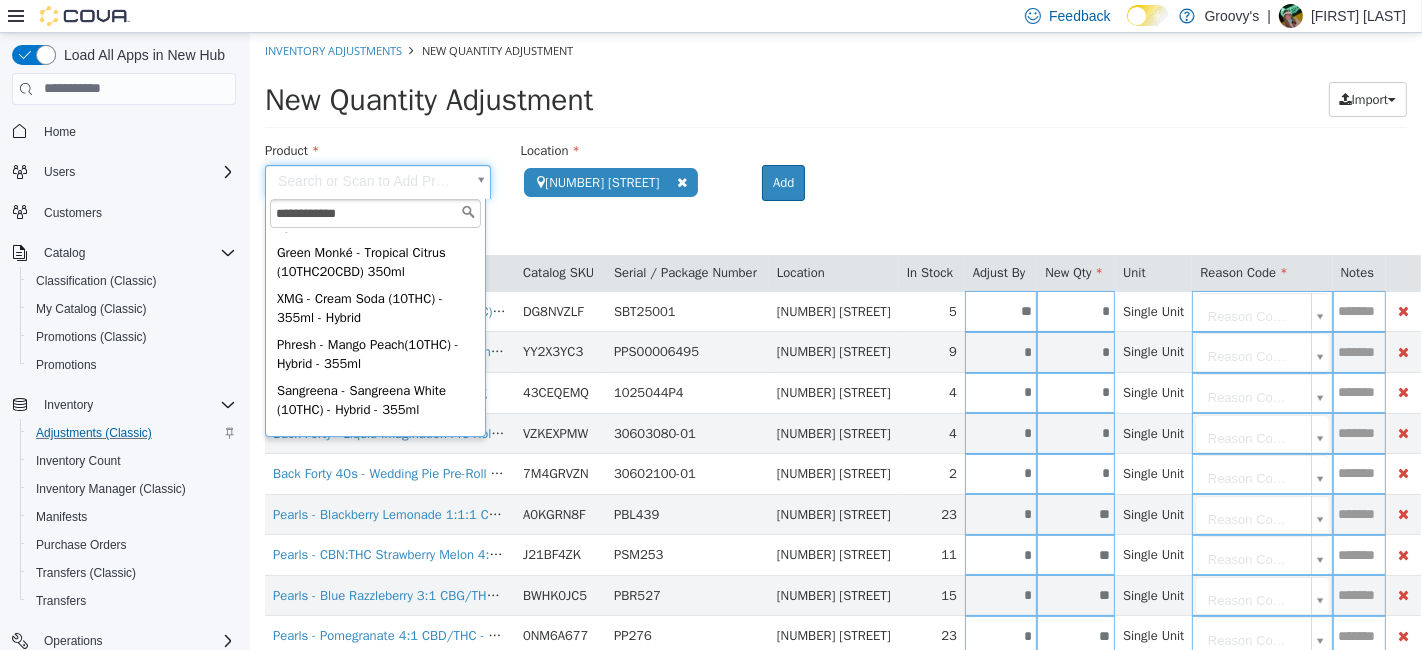 scroll, scrollTop: 0, scrollLeft: 0, axis: both 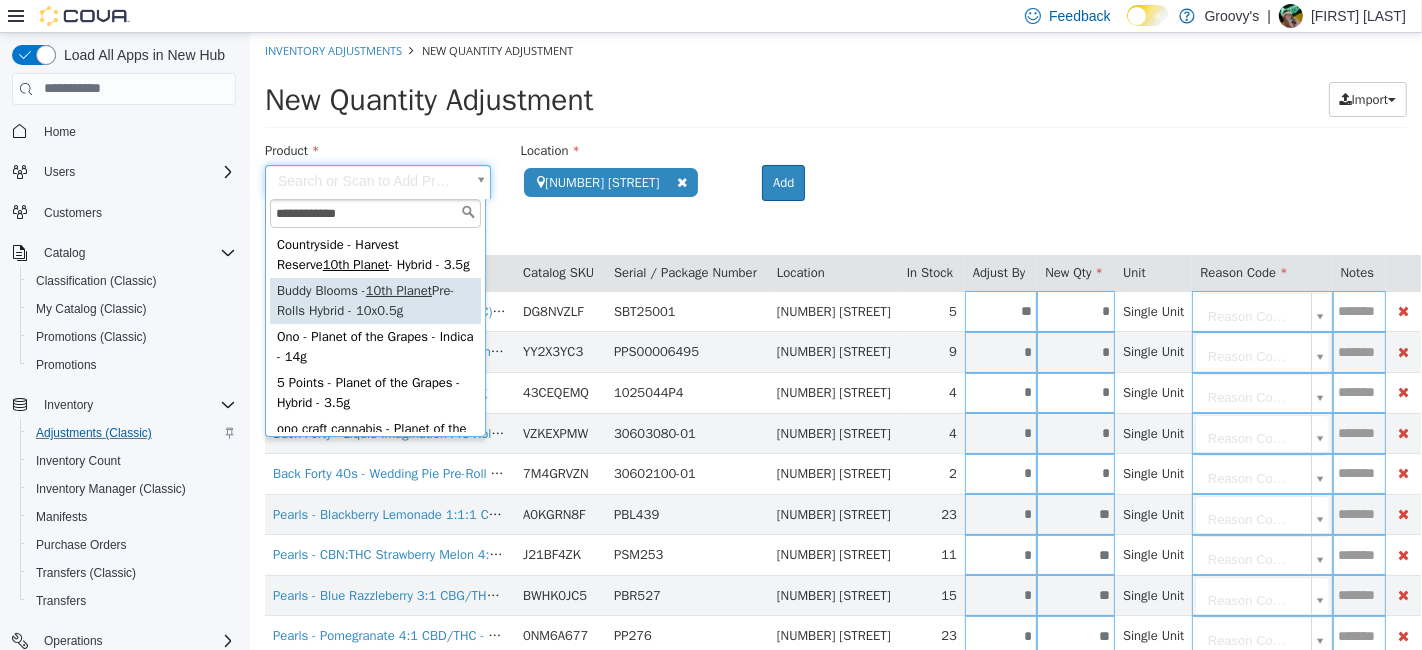 type on "**********" 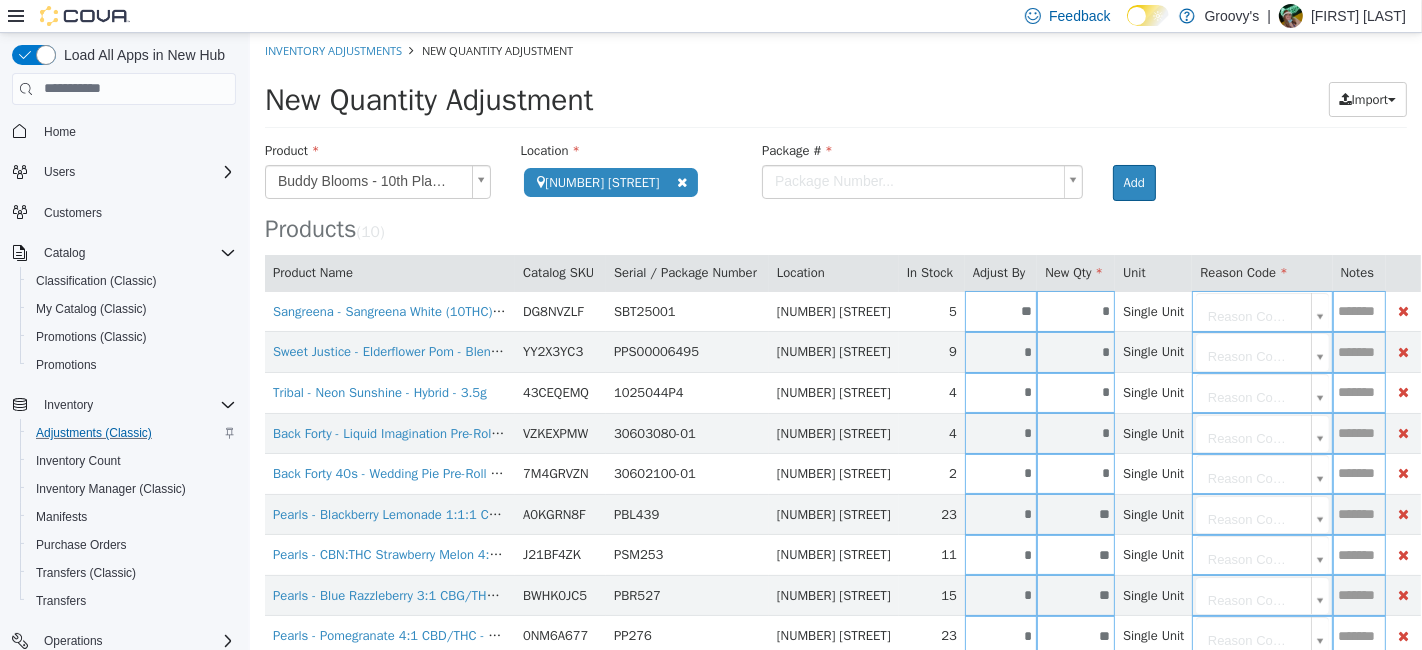 click on "**********" at bounding box center (835, 392) 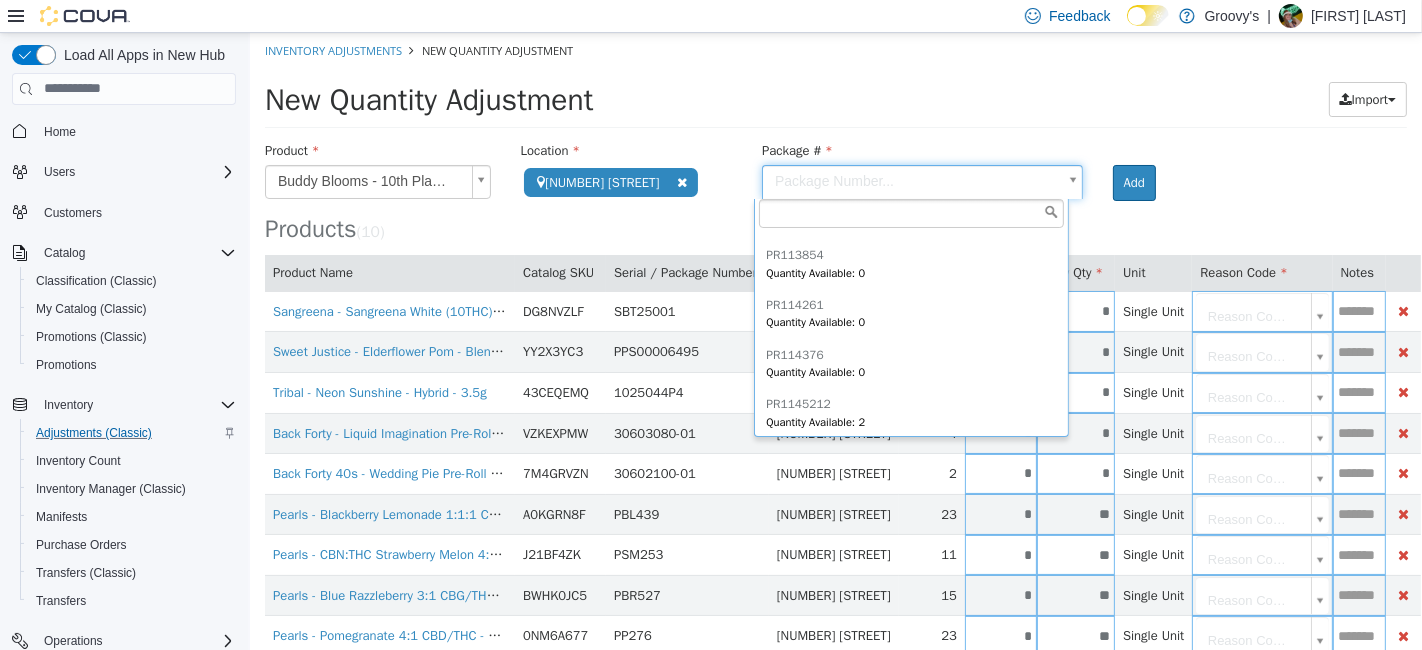 scroll, scrollTop: 793, scrollLeft: 0, axis: vertical 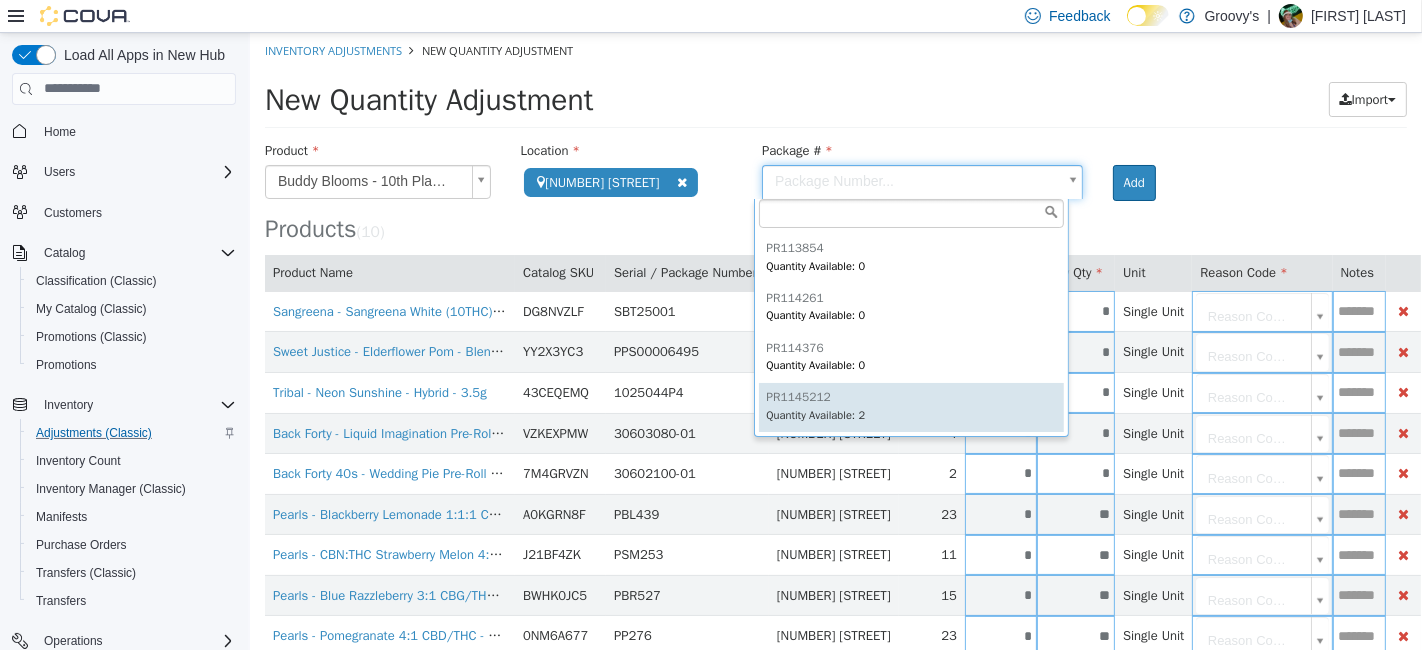 type on "*********" 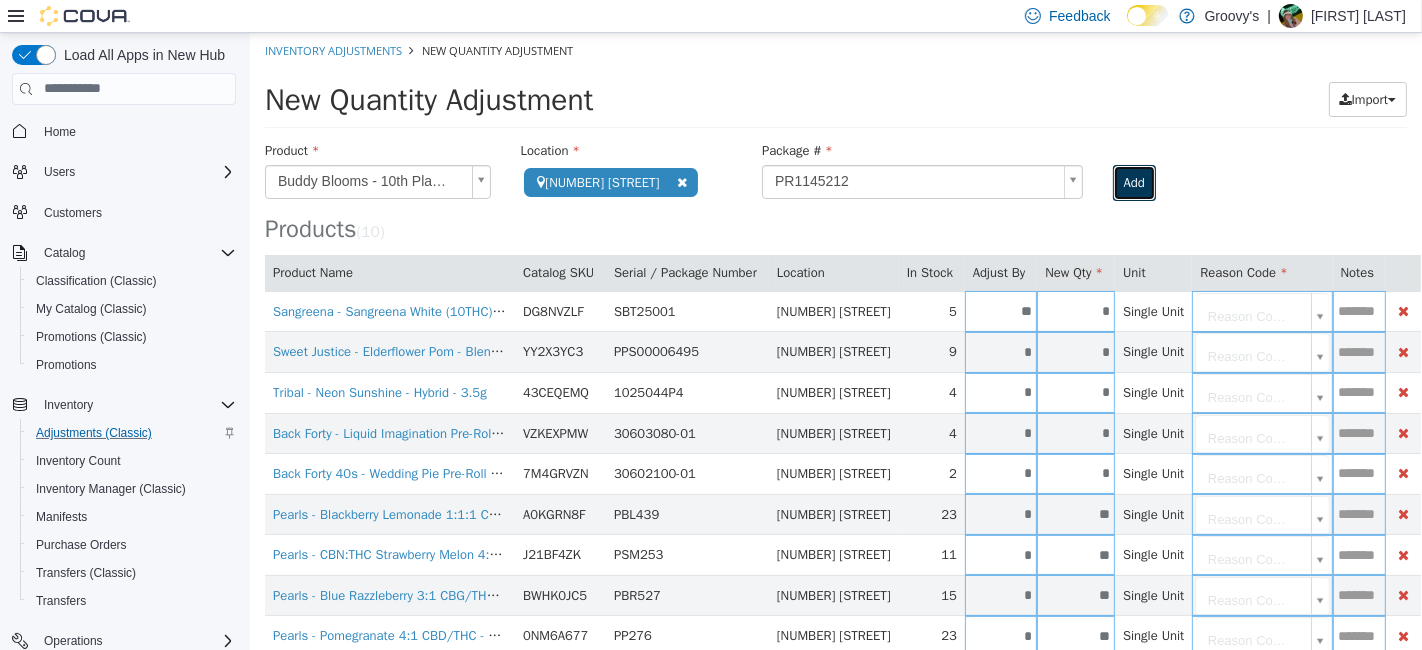 click on "Add" at bounding box center [1133, 182] 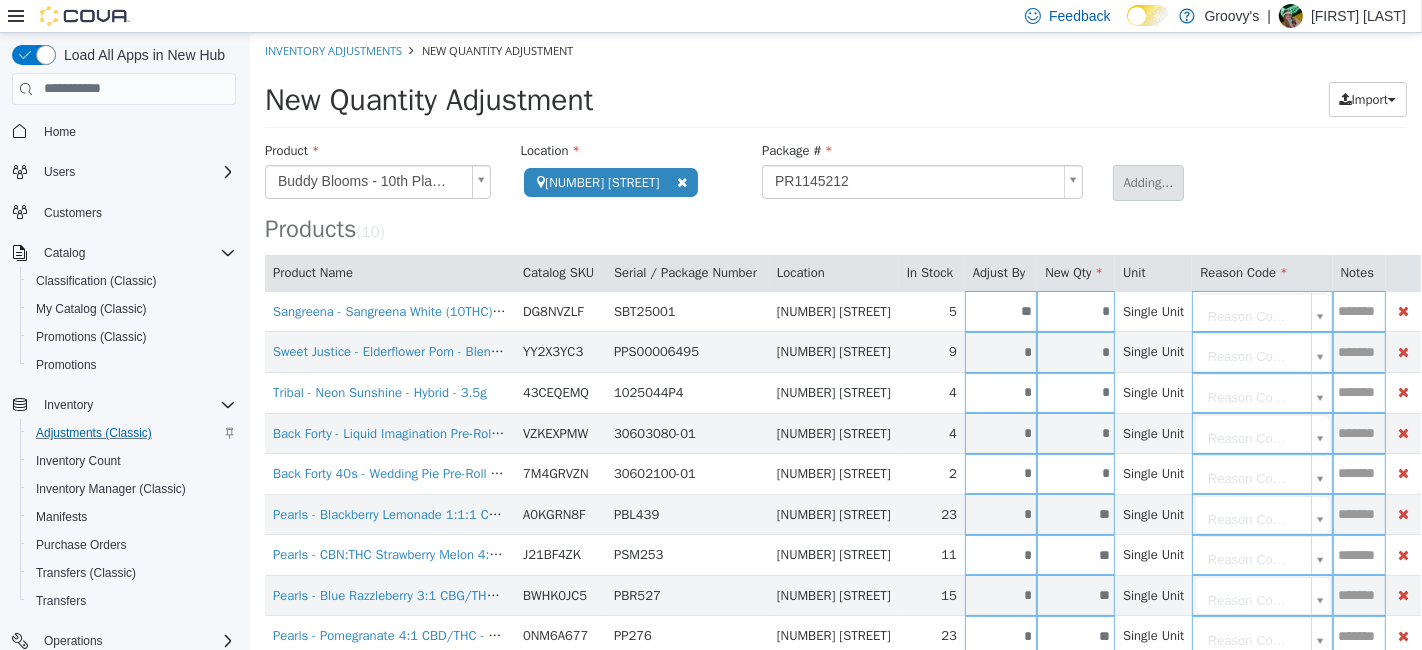 type 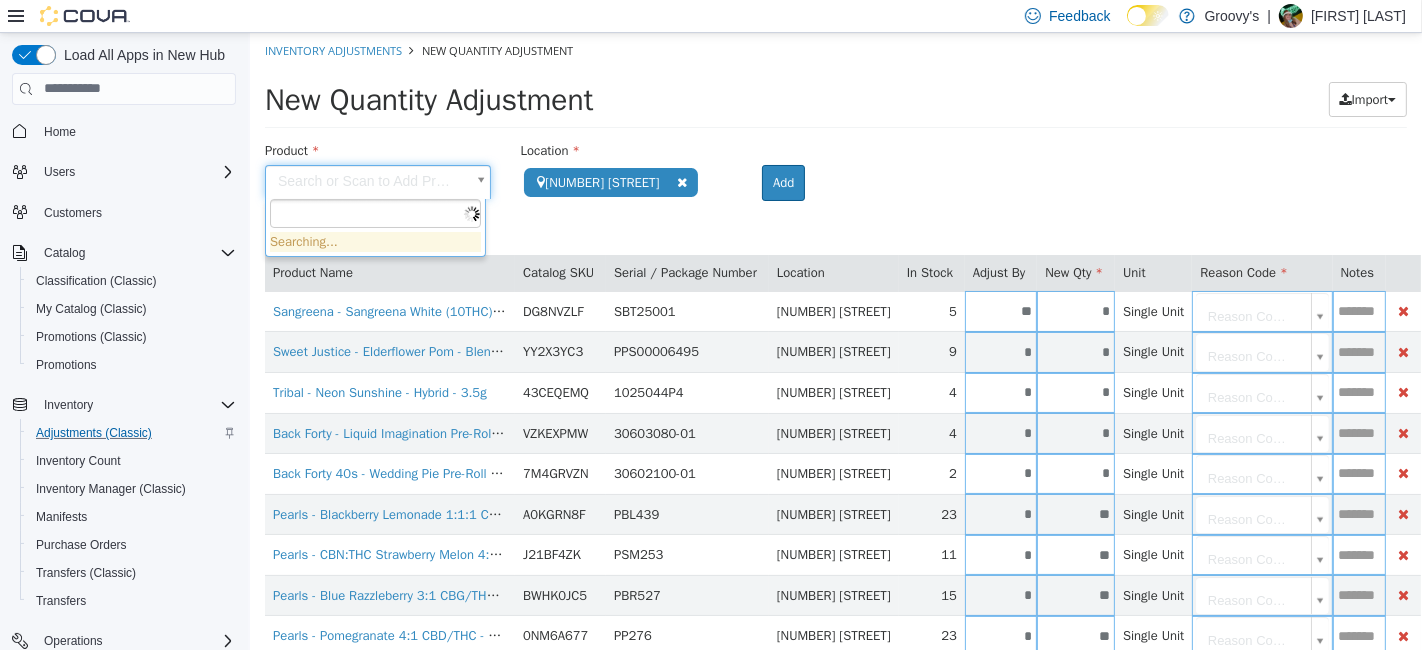 click on "**********" at bounding box center (835, 413) 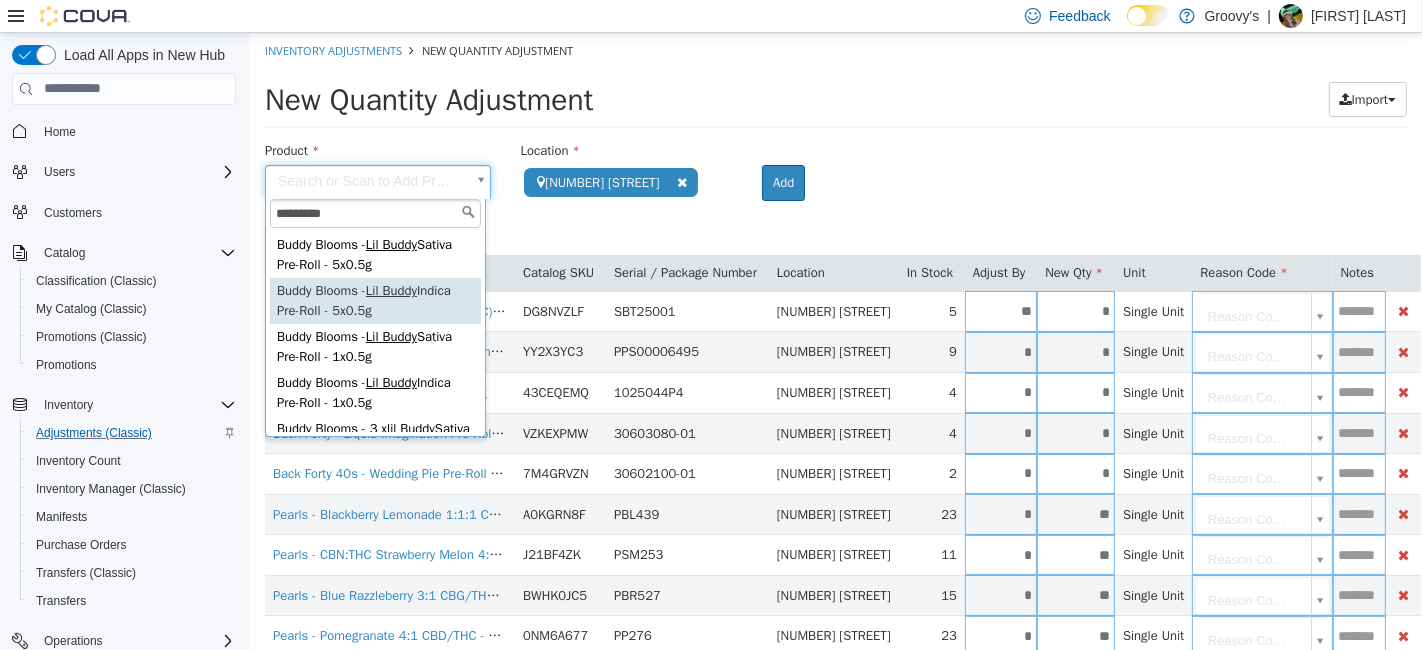 type on "*********" 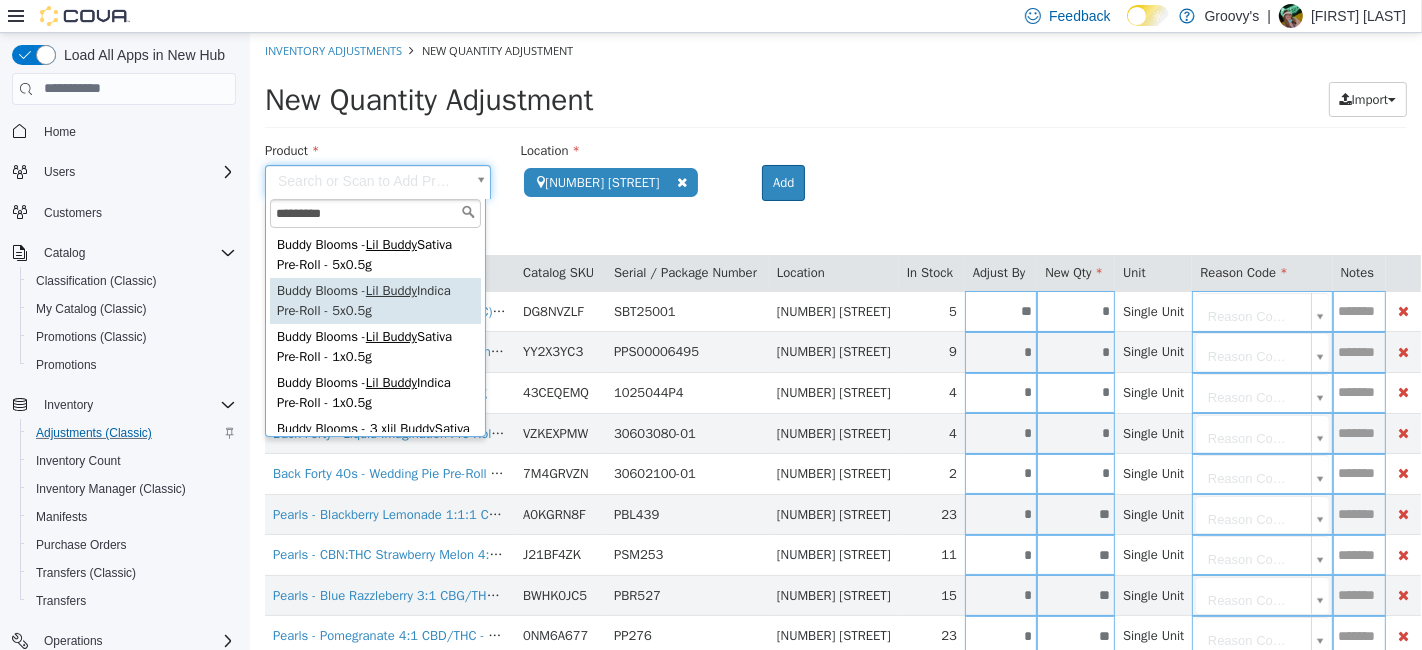 type on "**********" 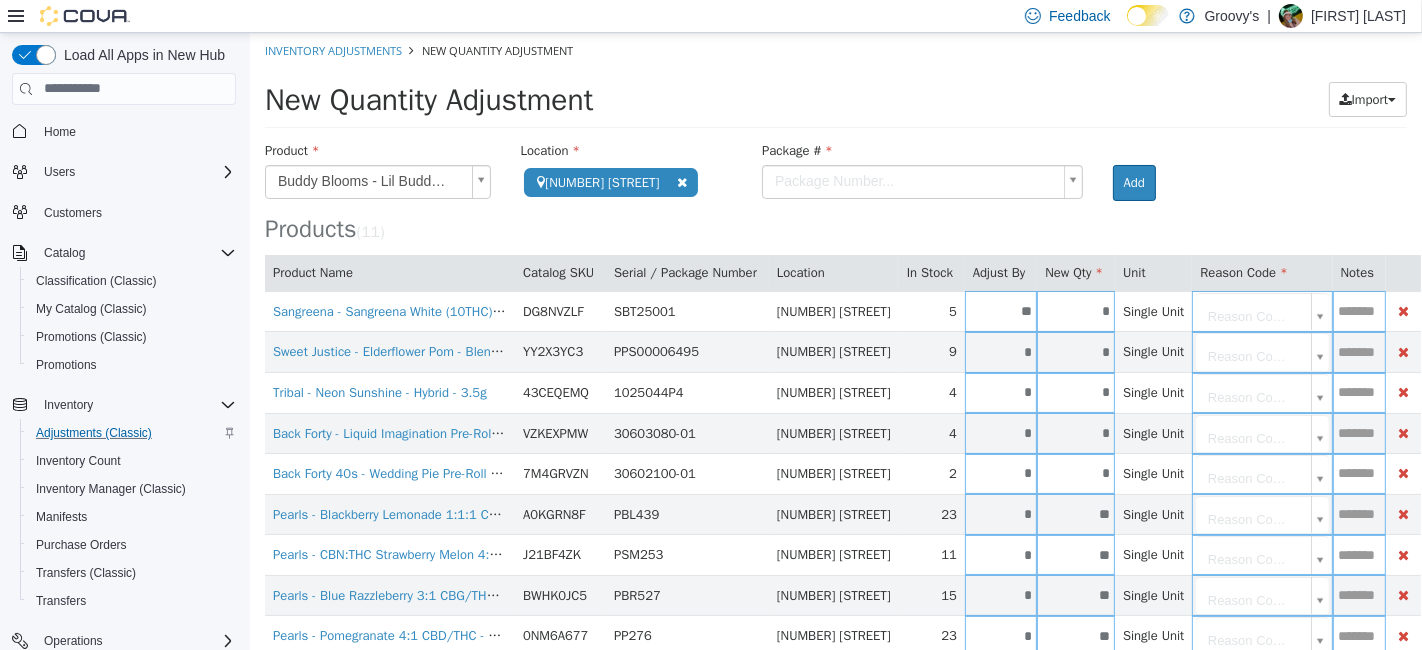 click on "**********" at bounding box center (835, 413) 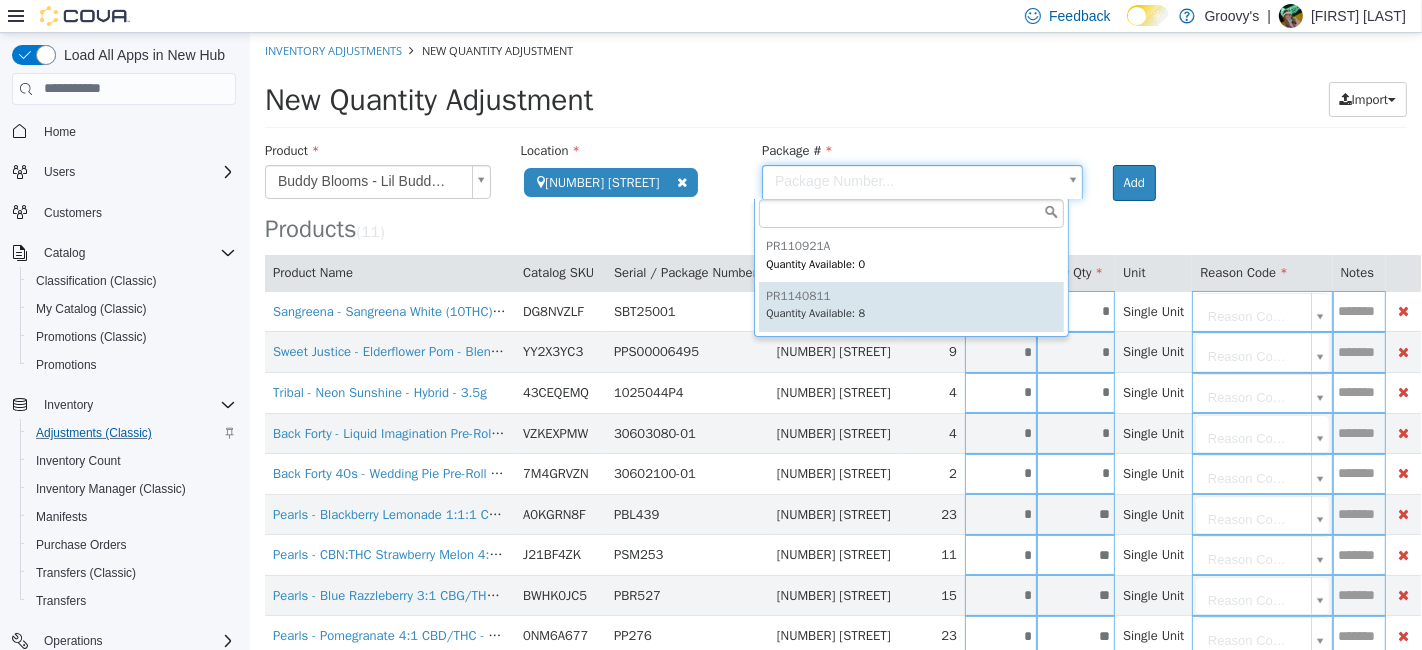 type on "*********" 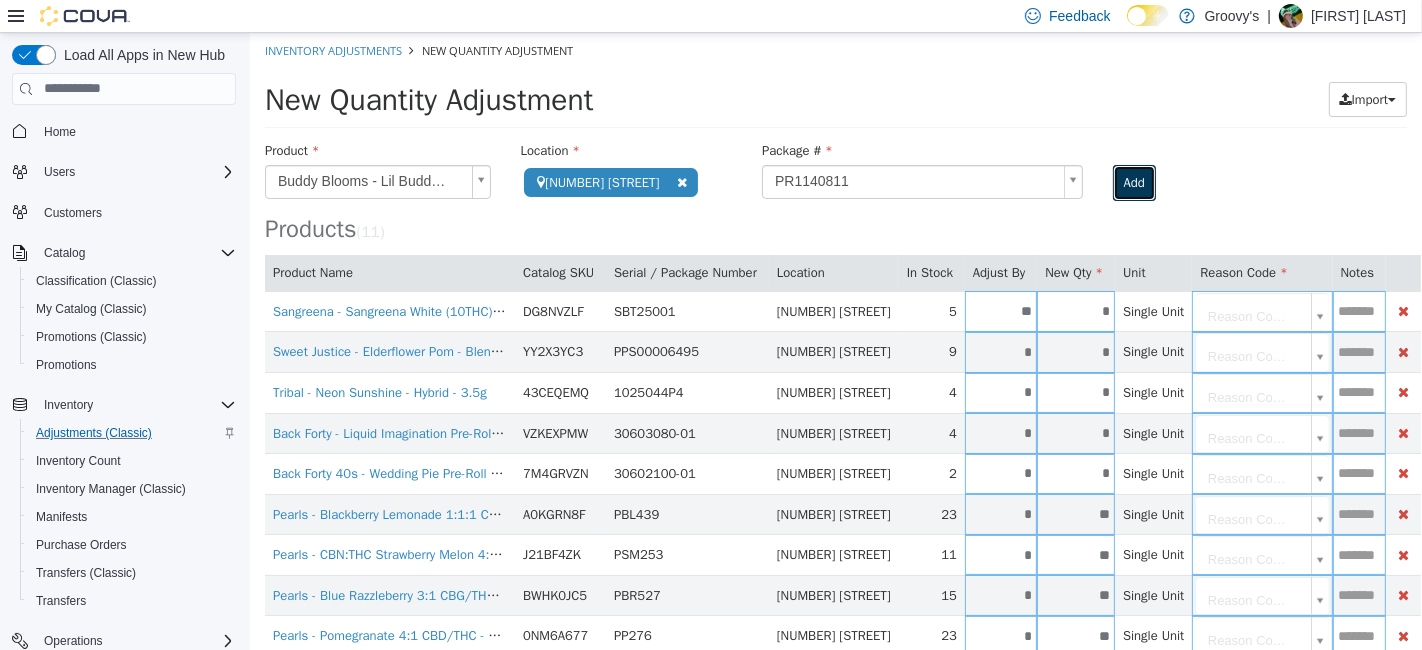 click on "Add" at bounding box center [1133, 182] 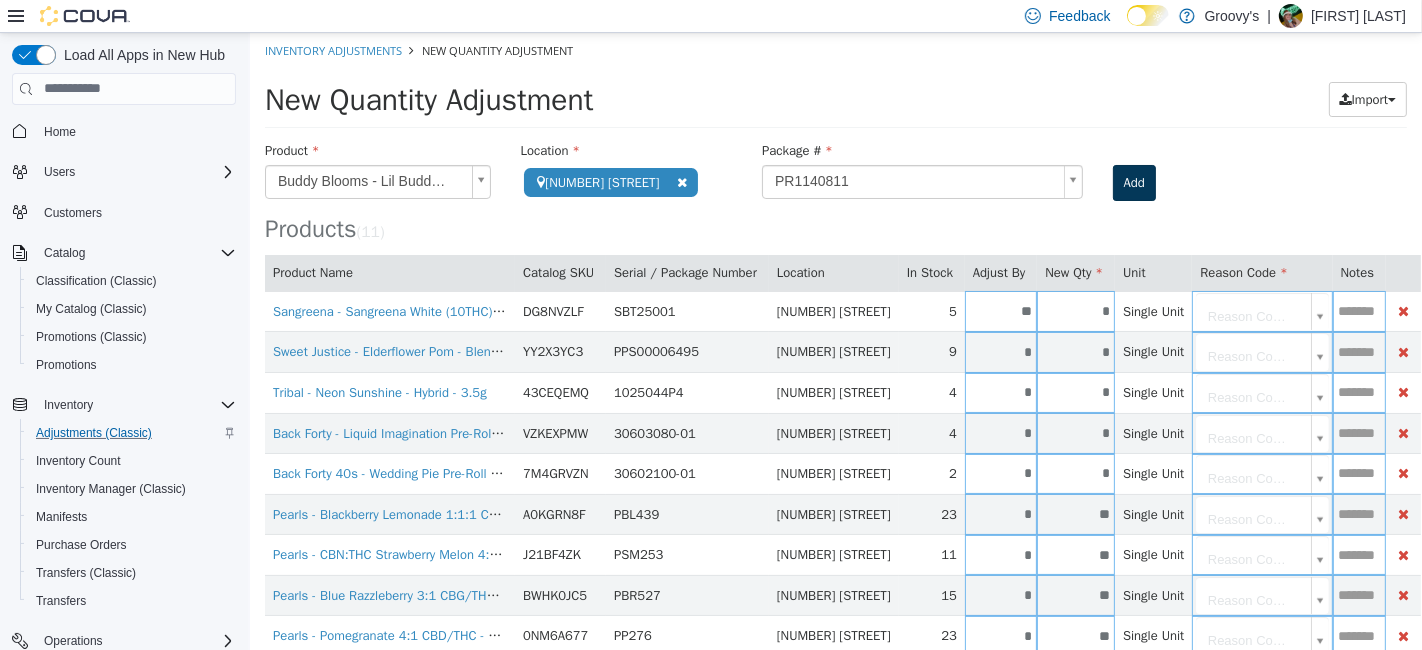 type 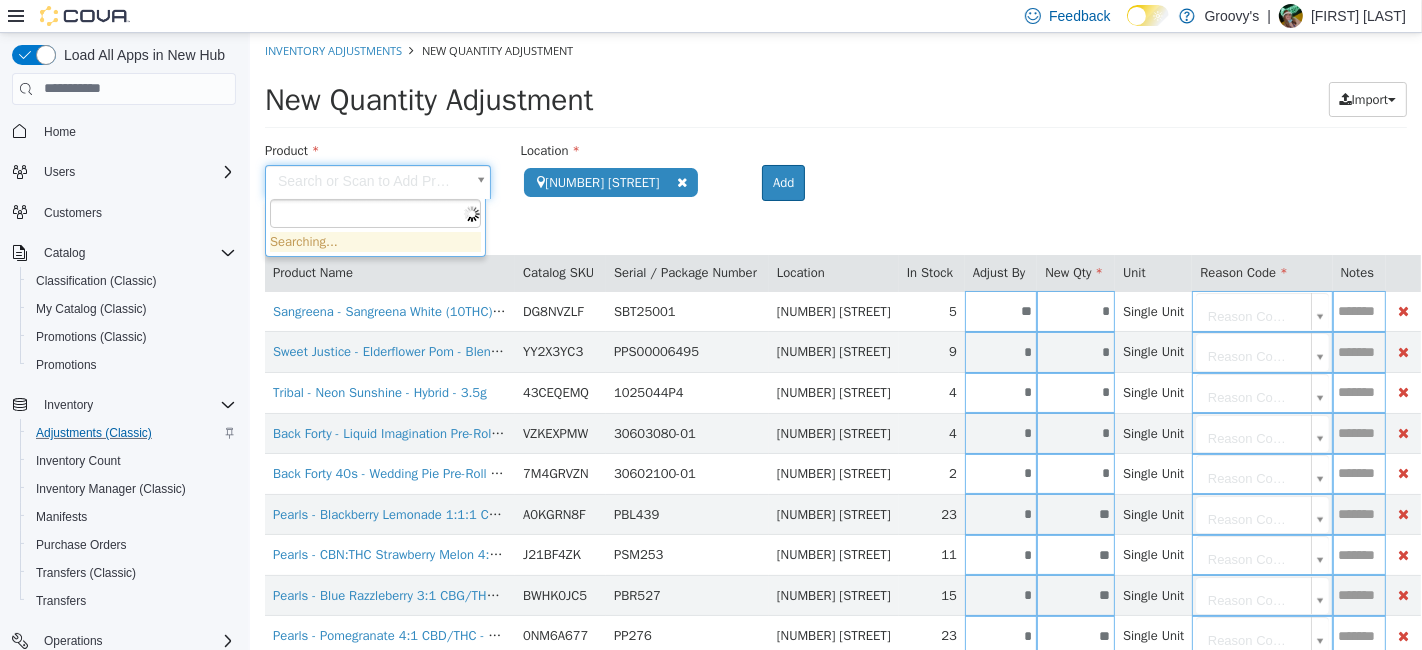 click on "**********" at bounding box center (835, 433) 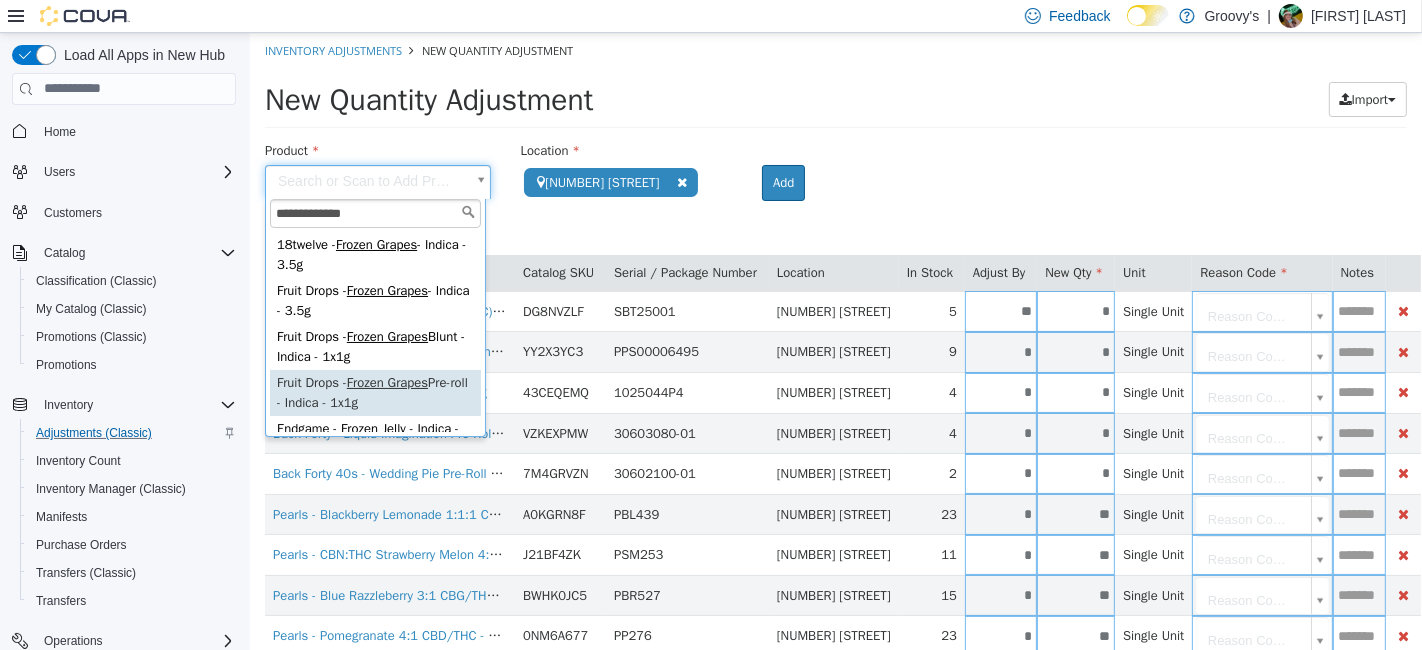 type on "**********" 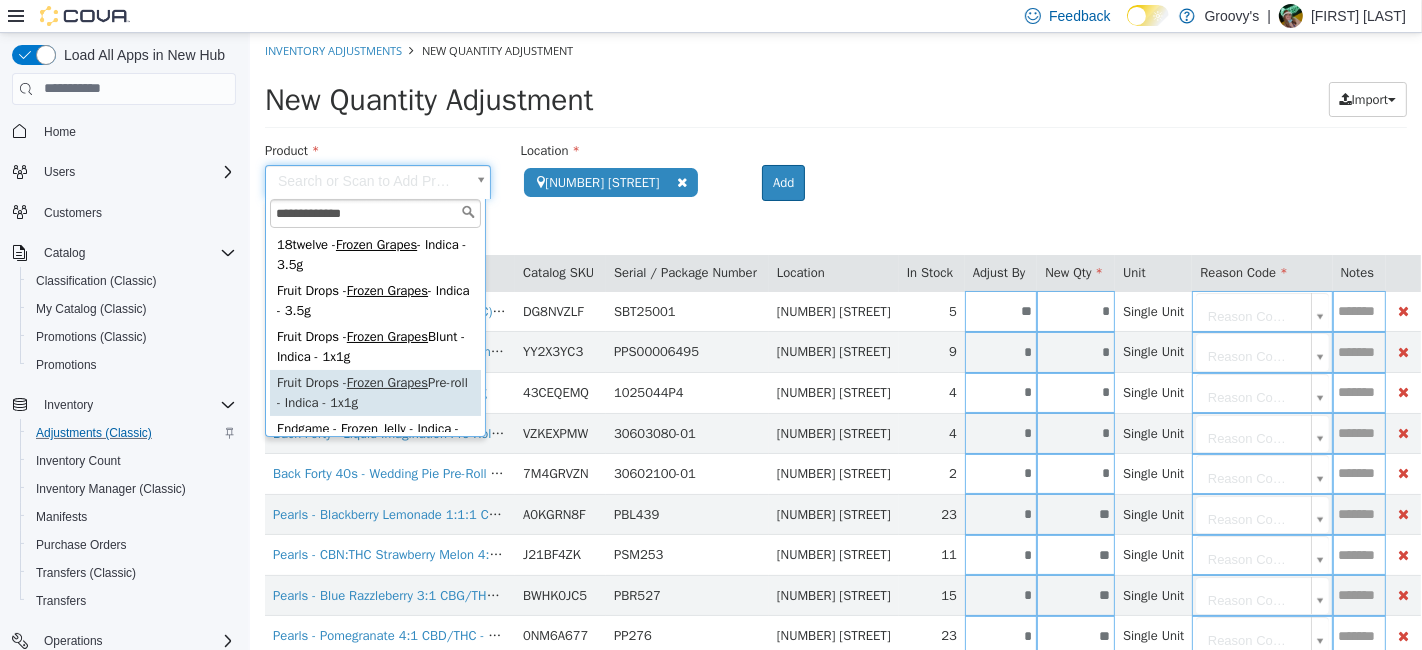 type on "**********" 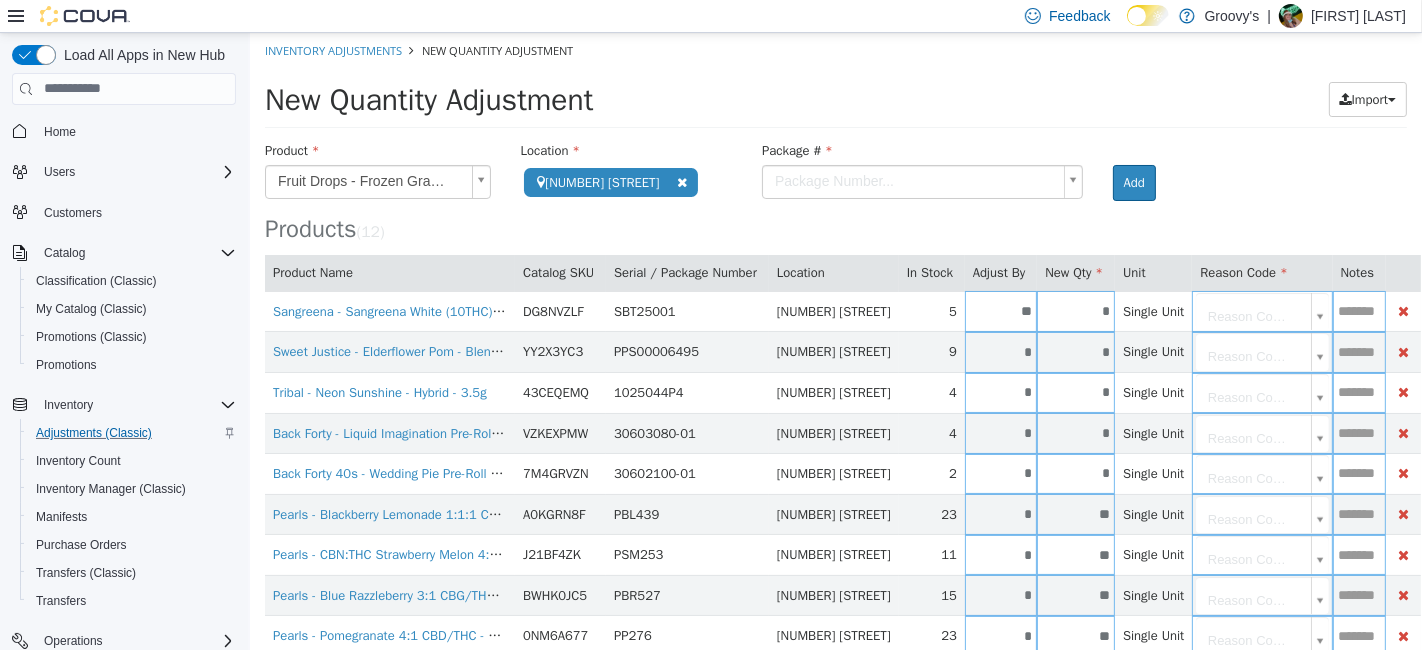 click on "Sangreena - Sangreena White (10THC) - Hybrid - 355ml DG8NVZLF SBT25001 [ADDRESS] 5 ** * Single Unit     Reason Code...                             Sweet Justice - Elderflower Pom - Blend - 355ml YY2X3YC3 PPS00006495 [ADDRESS] 9 * * Single Unit     Reason Code...             4" at bounding box center [835, 433] 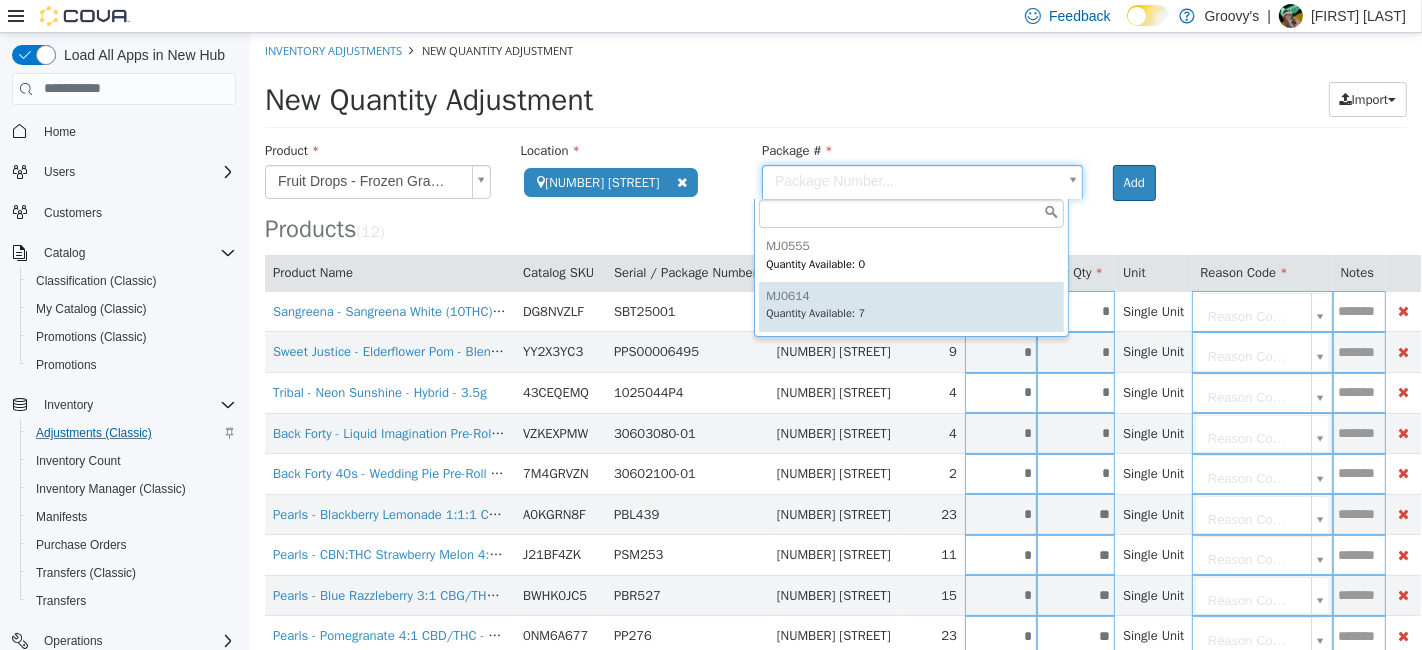 type on "******" 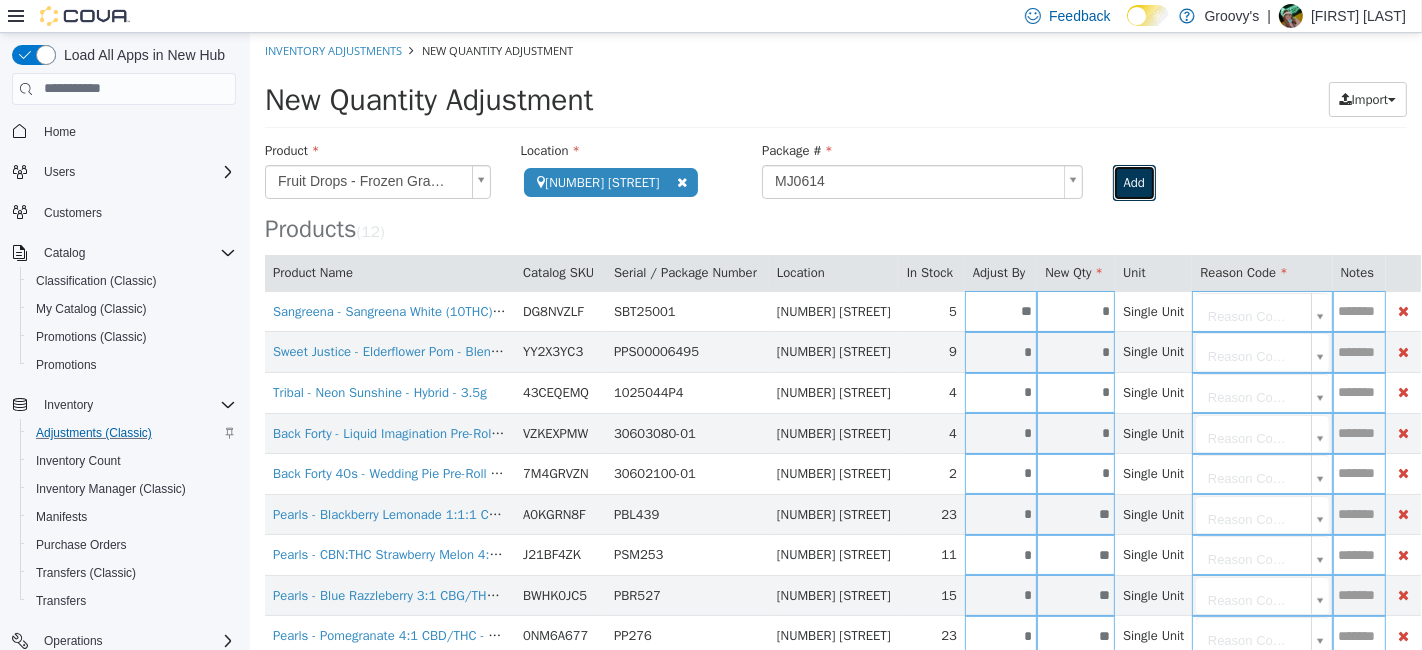 click on "Add" at bounding box center (1133, 182) 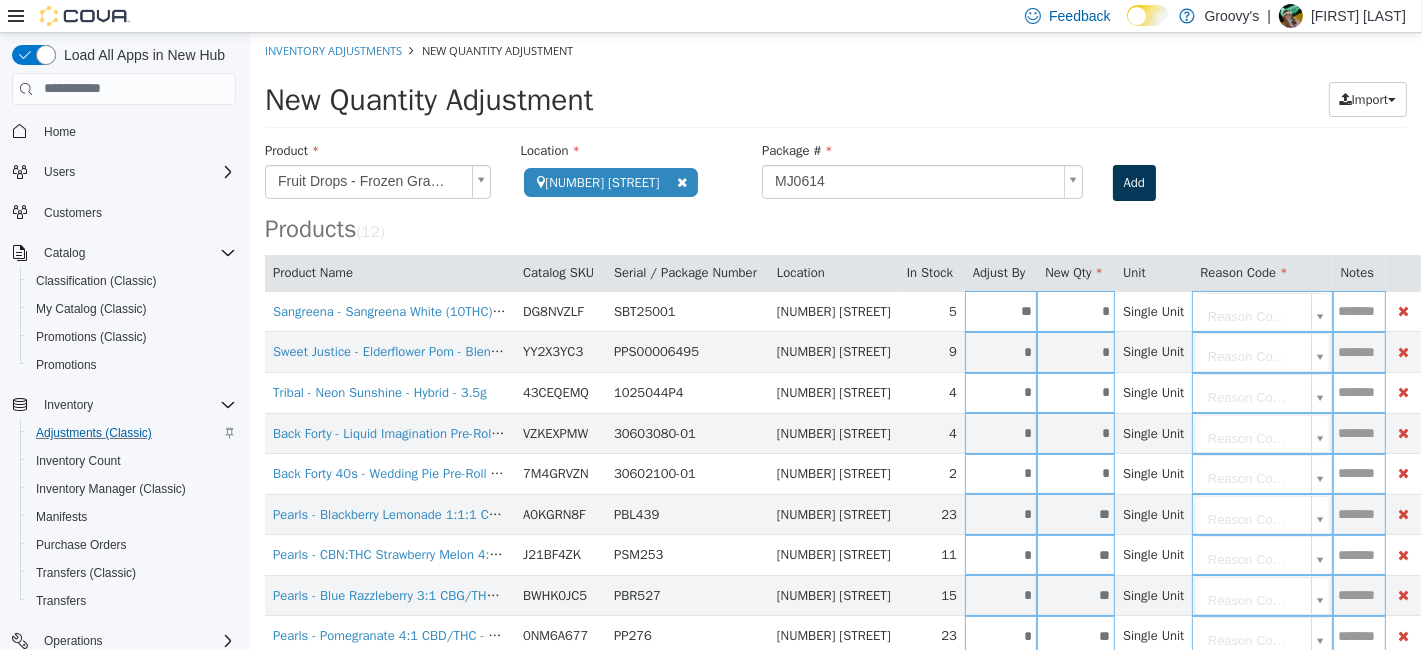 type 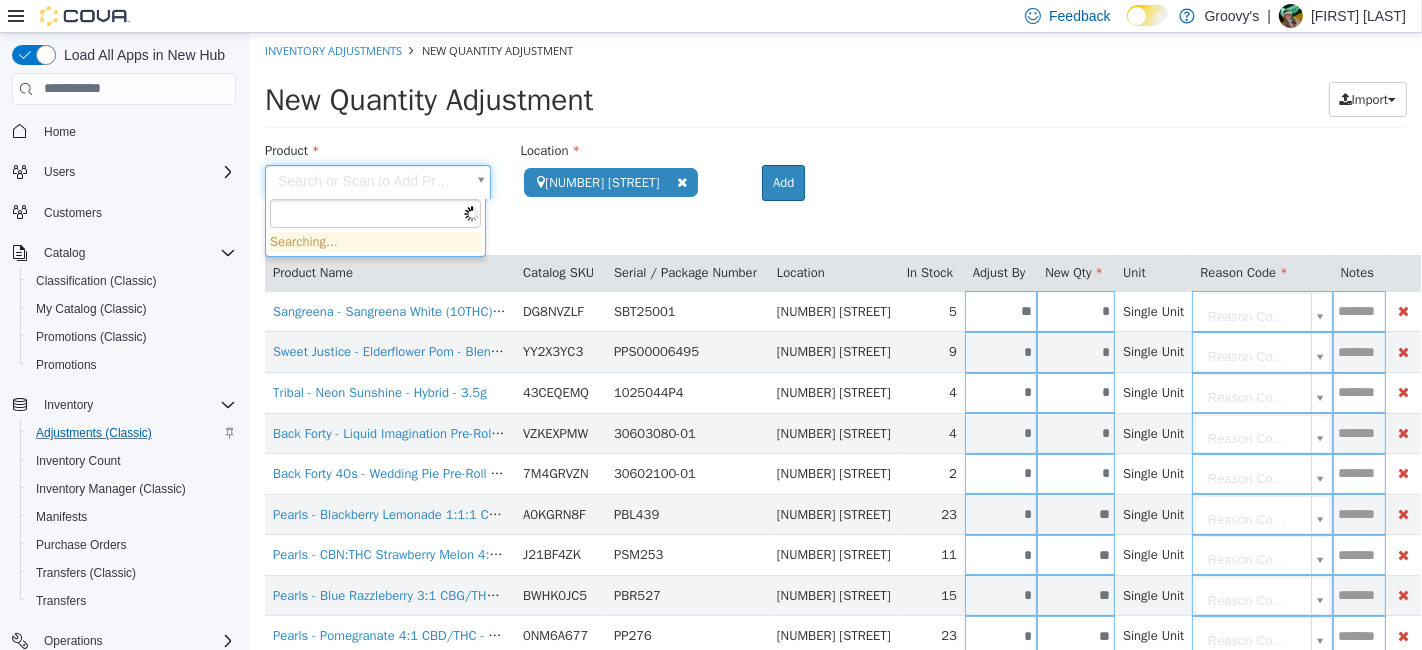 click on "**********" at bounding box center (835, 453) 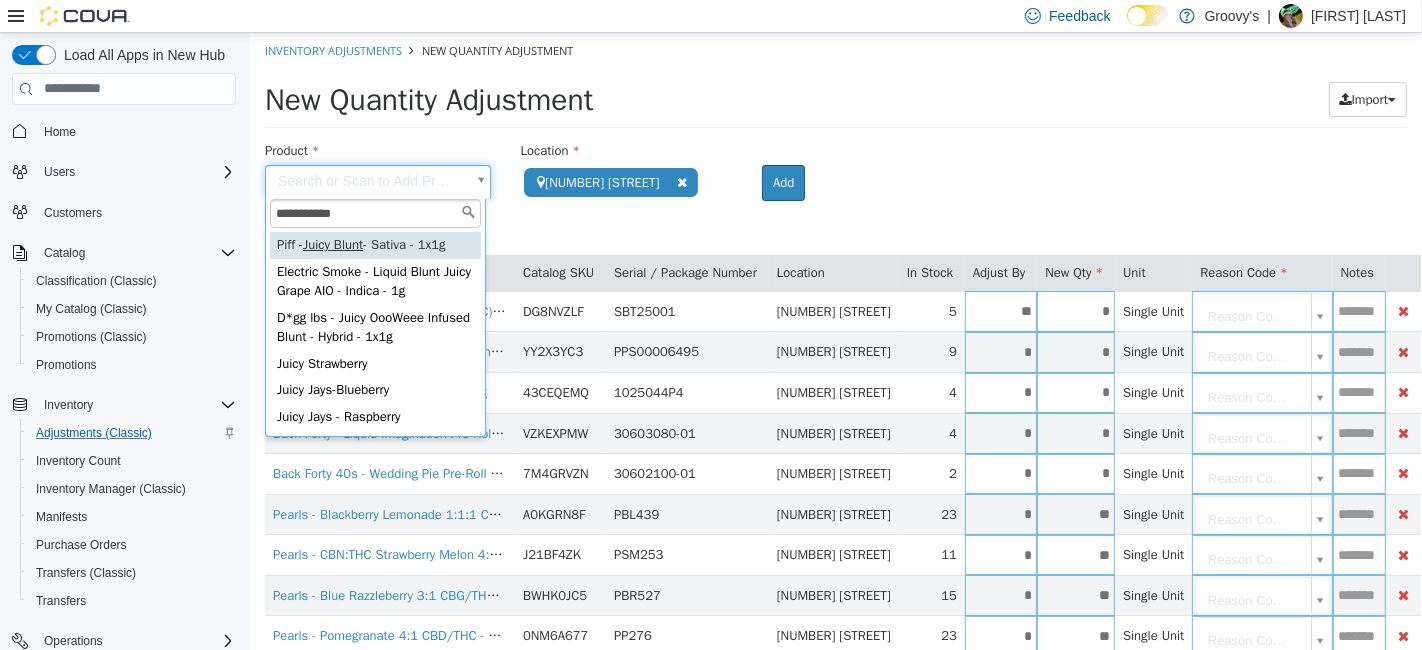 type on "**********" 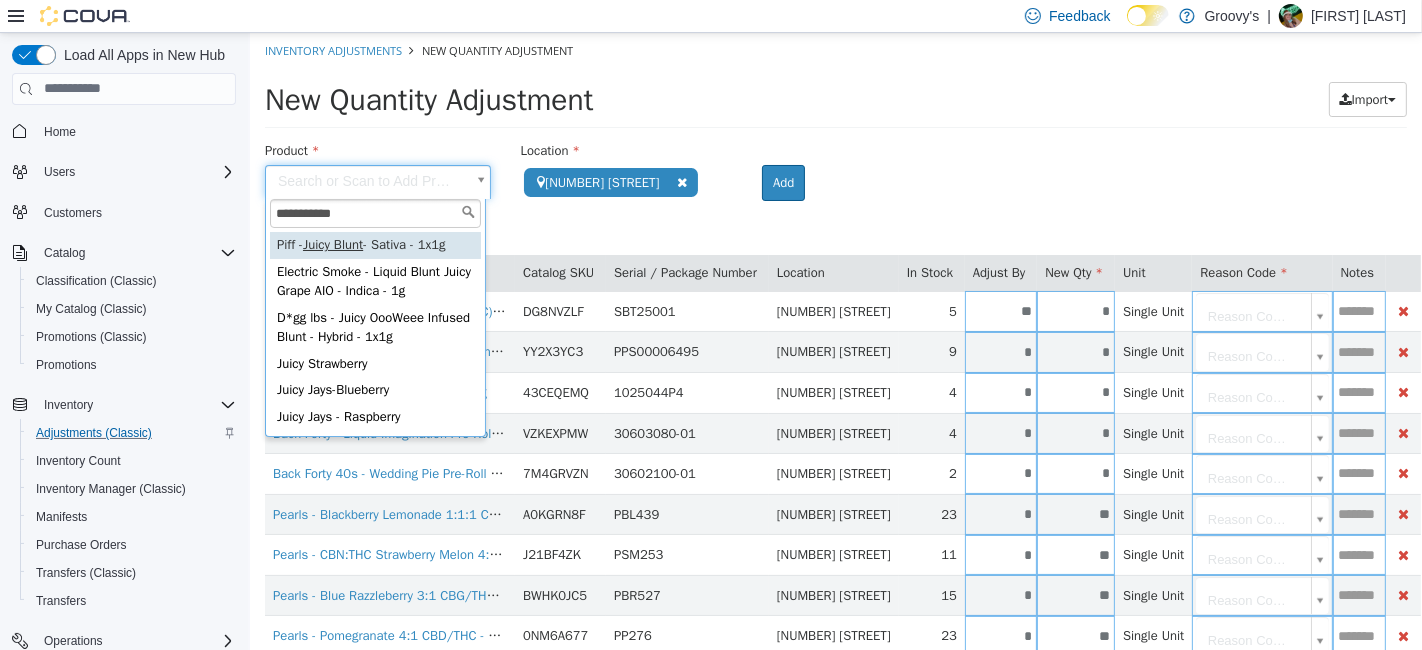 type on "**********" 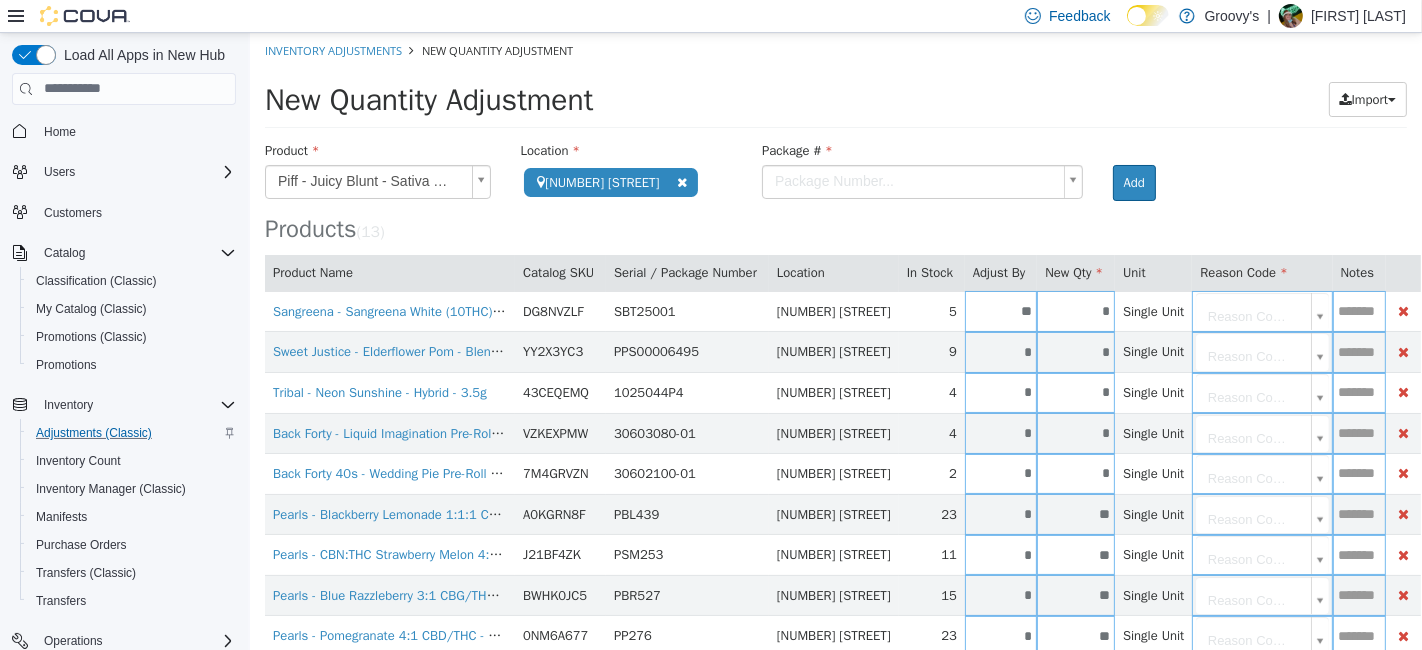 click on "**********" at bounding box center [835, 453] 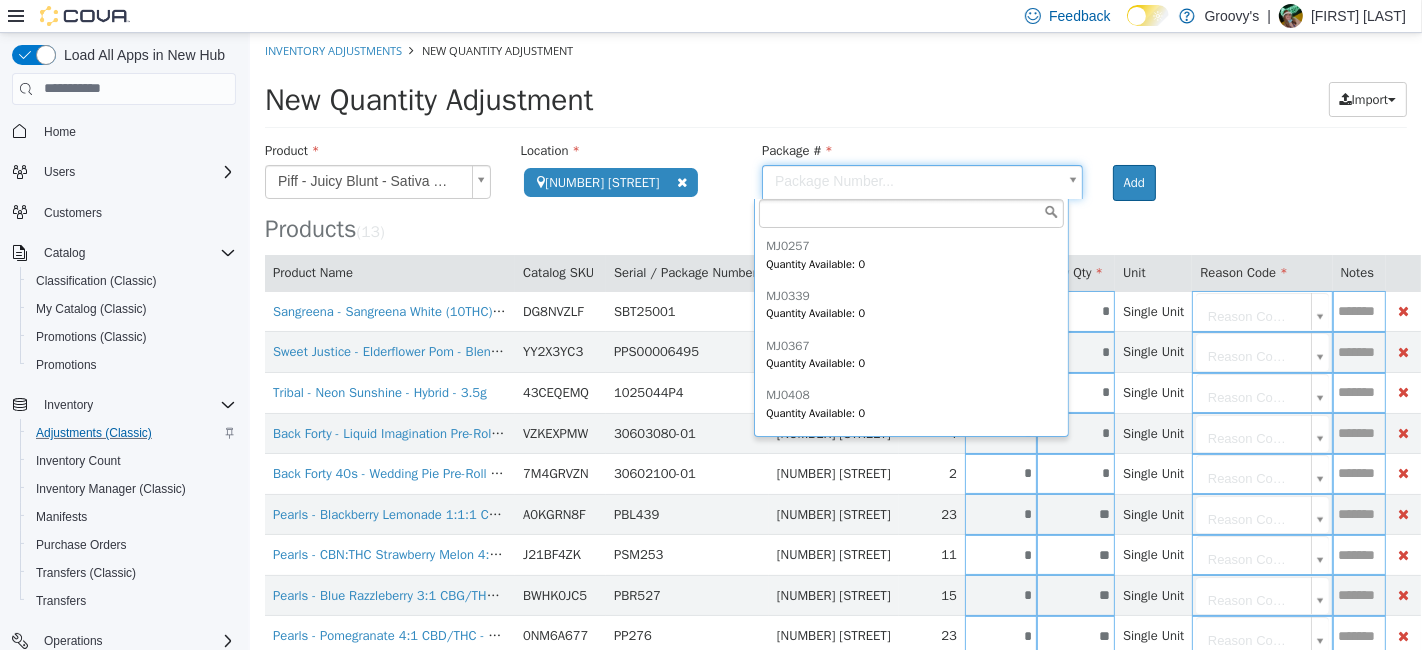 scroll, scrollTop: 296, scrollLeft: 0, axis: vertical 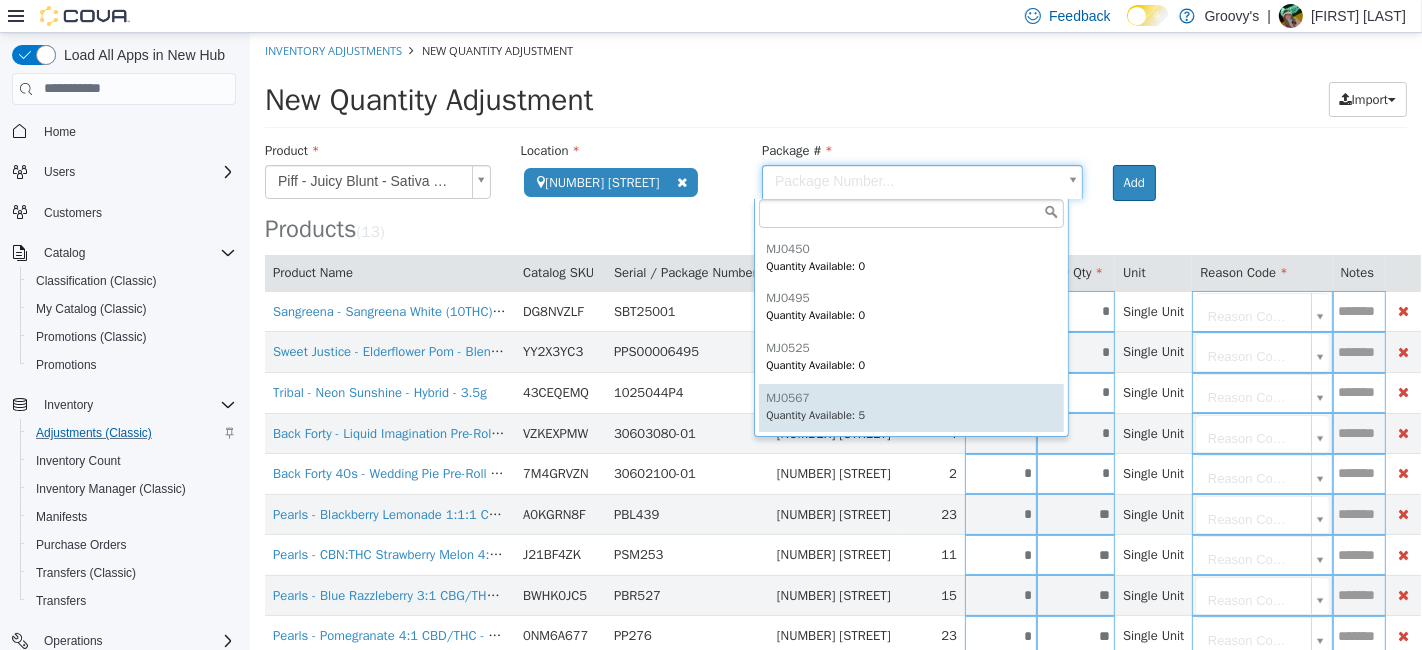 type on "******" 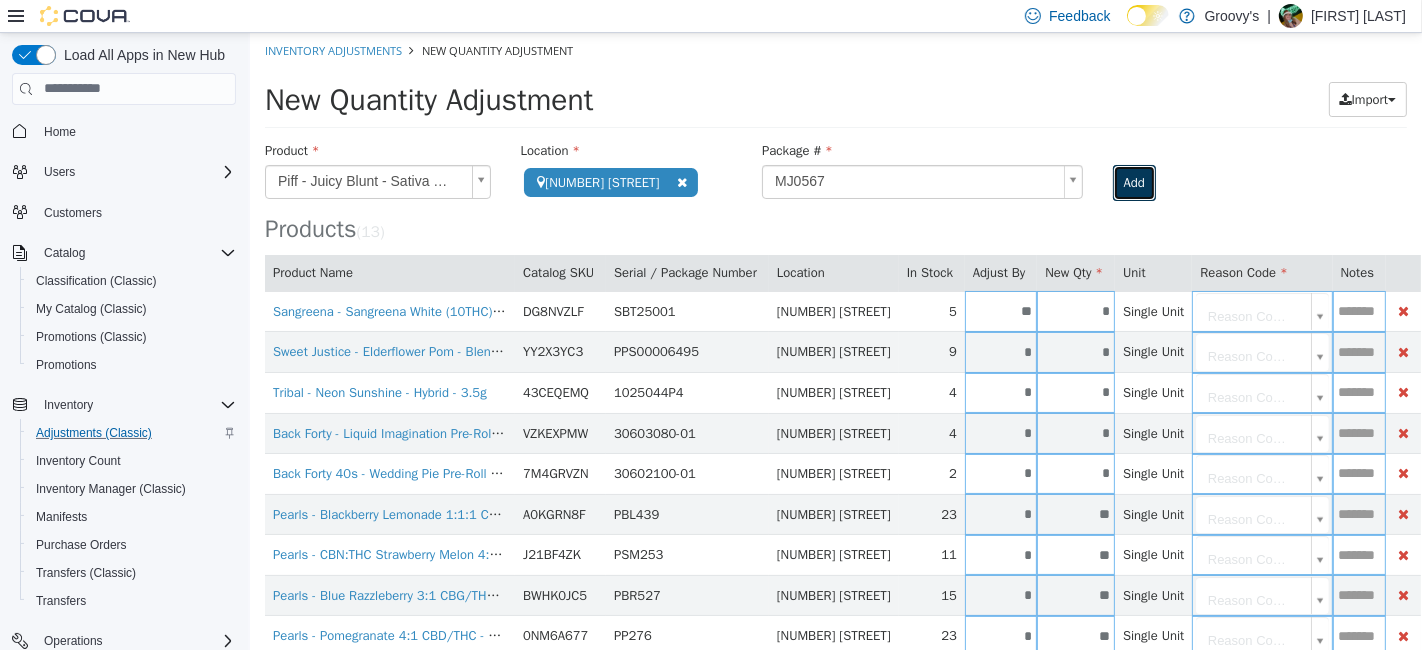 click on "Add" at bounding box center [1133, 182] 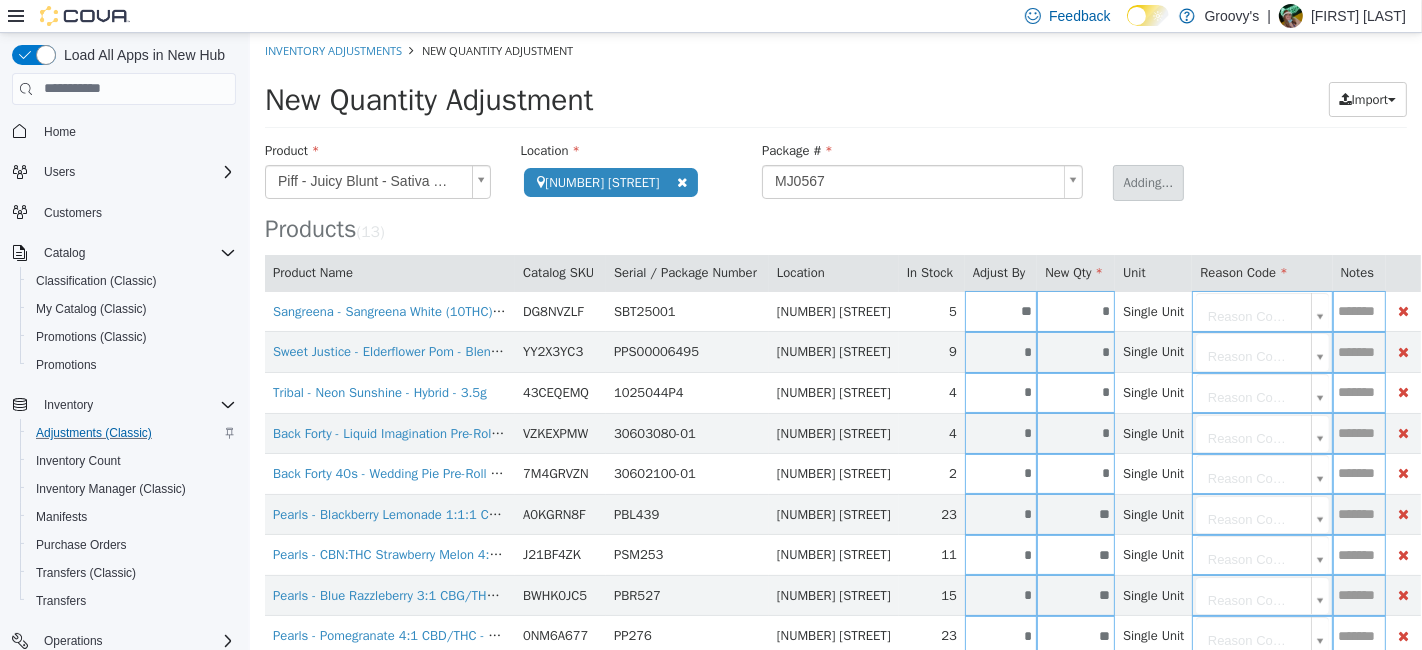 type 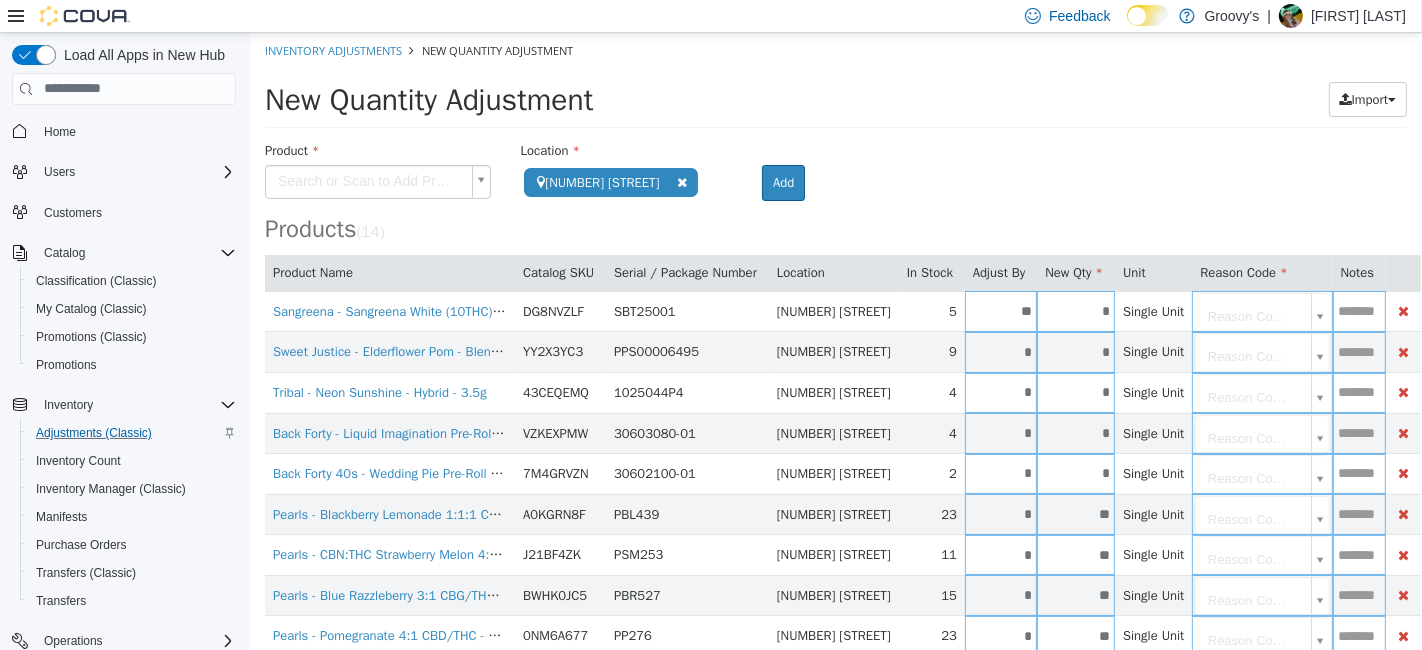 click on "Sangreena - Sangreena White (10THC) - Hybrid - 355ml DG8NVZLF SBT25001 [ADDRESS] 5 ** * Single Unit     Reason Code...                             Sweet Justice - Elderflower Pom - Blend - 355ml YY2X3YC3 PPS00006495 [ADDRESS] 9 * * Single Unit     Reason Code...                             Tribal - Neon Sunshine - Hybrid - 3.5g 43CEQEMQ [SKU] [ADDRESS] 4 * * Single Unit             4" at bounding box center (835, 473) 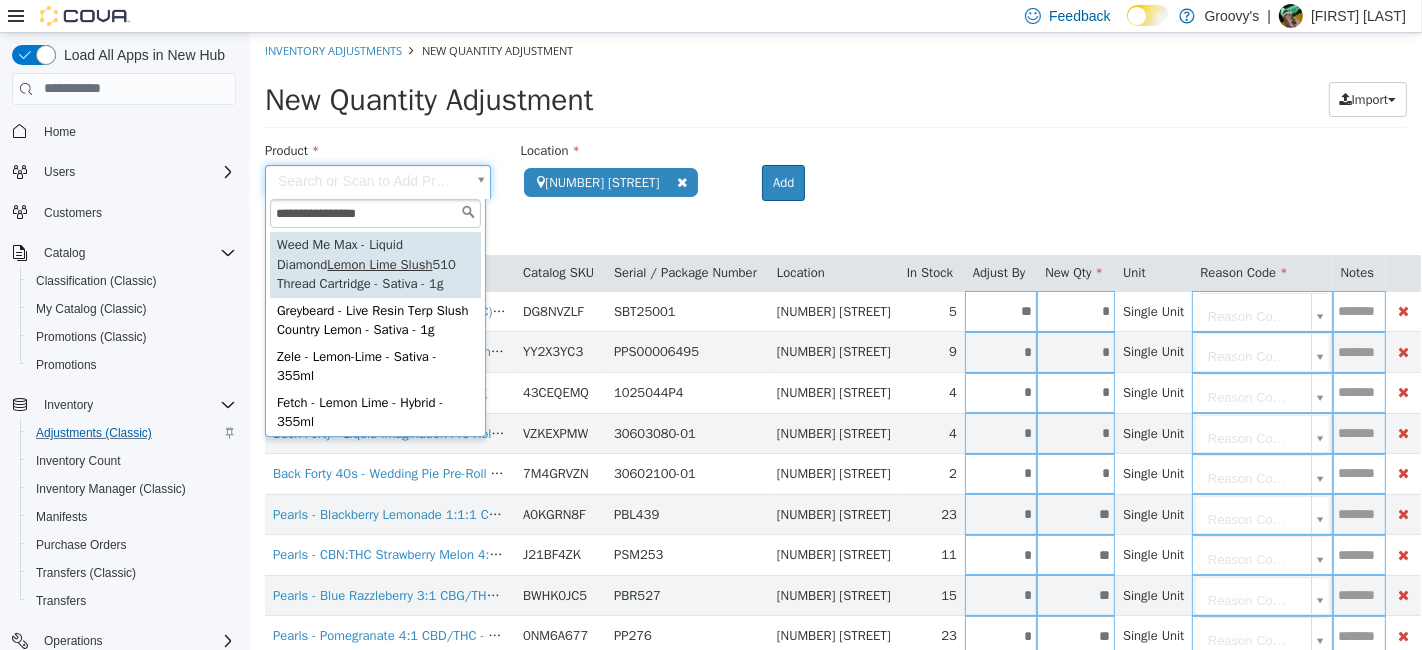 type on "**********" 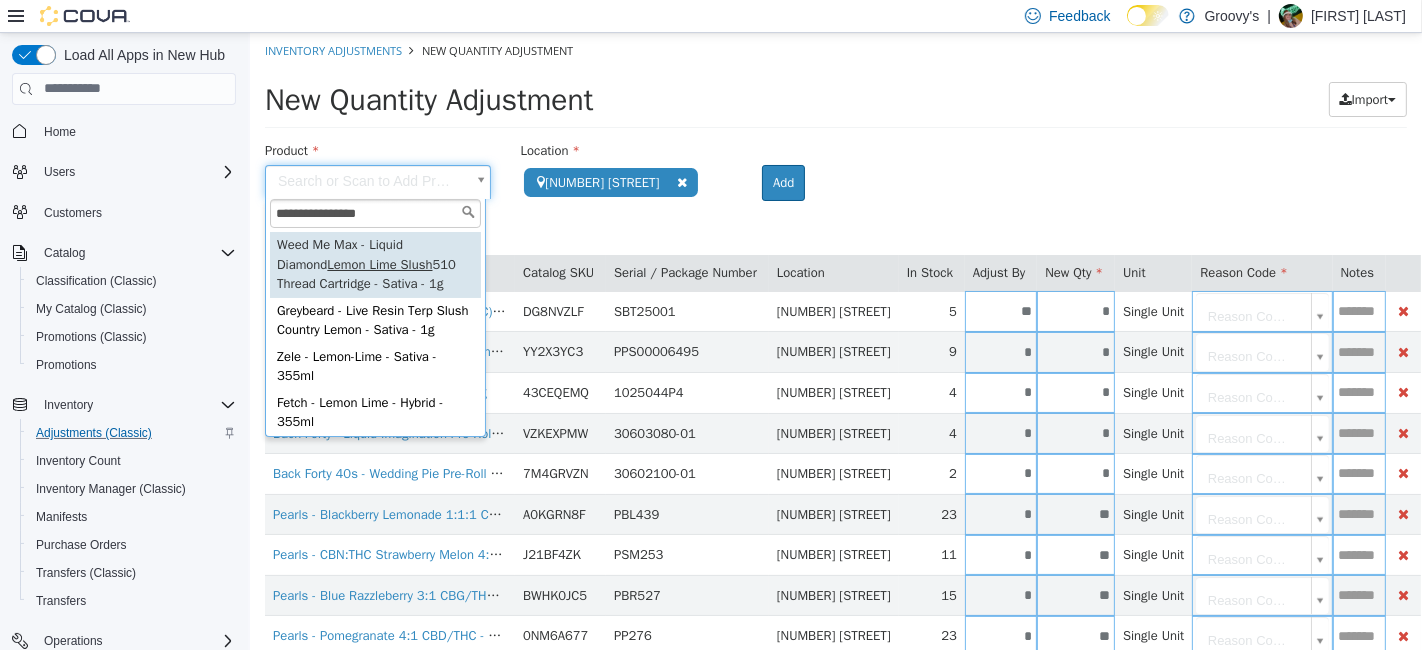 type on "**********" 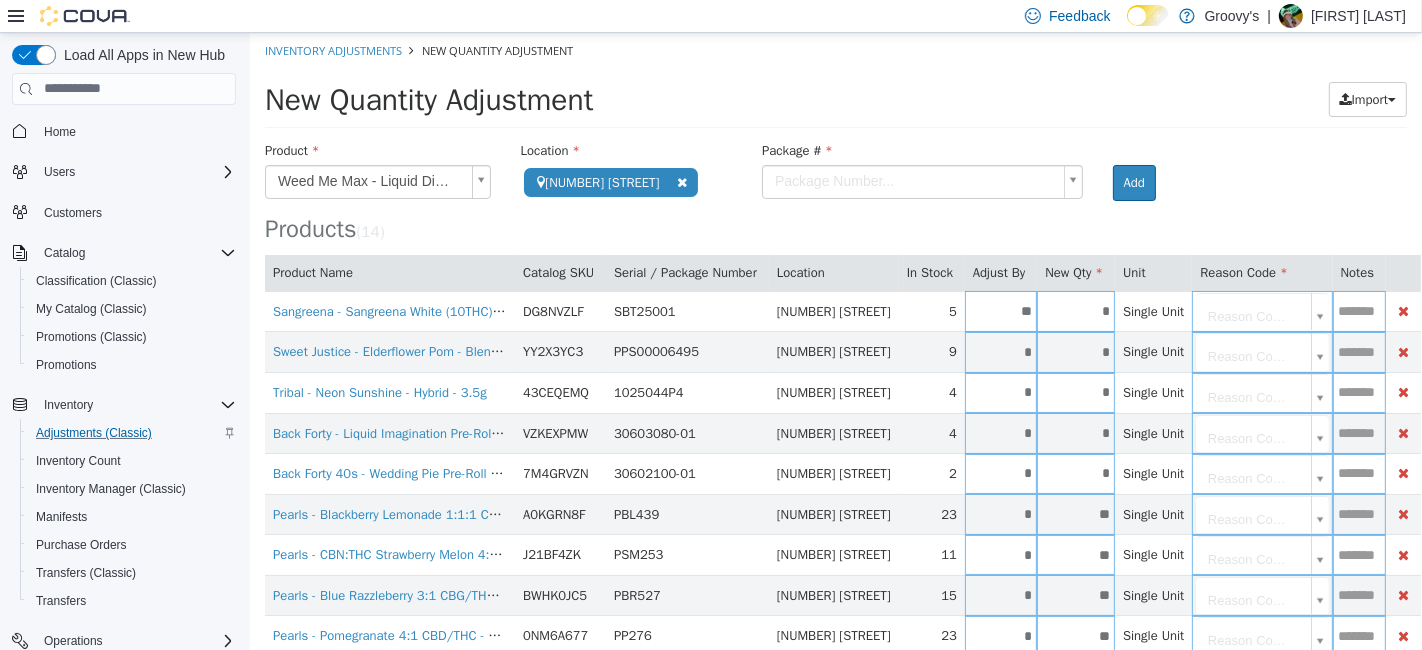 click on "Products  ( 14 )" at bounding box center [835, 191] 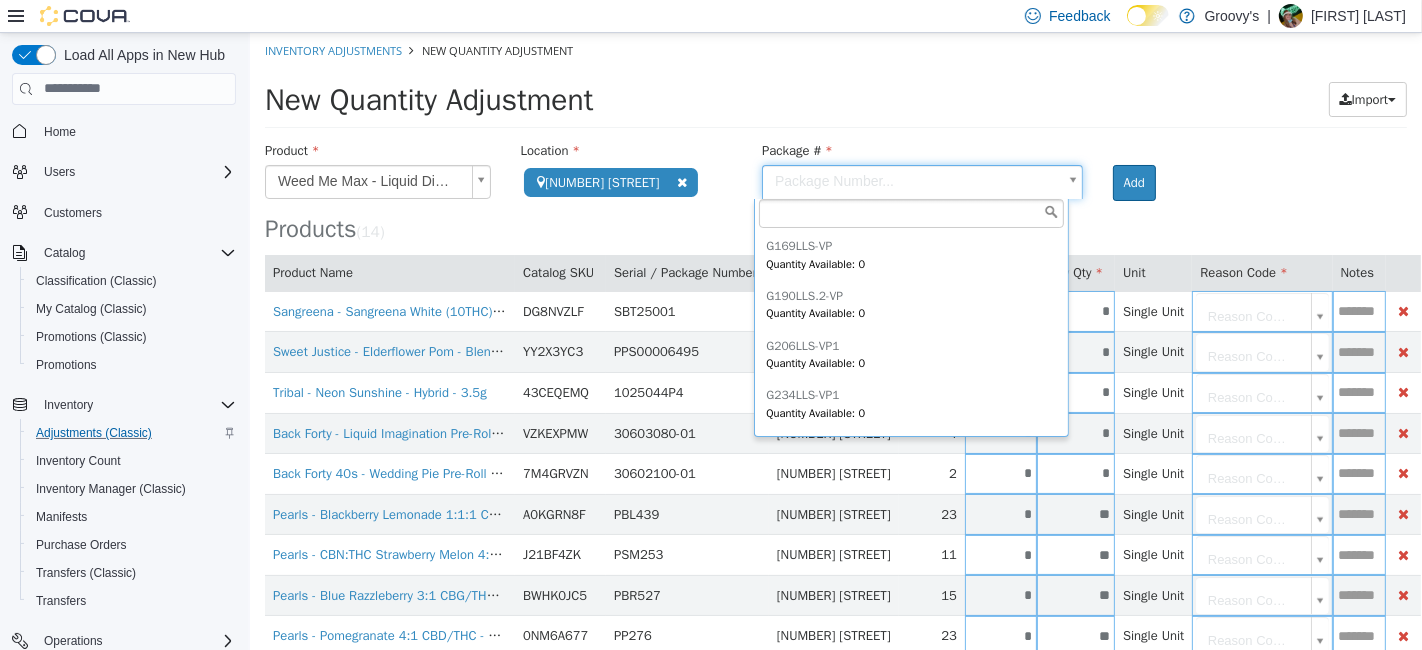 scroll, scrollTop: 296, scrollLeft: 0, axis: vertical 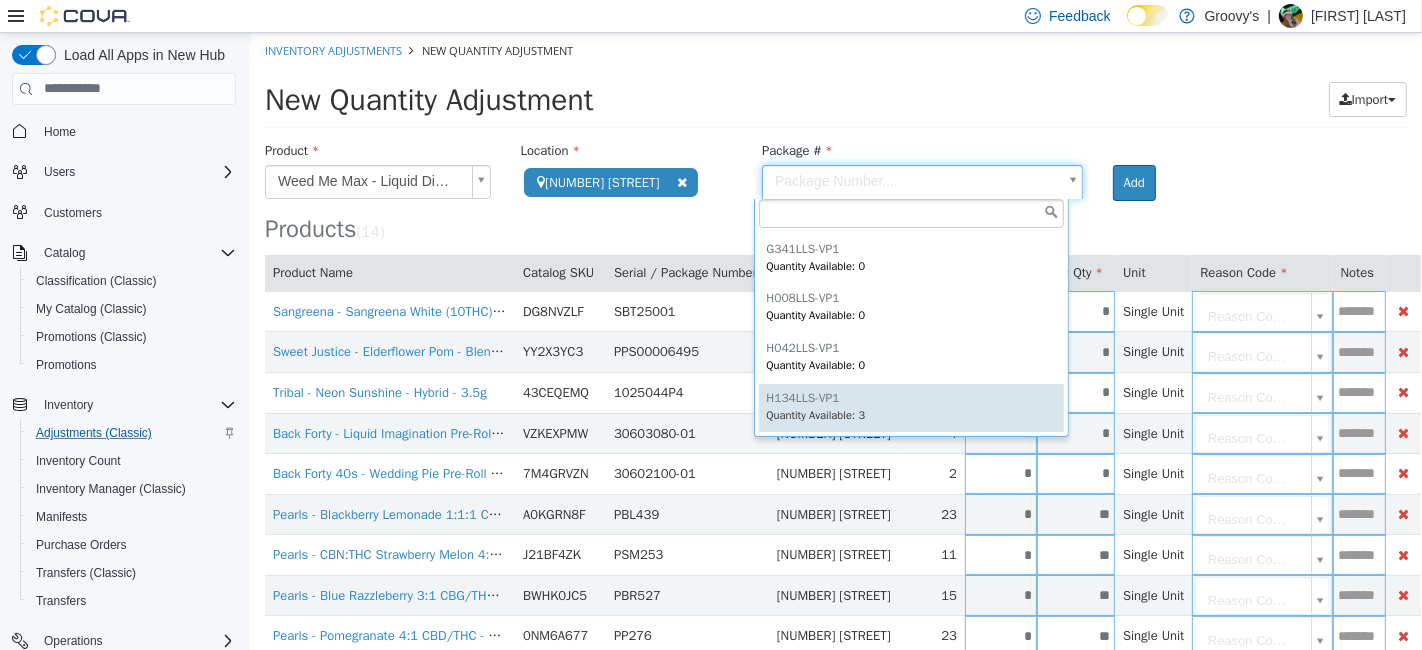 type on "**********" 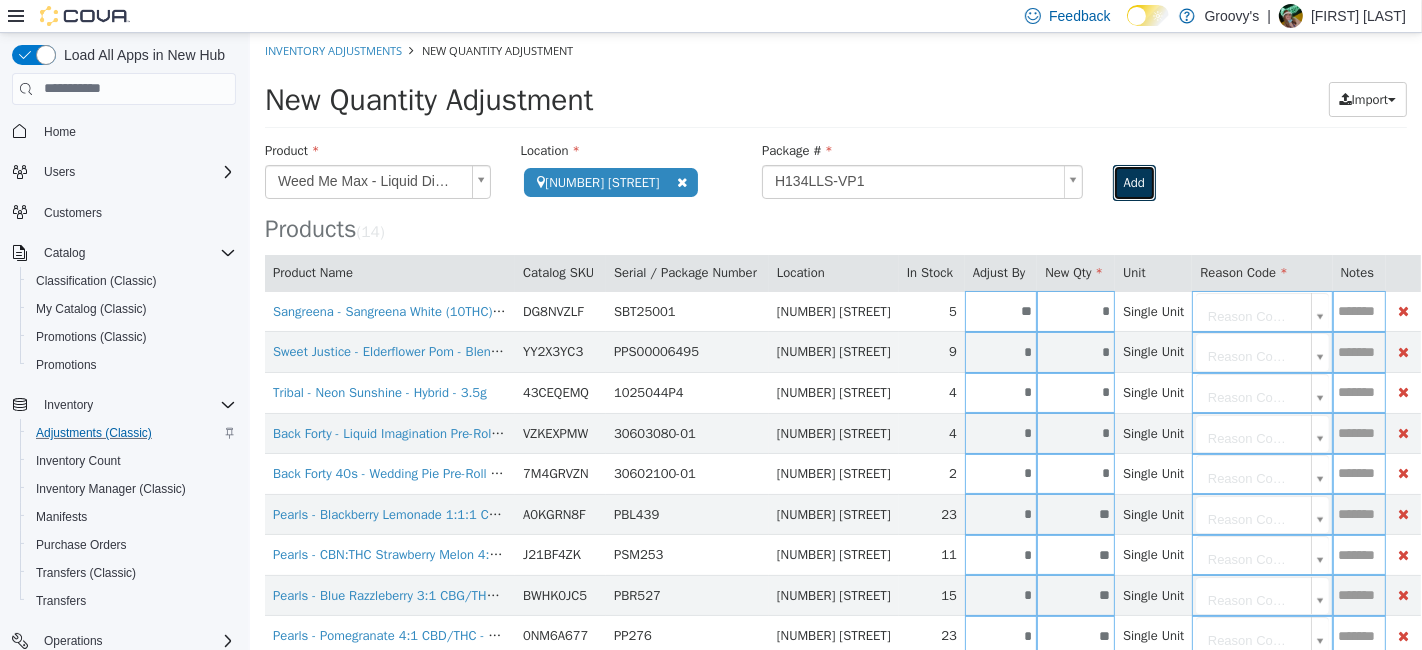 click on "Add" at bounding box center [1133, 182] 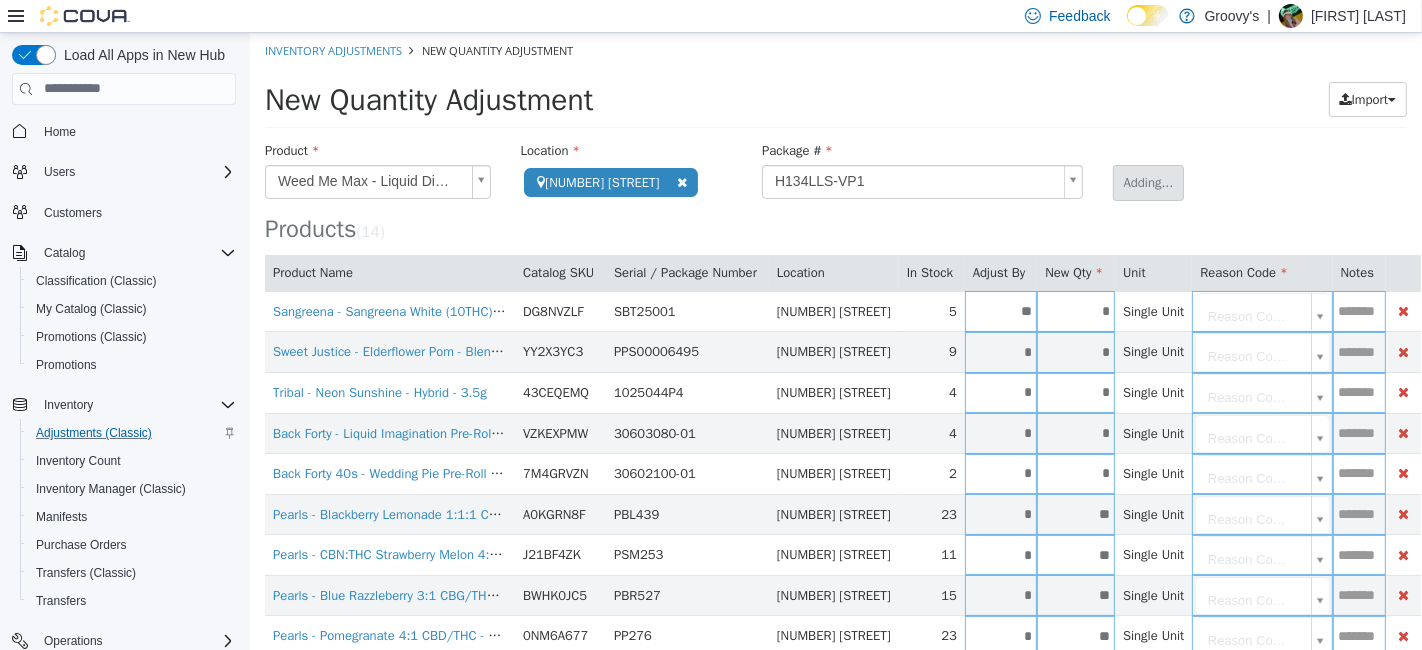 type 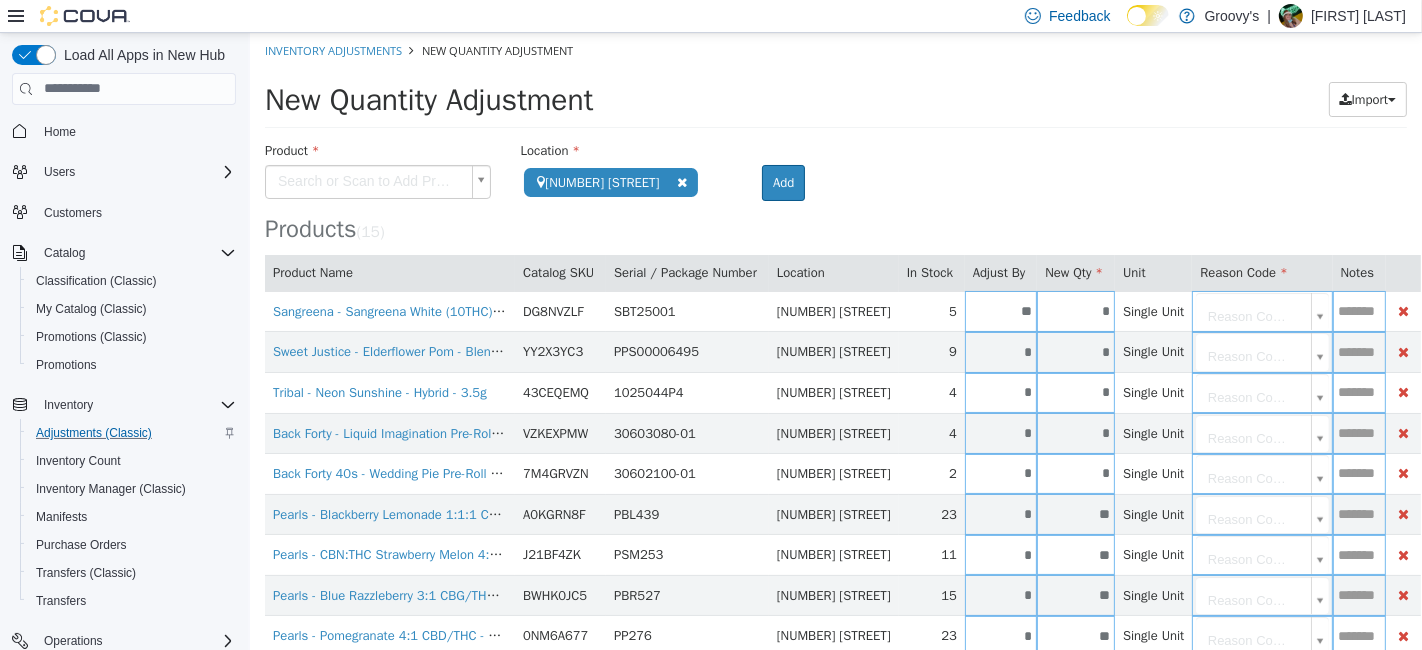 click on "Sangreena - Sangreena White (10THC) - Hybrid - 355ml DG8NVZLF SBT25001 [ADDRESS] 5 ** * Single Unit     Reason Code...                             Sweet Justice - Elderflower Pom - Blend - 355ml YY2X3YC3 PPS00006495 [ADDRESS] 9 * * Single Unit     Reason Code...                             Tribal - Neon Sunshine - Hybrid - 3.5g 43CEQEMQ [SKU] [ADDRESS] 4 * * Single Unit             4" at bounding box center [835, 494] 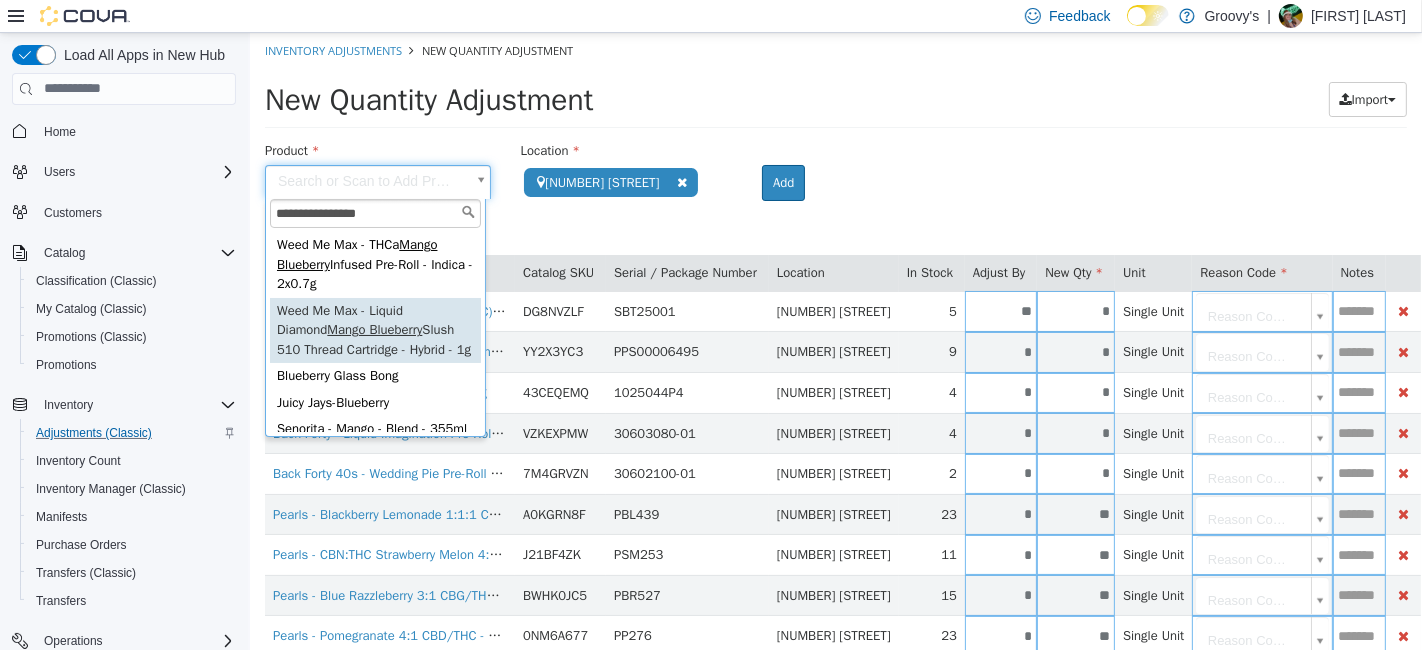 type on "**********" 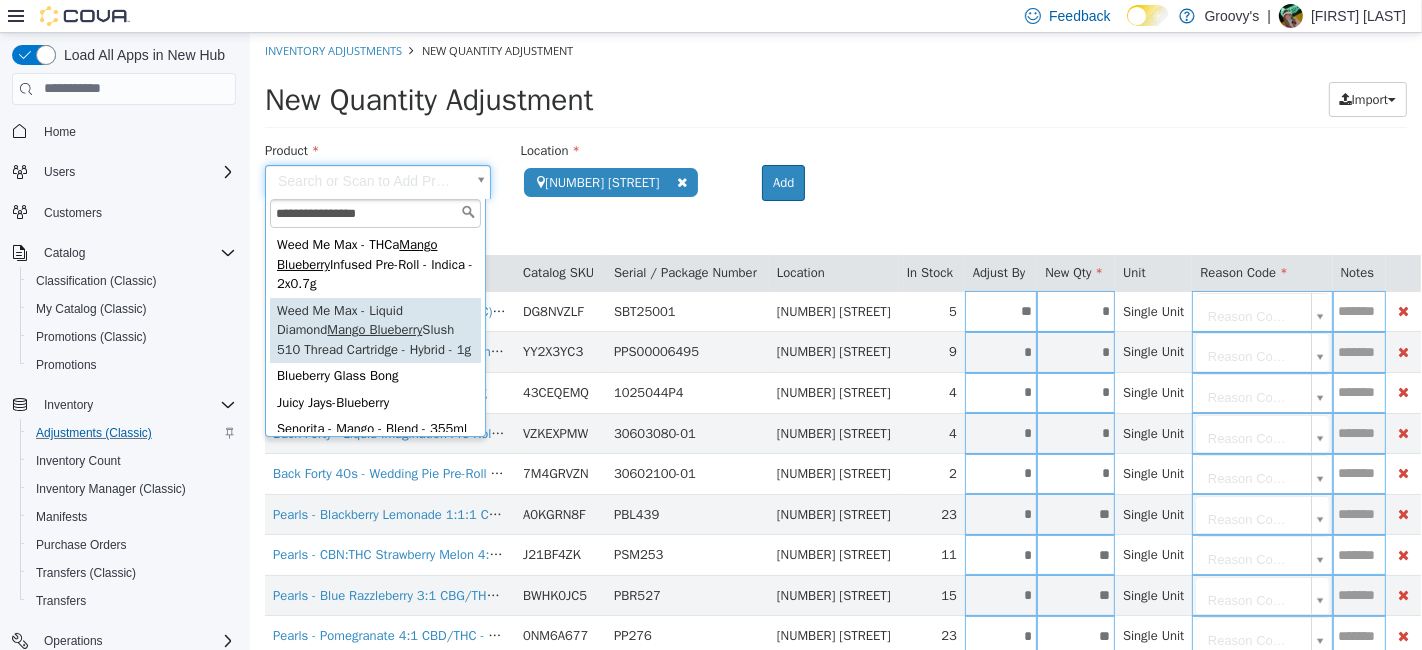 type on "**********" 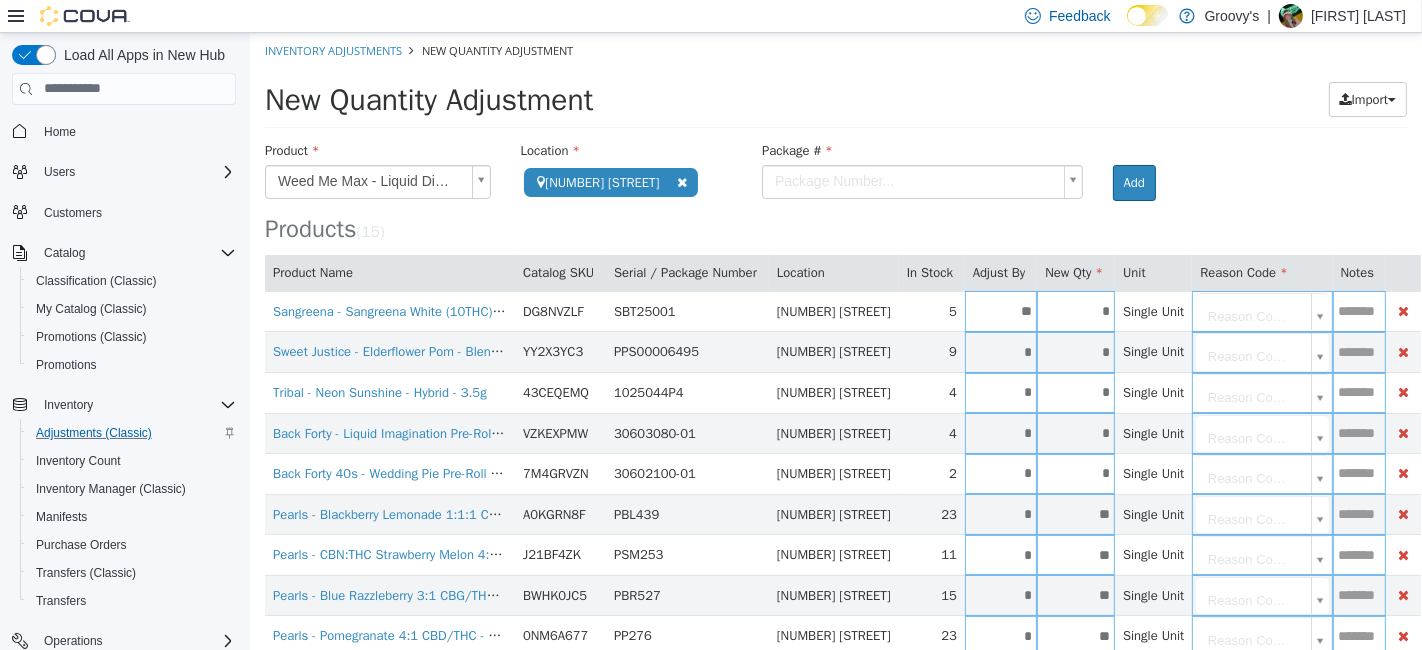click on "Package #" at bounding box center [921, 152] 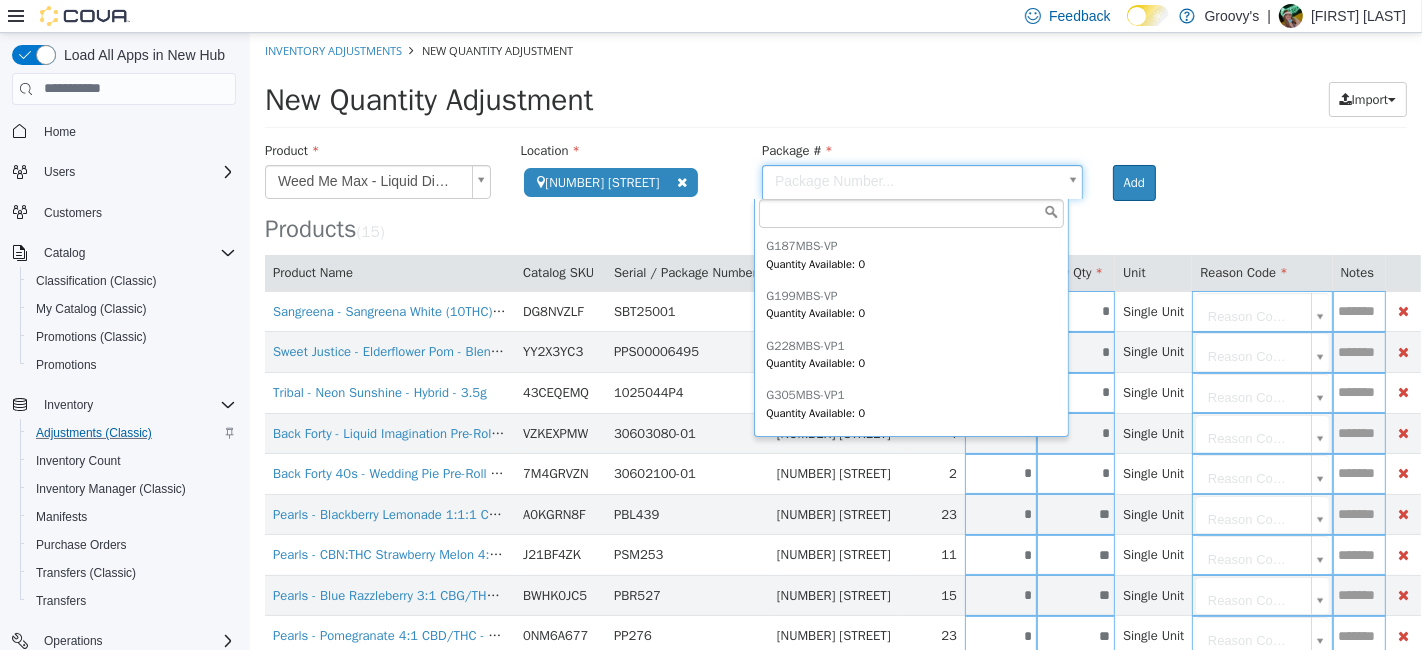 scroll, scrollTop: 197, scrollLeft: 0, axis: vertical 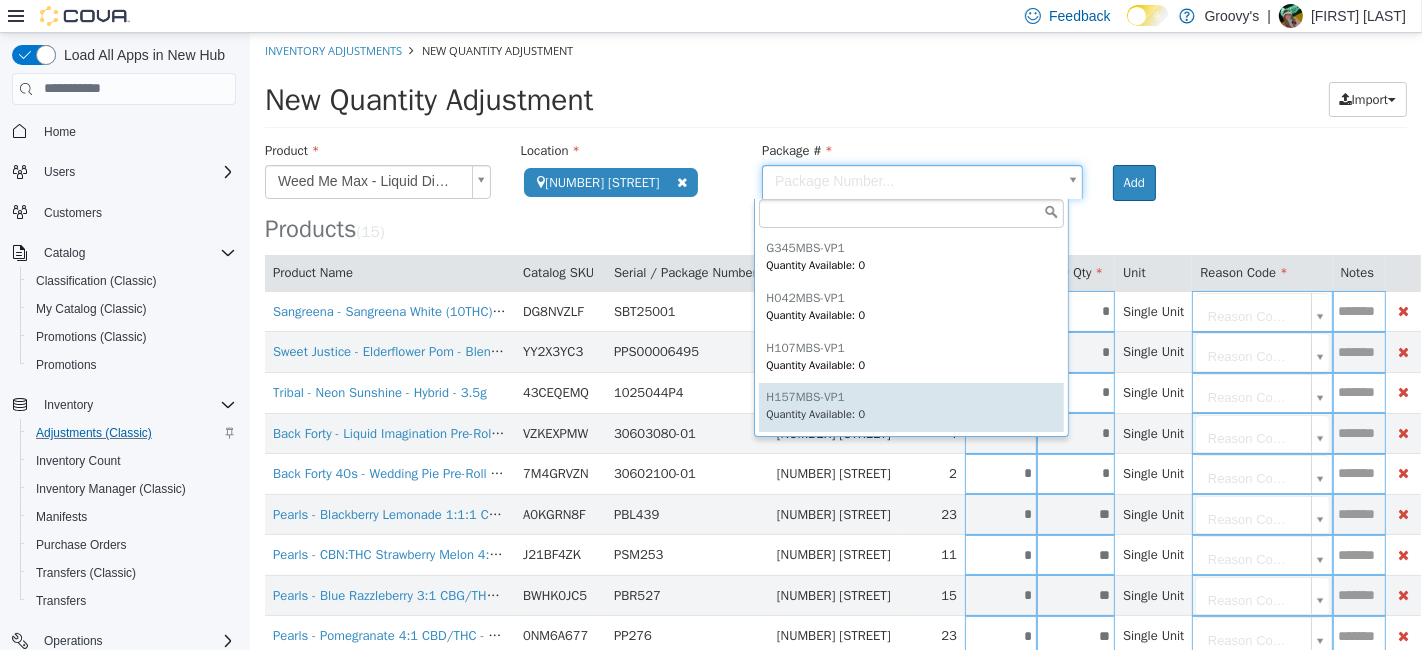 type on "**********" 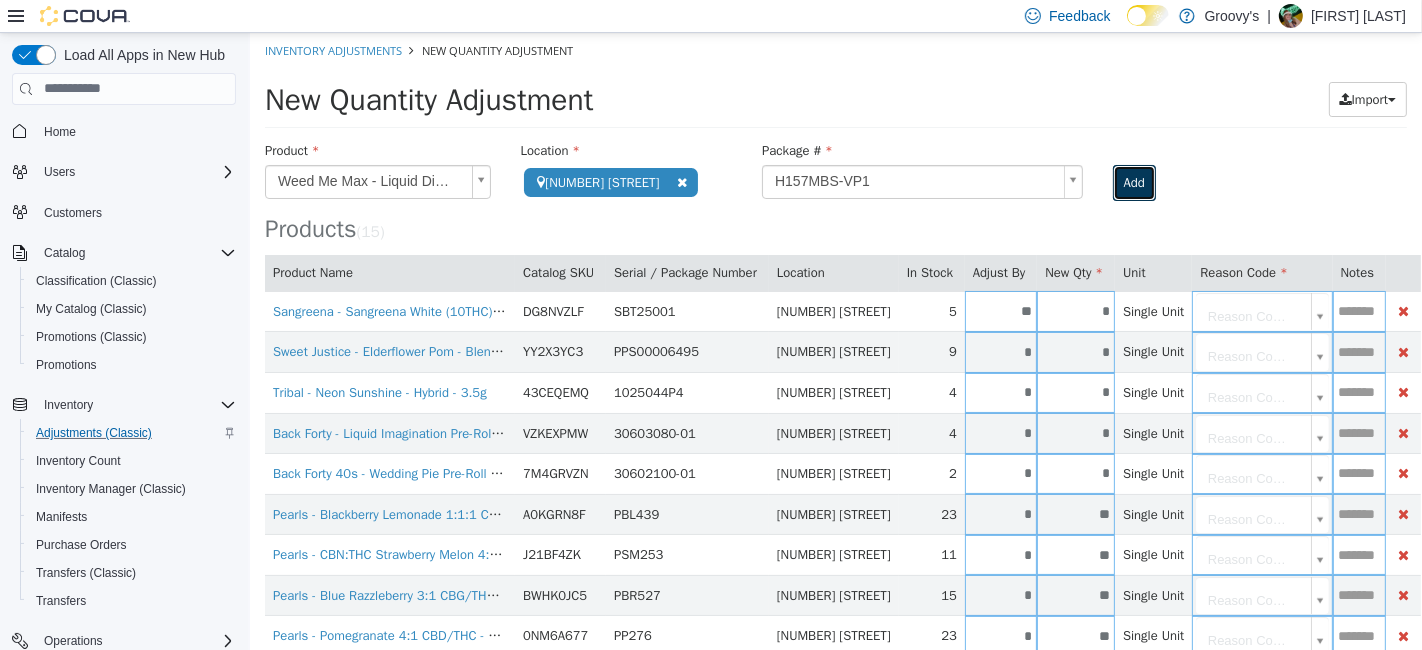 click on "Add" at bounding box center (1133, 182) 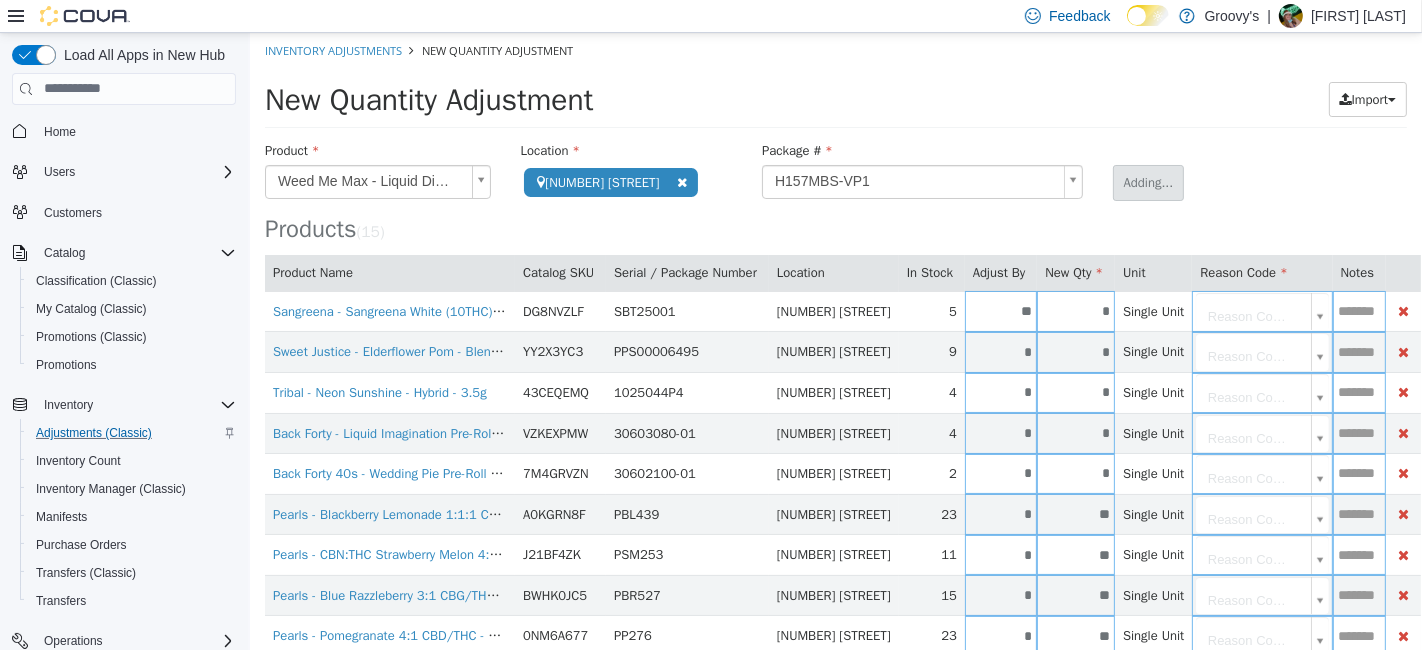 type 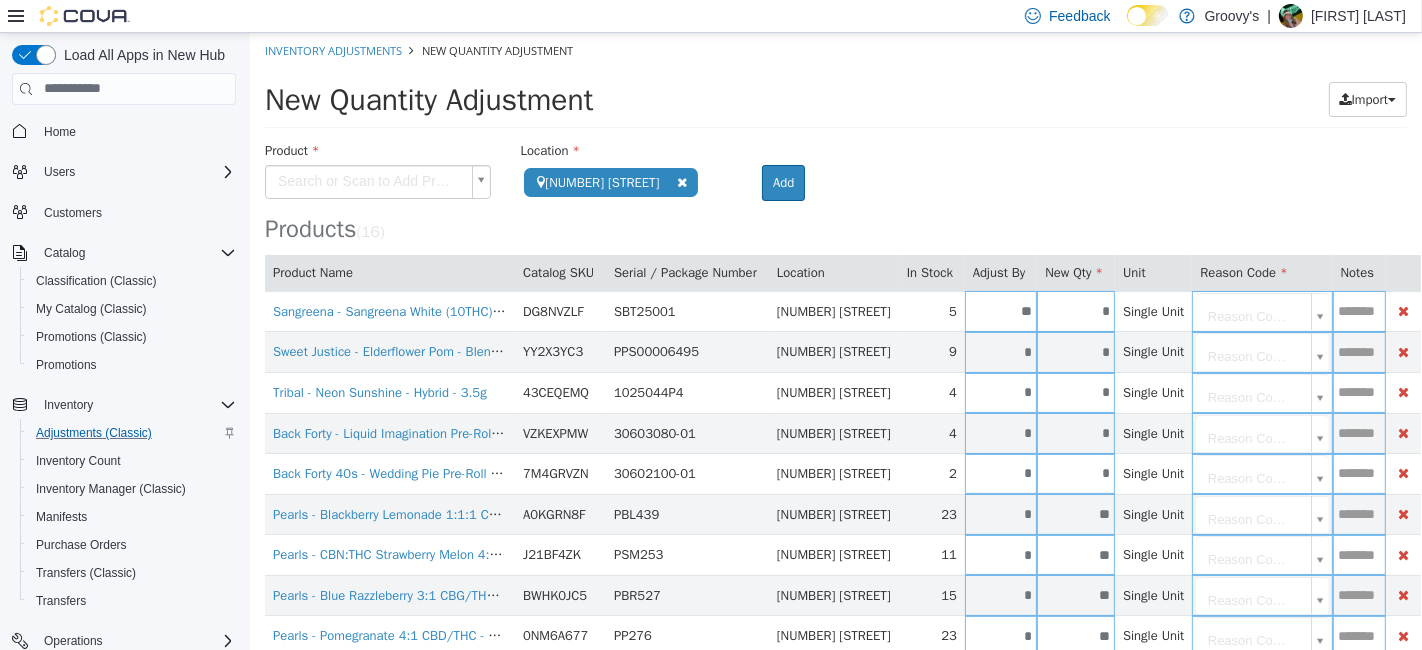 click on "**********" at bounding box center (835, 514) 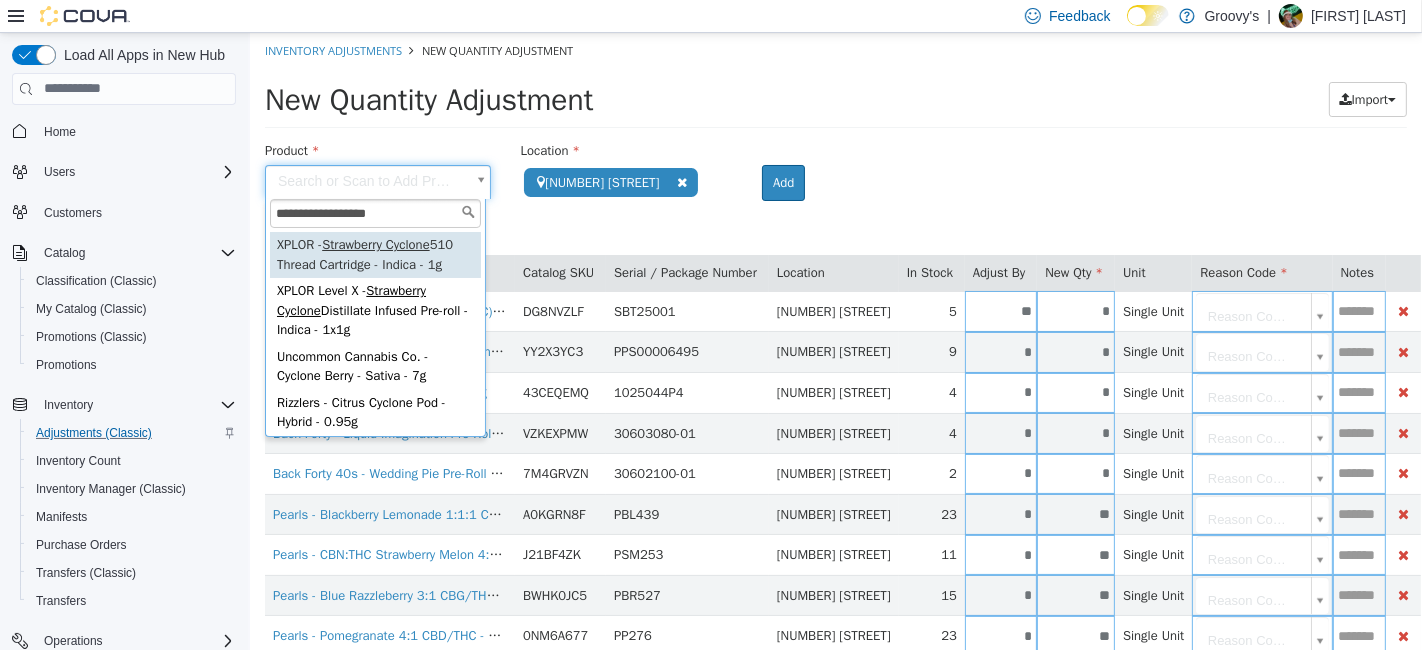 type on "**********" 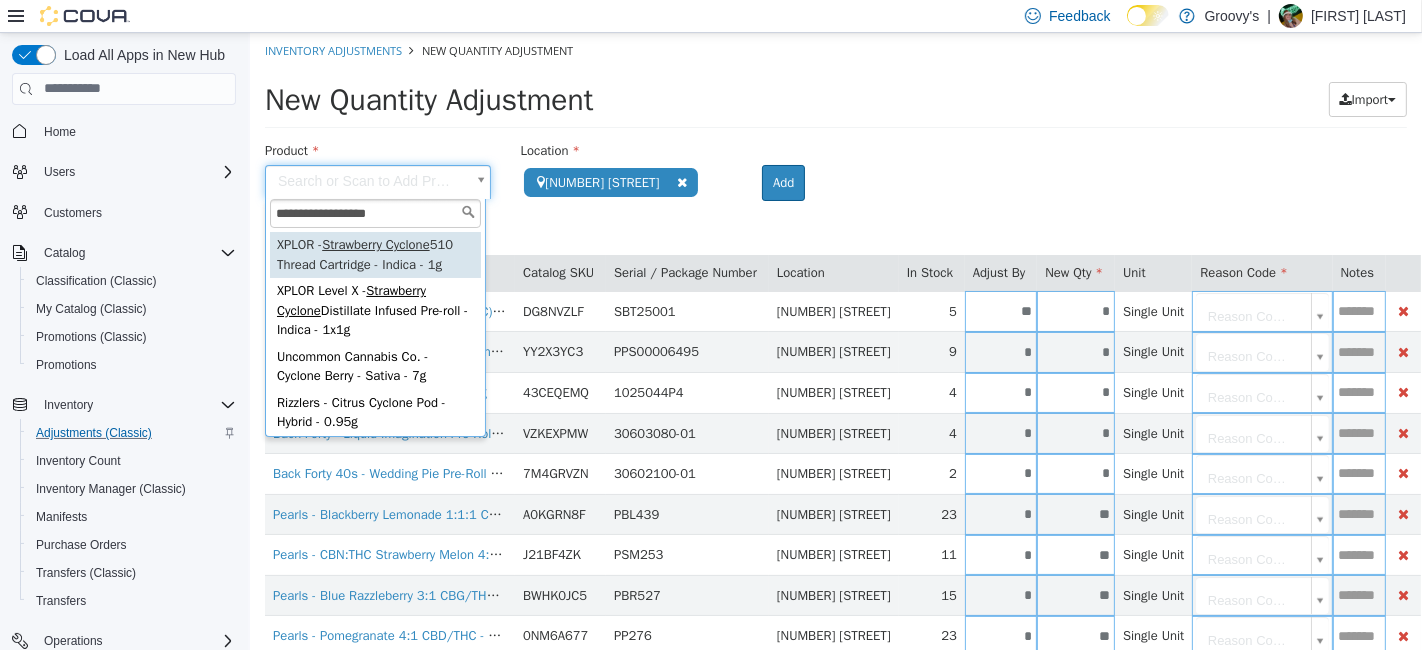 type on "**********" 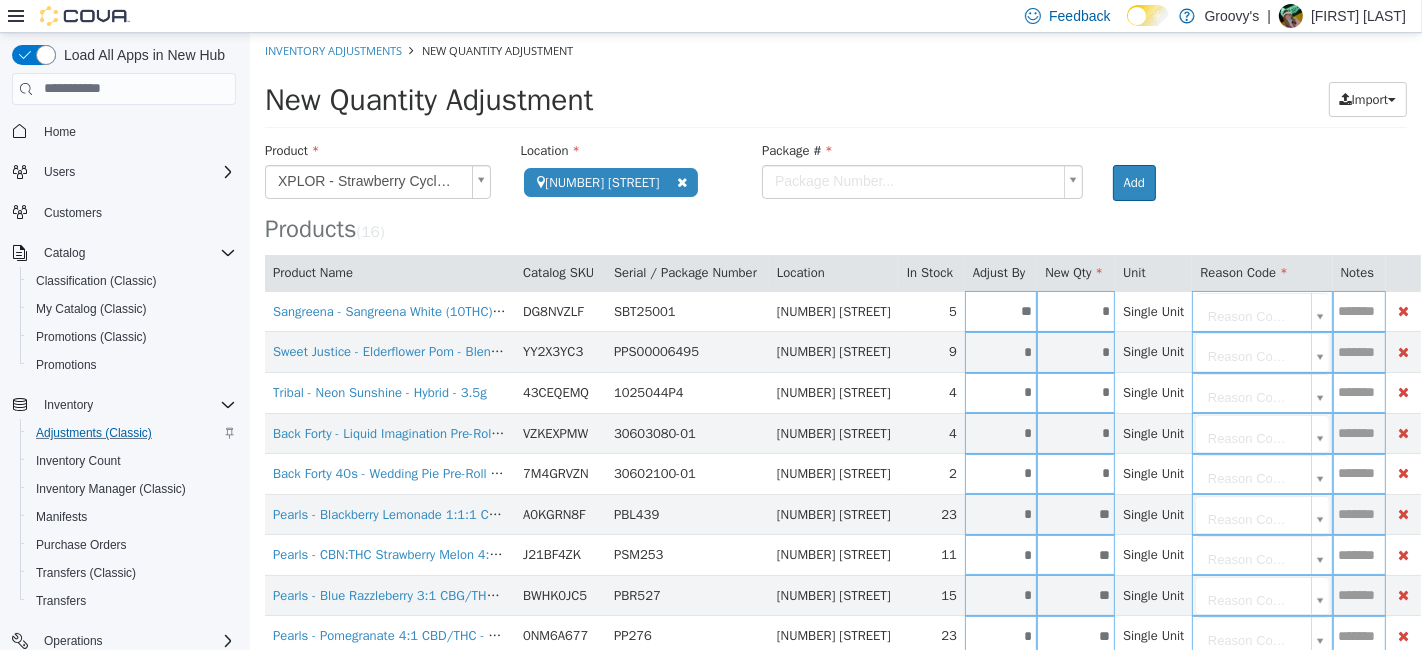 click on "**********" at bounding box center (835, 514) 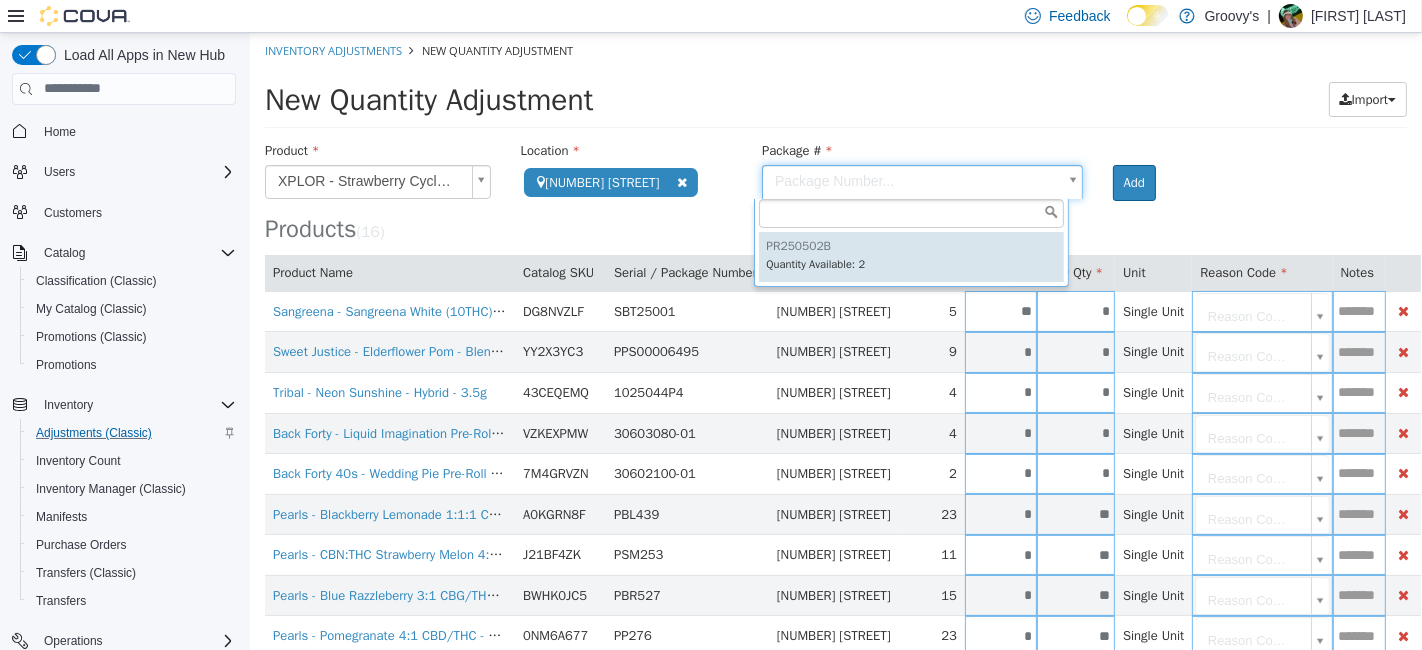 type on "*********" 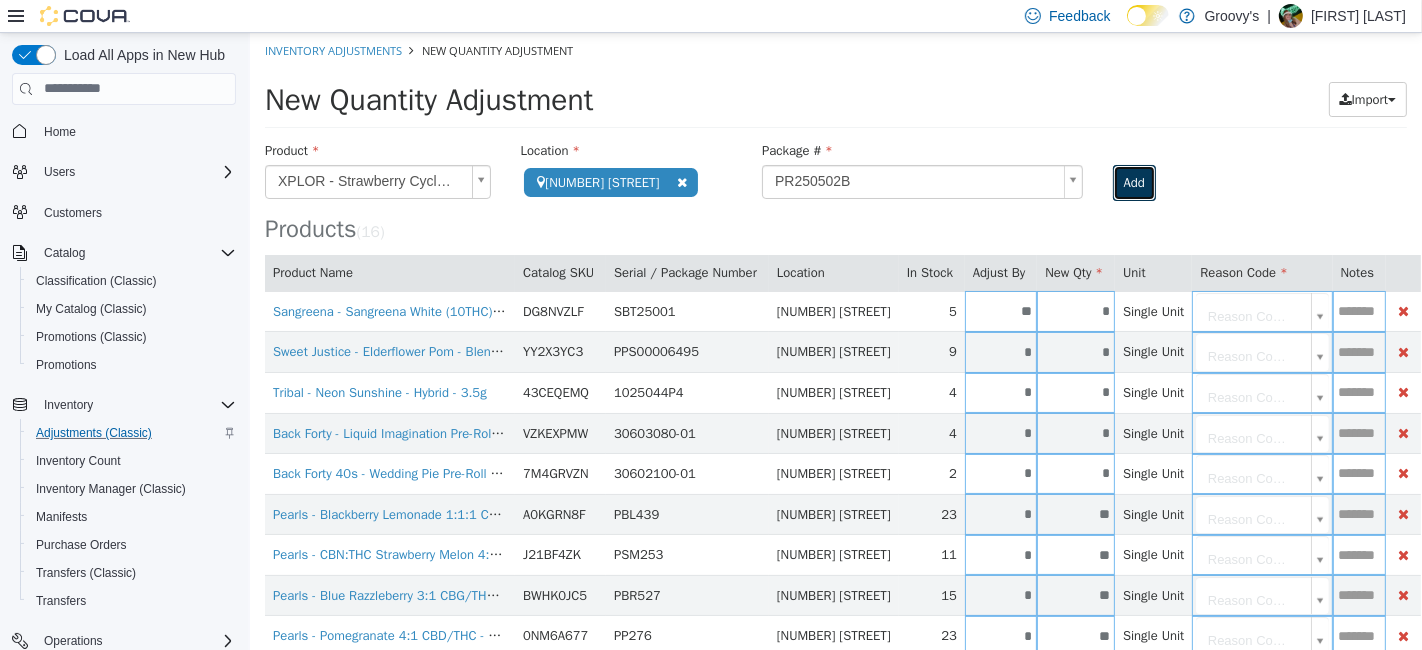 click on "Add" at bounding box center (1133, 182) 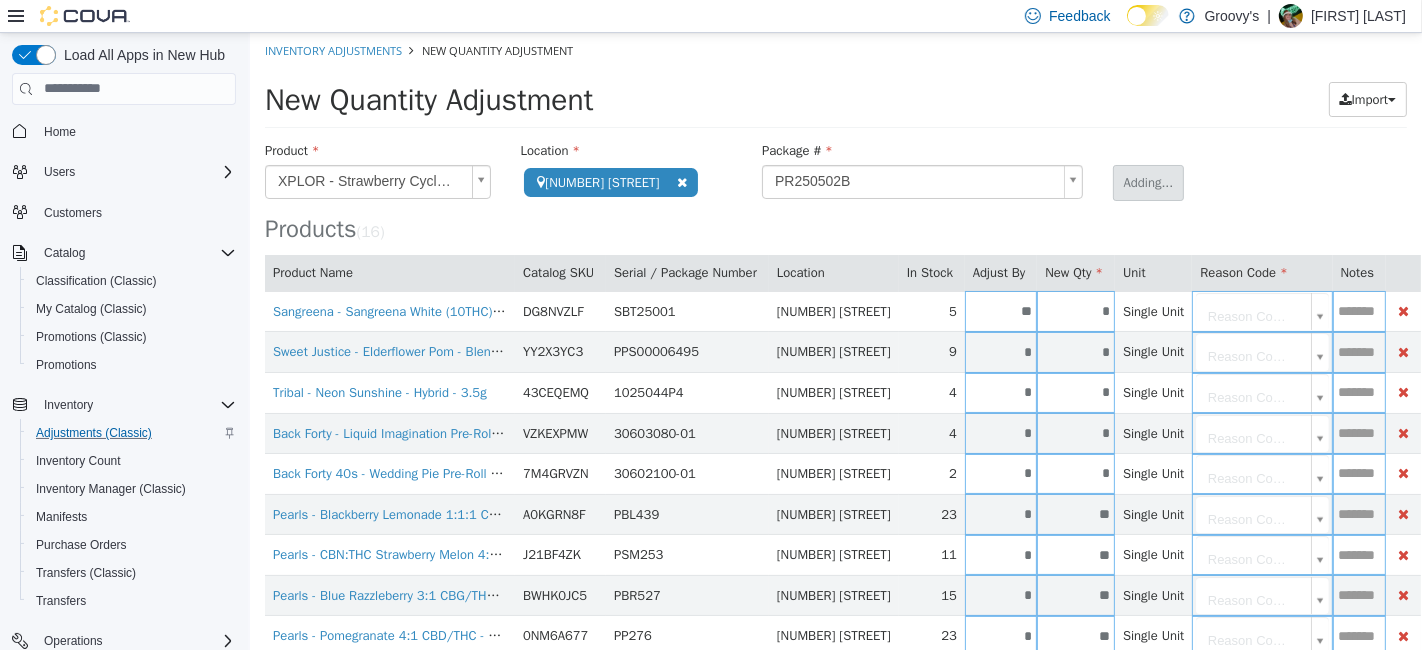 type 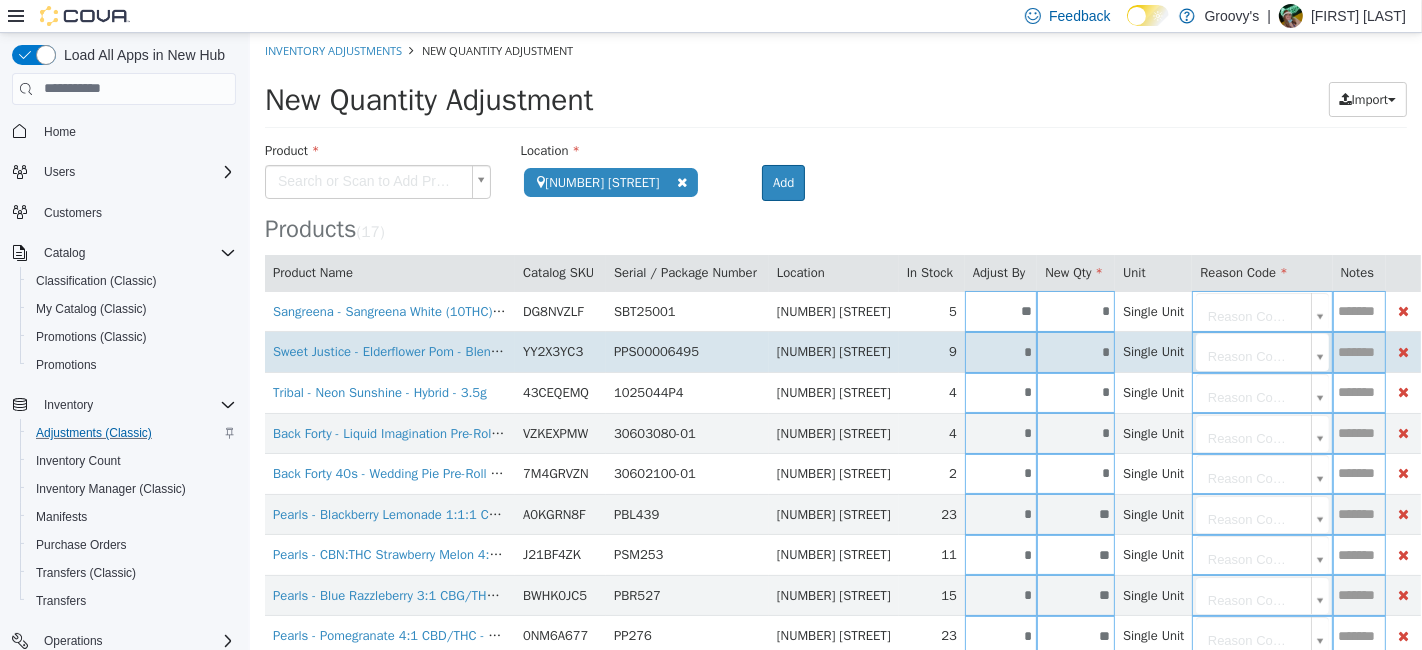 click on "*" at bounding box center (1075, 351) 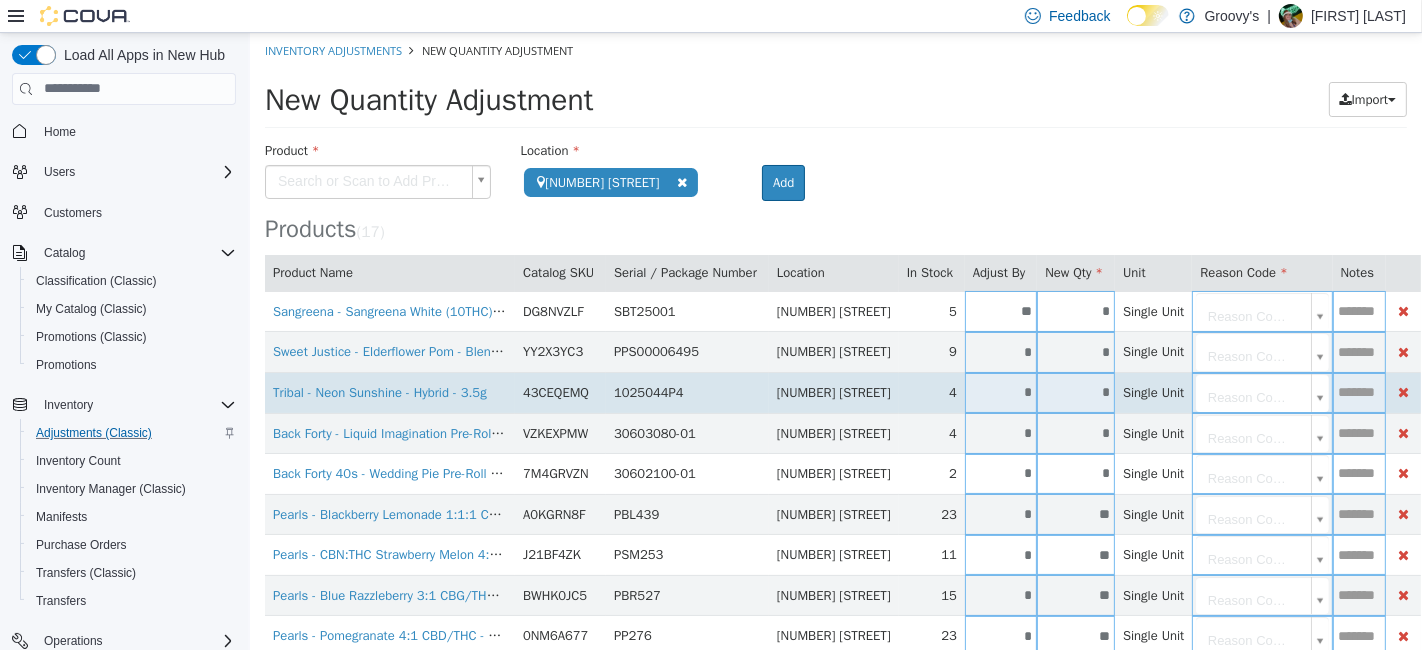 type on "*" 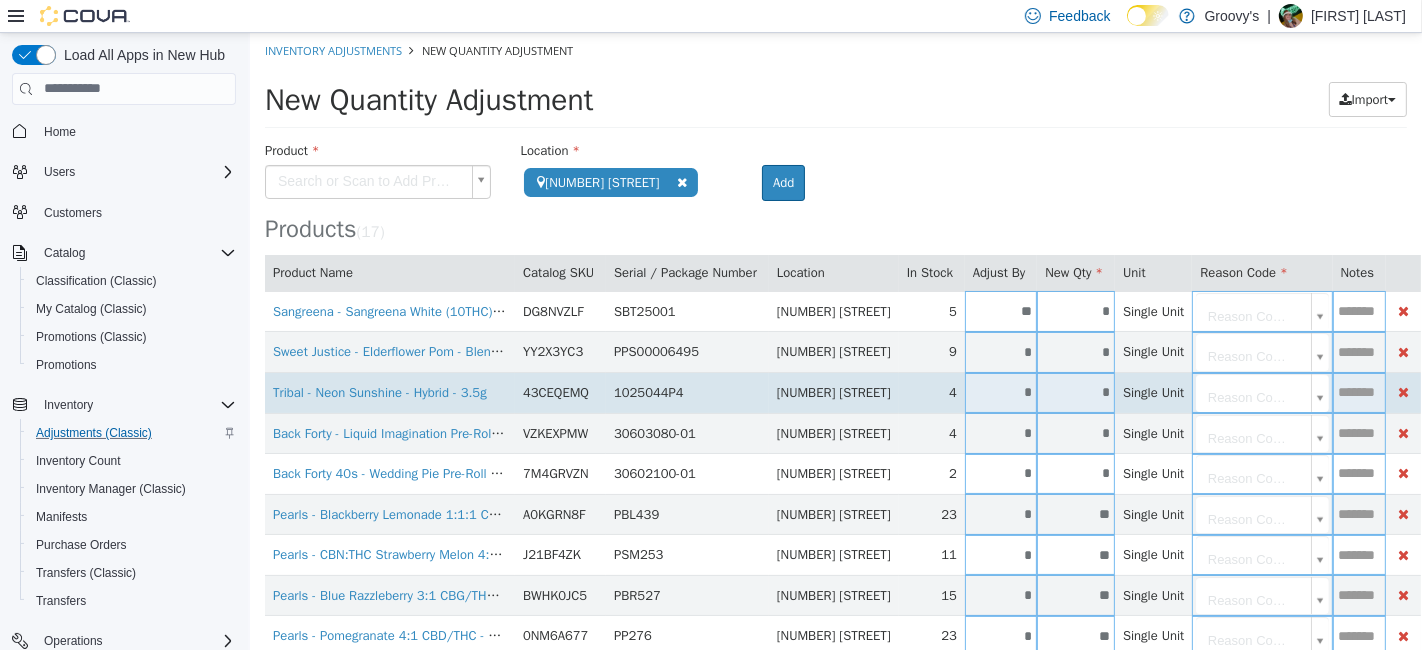 type on "**" 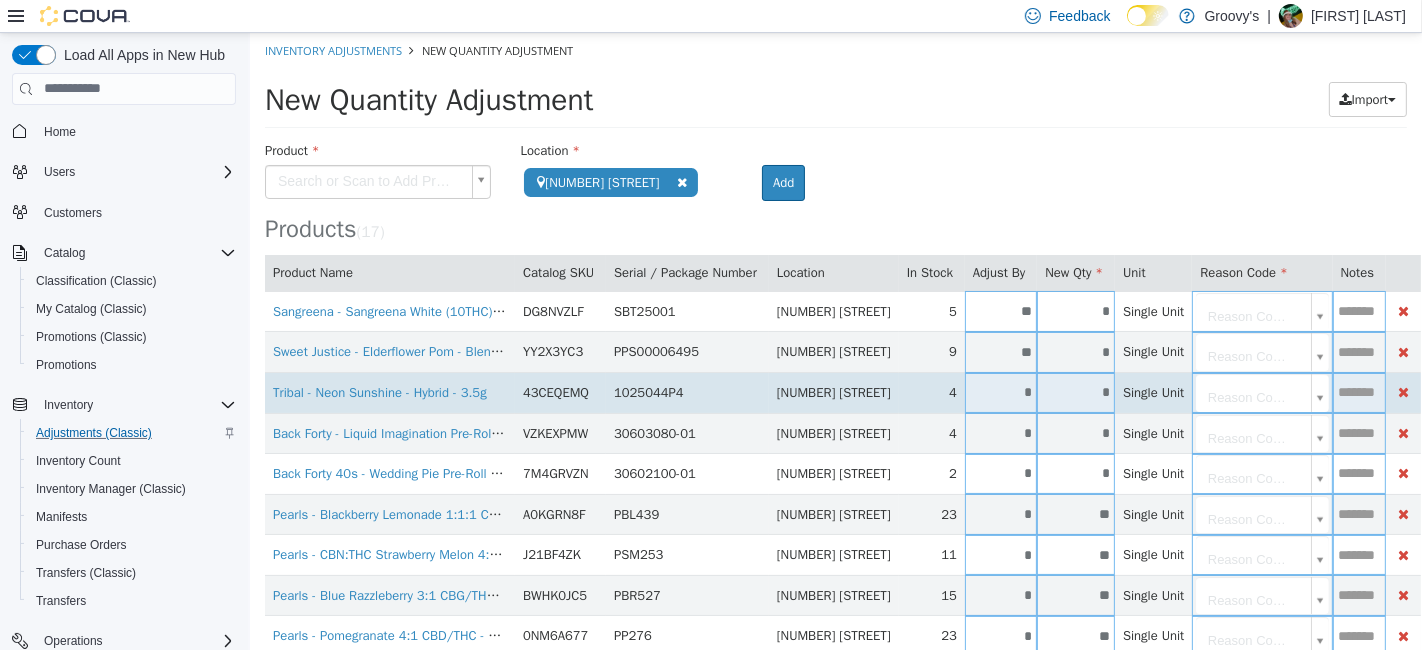 click on "*" at bounding box center [1075, 391] 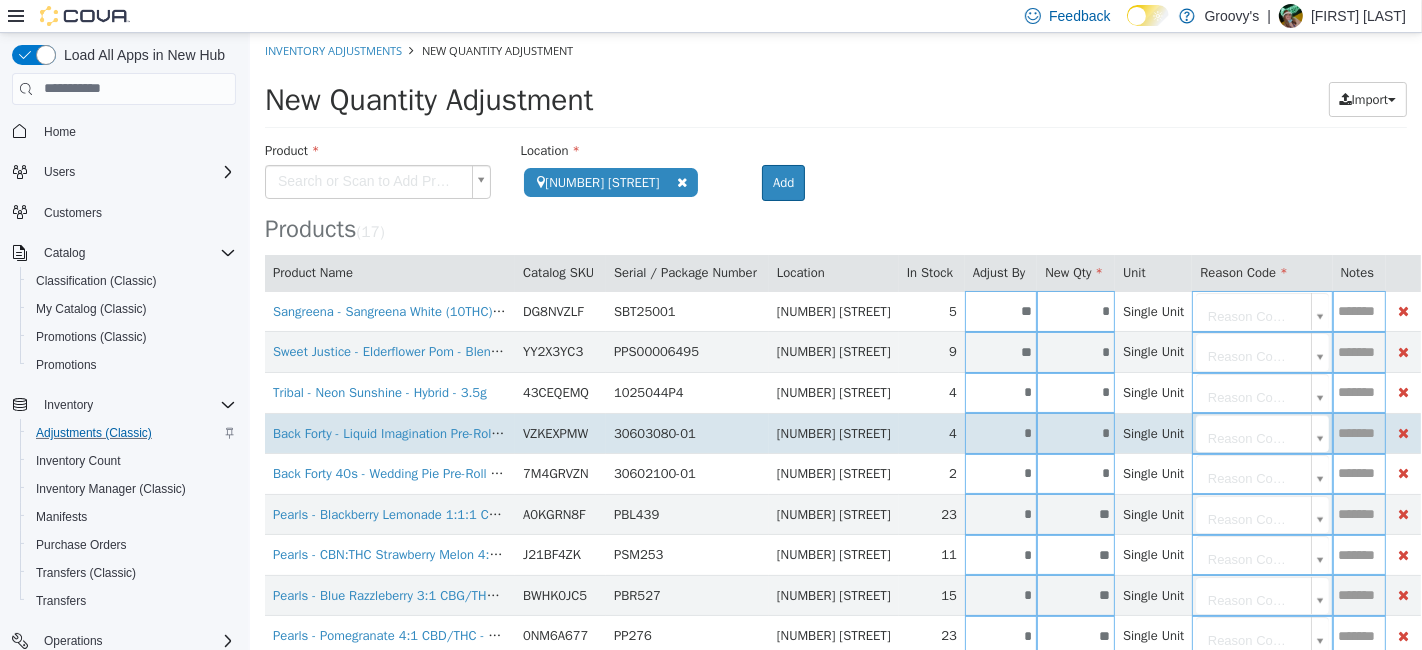 type on "*" 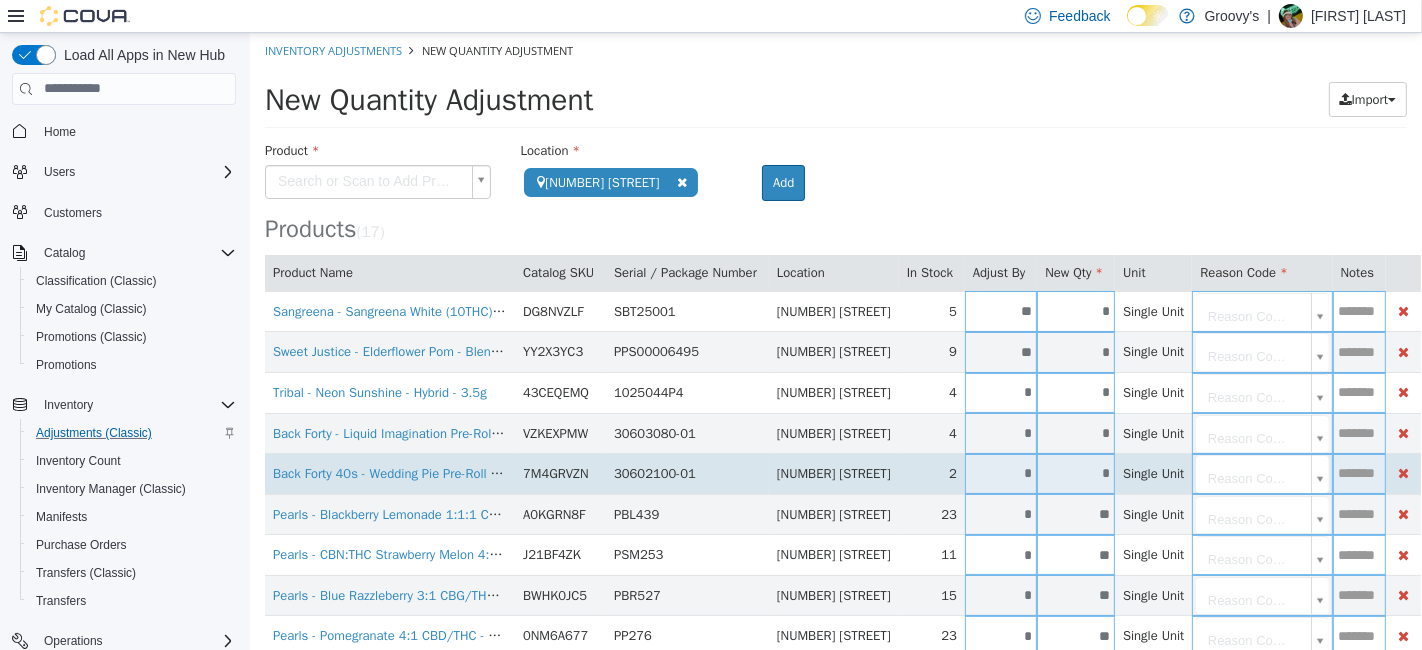 type on "*" 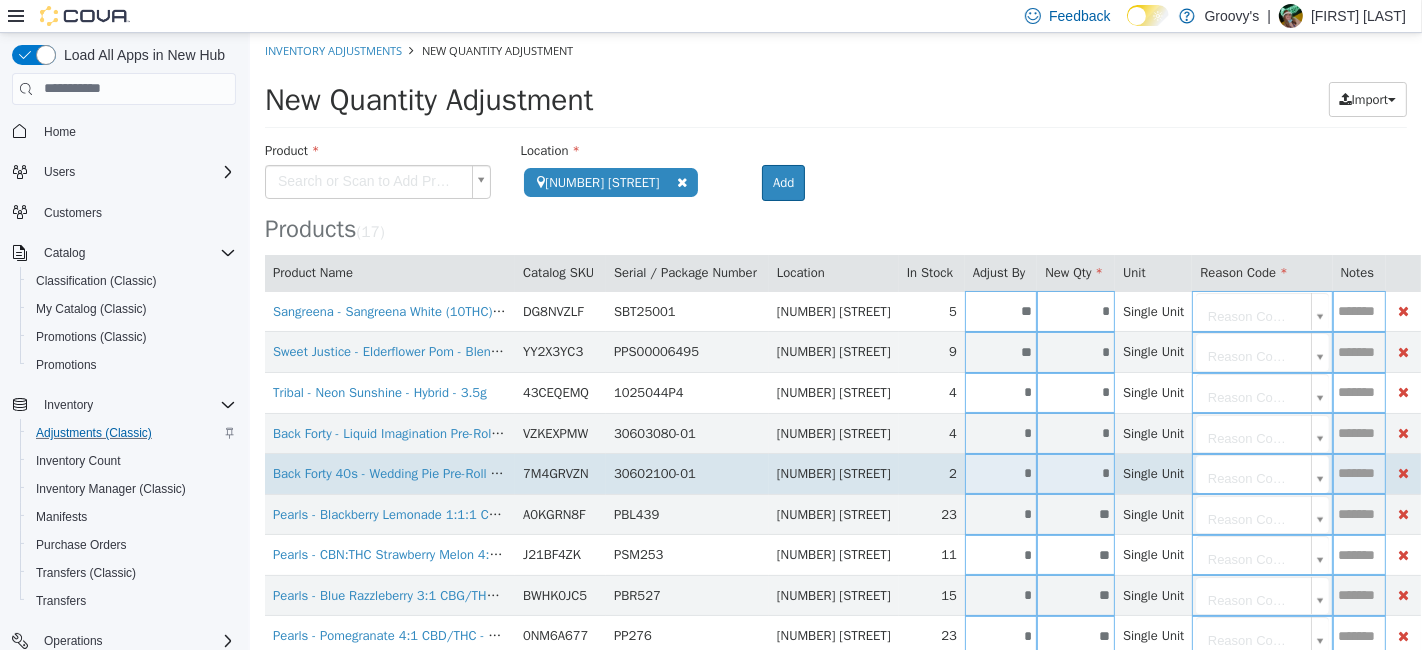 type on "**" 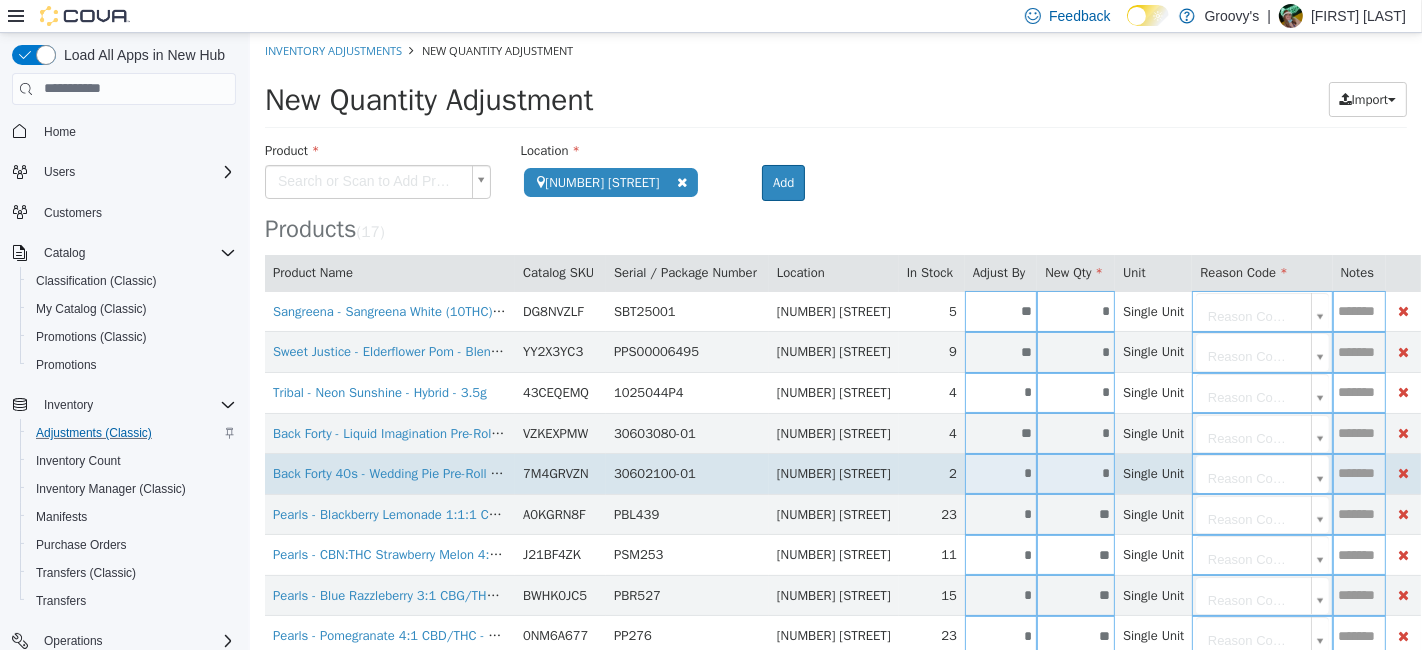 click on "*" at bounding box center [1075, 472] 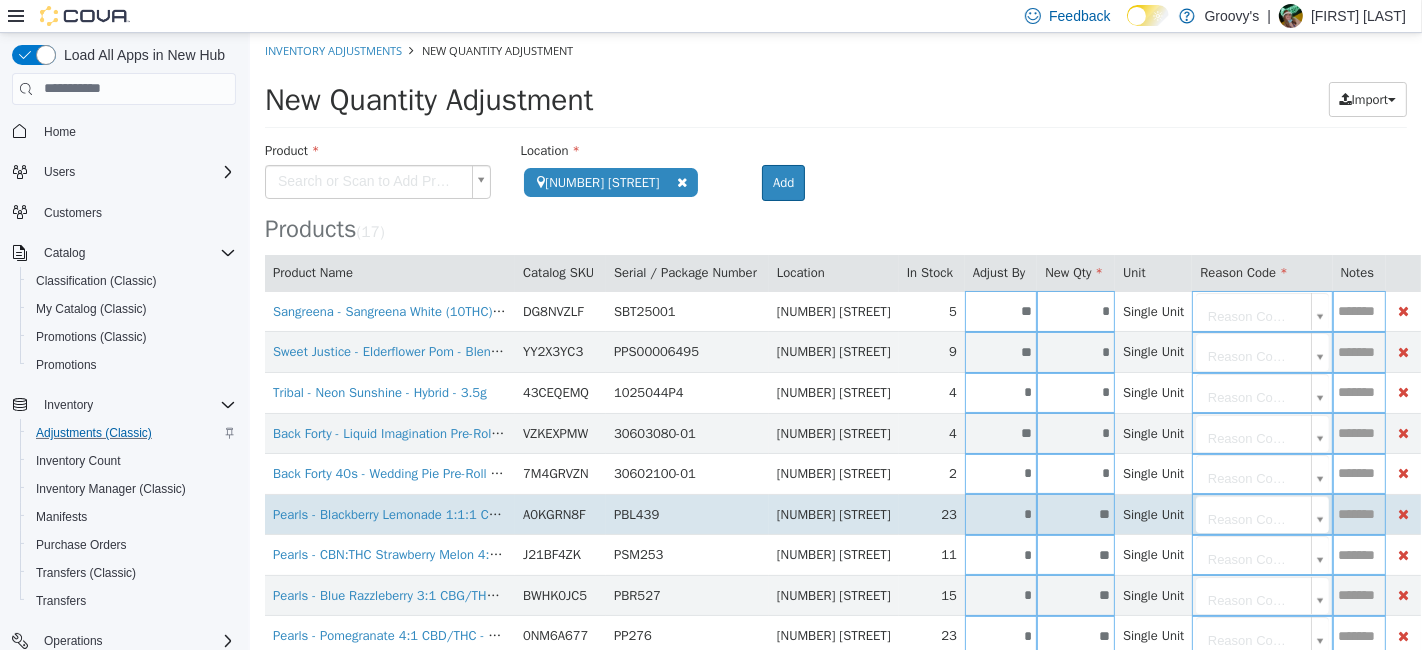 type on "*" 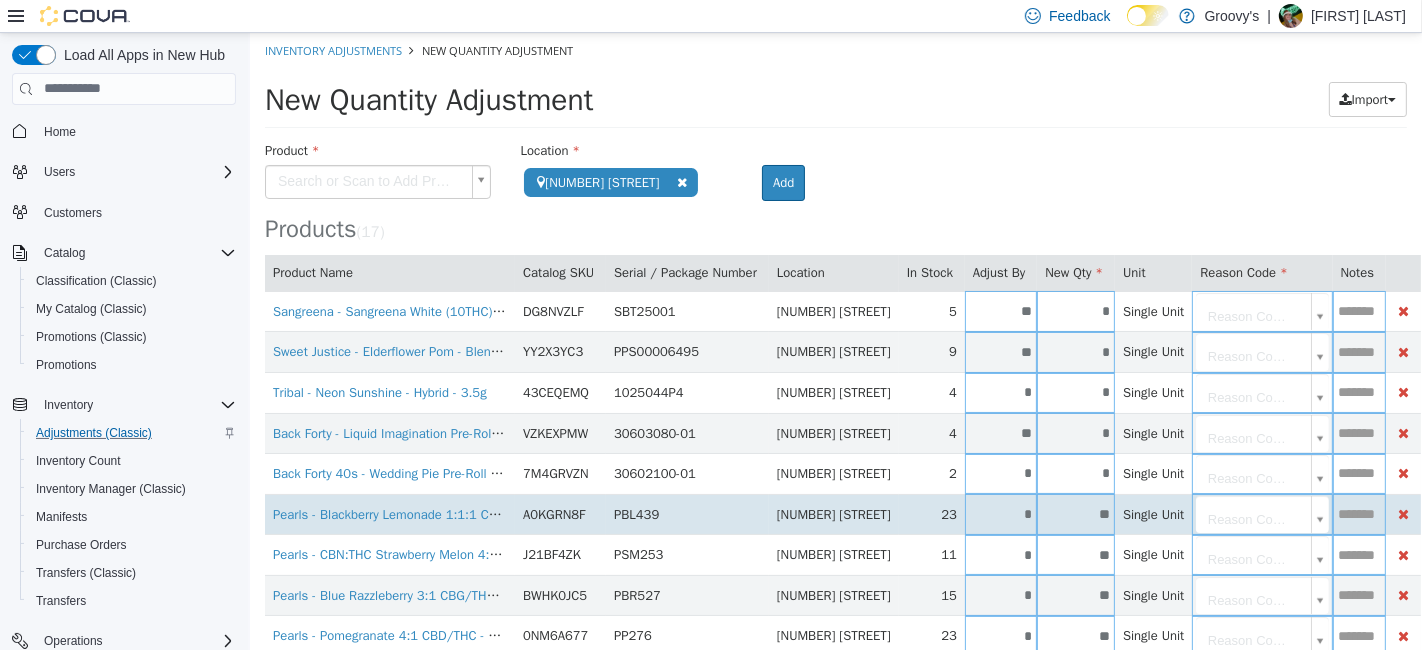 type on "*" 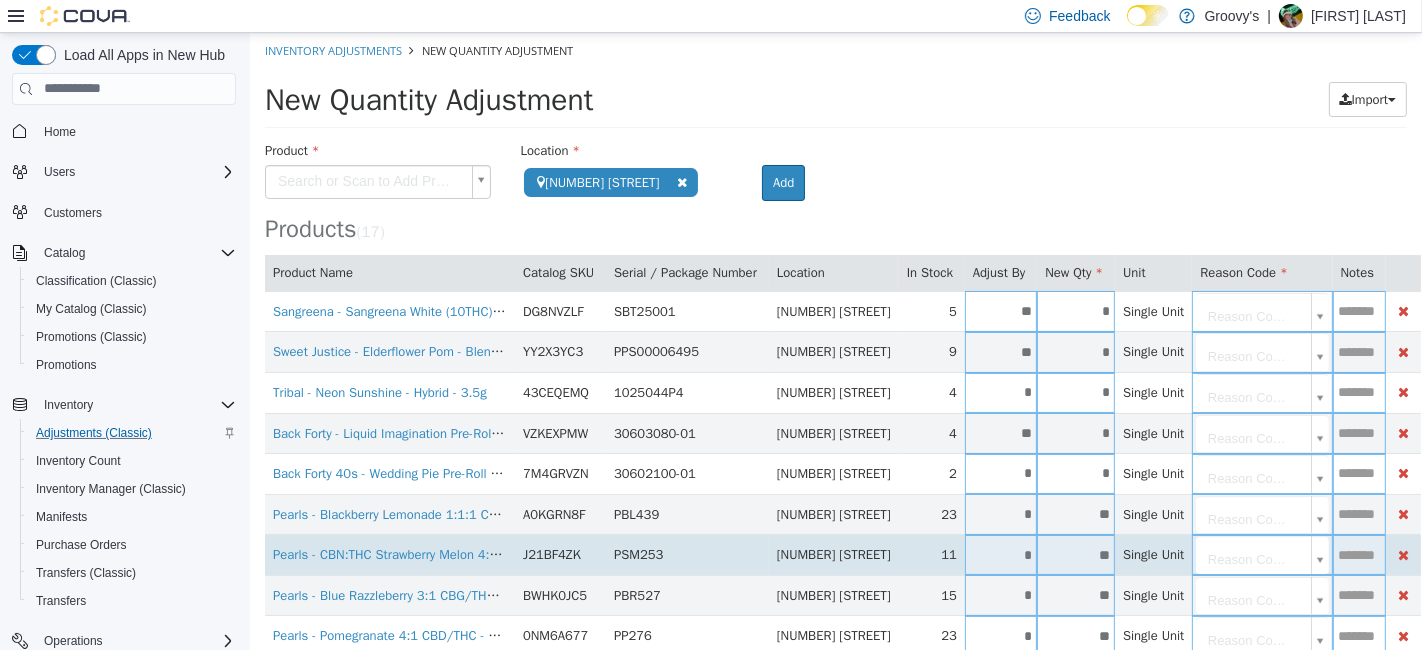 type on "**" 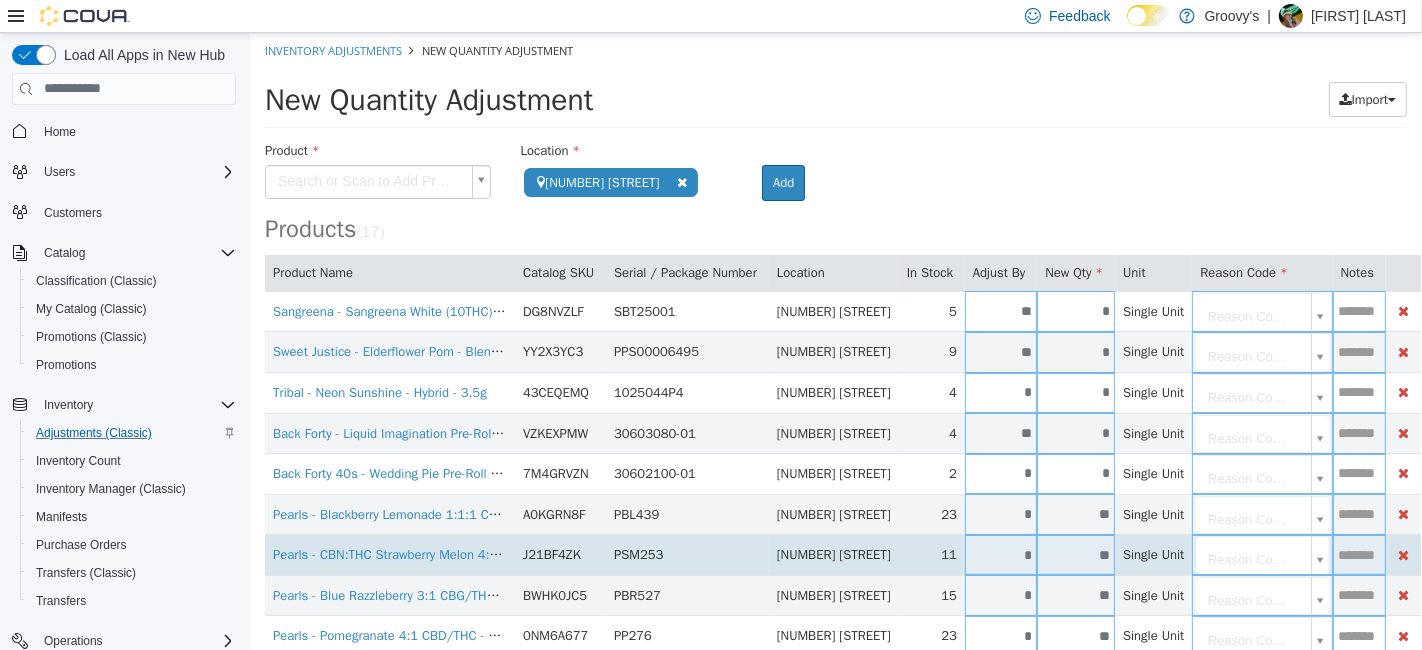type on "**" 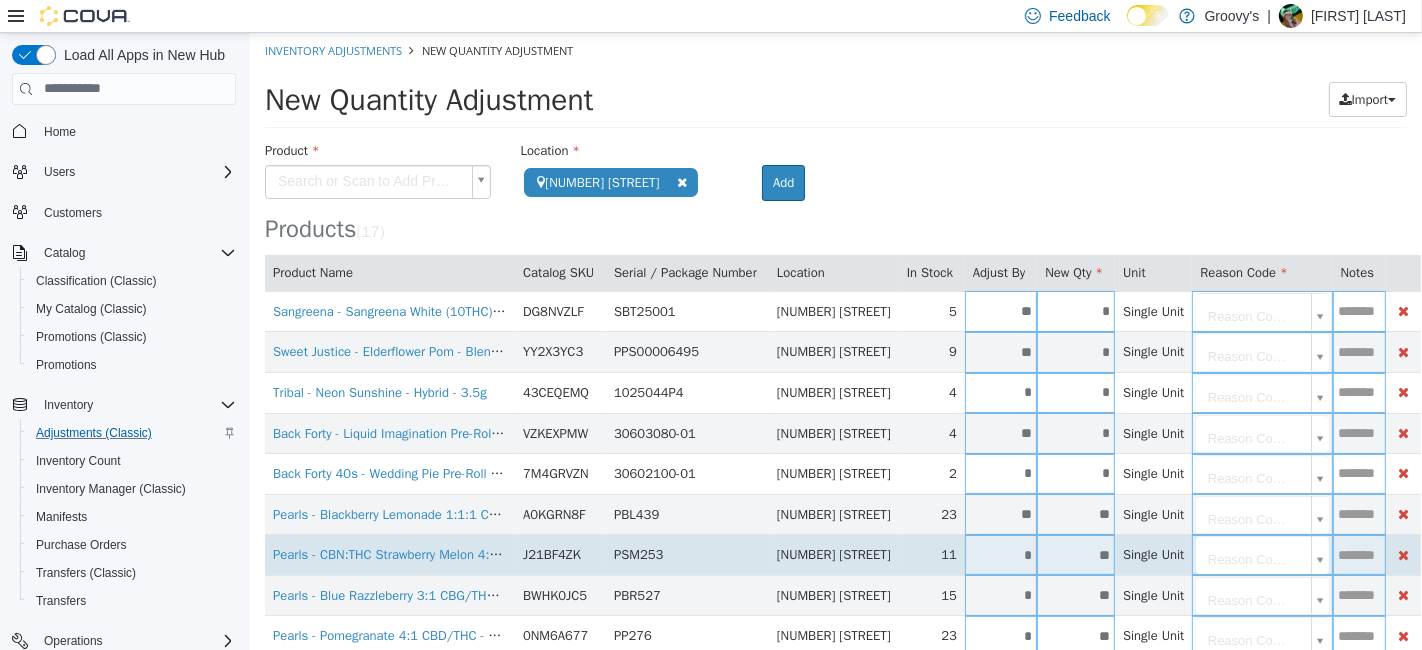 click on "**" at bounding box center (1075, 554) 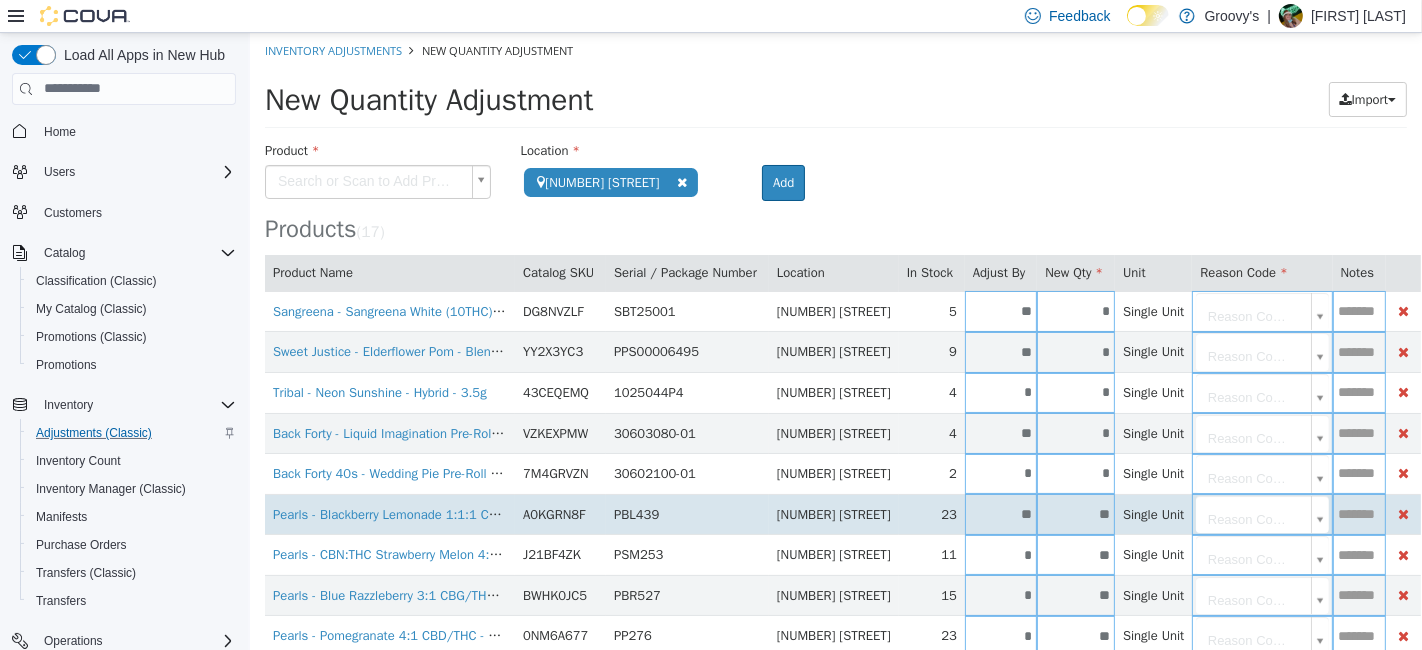 click on "**" at bounding box center [1075, 513] 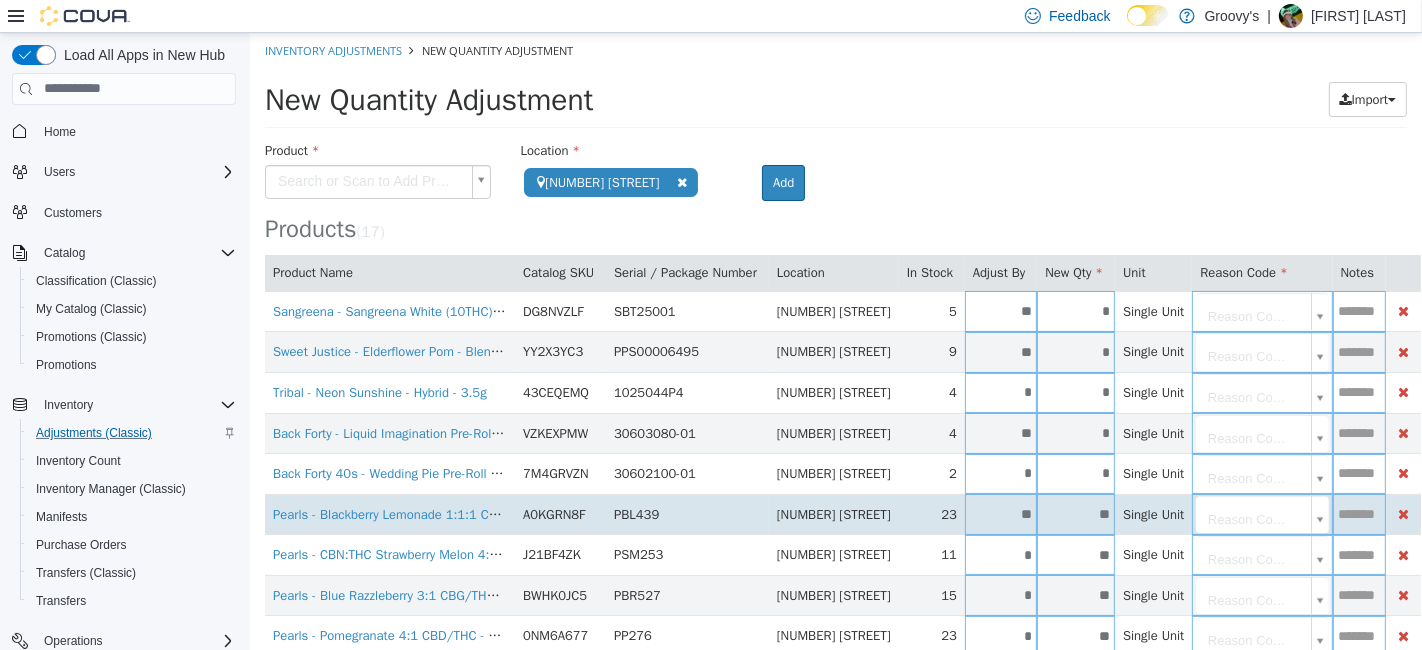 type on "**" 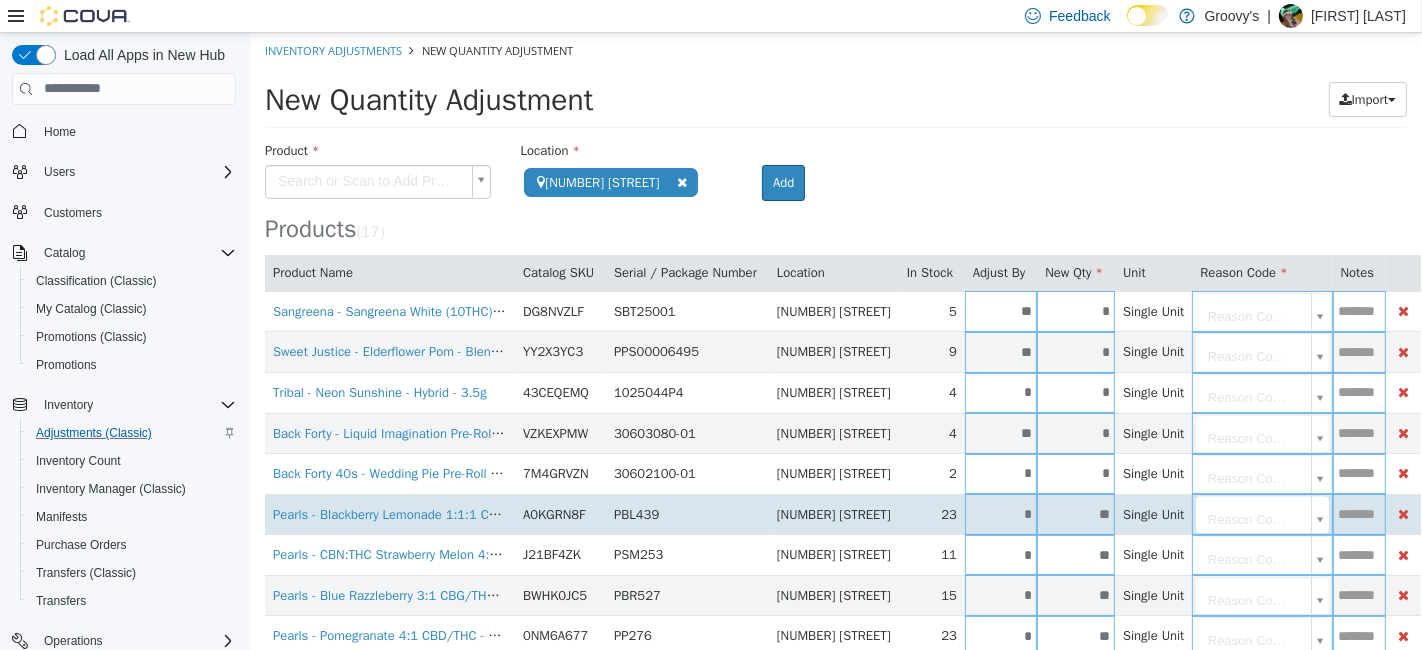 click on "Single Unit" at bounding box center [1152, 513] 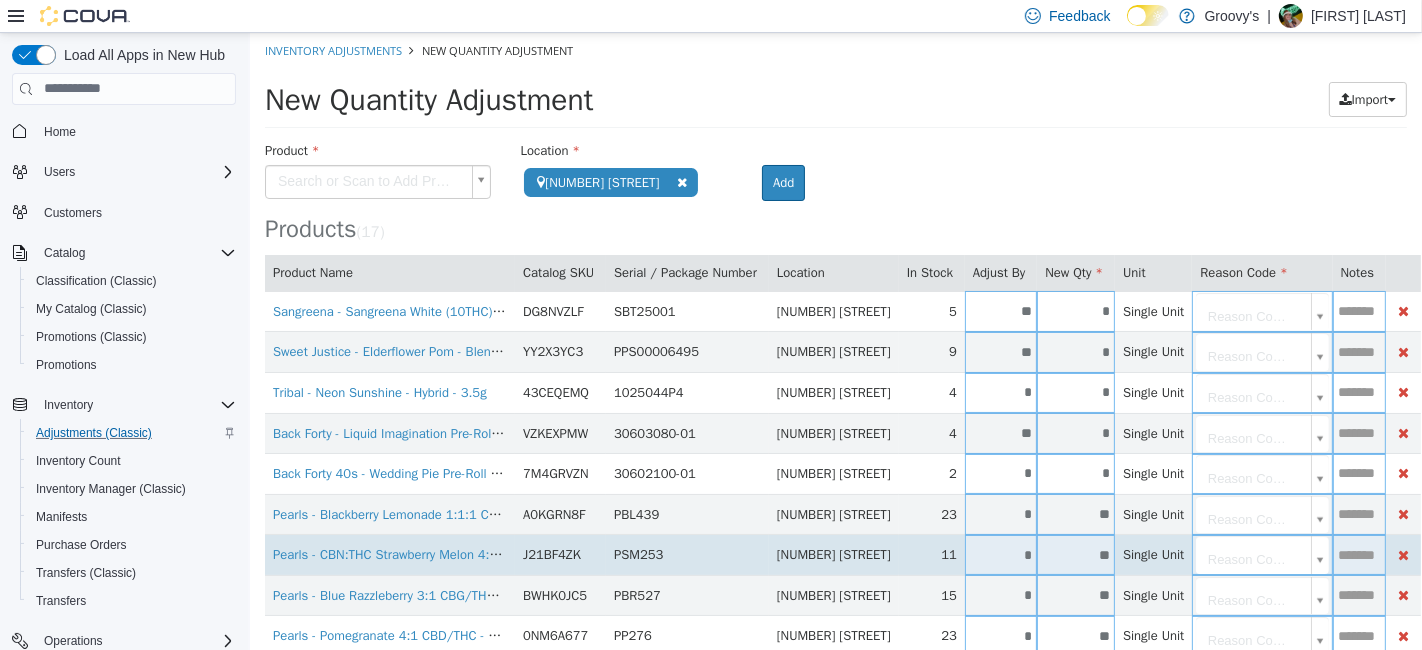 click on "**" at bounding box center (1075, 554) 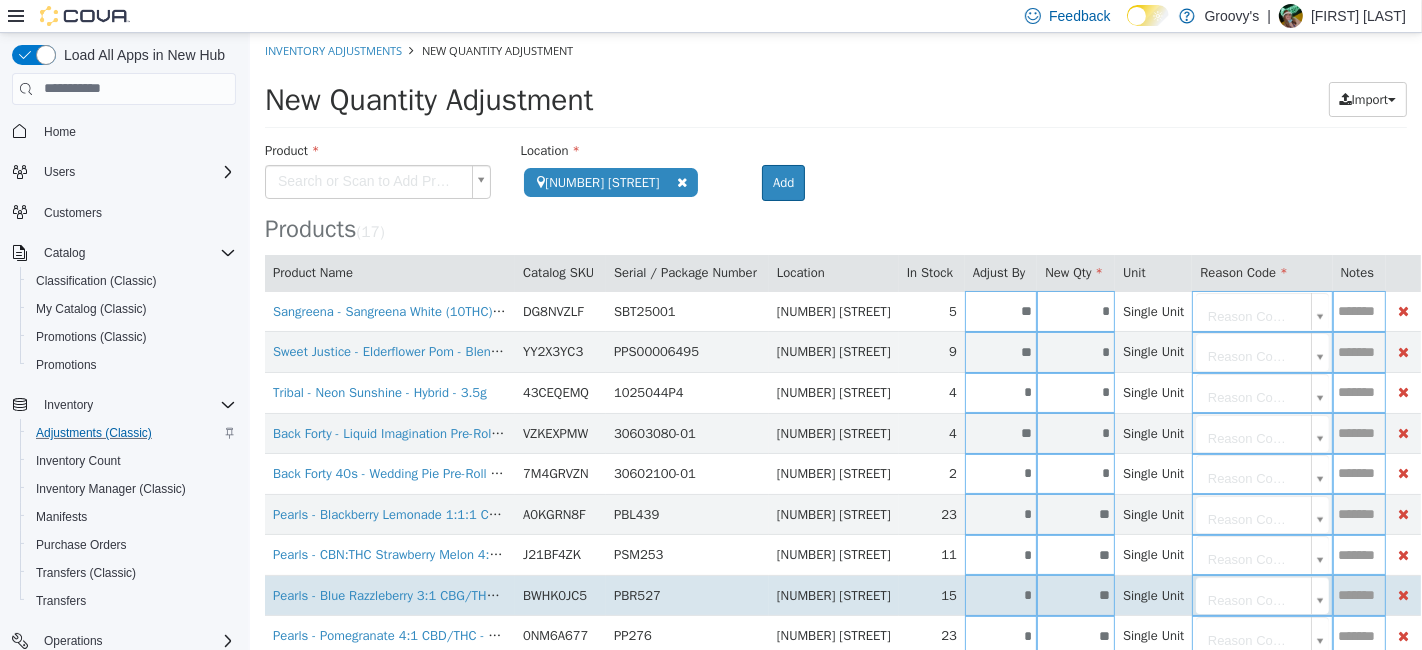 type on "**" 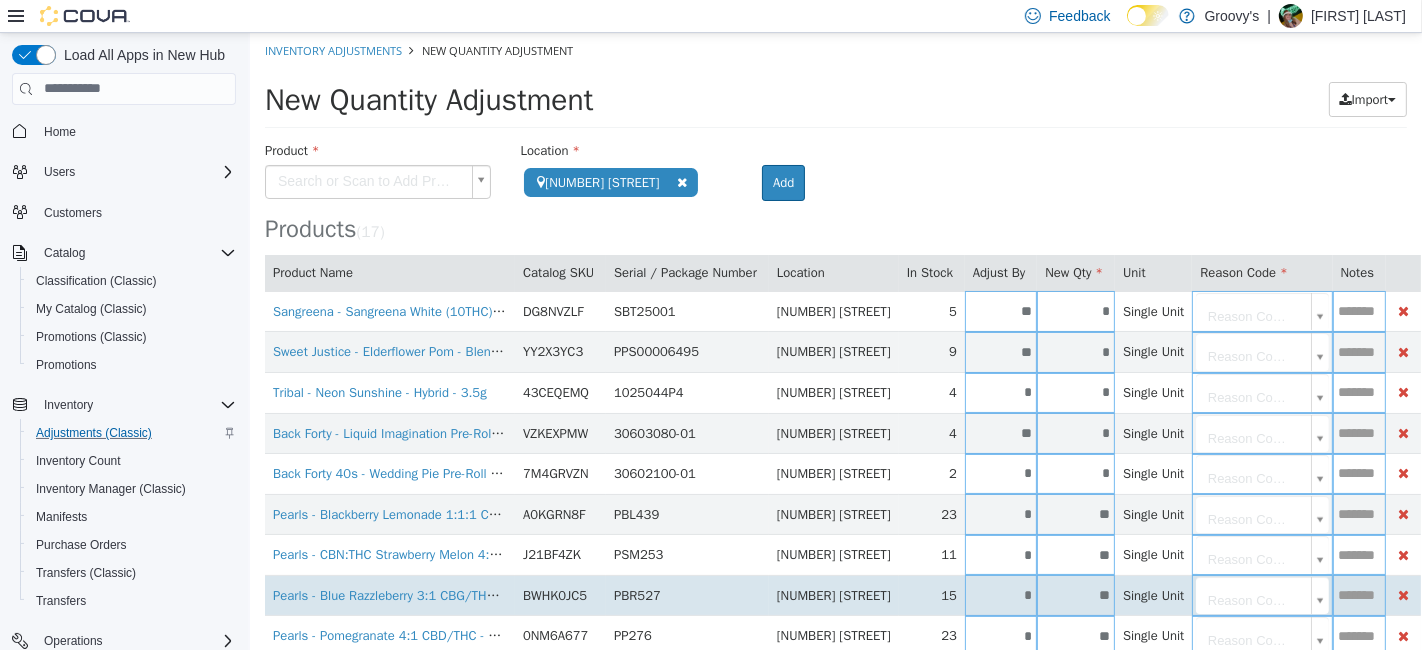 type on "*" 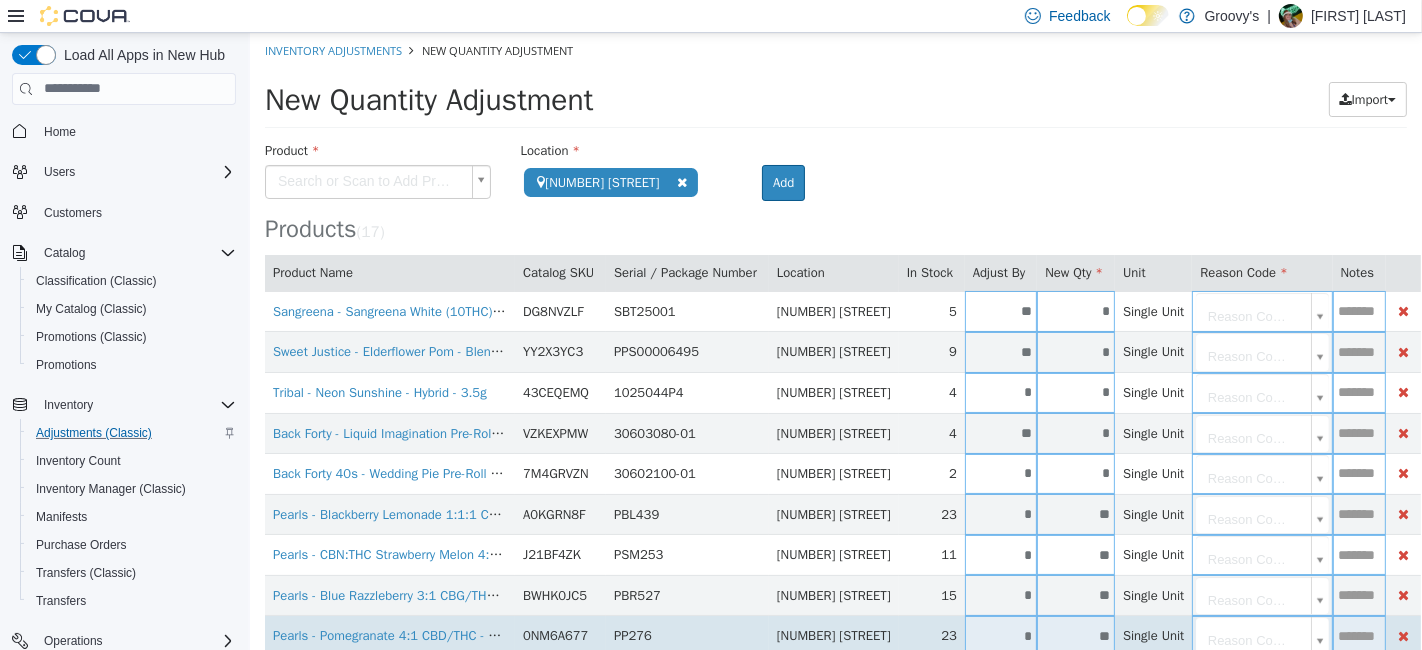 type on "**" 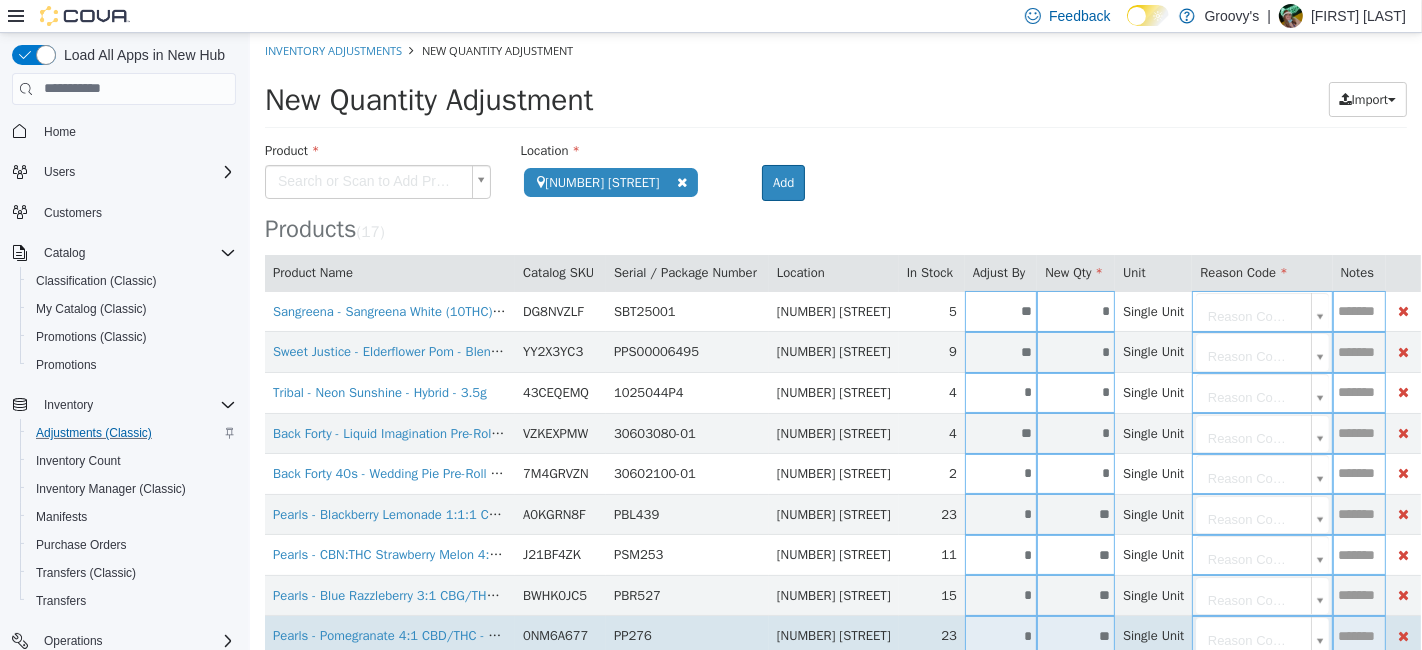 type on "*" 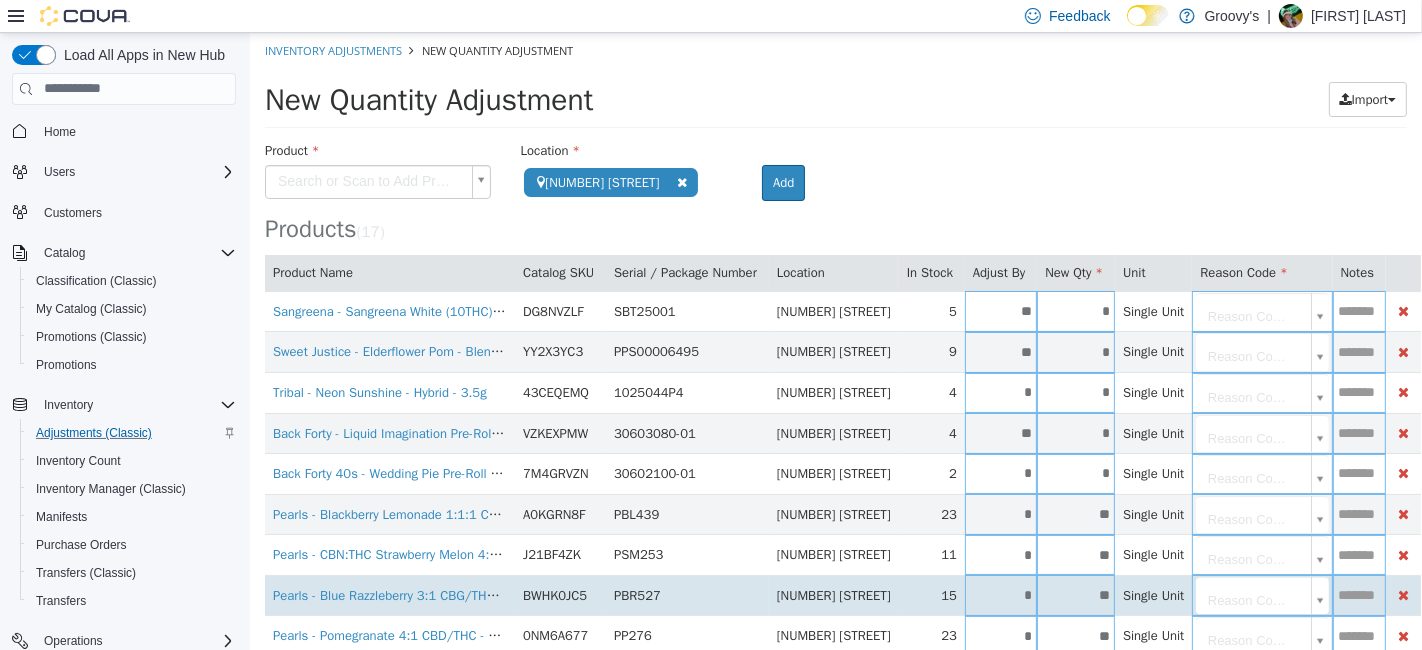 click on "Single Unit" at bounding box center (1152, 594) 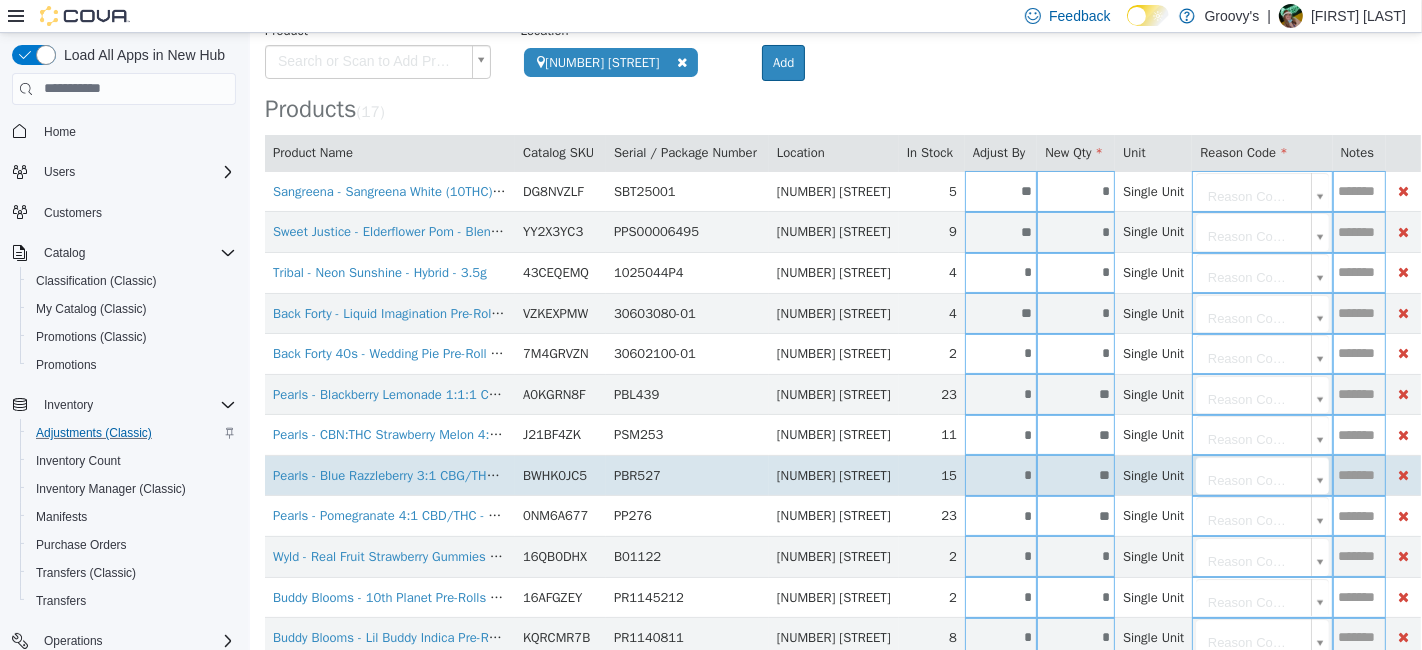 scroll, scrollTop: 133, scrollLeft: 0, axis: vertical 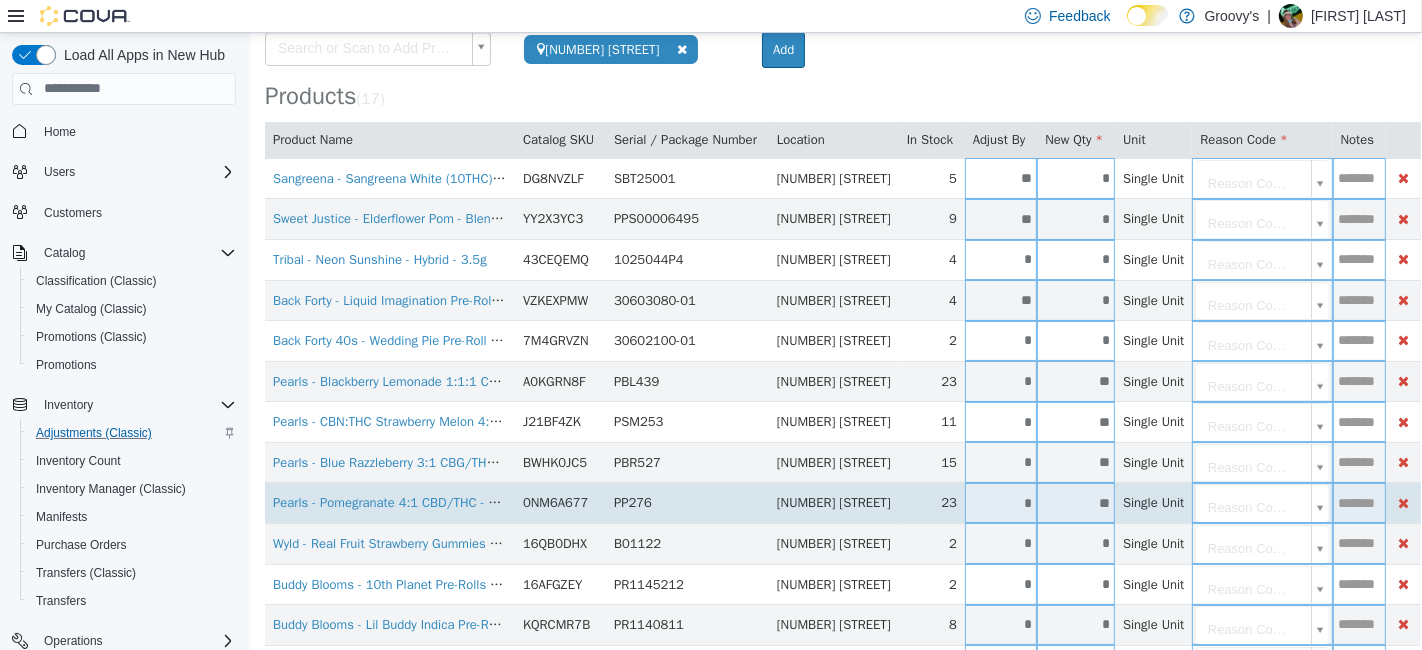 click on "**" at bounding box center [1075, 502] 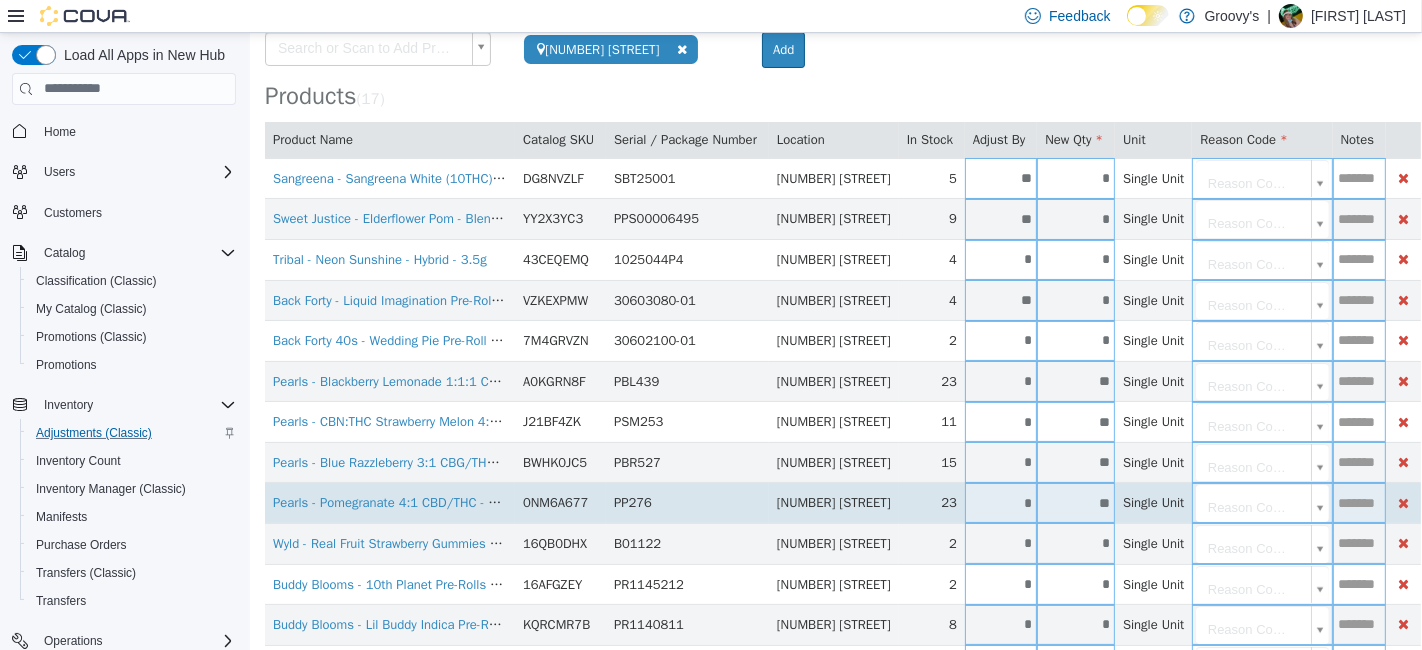 click on "**" at bounding box center (1075, 502) 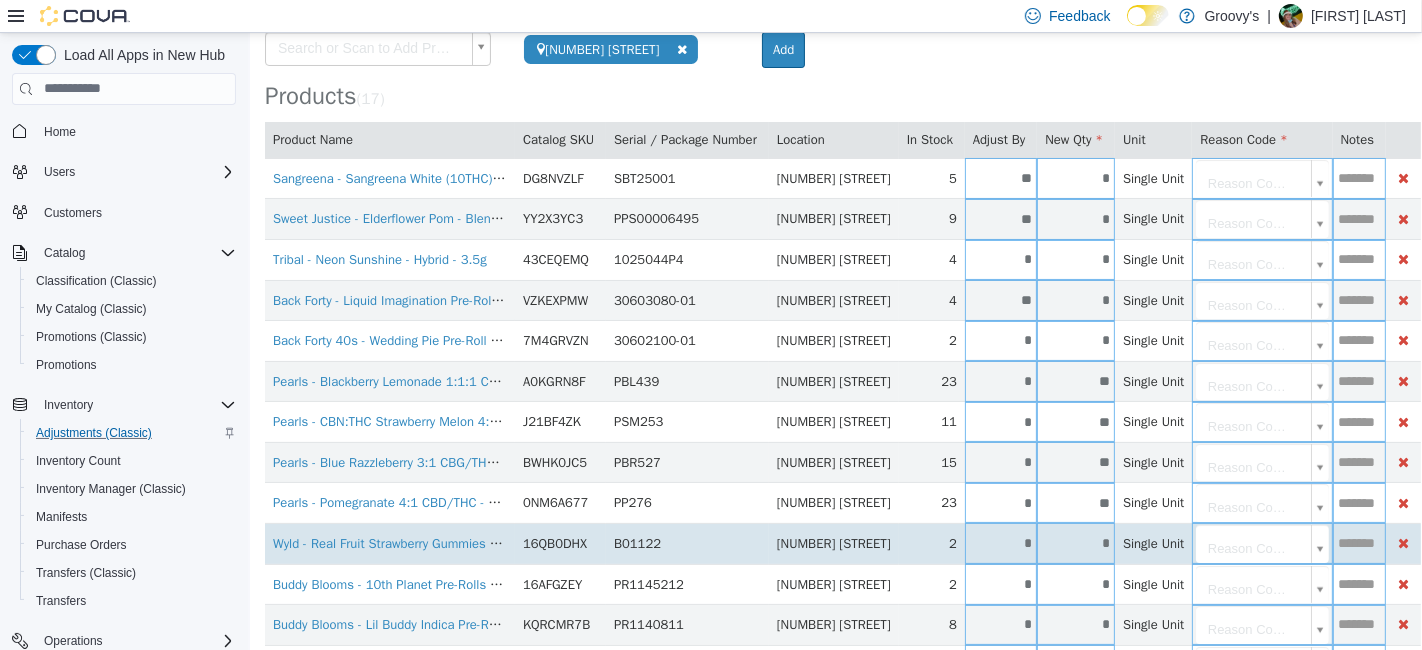 type on "**" 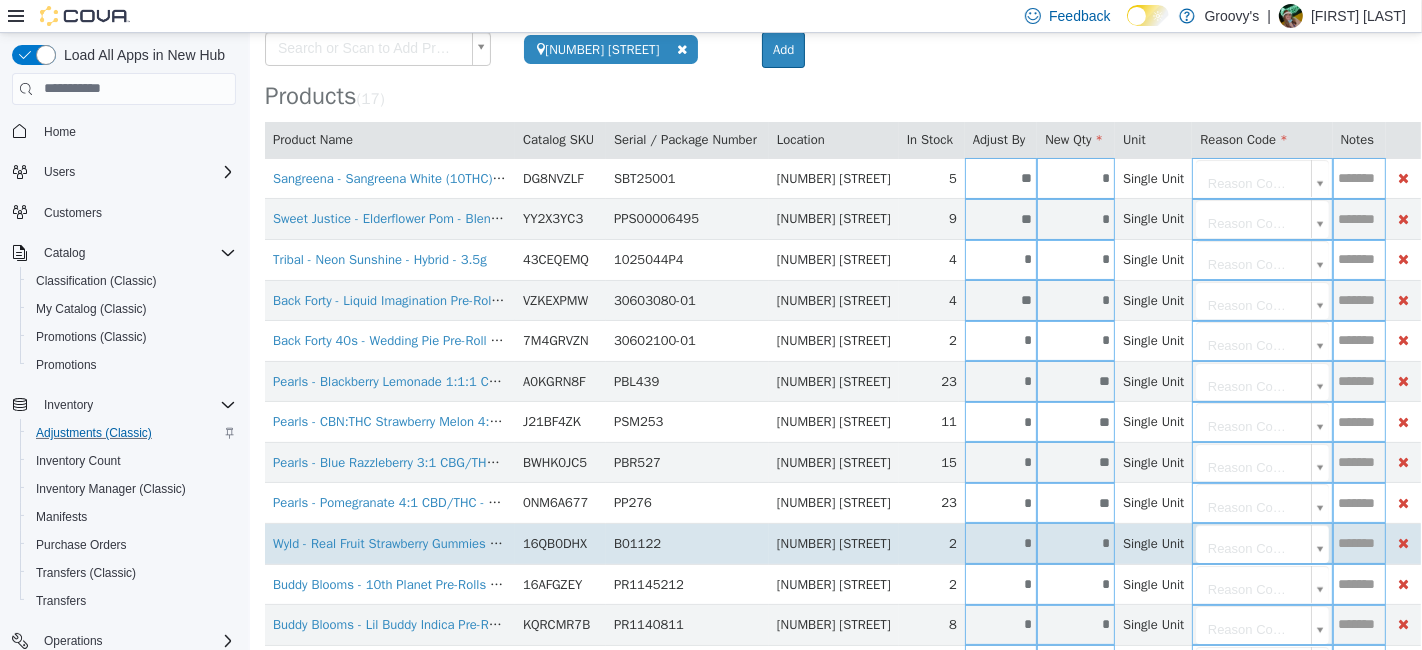 type on "**" 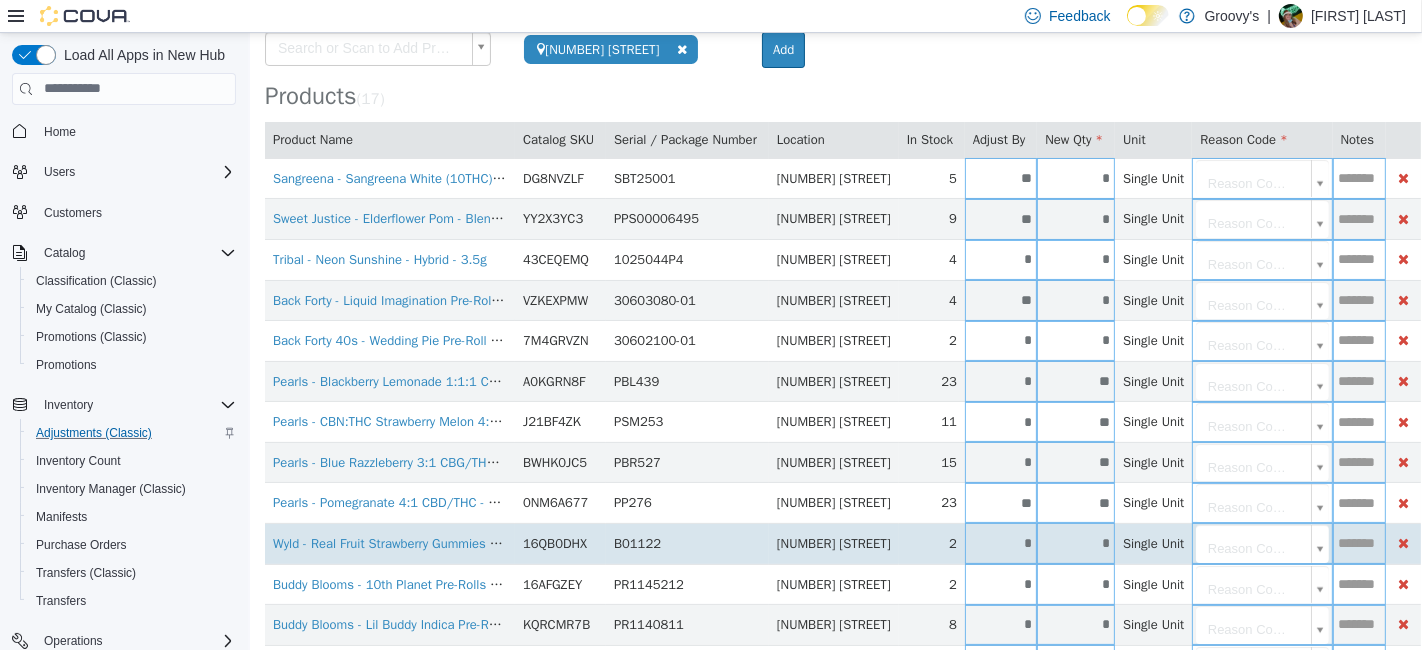 click on "*" at bounding box center [1075, 542] 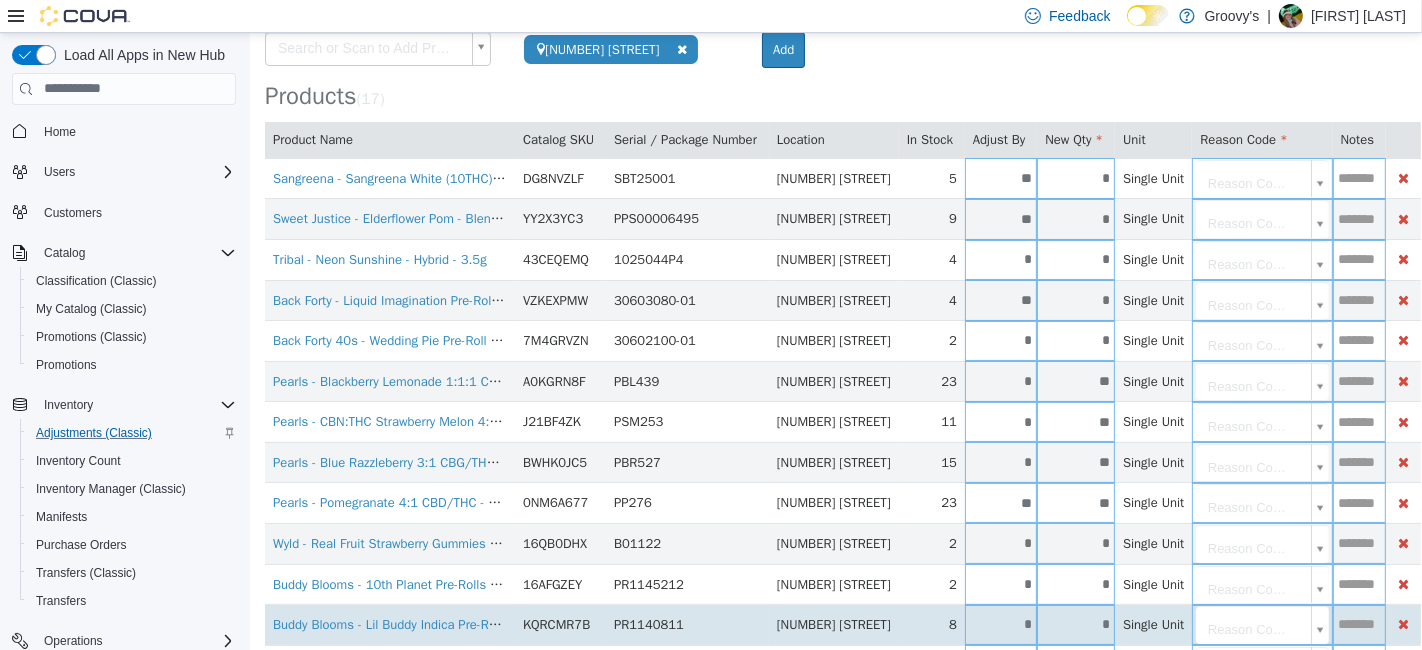 type on "*" 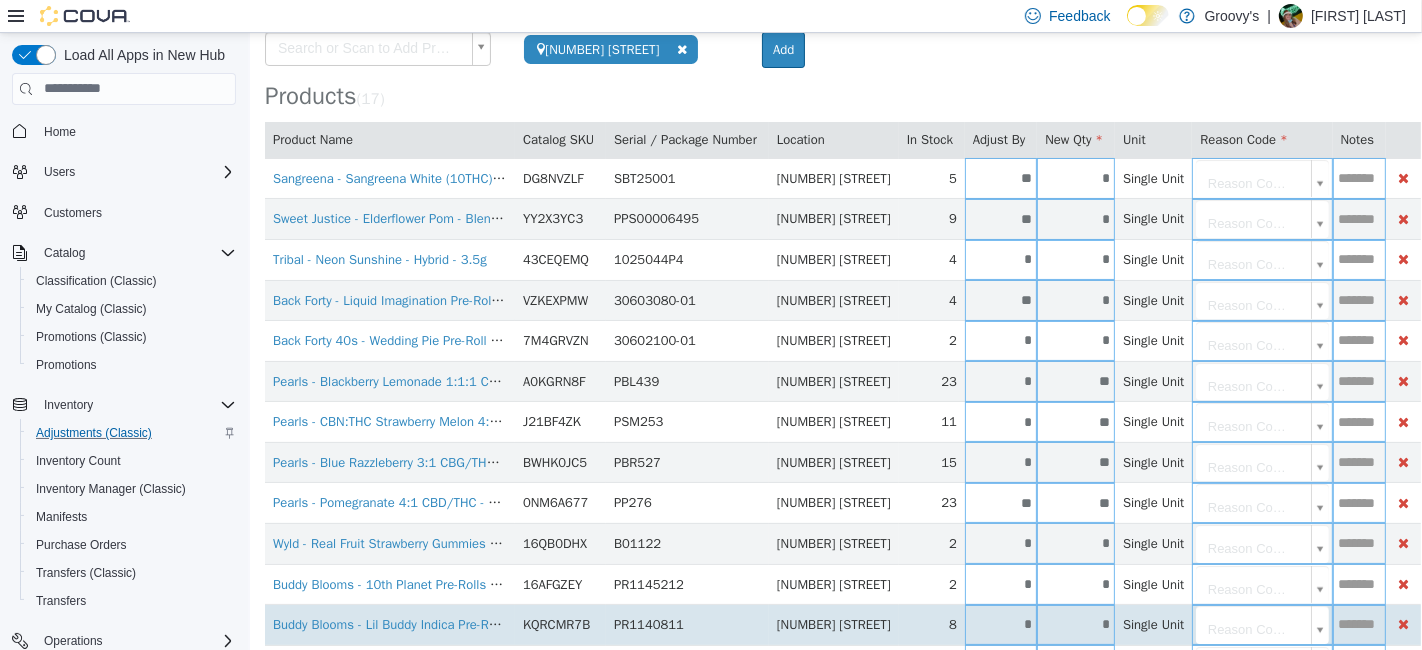 type on "**" 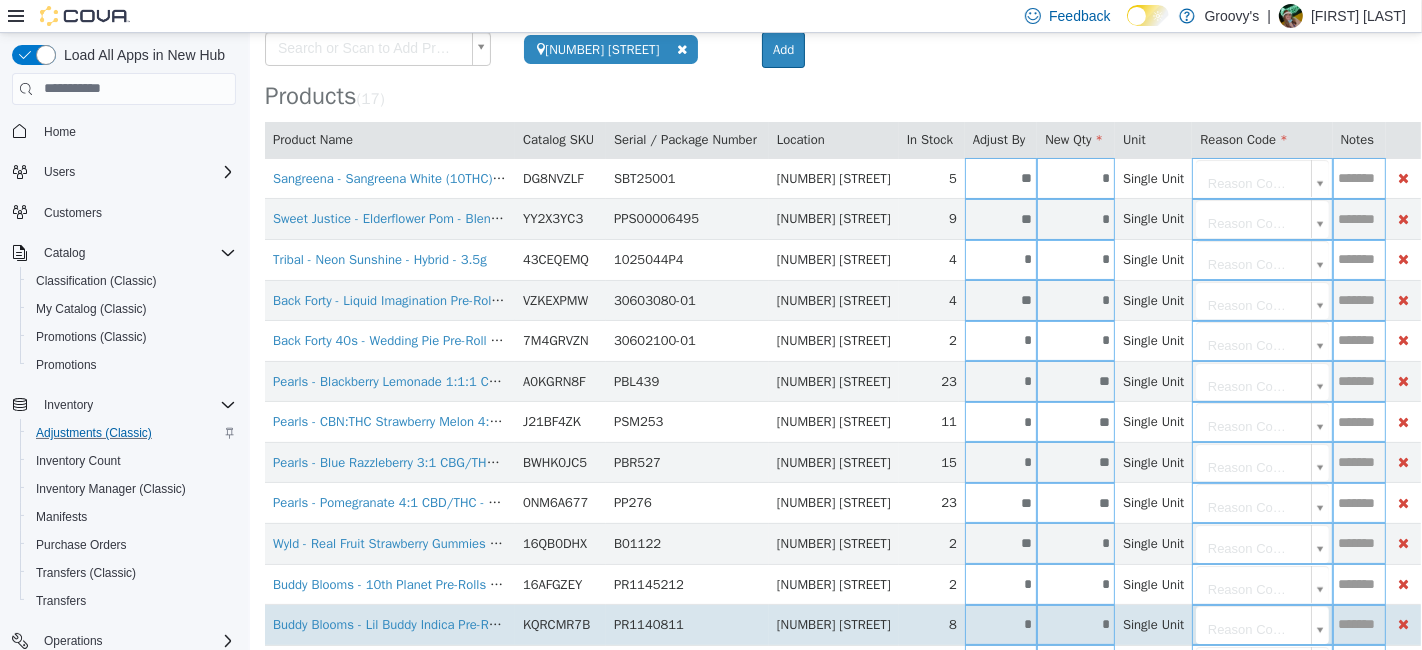 click on "*" at bounding box center (1075, 624) 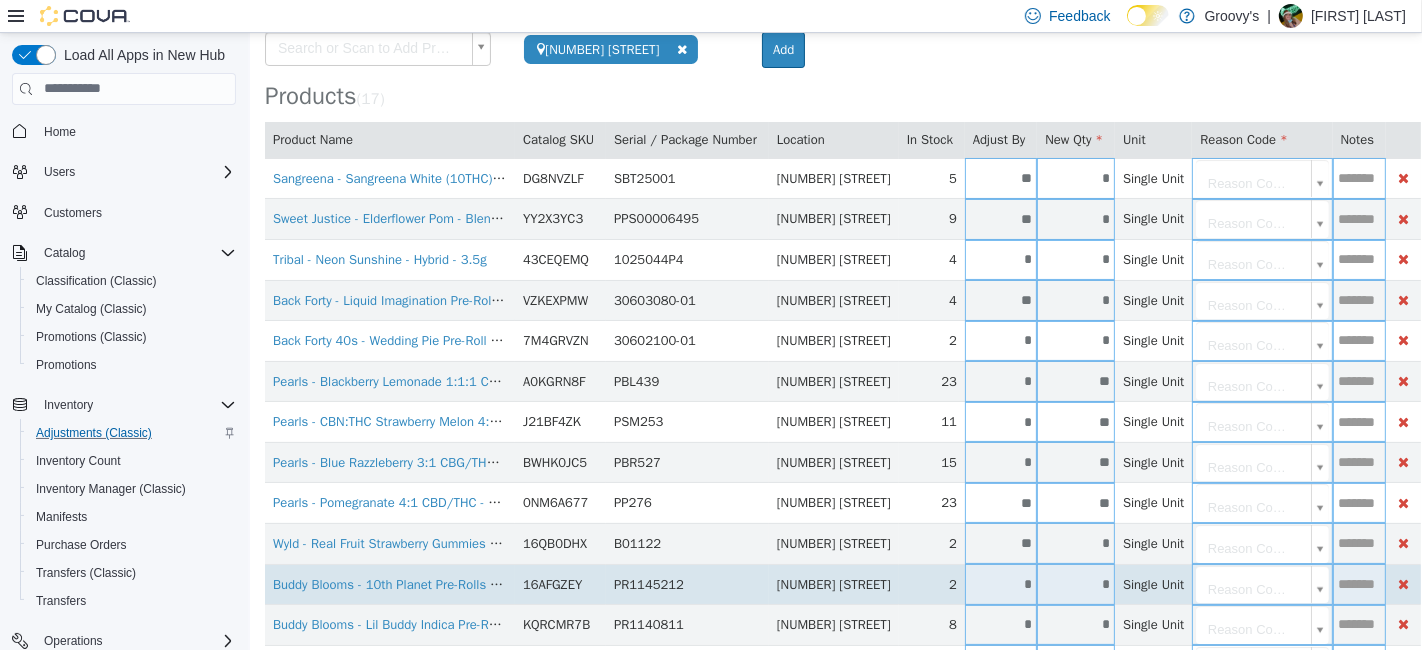 click on "*" at bounding box center (1075, 583) 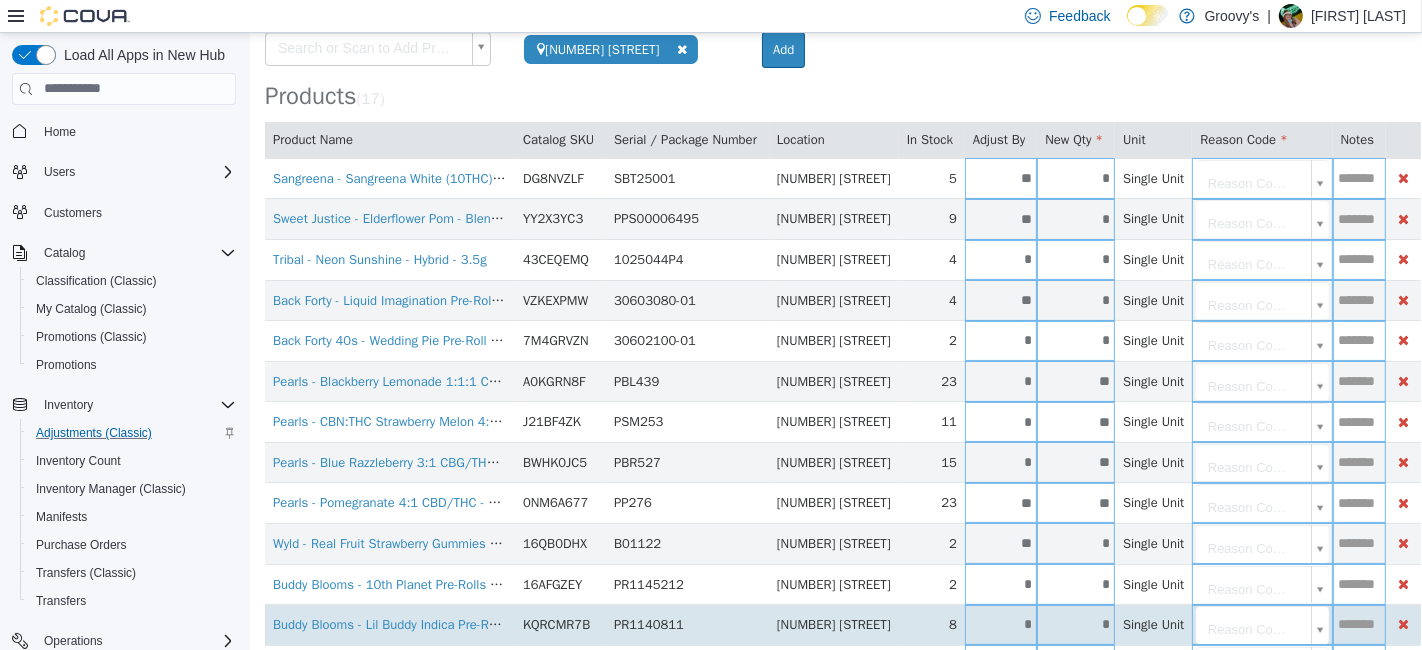 type on "*" 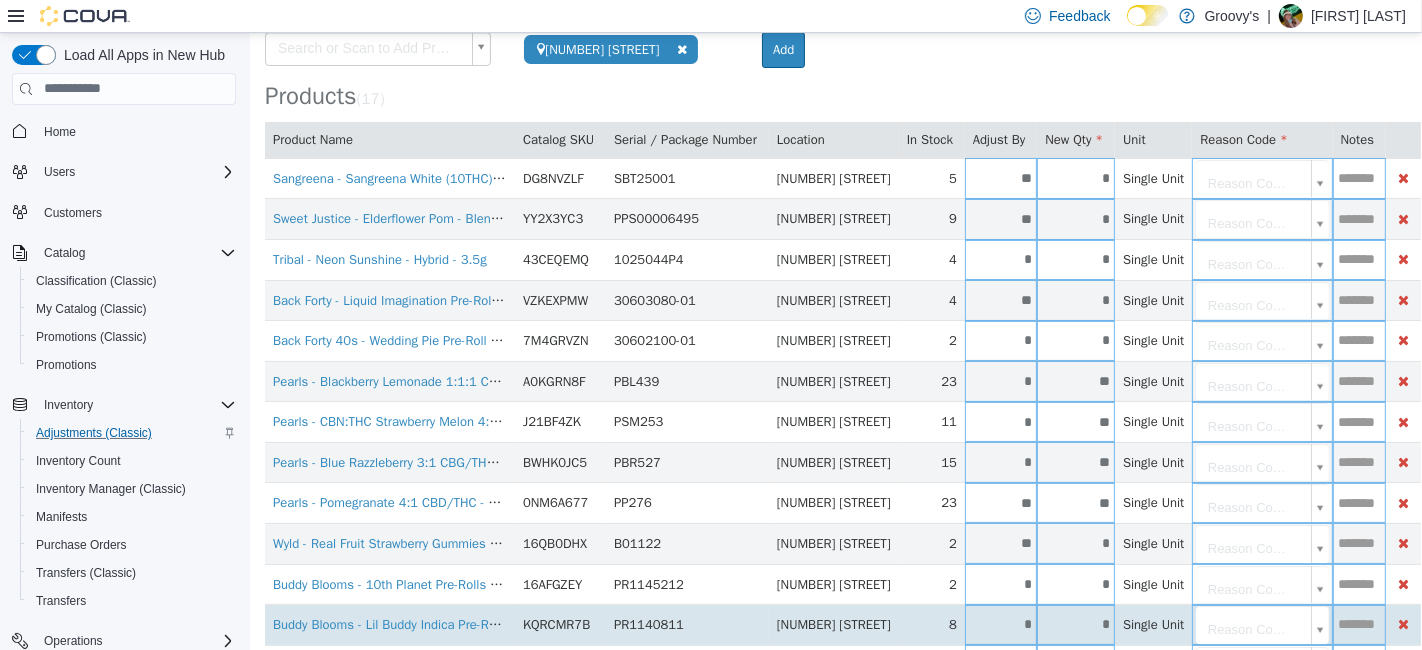click on "*" at bounding box center [1075, 623] 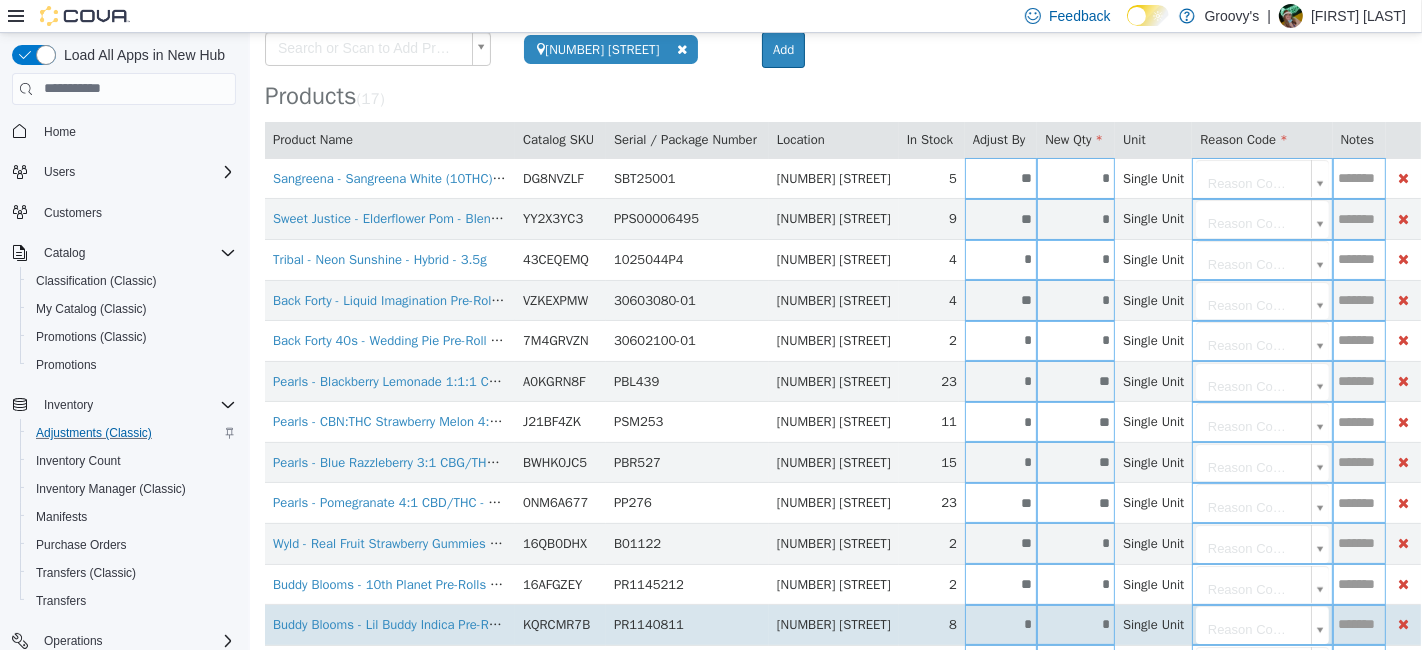 type on "*" 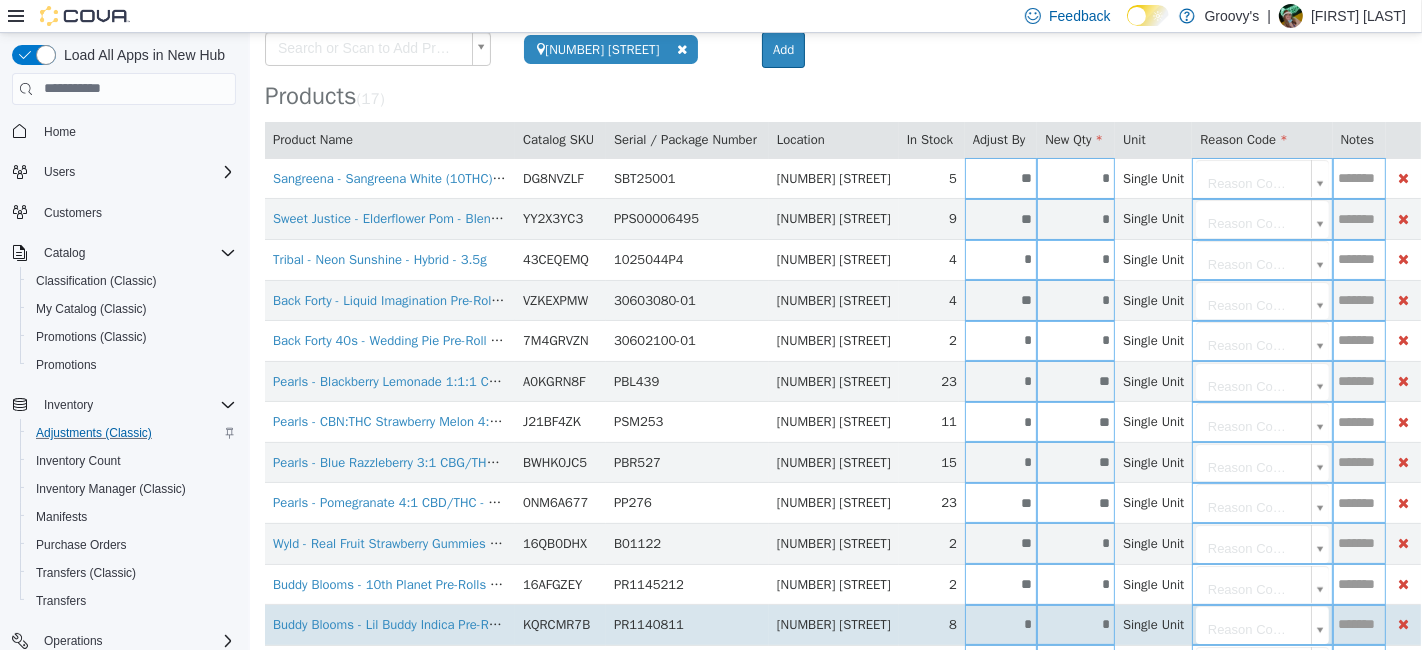 type on "*" 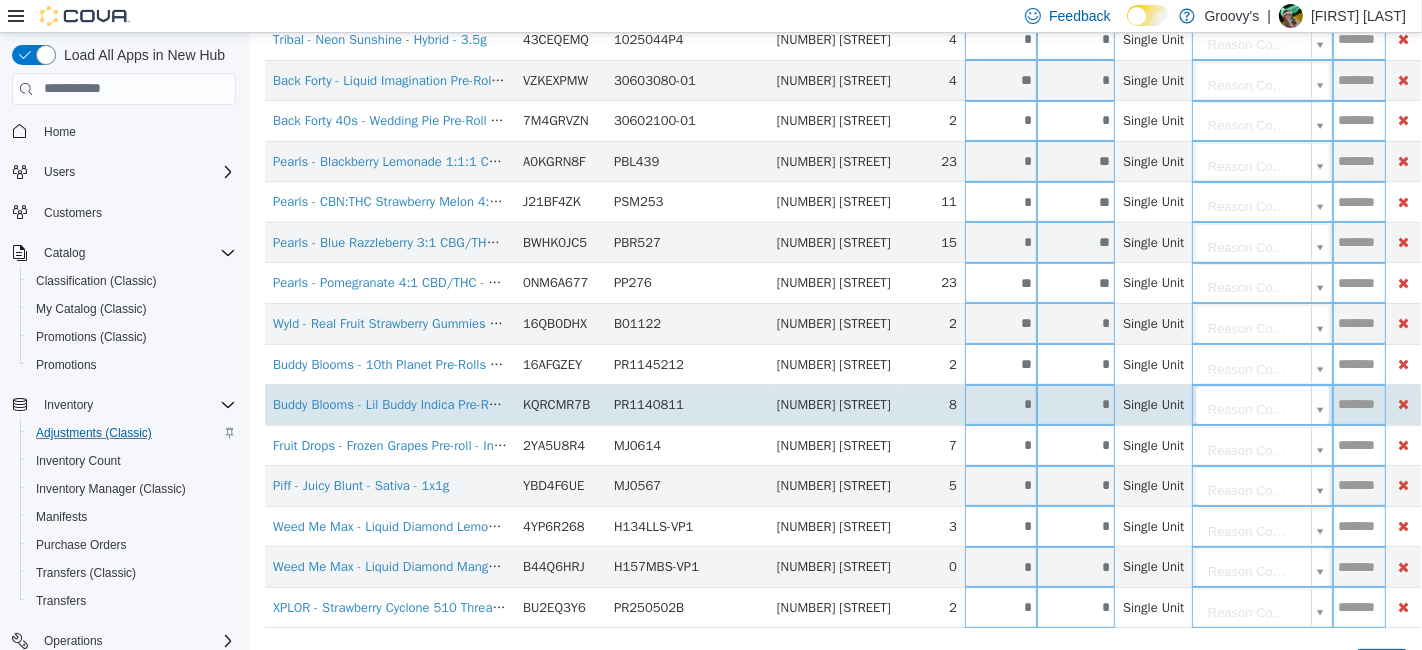scroll, scrollTop: 398, scrollLeft: 0, axis: vertical 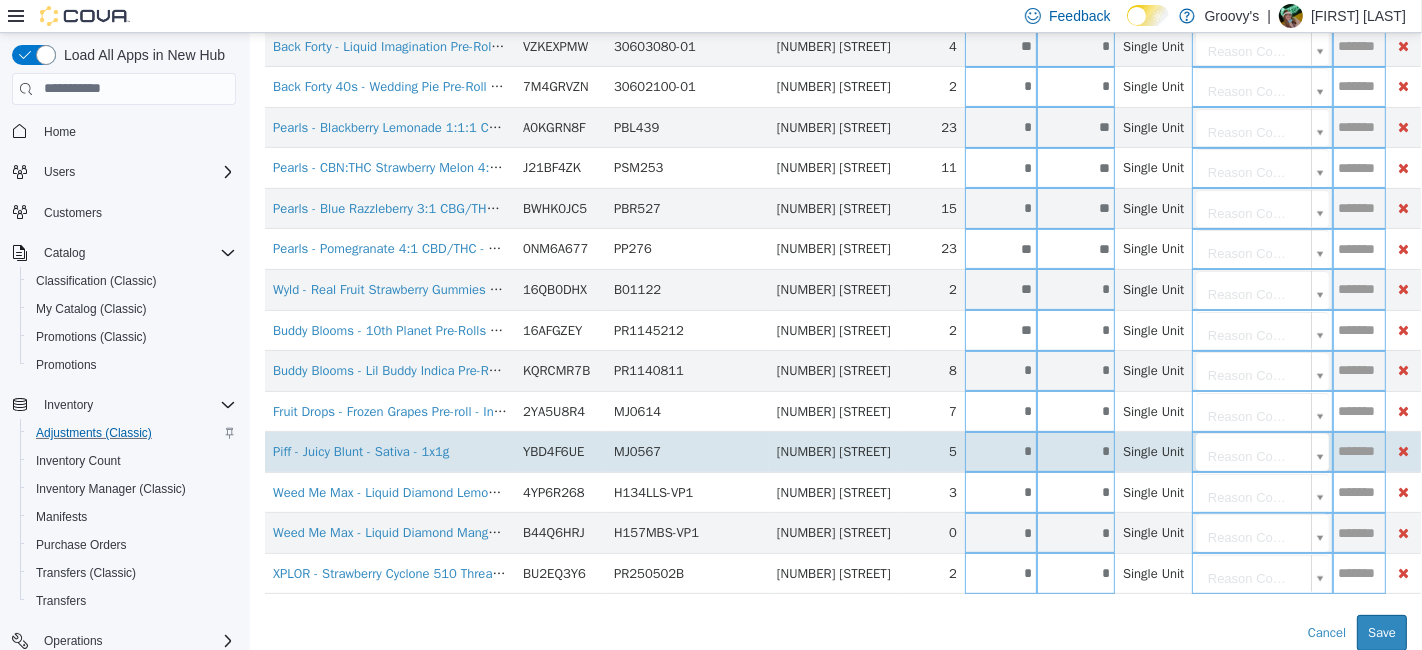 click on "*" at bounding box center (1075, 450) 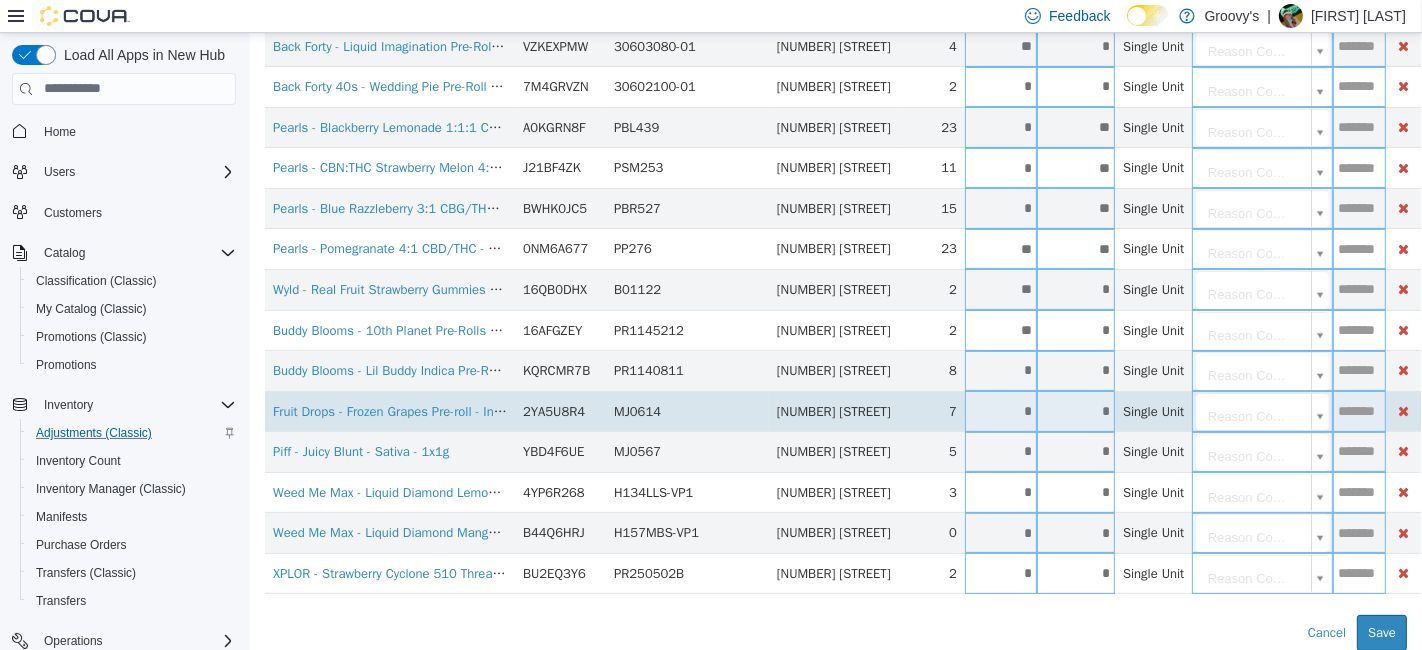 click on "*" at bounding box center [1075, 410] 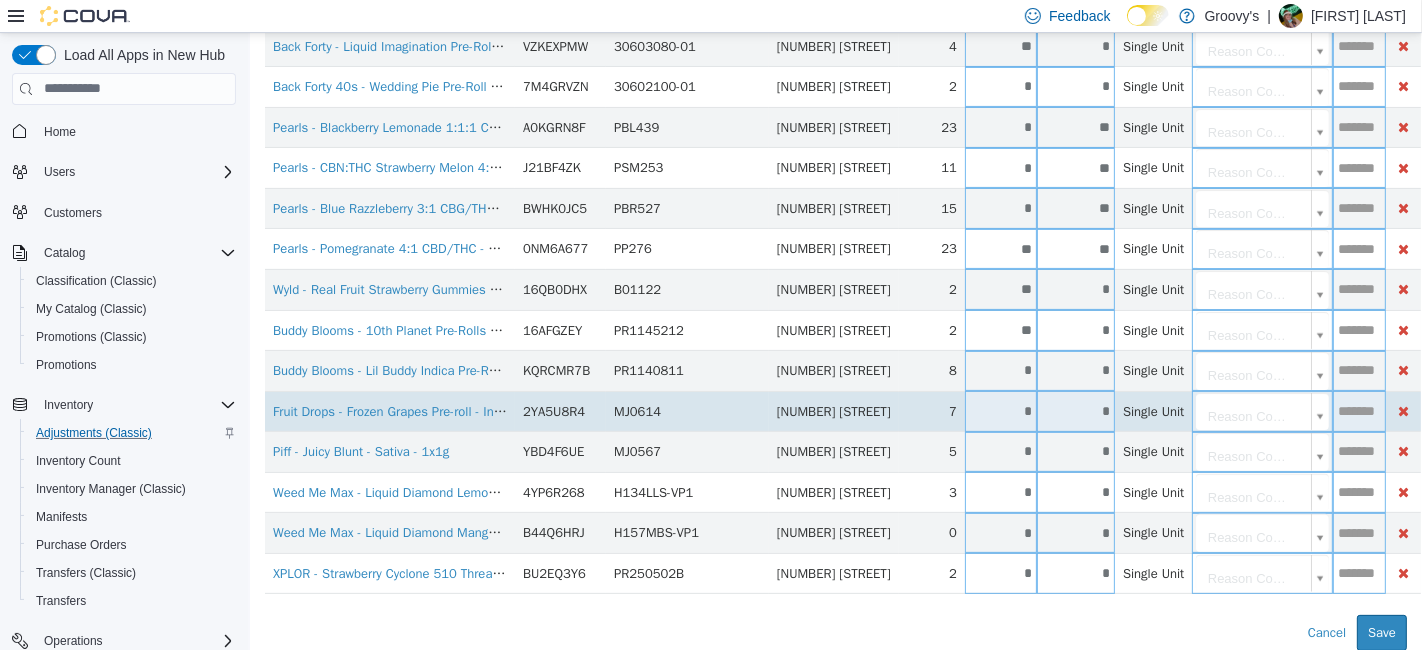 click on "*" at bounding box center (1075, 410) 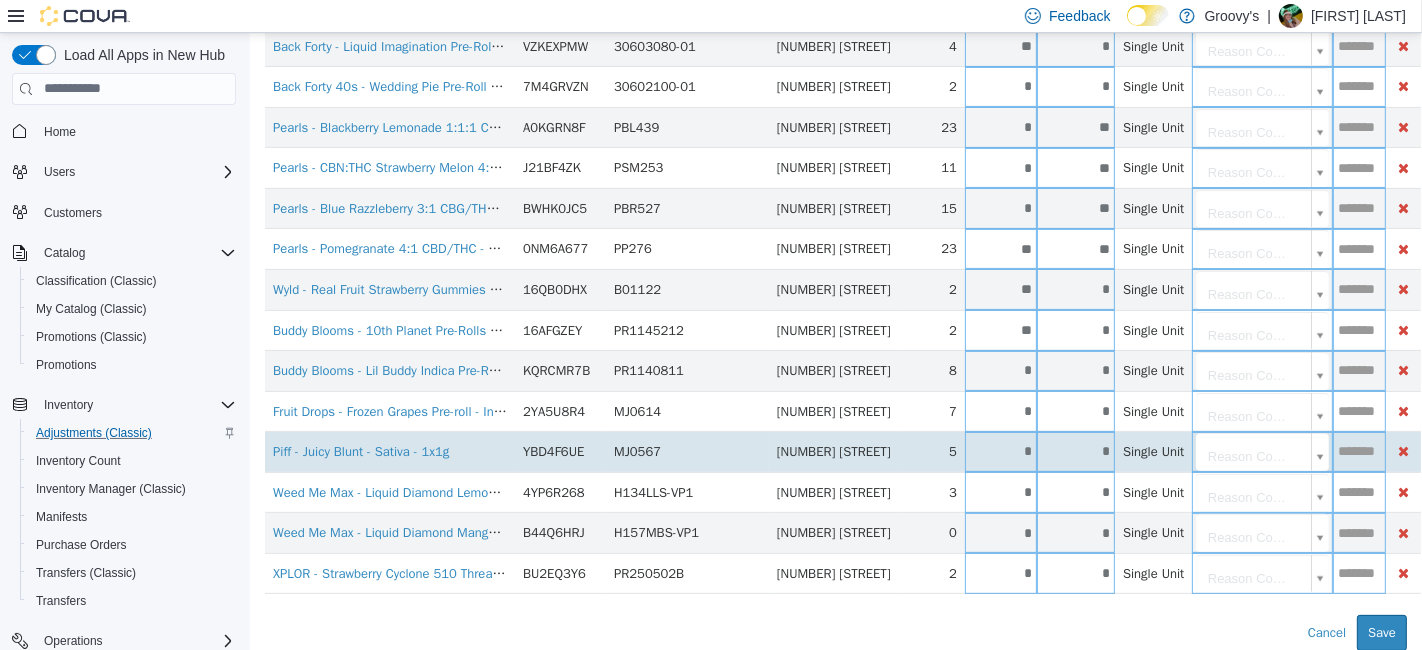 type on "*" 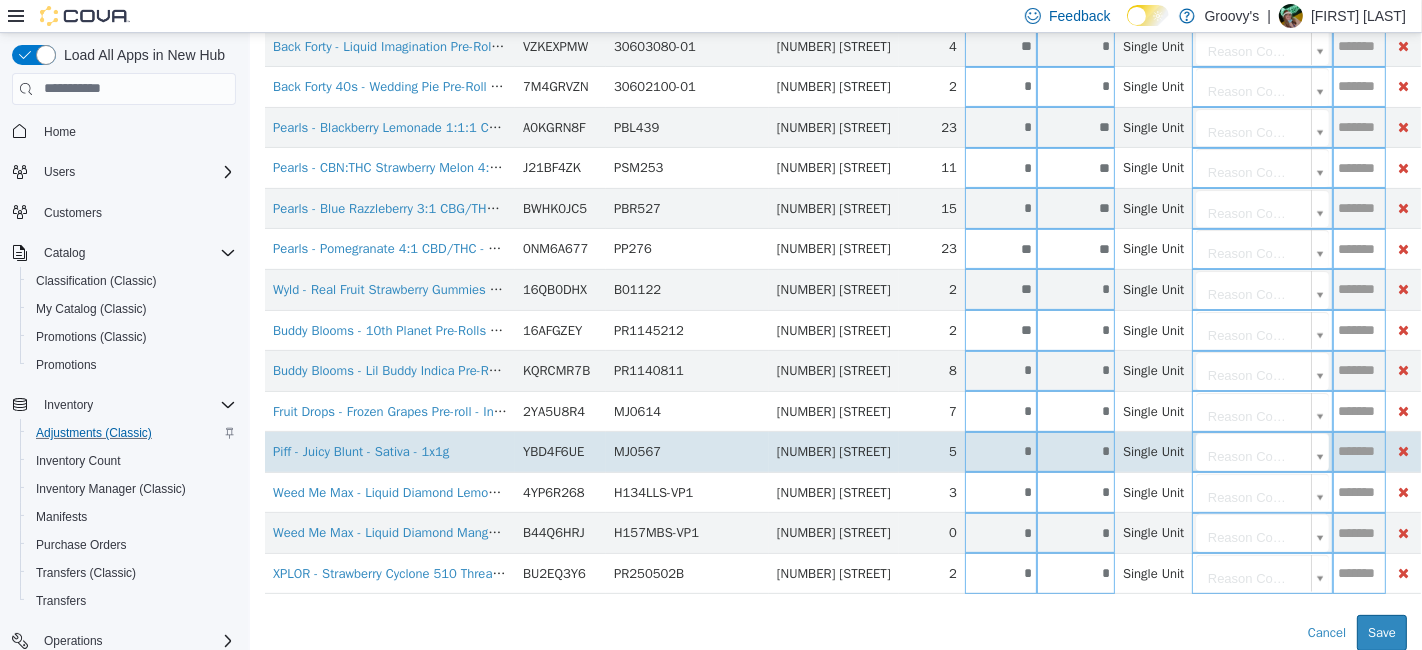 type on "**" 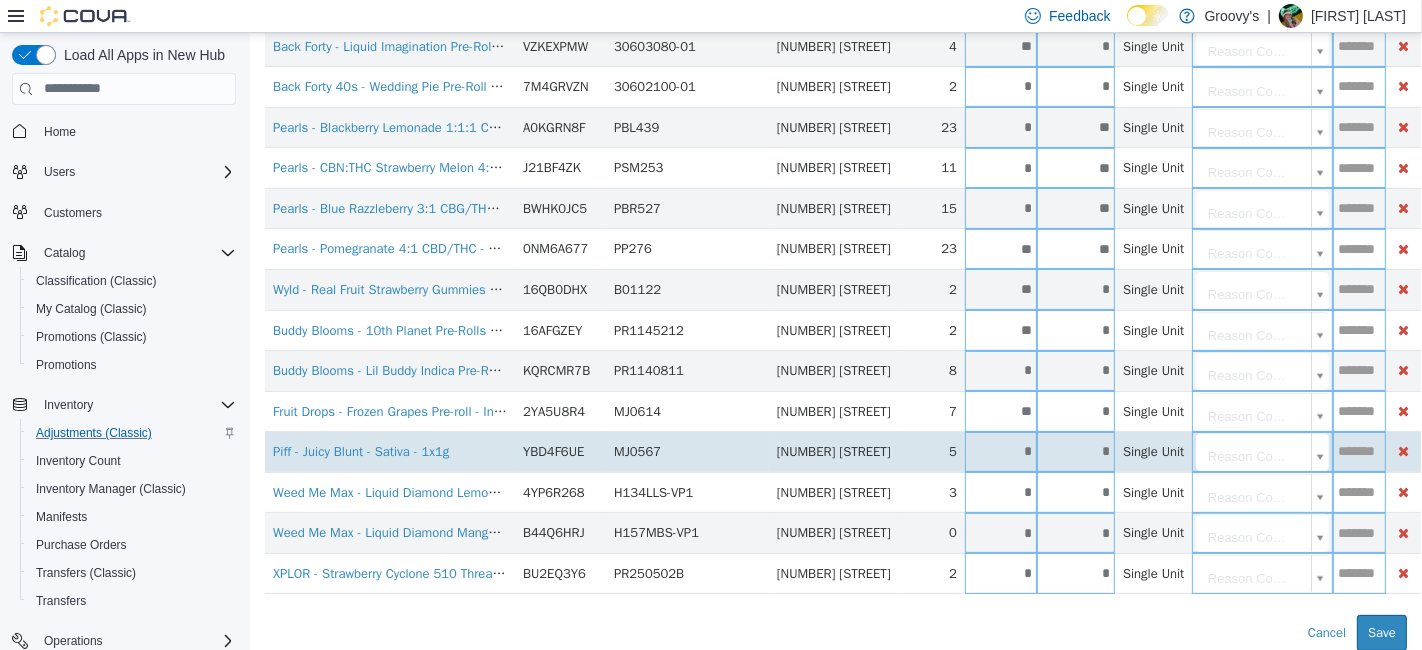 click on "*" at bounding box center (1075, 450) 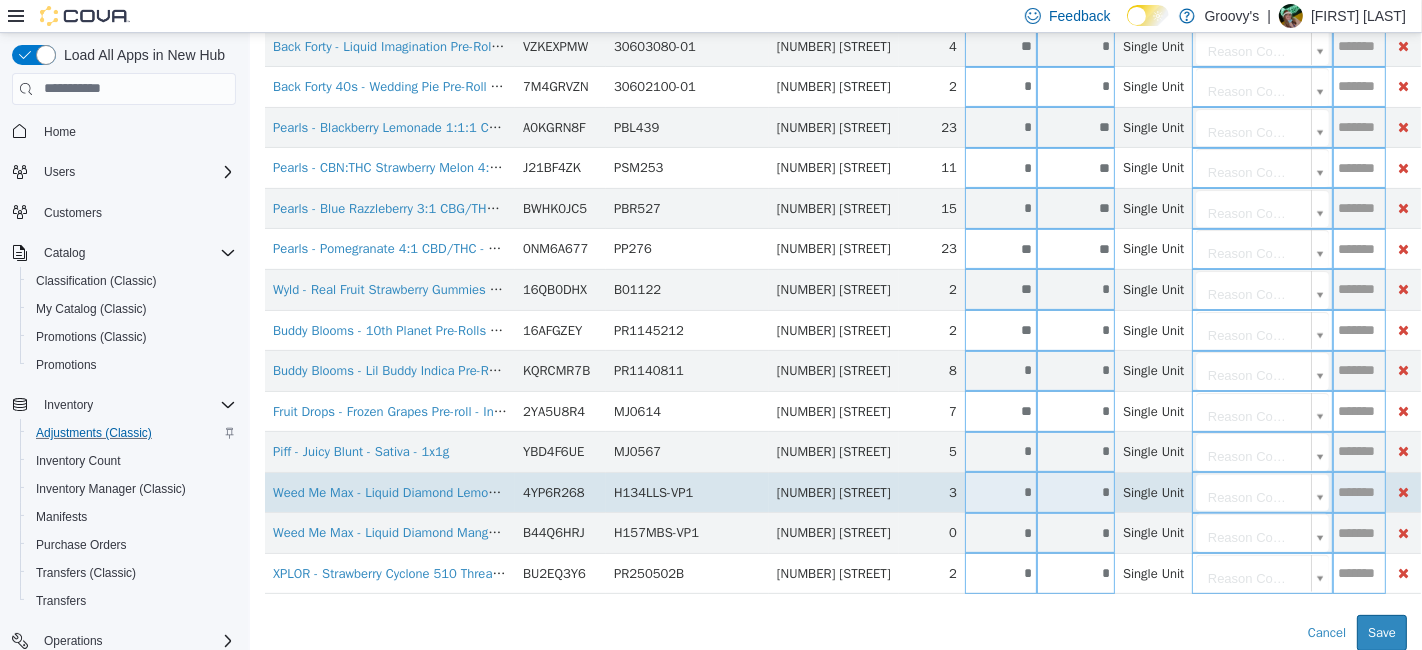 type on "*" 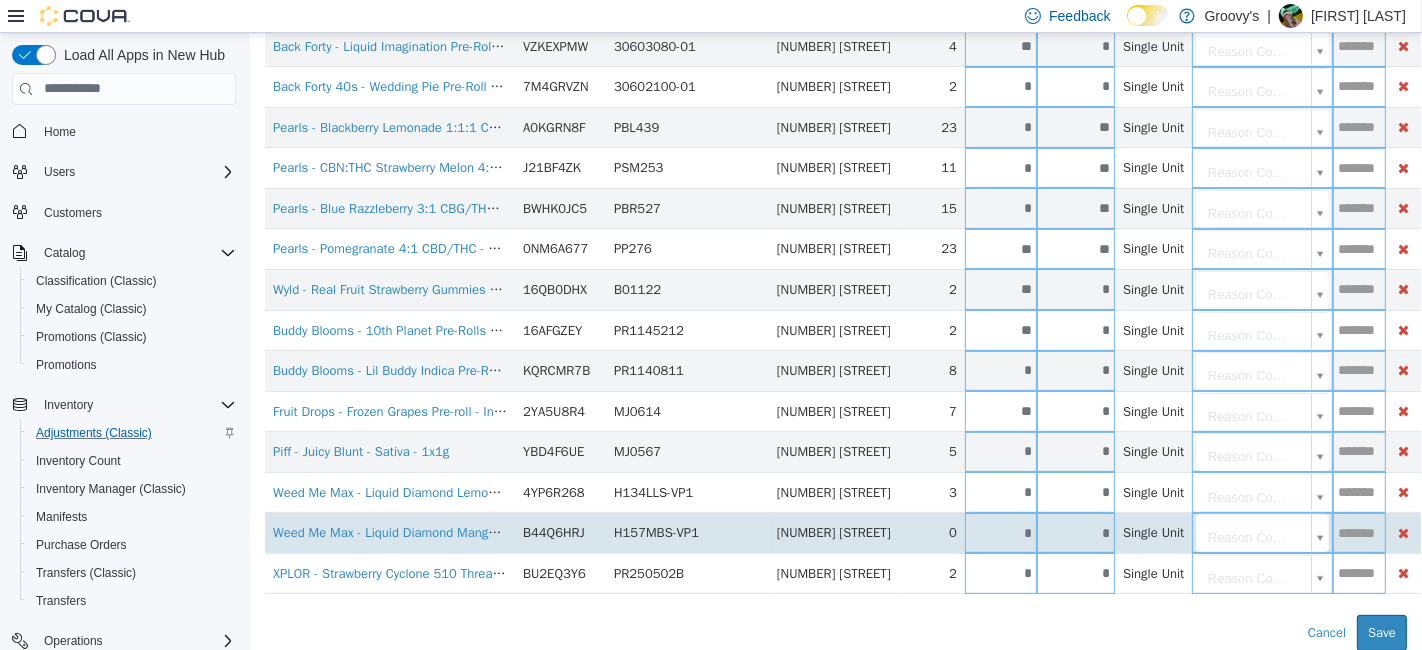 type on "*" 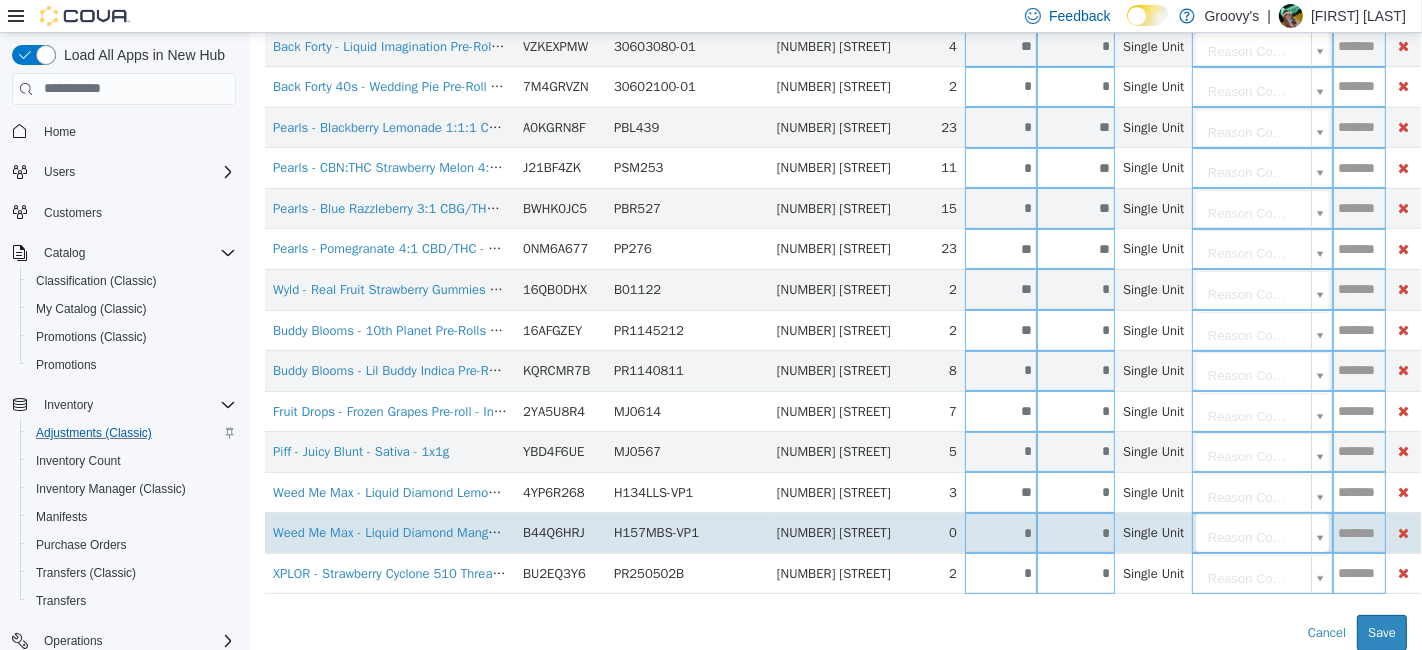 click on "*" at bounding box center [1075, 532] 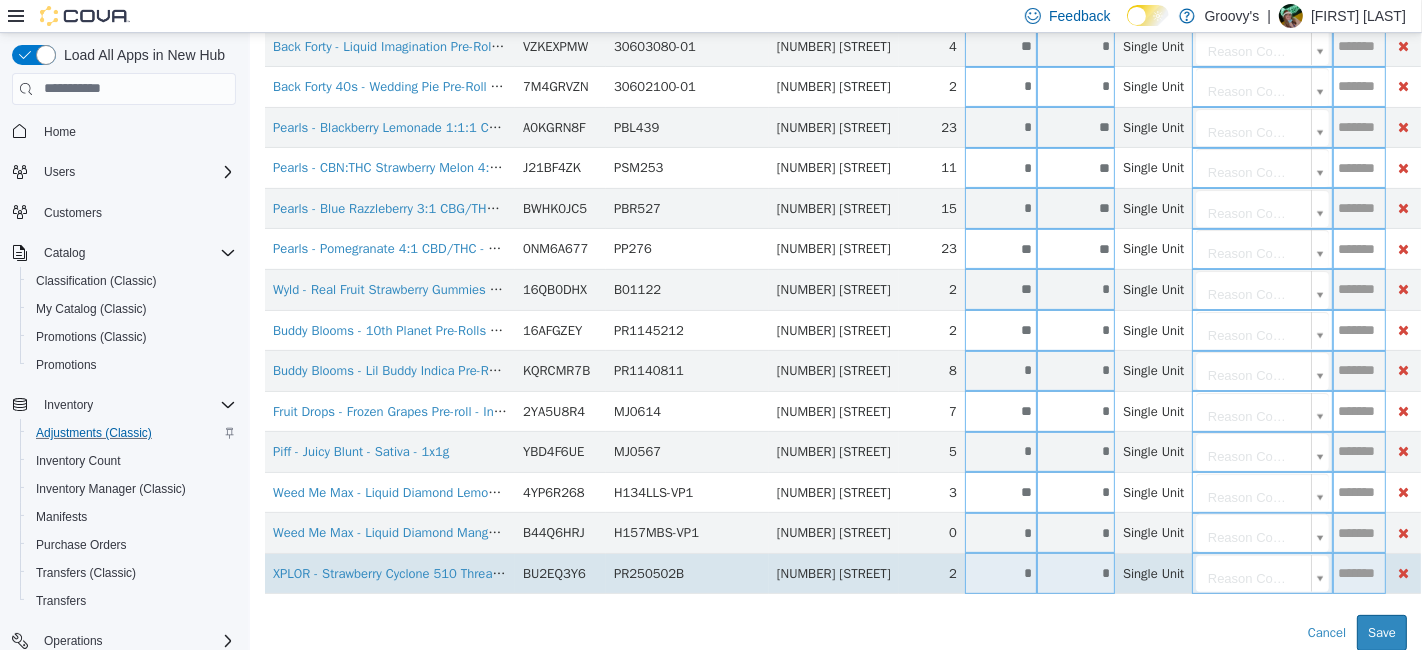 type on "*" 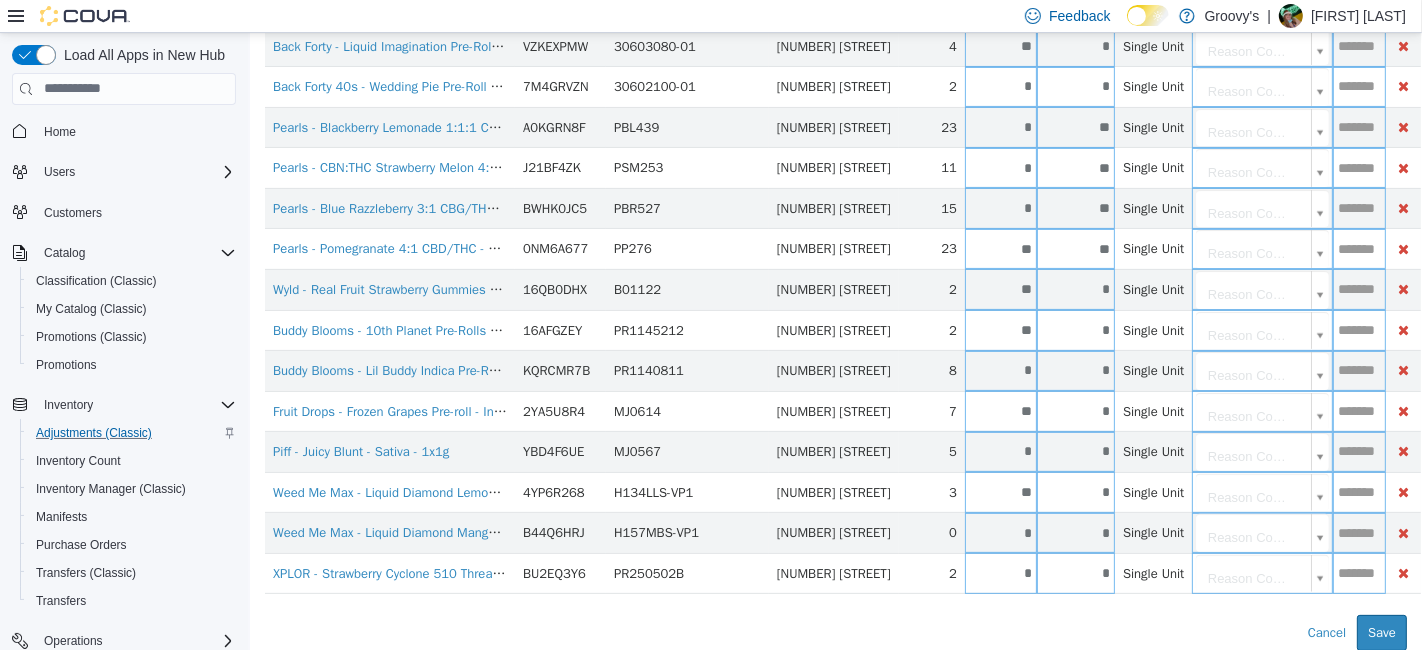 type on "*" 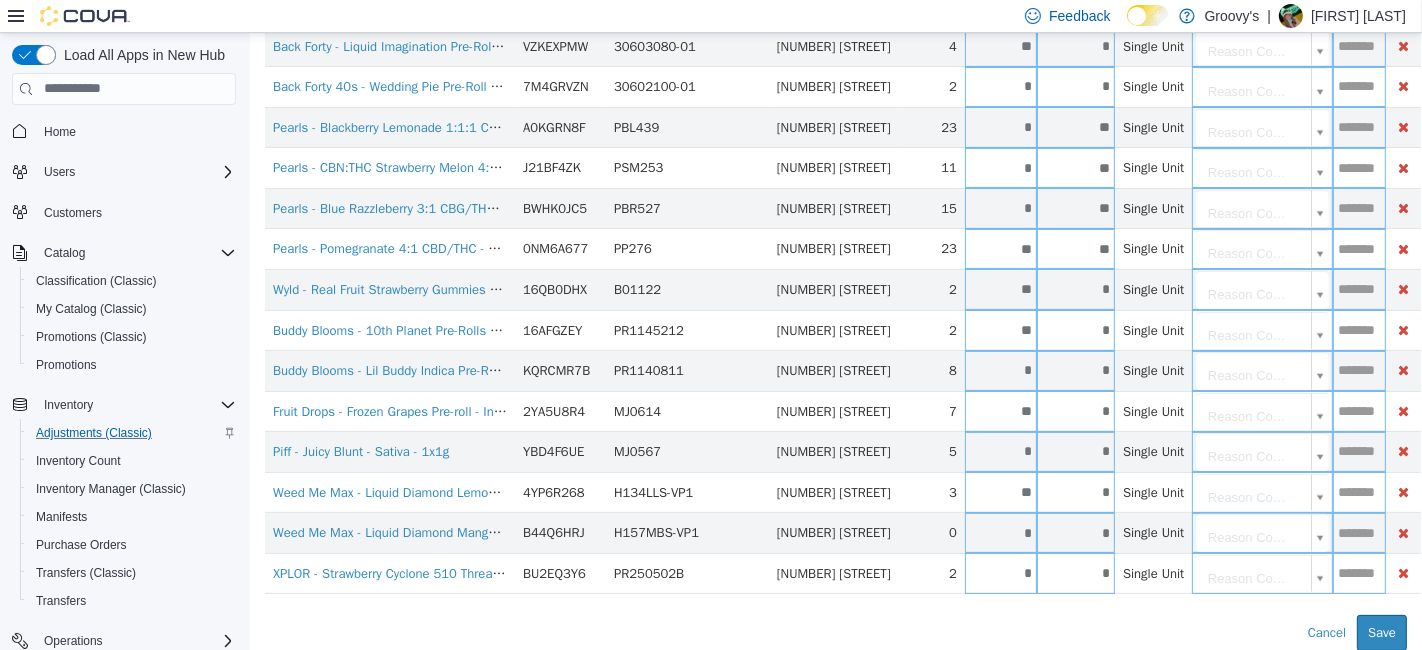 type on "*" 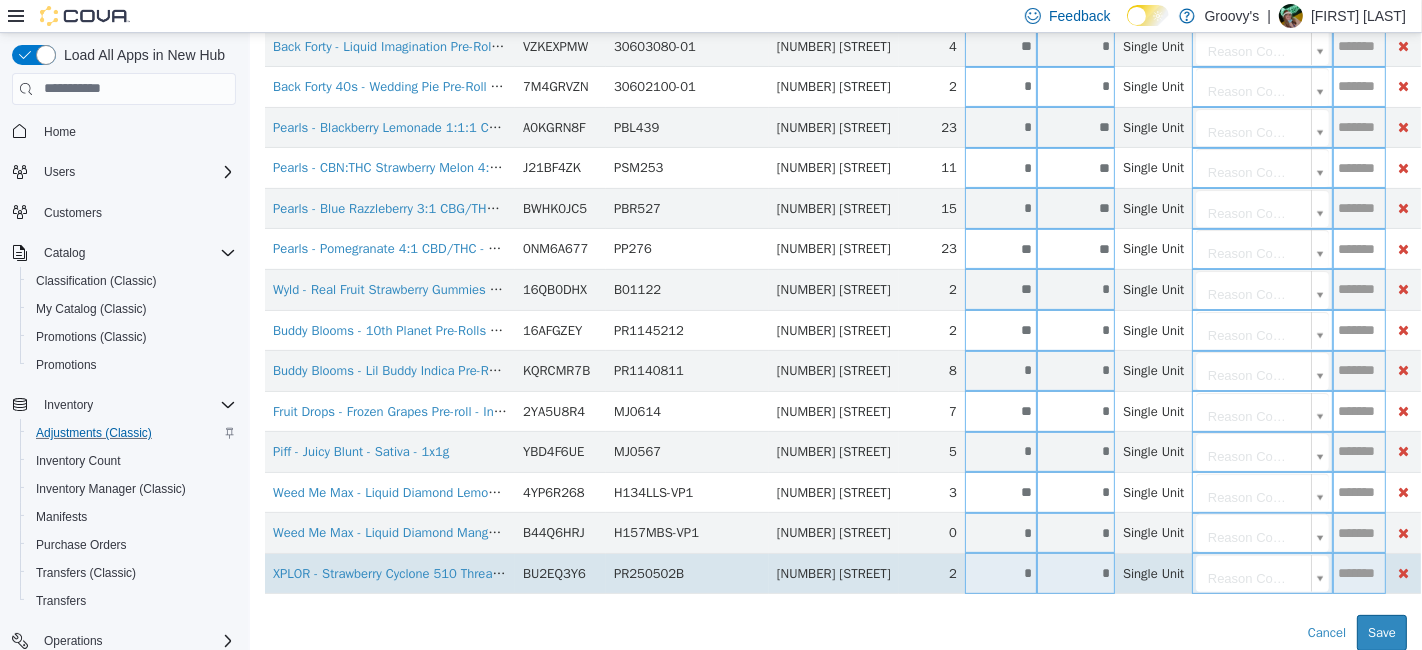 click on "**********" at bounding box center [835, 147] 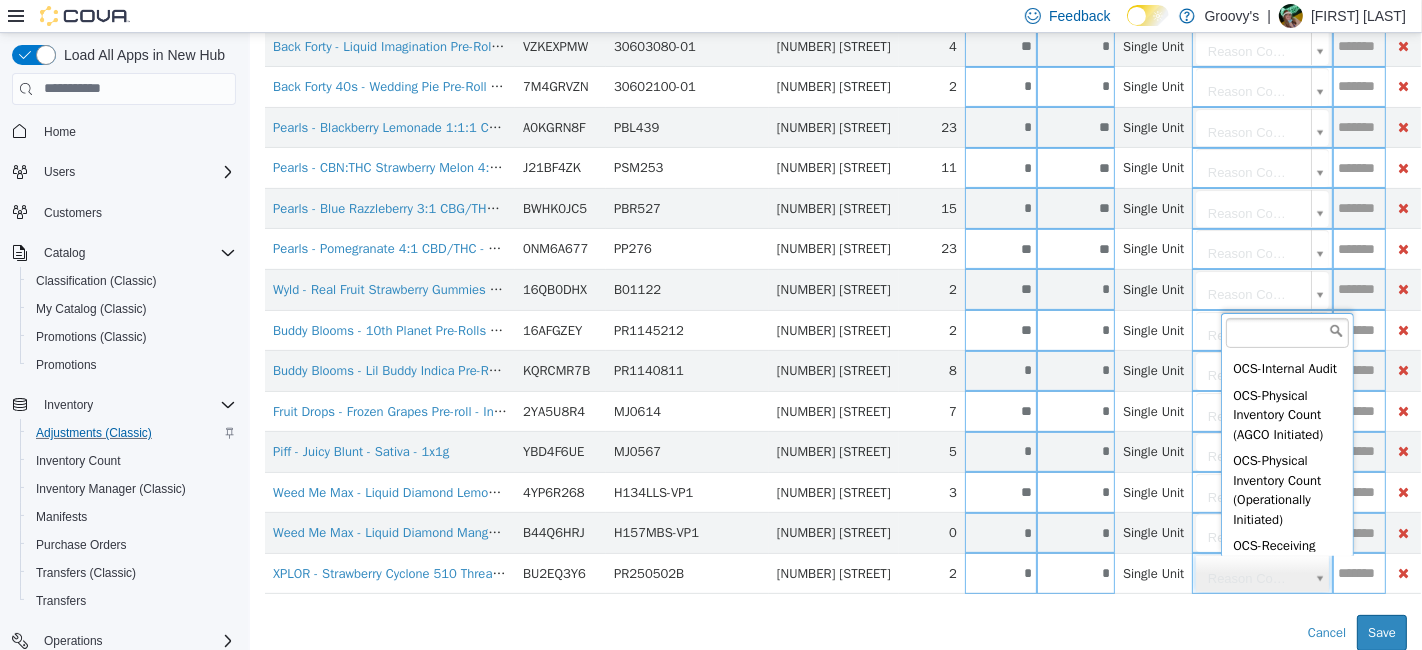 scroll, scrollTop: 244, scrollLeft: 0, axis: vertical 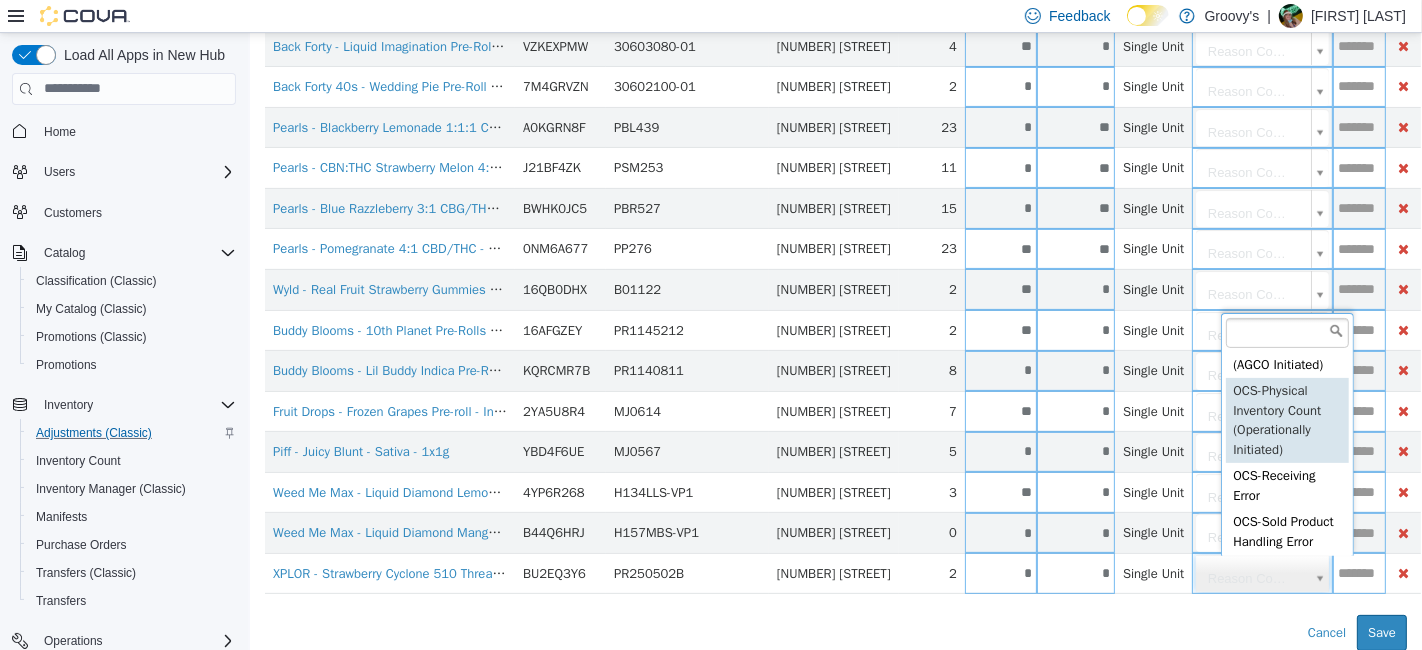 type on "**********" 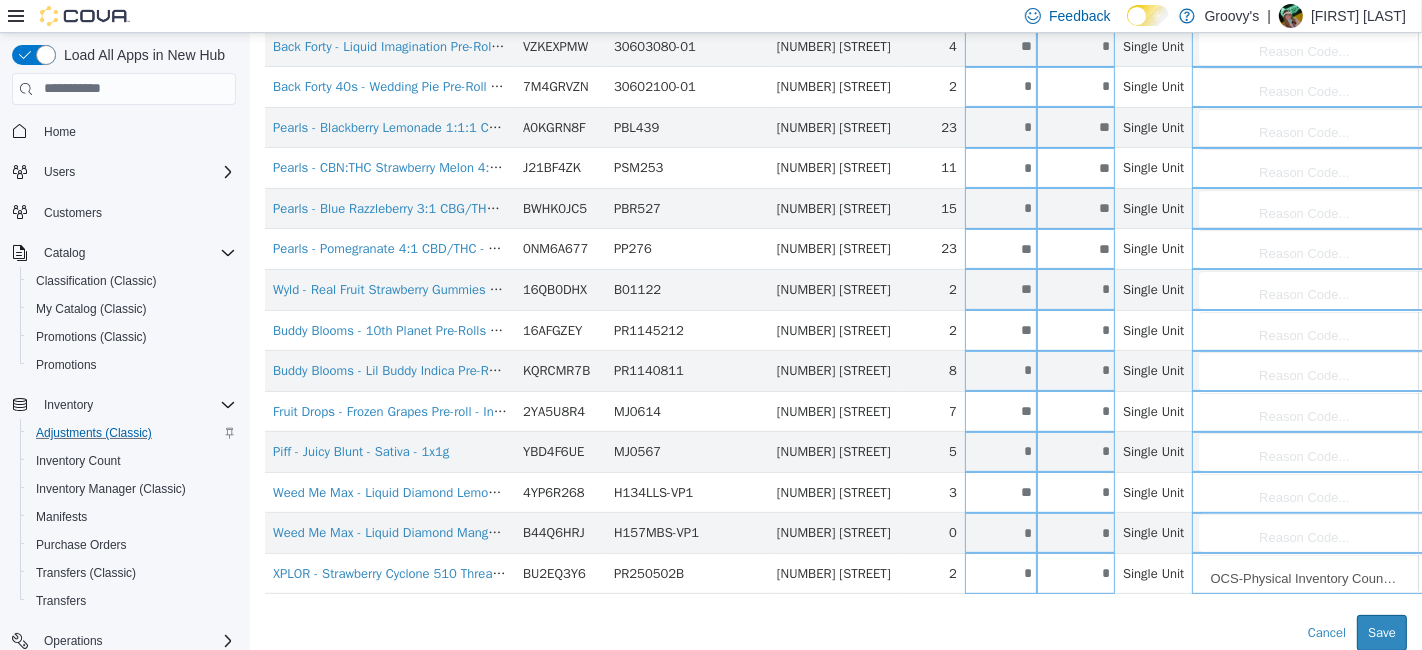 click on "**********" at bounding box center [835, 147] 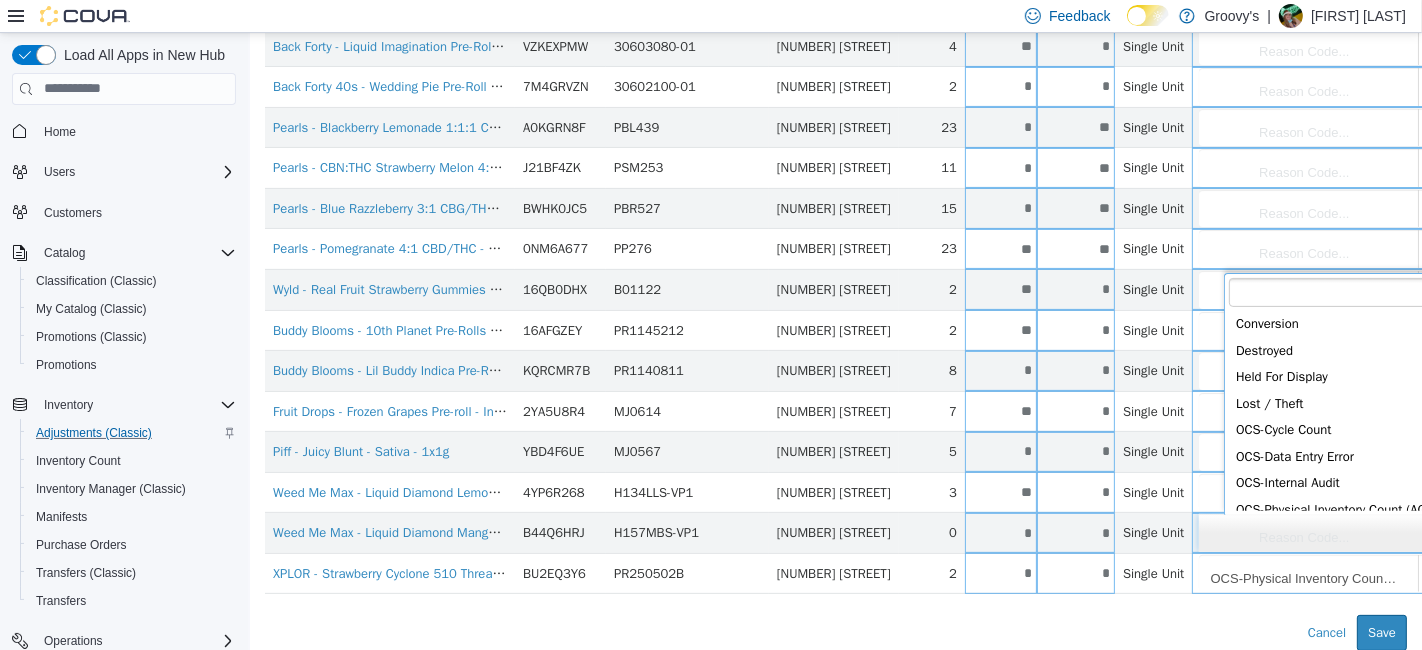 scroll, scrollTop: 95, scrollLeft: 0, axis: vertical 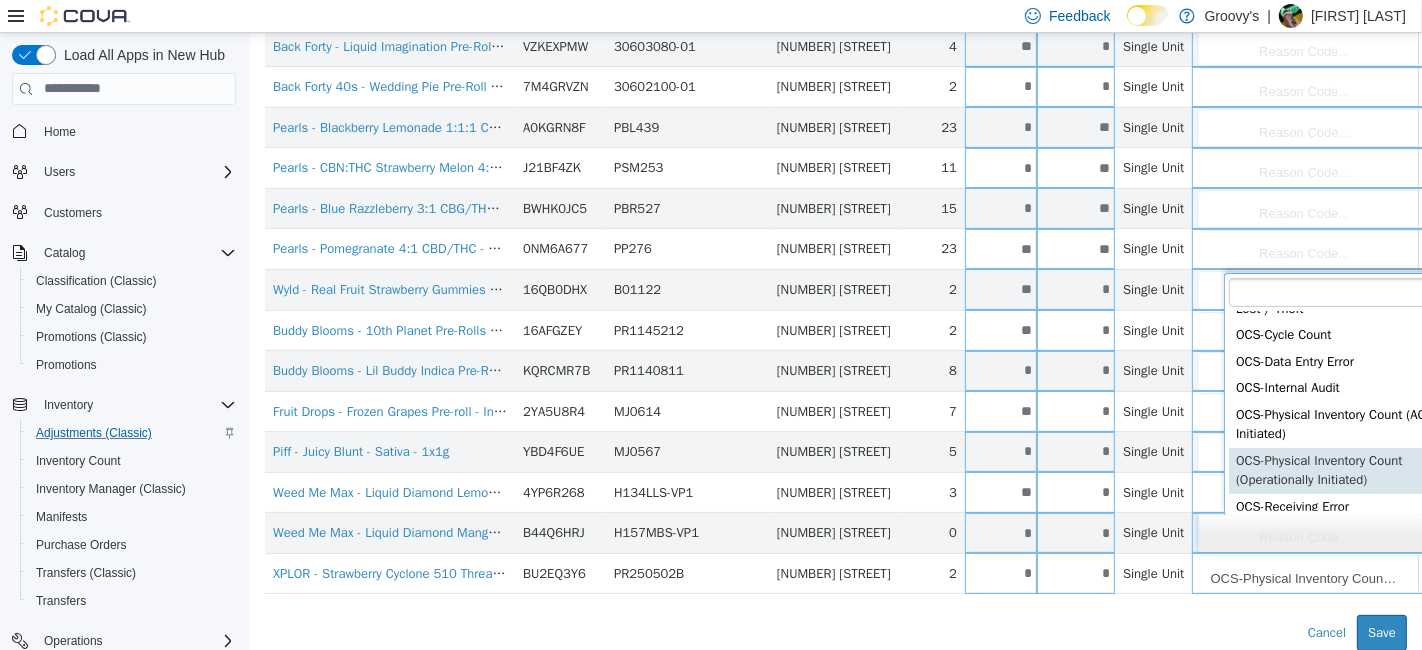 type on "**********" 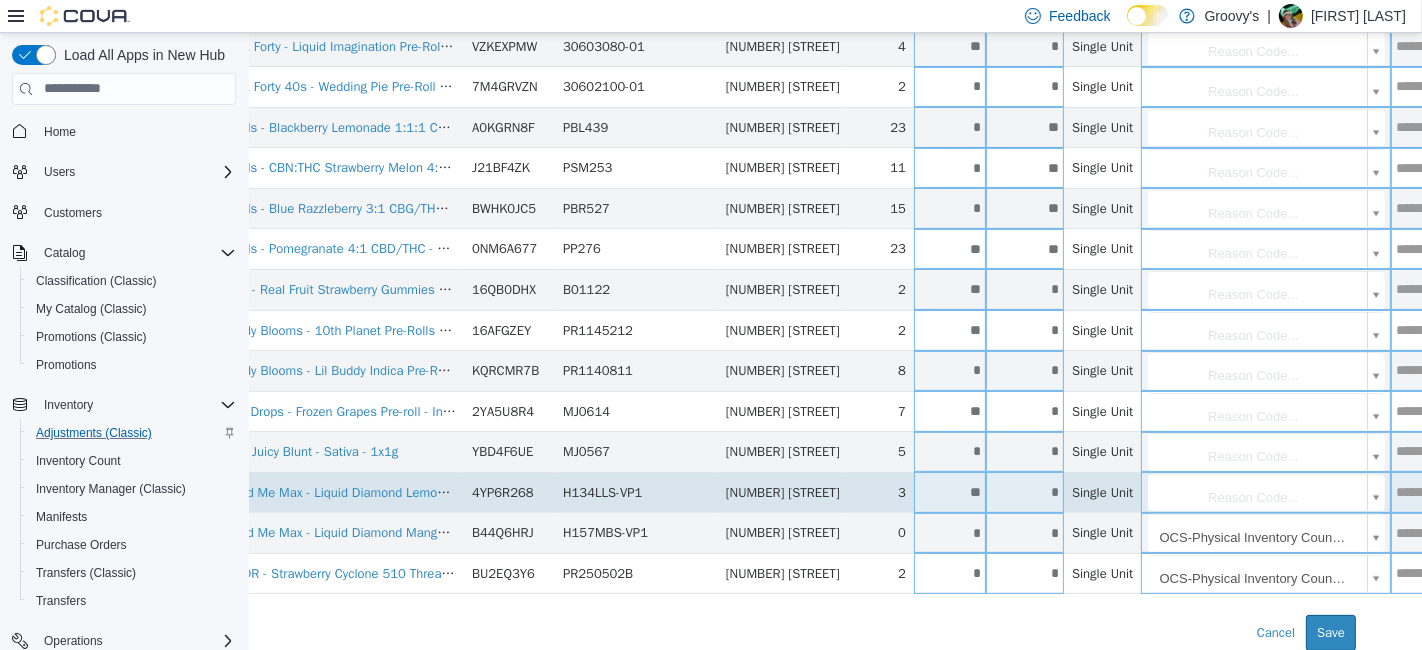 click on "**********" at bounding box center (784, 147) 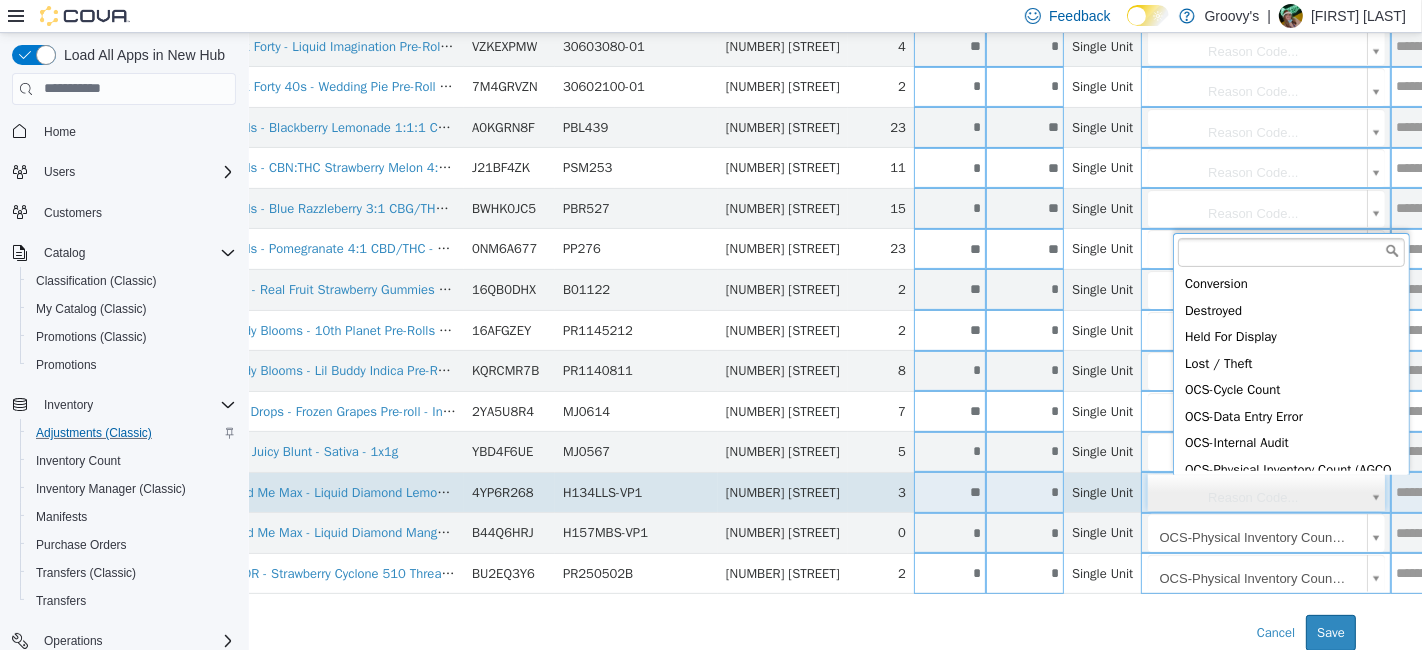 scroll, scrollTop: 69, scrollLeft: 0, axis: vertical 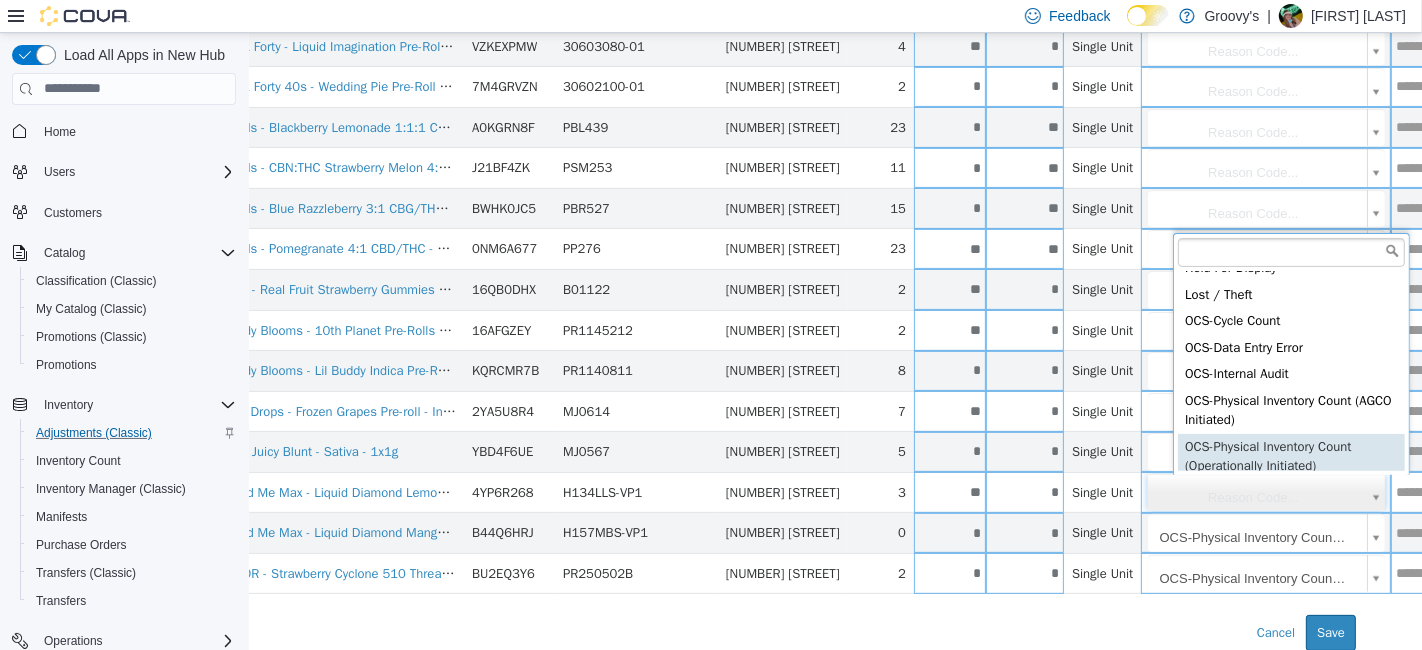 type on "**********" 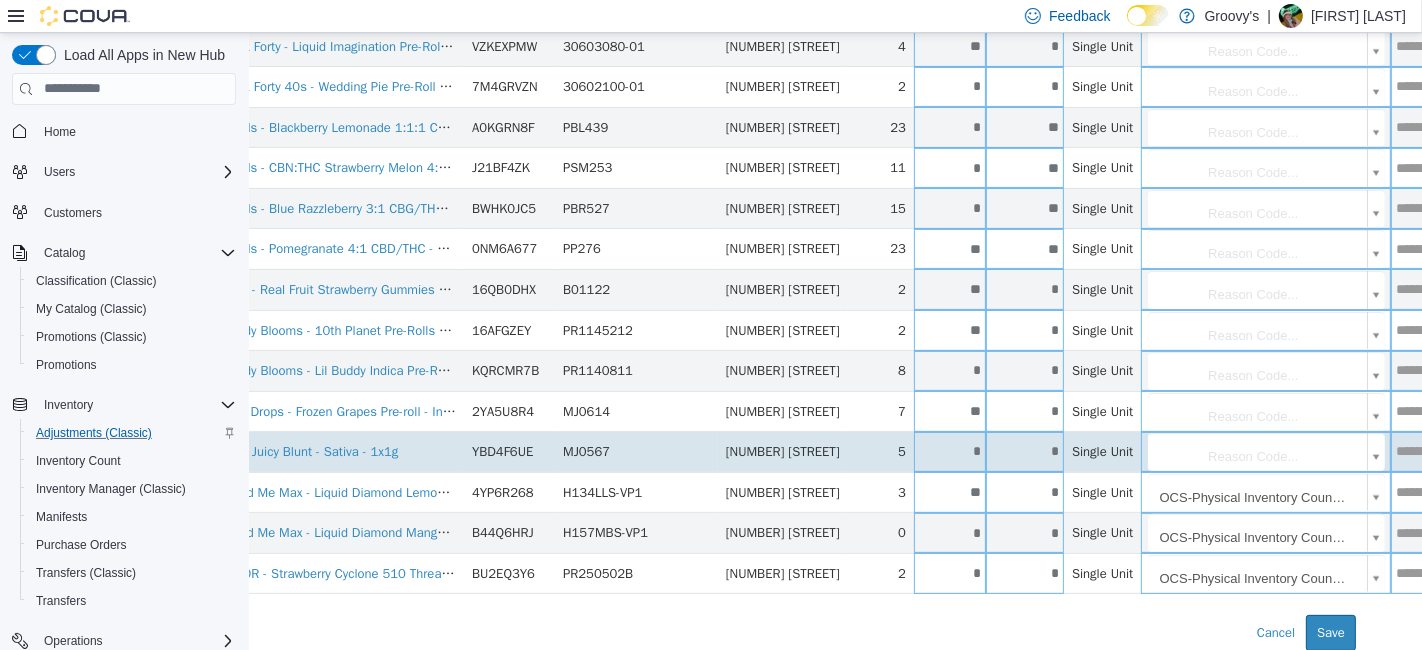 click on "**********" at bounding box center (784, 147) 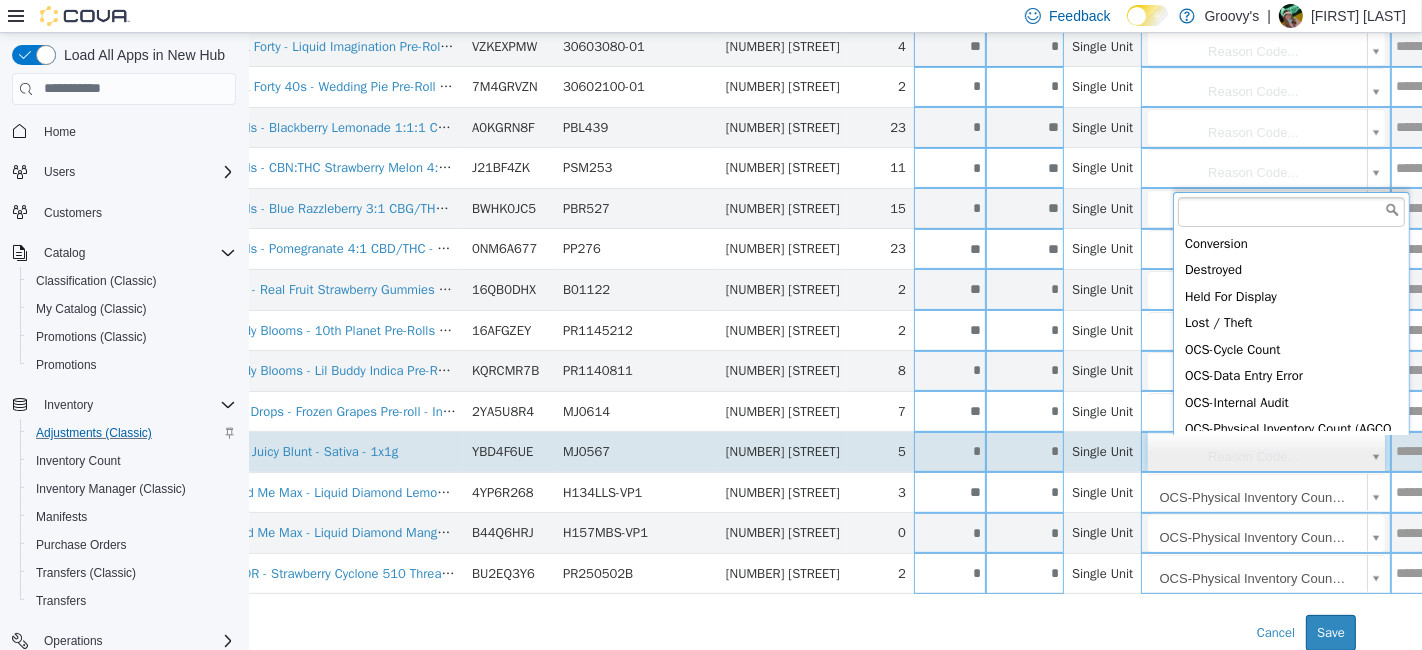 scroll, scrollTop: 69, scrollLeft: 0, axis: vertical 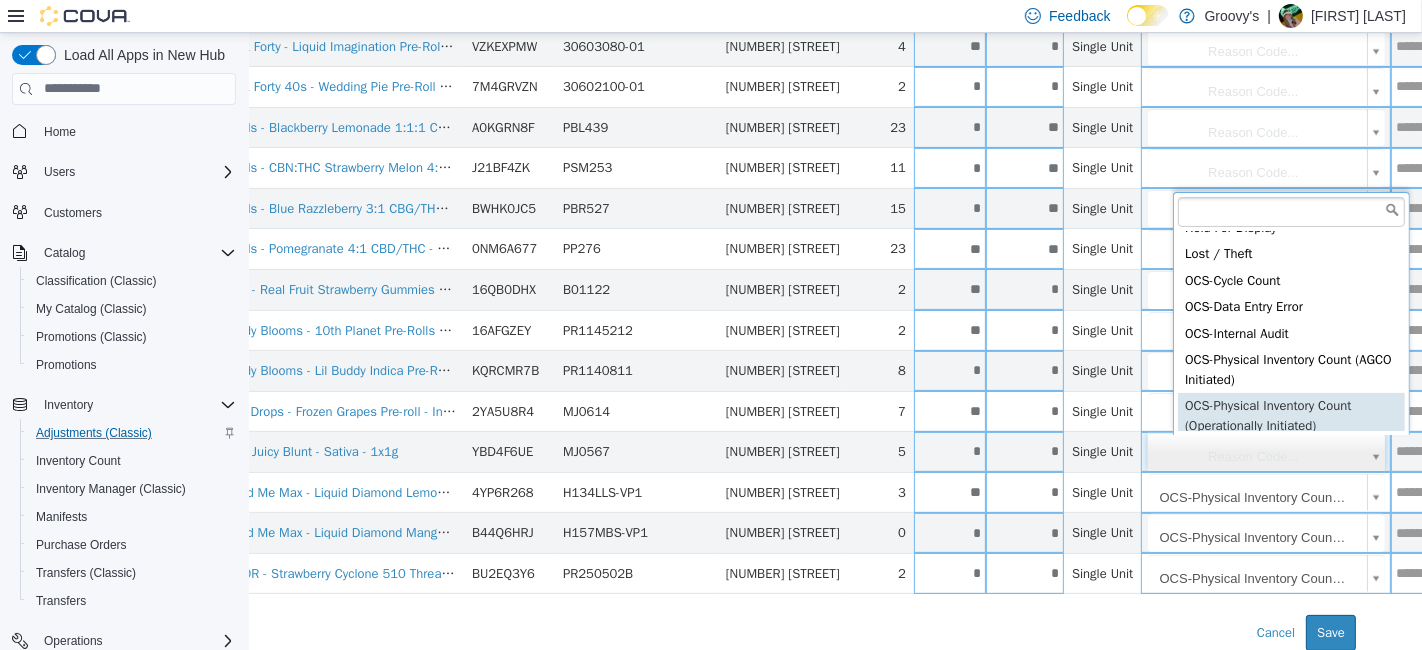 type on "**********" 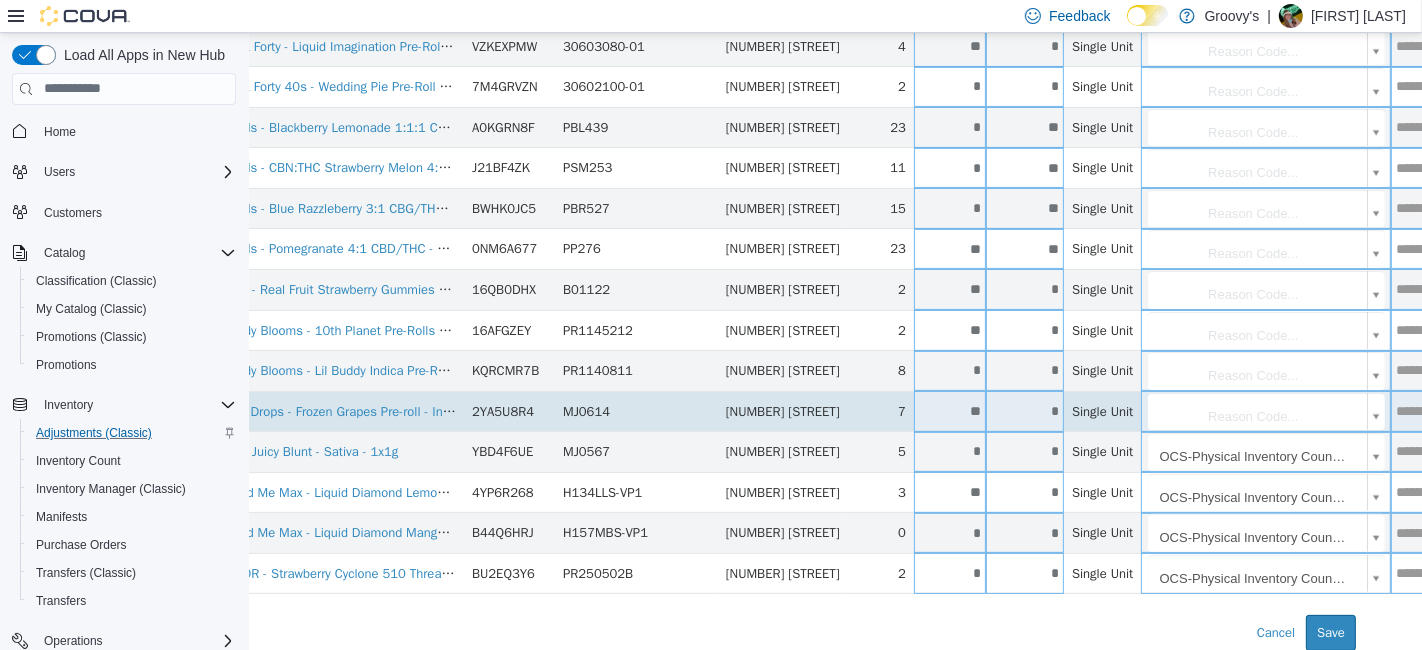 click on "**********" at bounding box center [784, 147] 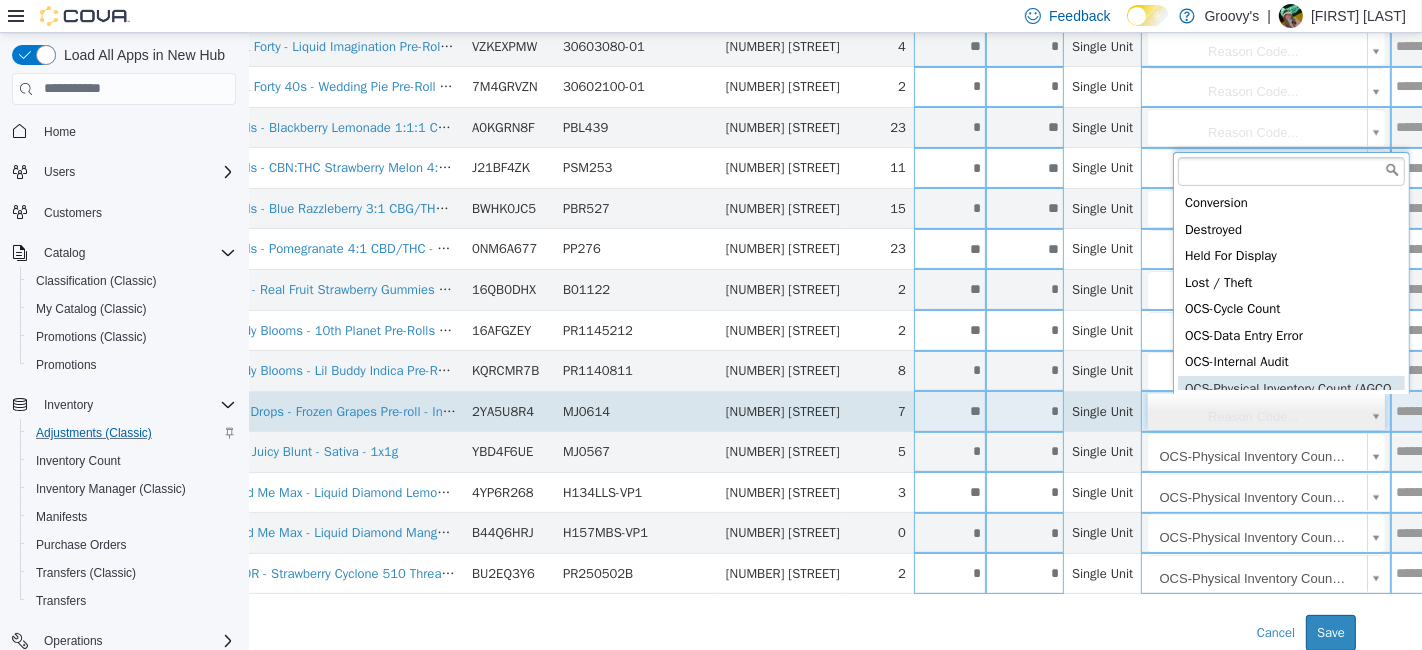 scroll, scrollTop: 141, scrollLeft: 0, axis: vertical 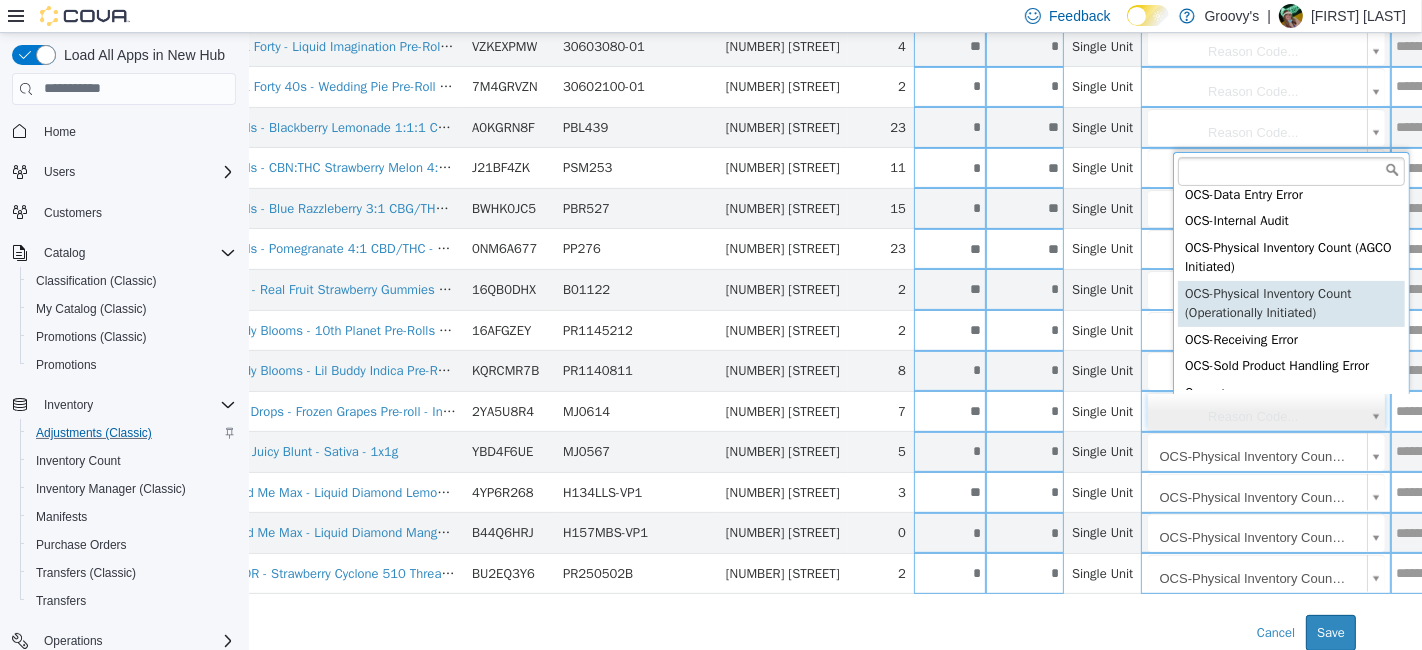 type on "**********" 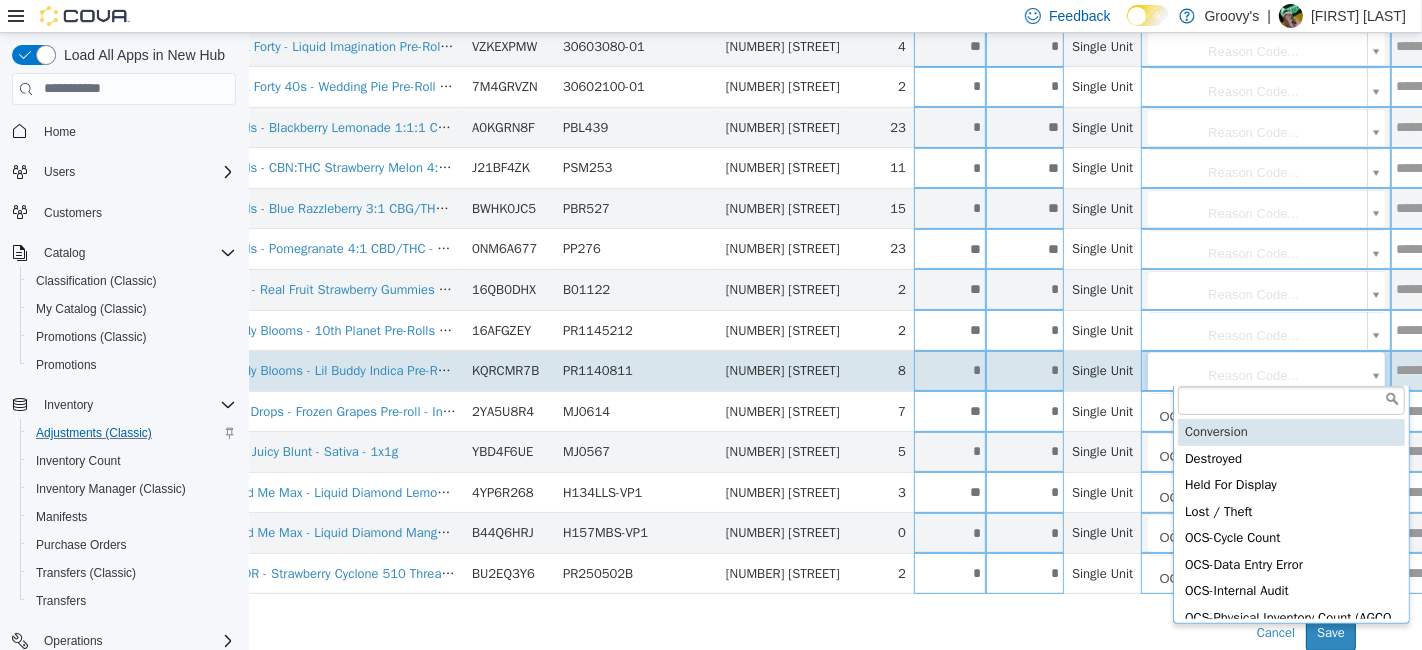 click on "**********" at bounding box center (784, 147) 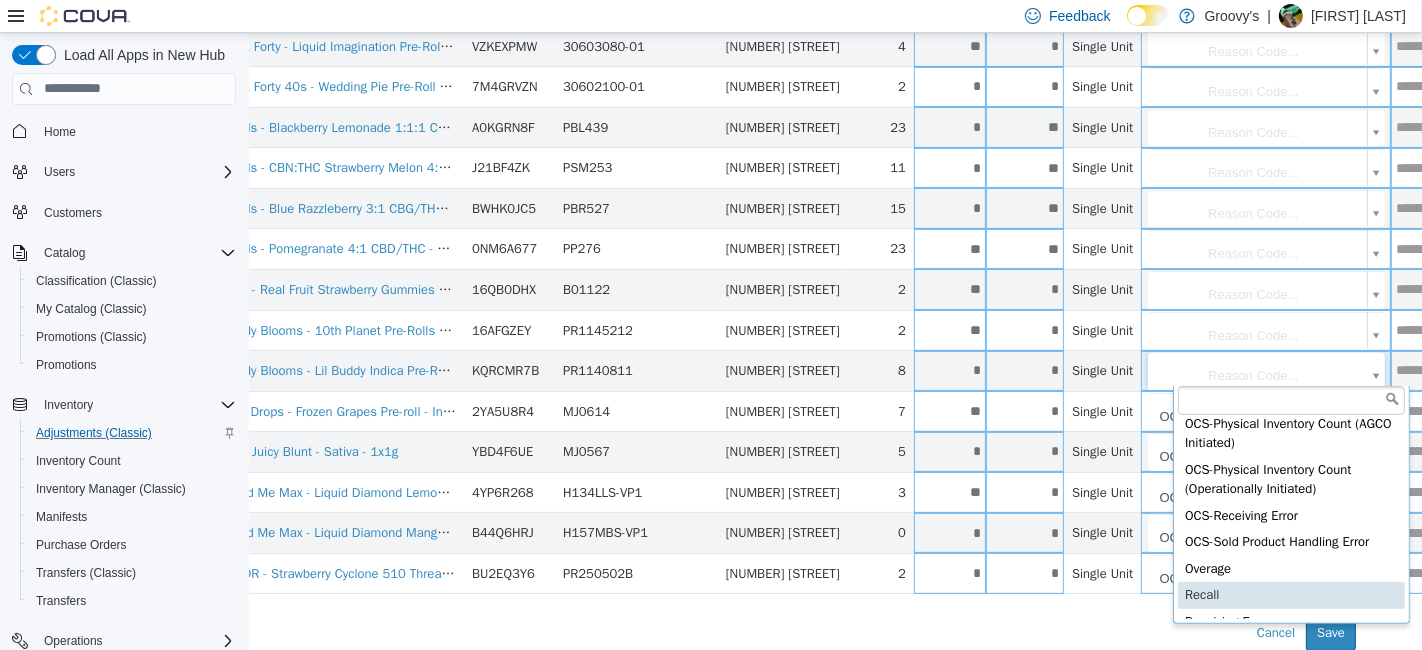 scroll, scrollTop: 185, scrollLeft: 0, axis: vertical 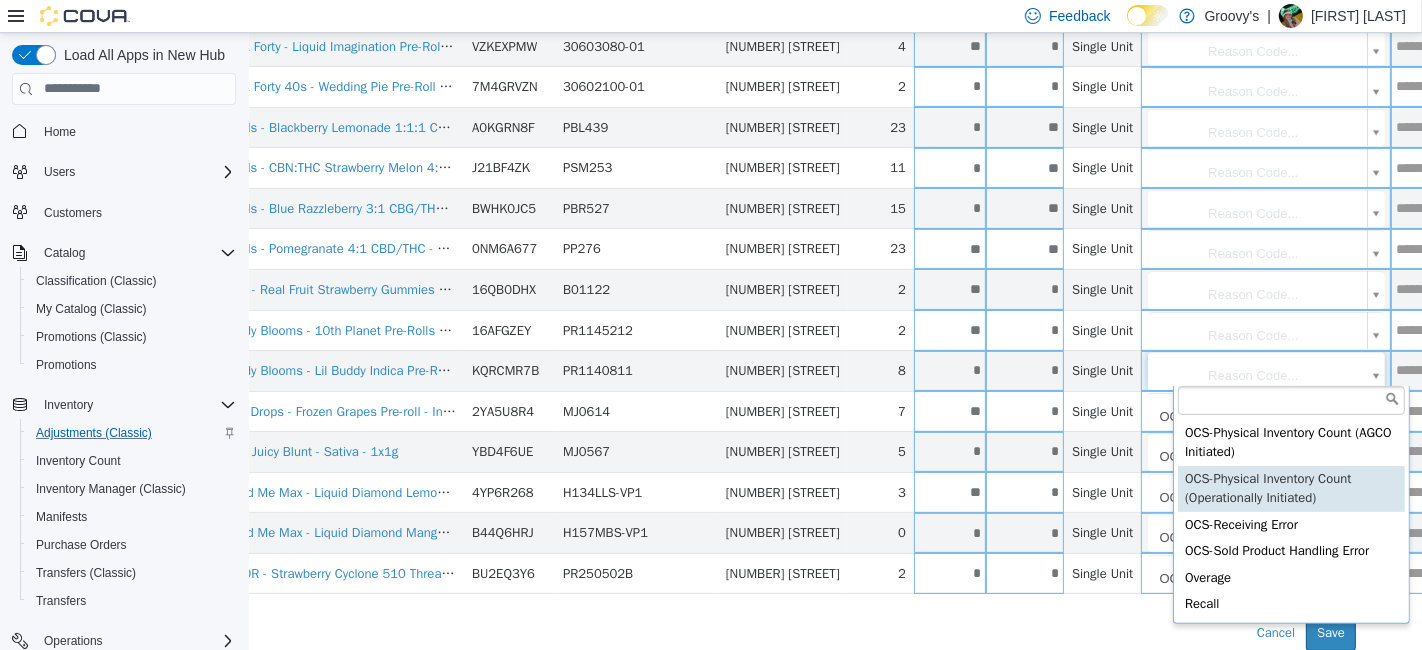 type on "**********" 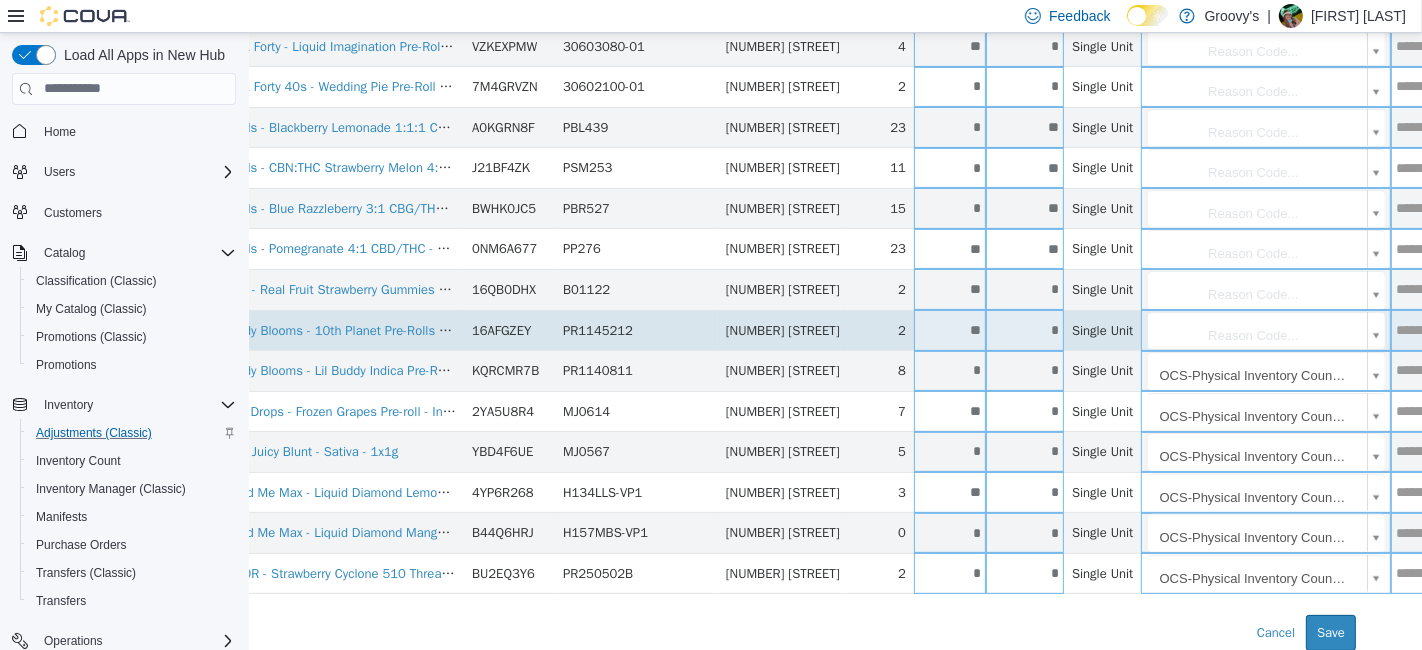 click on "**********" at bounding box center (784, 147) 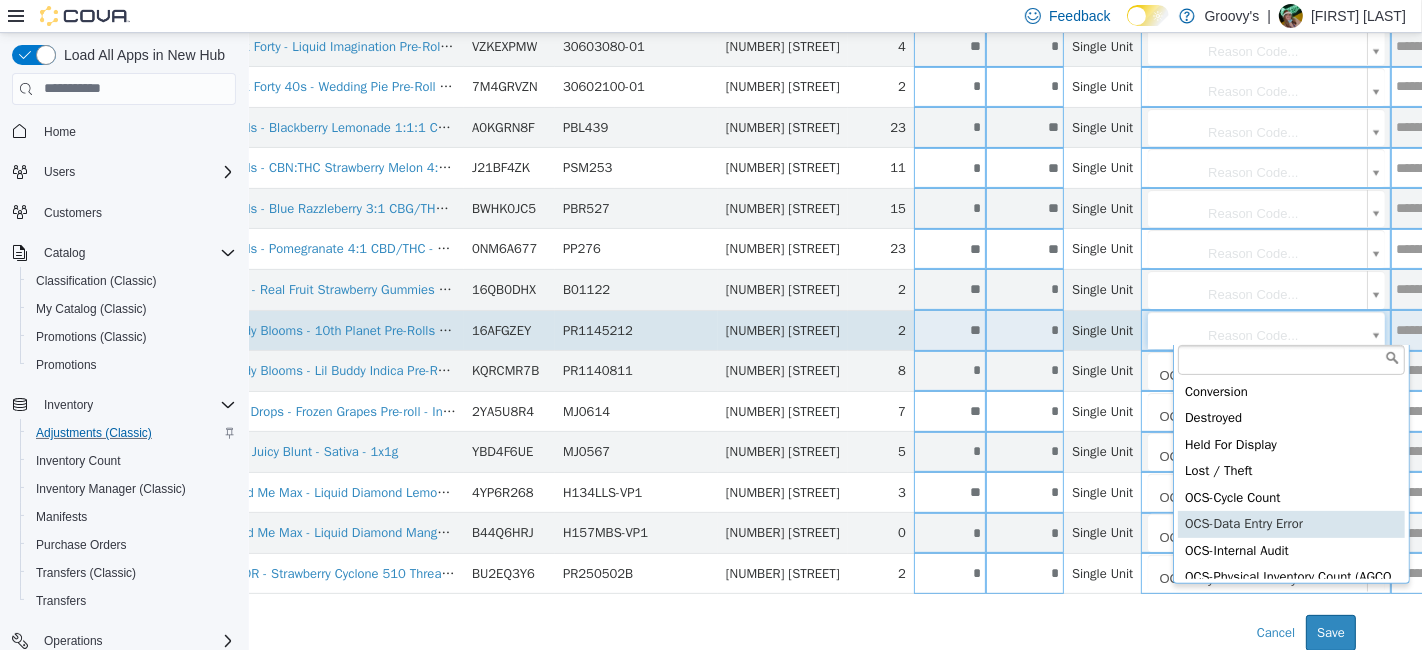 scroll, scrollTop: 141, scrollLeft: 0, axis: vertical 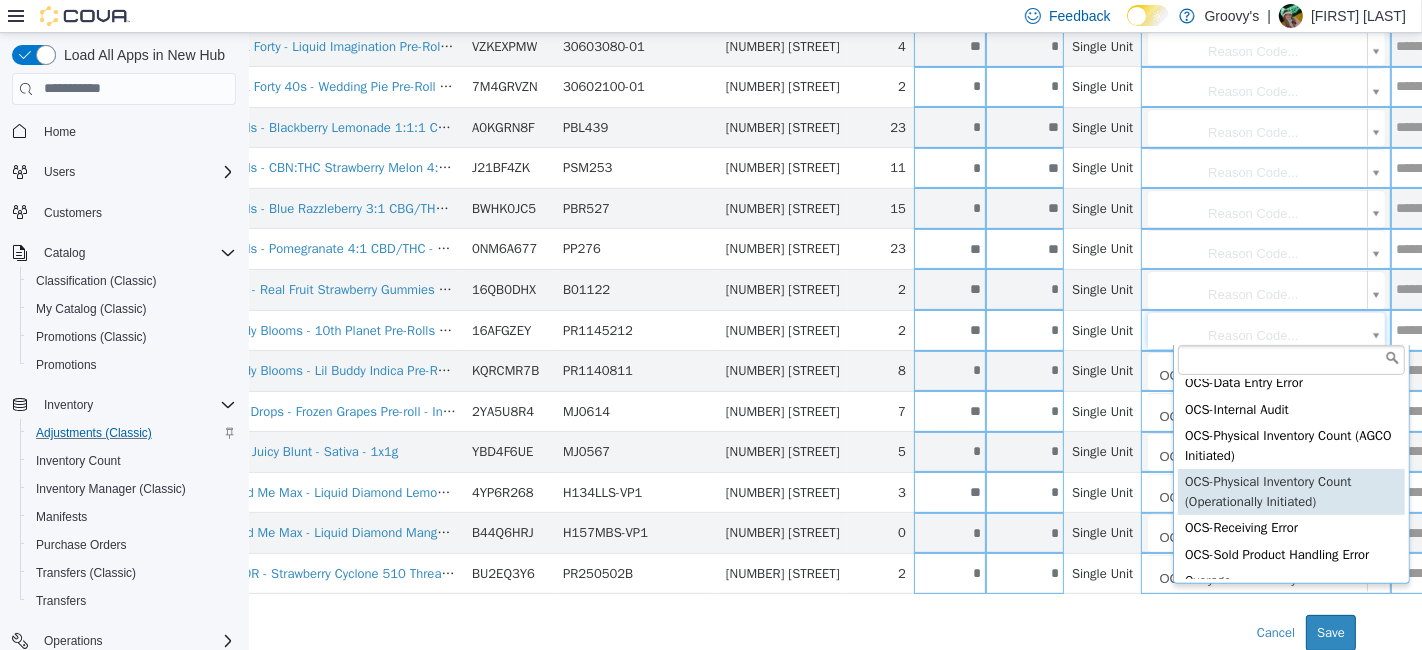type on "**********" 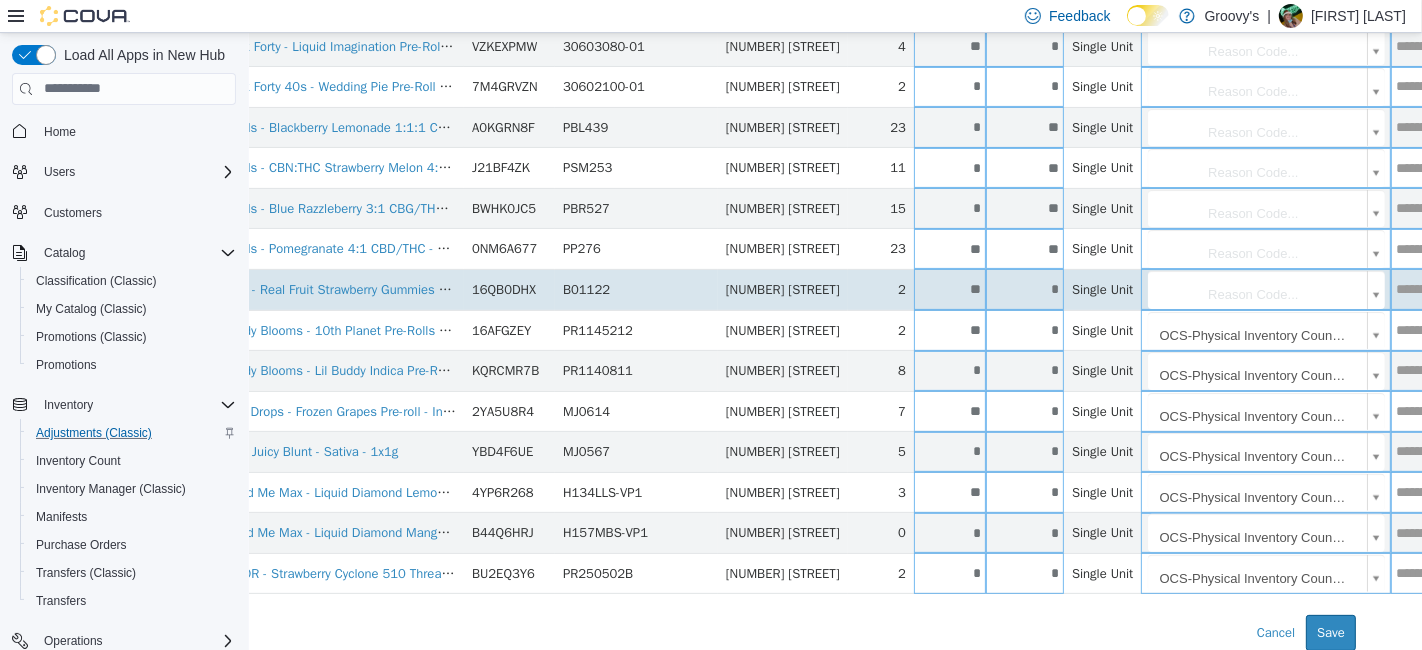 click on "**********" at bounding box center (784, 147) 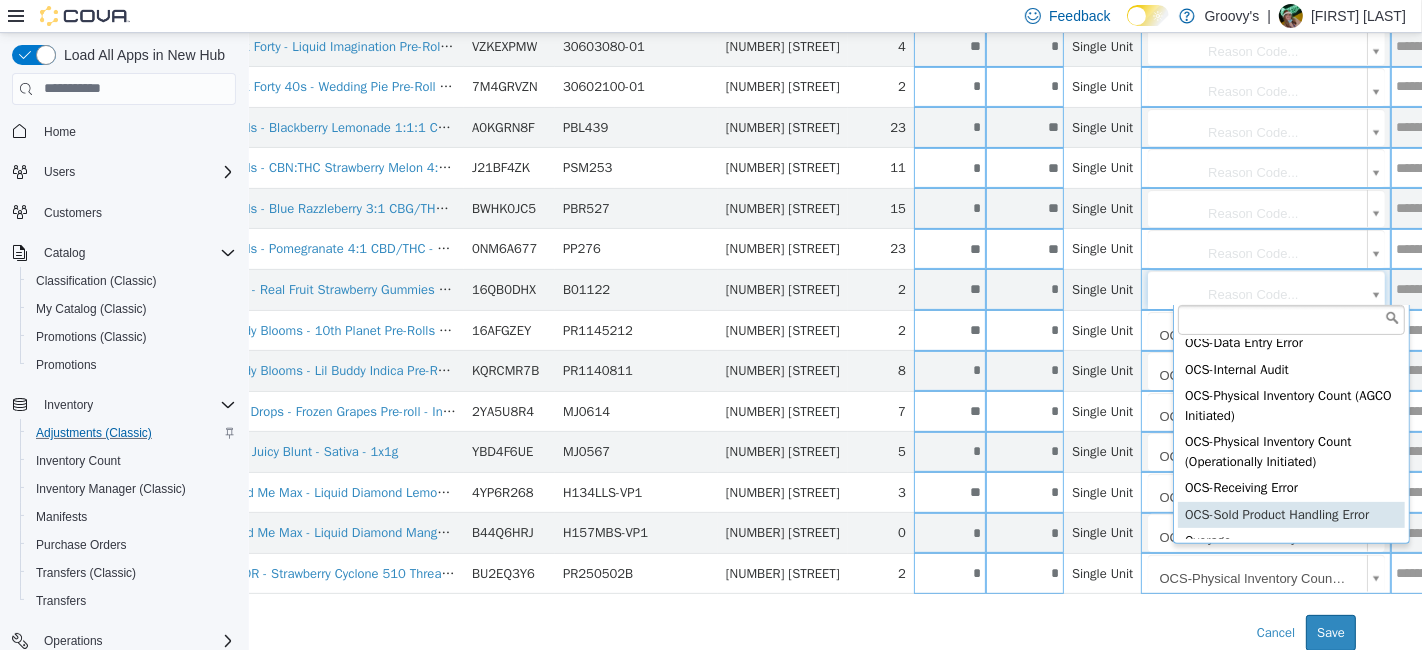 scroll, scrollTop: 132, scrollLeft: 0, axis: vertical 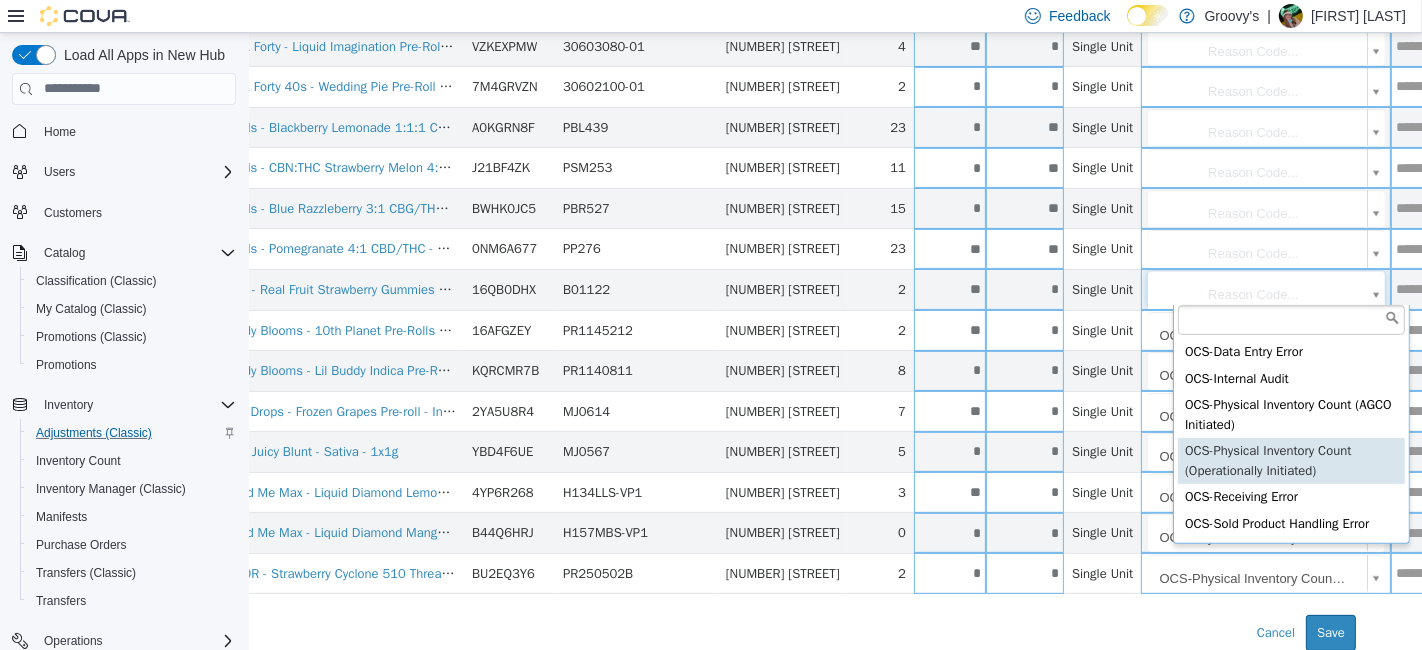 type on "**********" 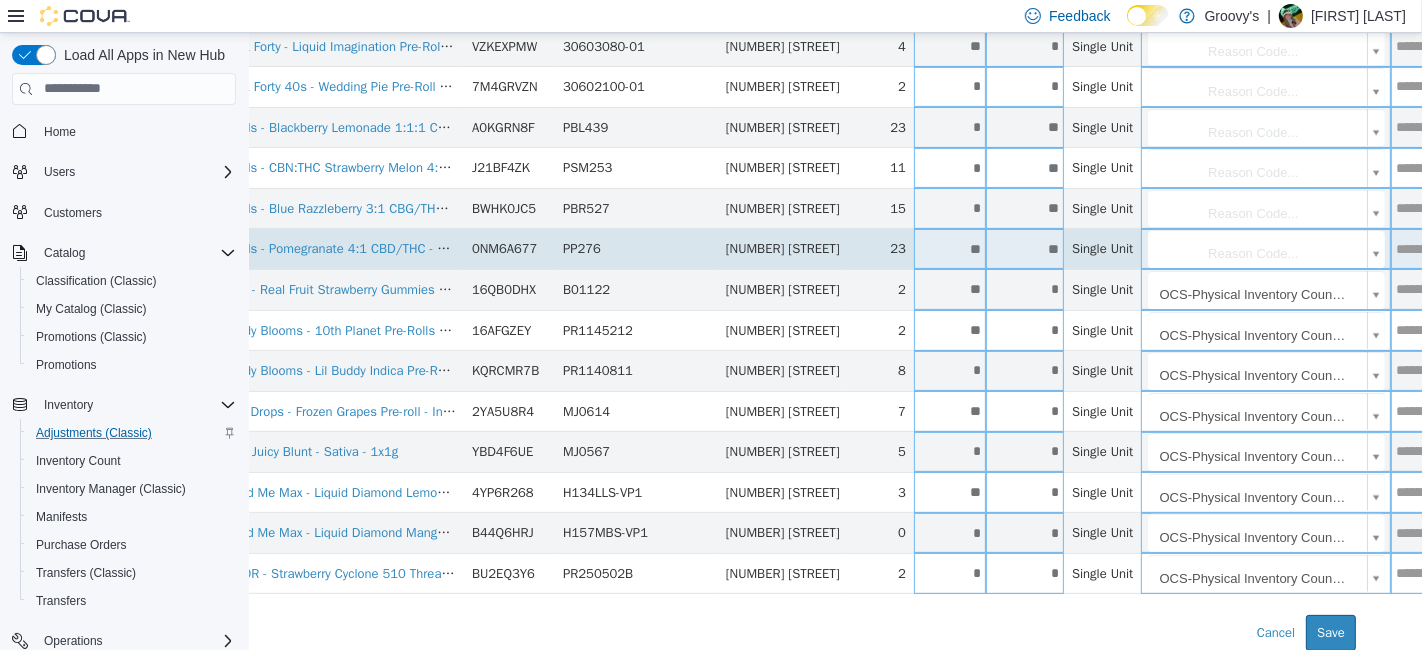 click on "**********" at bounding box center (784, 147) 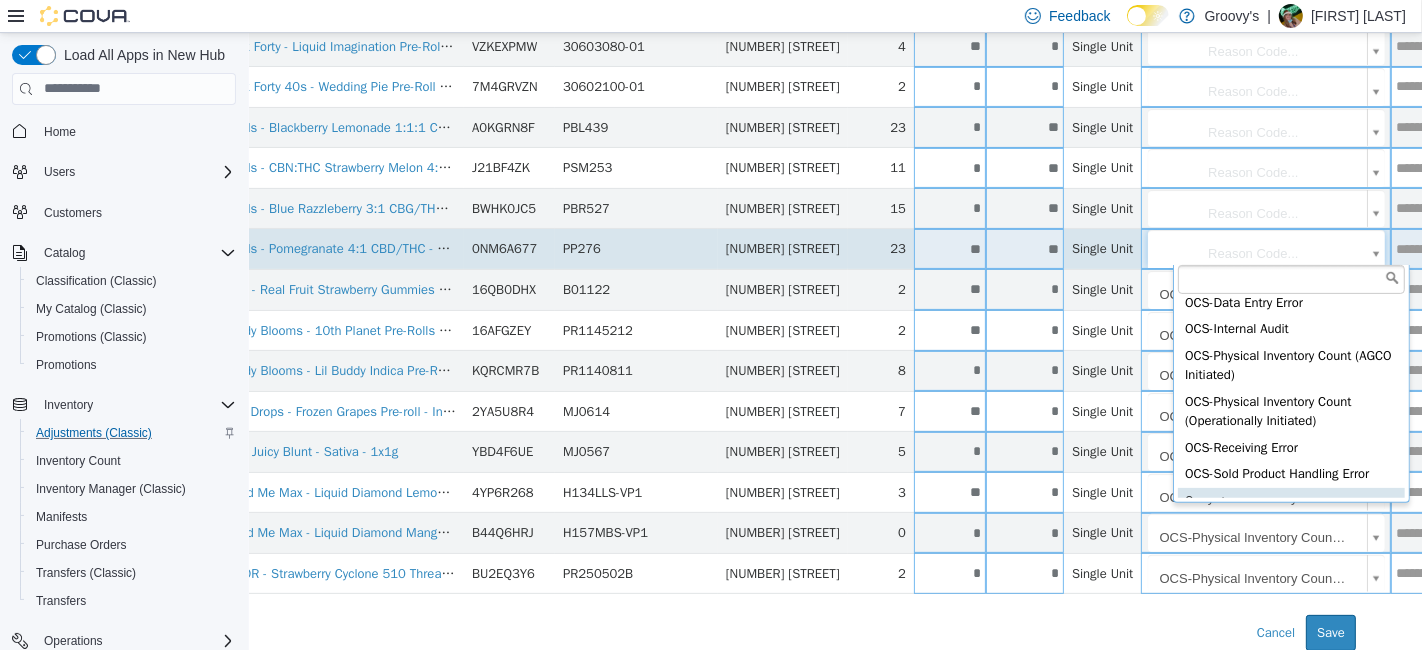 scroll, scrollTop: 167, scrollLeft: 0, axis: vertical 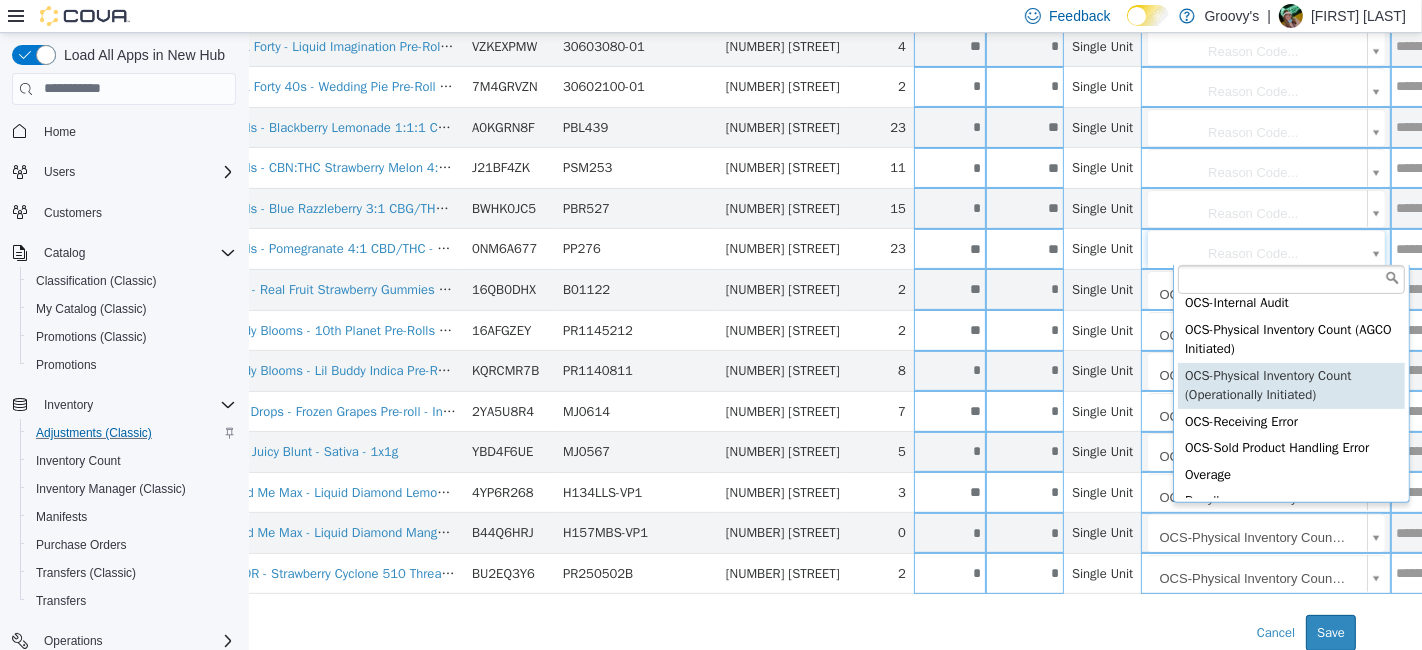 type on "**********" 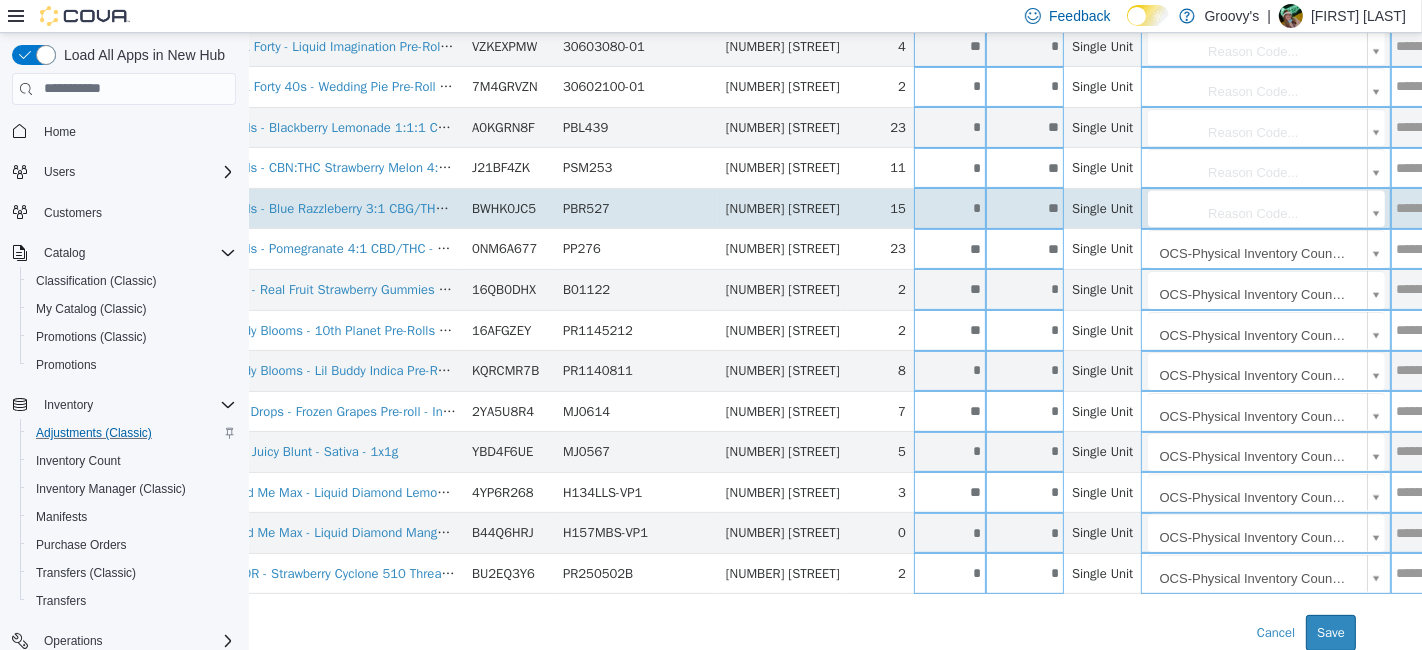 click on "**********" at bounding box center [784, 147] 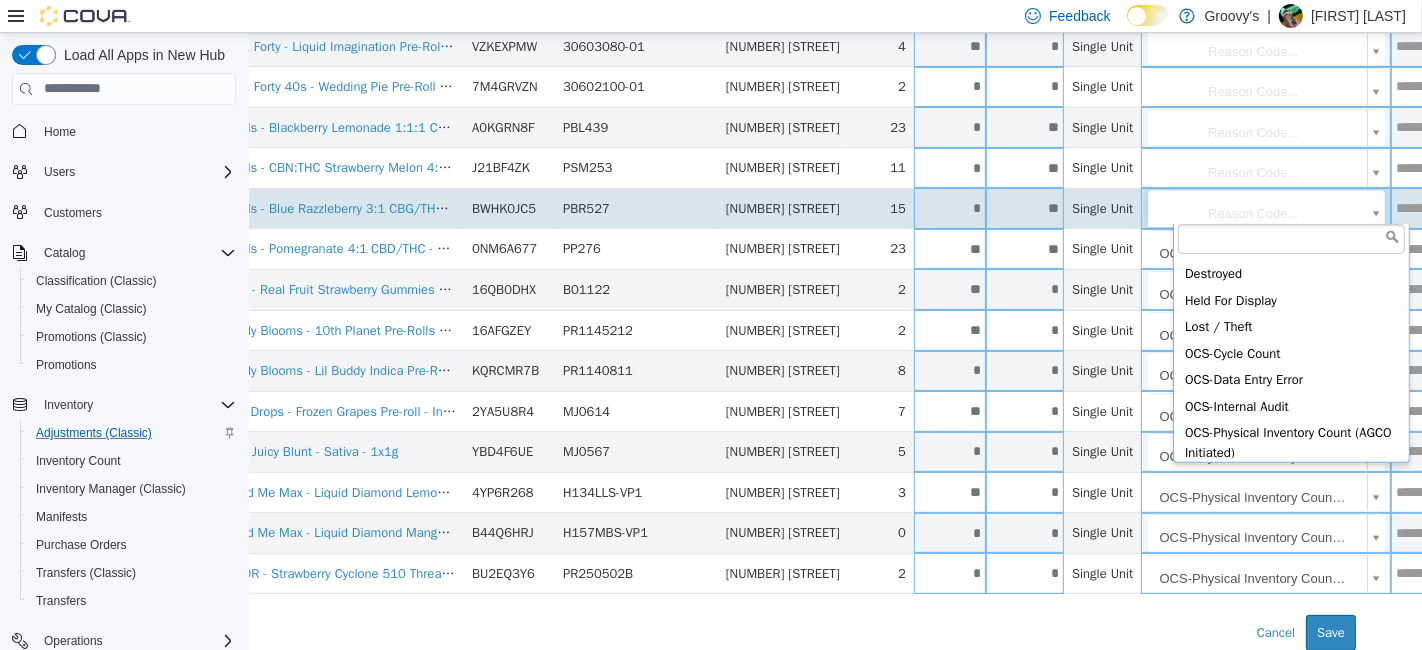 scroll, scrollTop: 69, scrollLeft: 0, axis: vertical 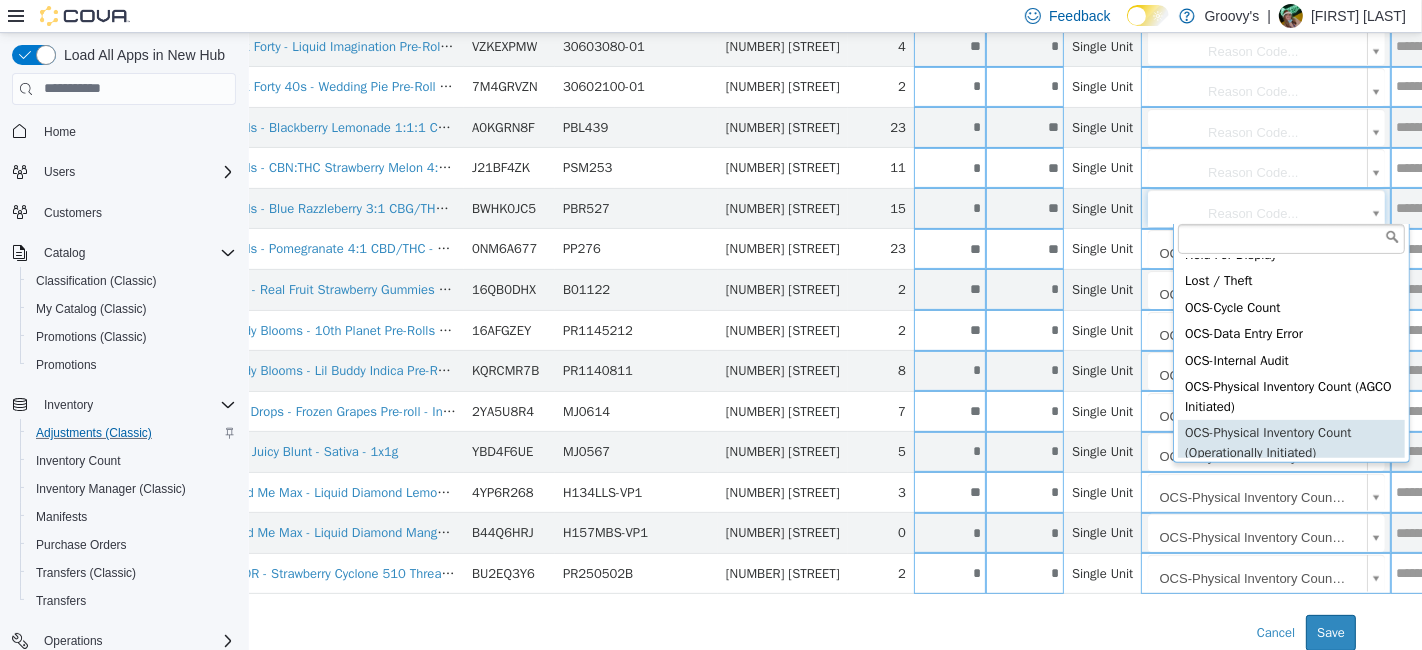 type on "**********" 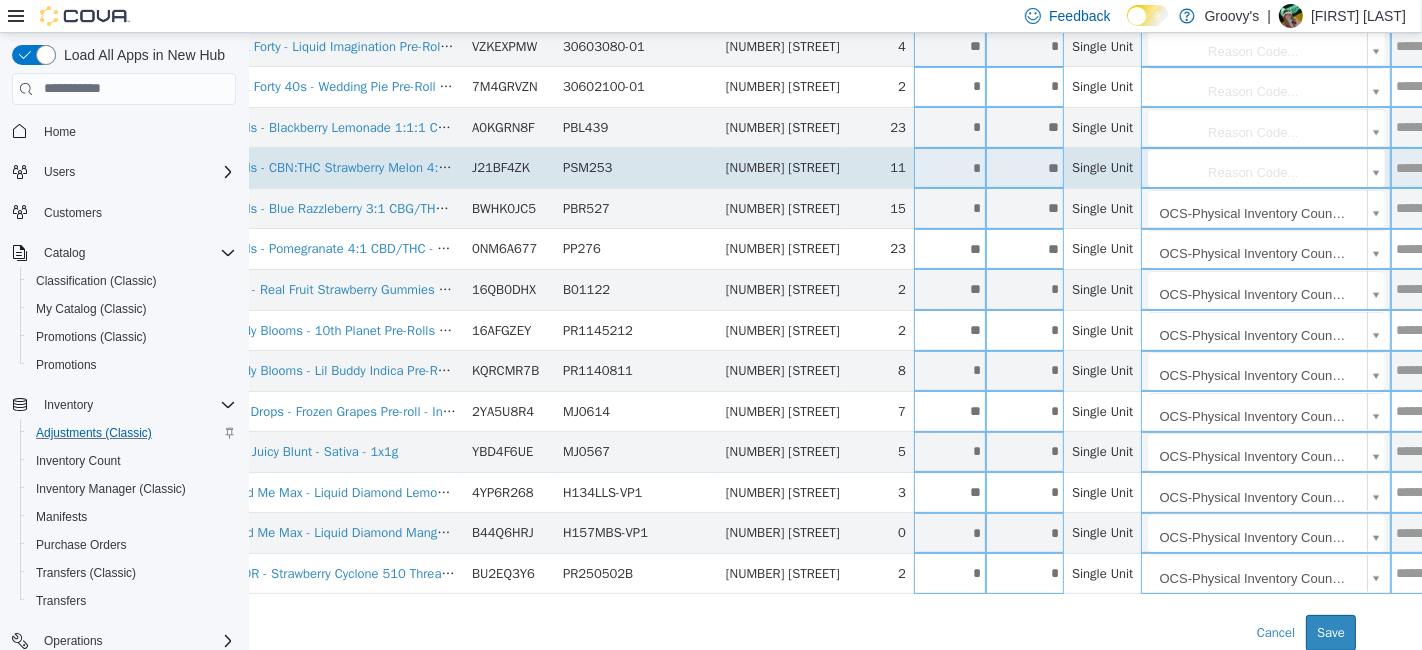 click on "**********" at bounding box center [784, 147] 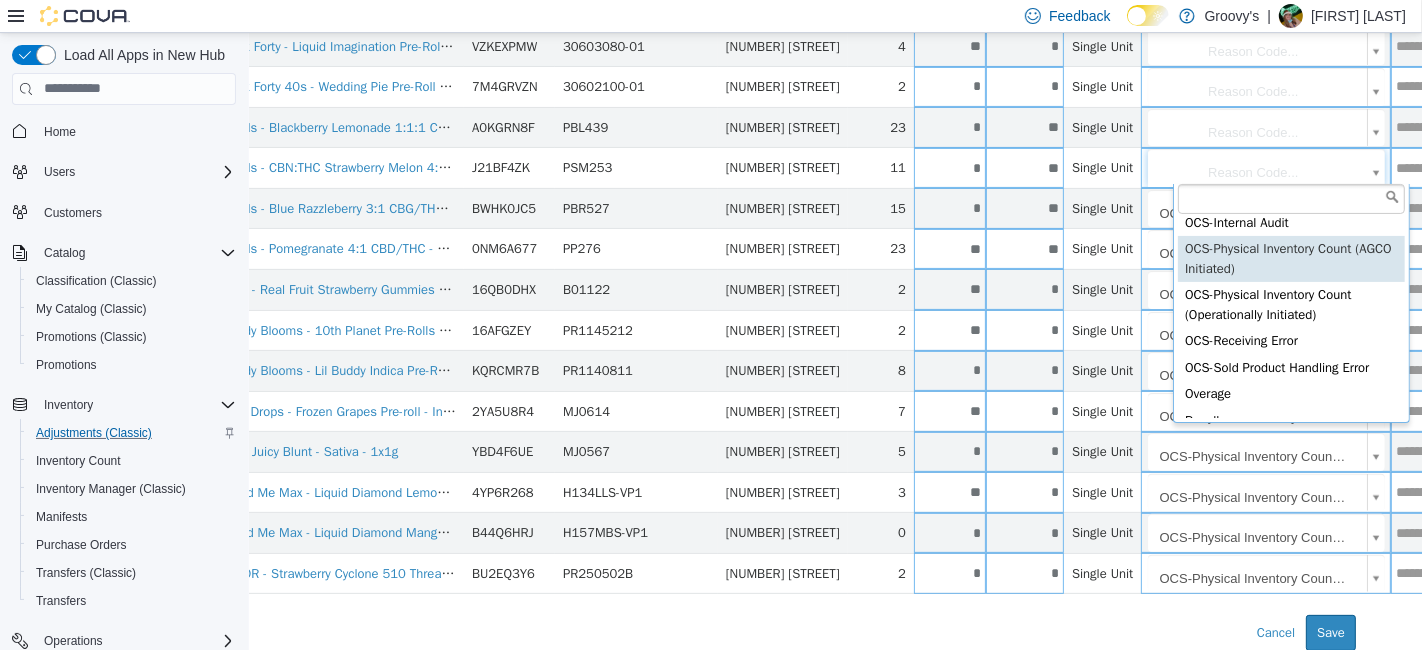 scroll, scrollTop: 159, scrollLeft: 0, axis: vertical 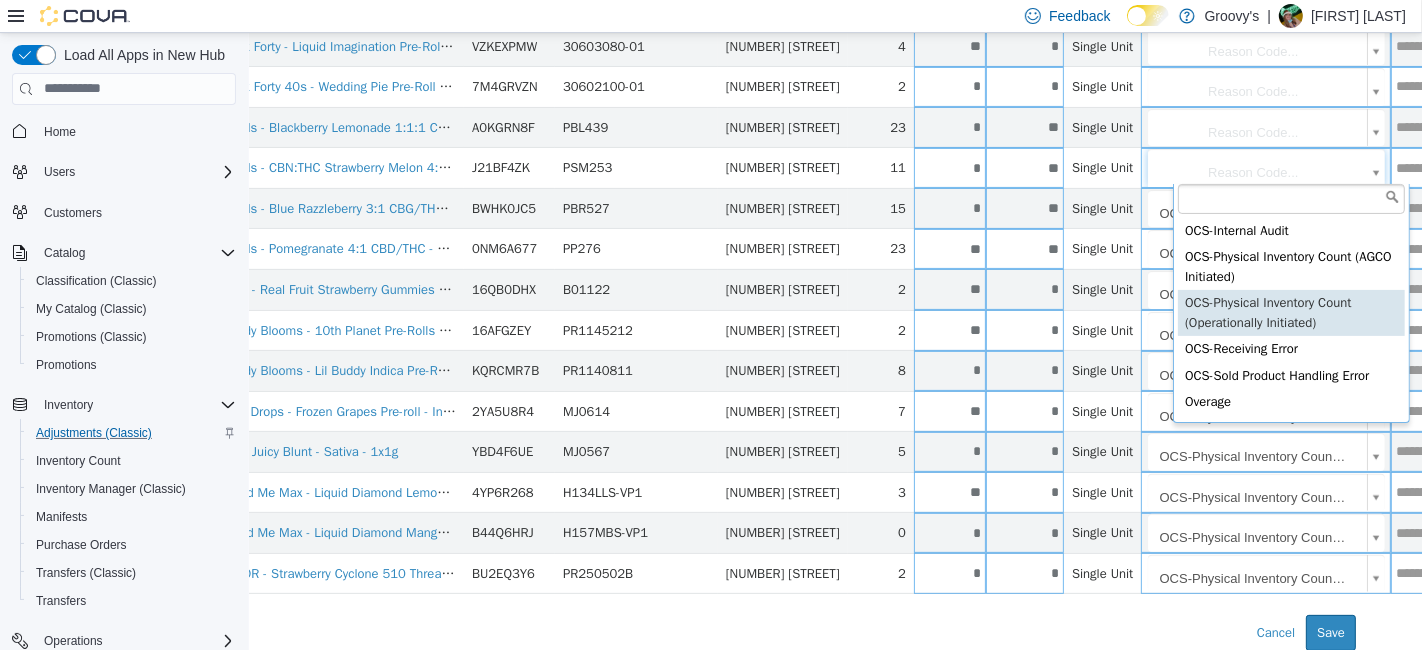 type on "**********" 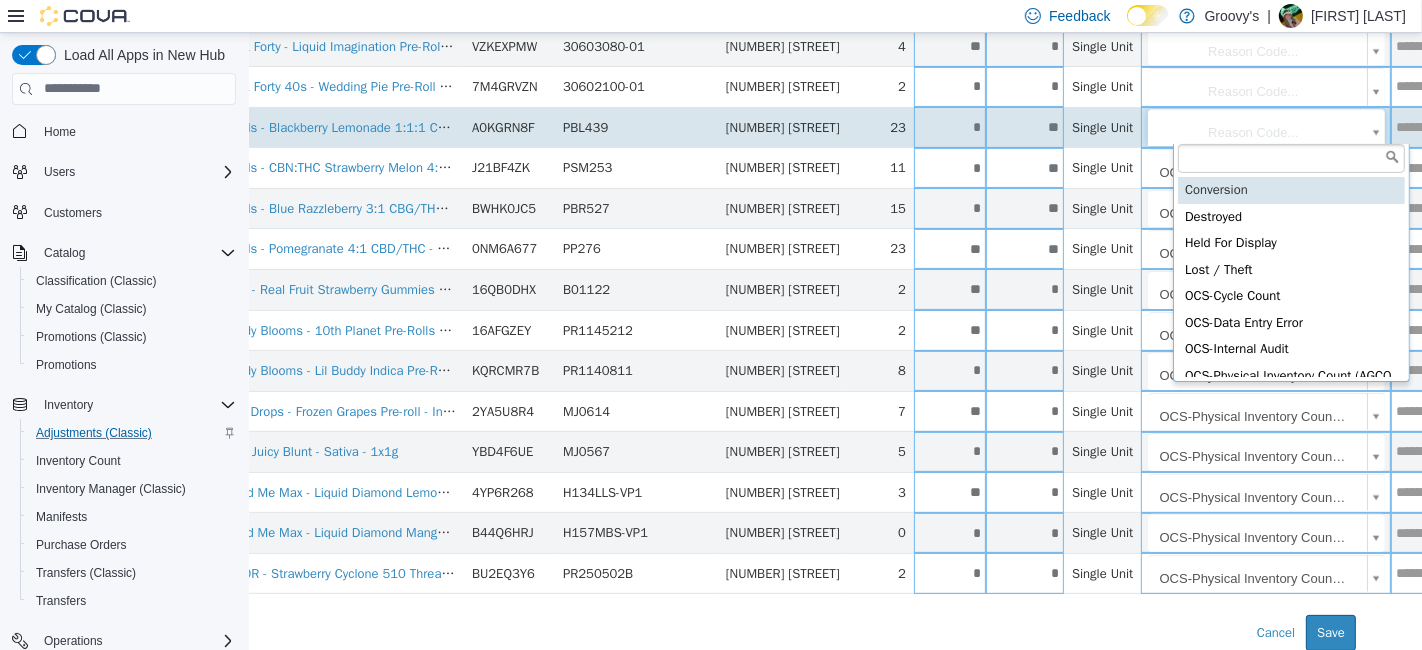 click on "**********" at bounding box center [784, 147] 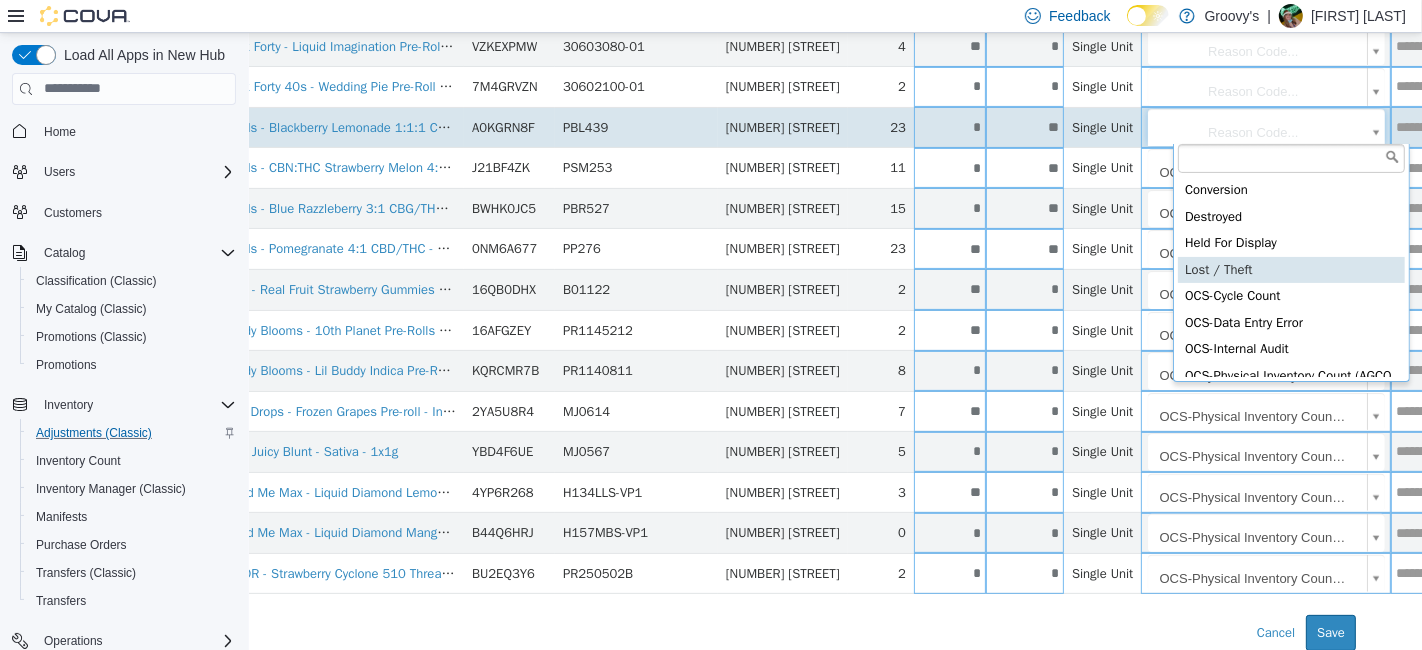 scroll, scrollTop: 95, scrollLeft: 0, axis: vertical 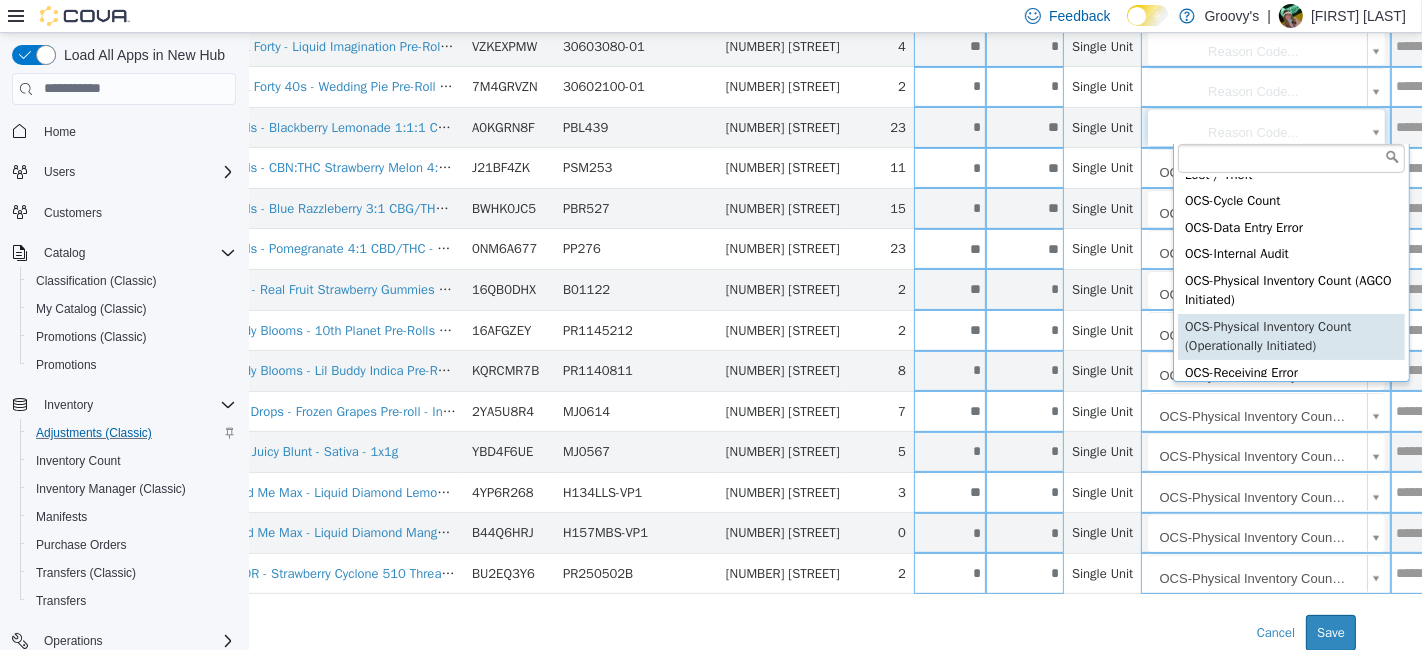 type on "**********" 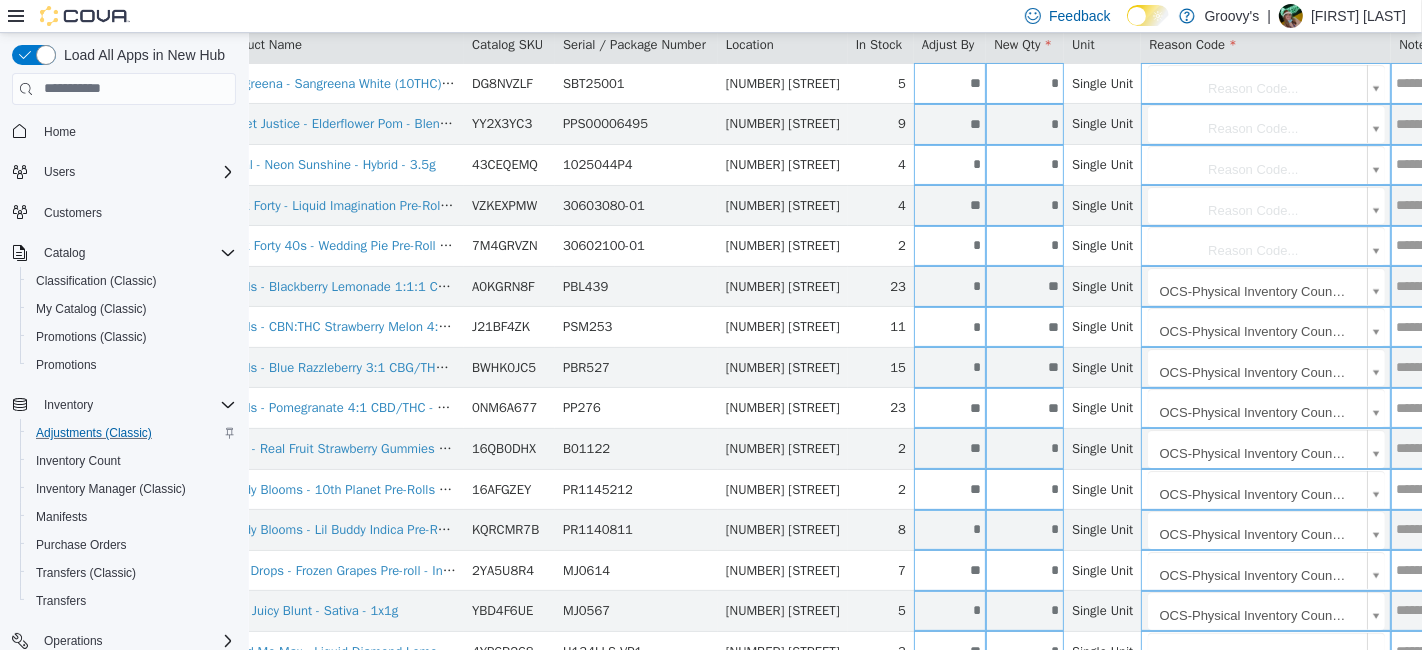 scroll, scrollTop: 191, scrollLeft: 51, axis: both 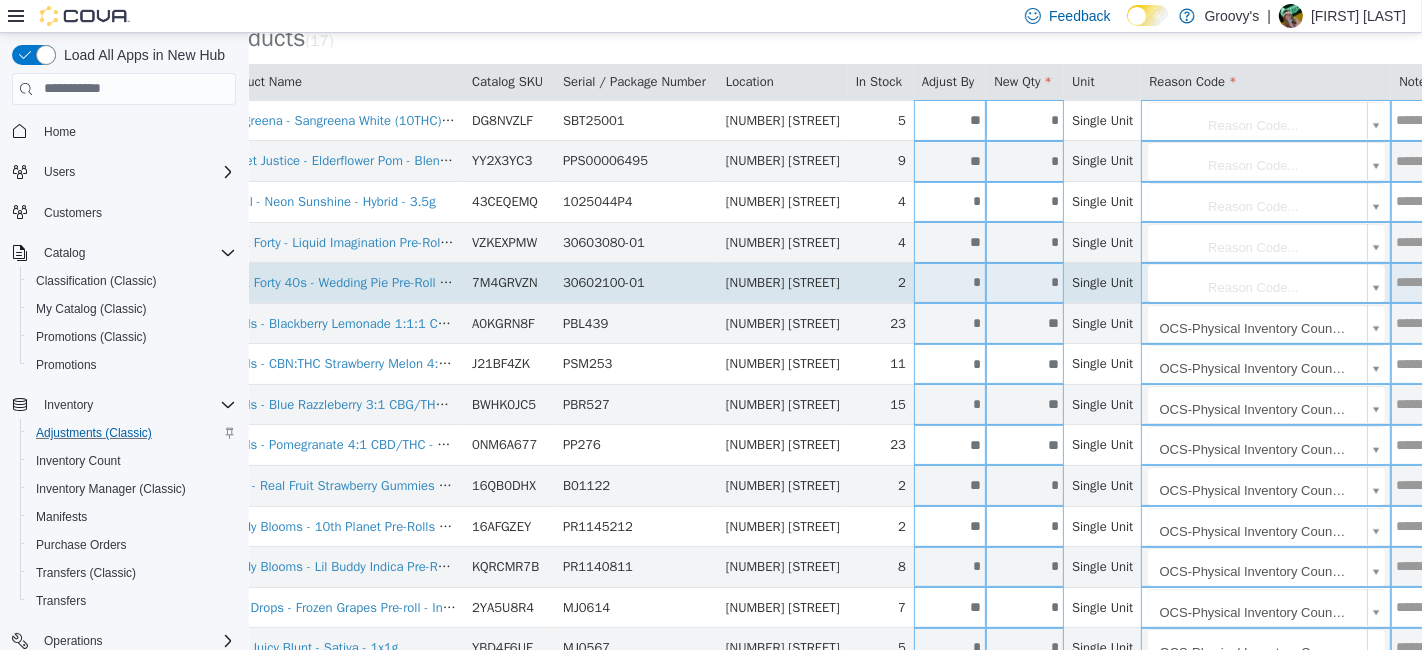 click on "**********" at bounding box center [784, 343] 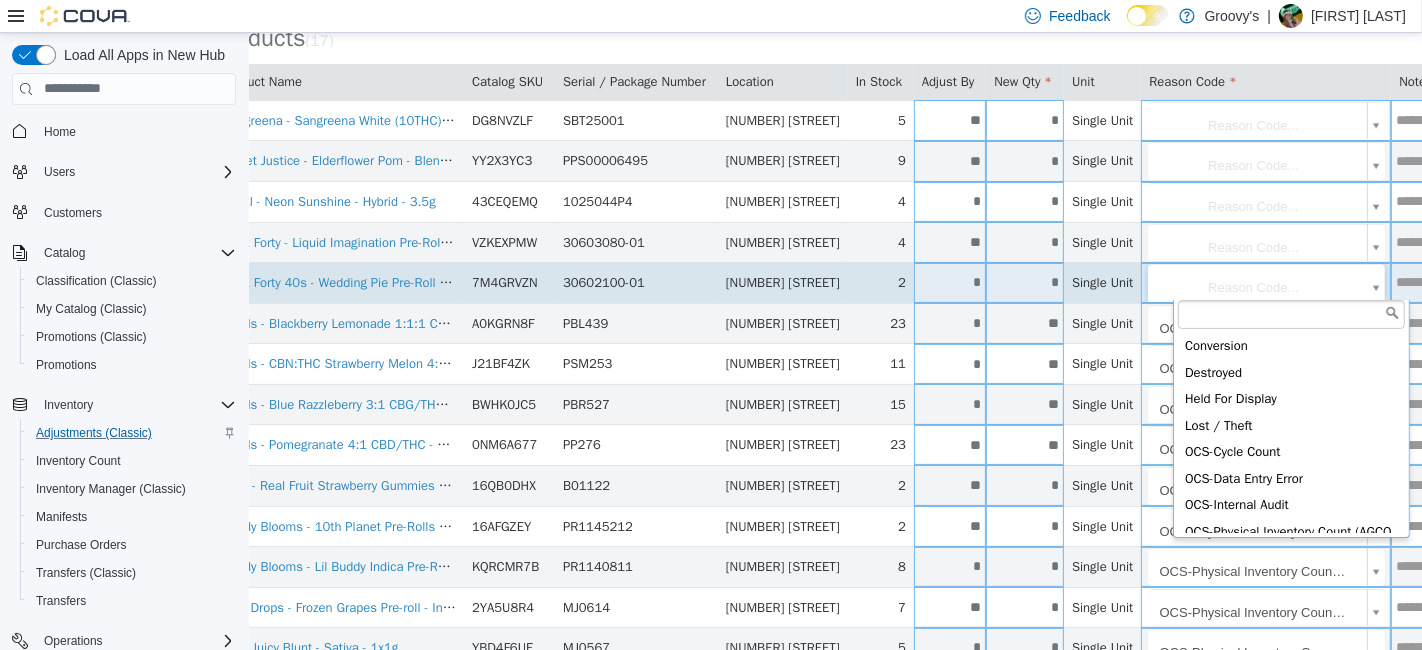 scroll, scrollTop: 95, scrollLeft: 0, axis: vertical 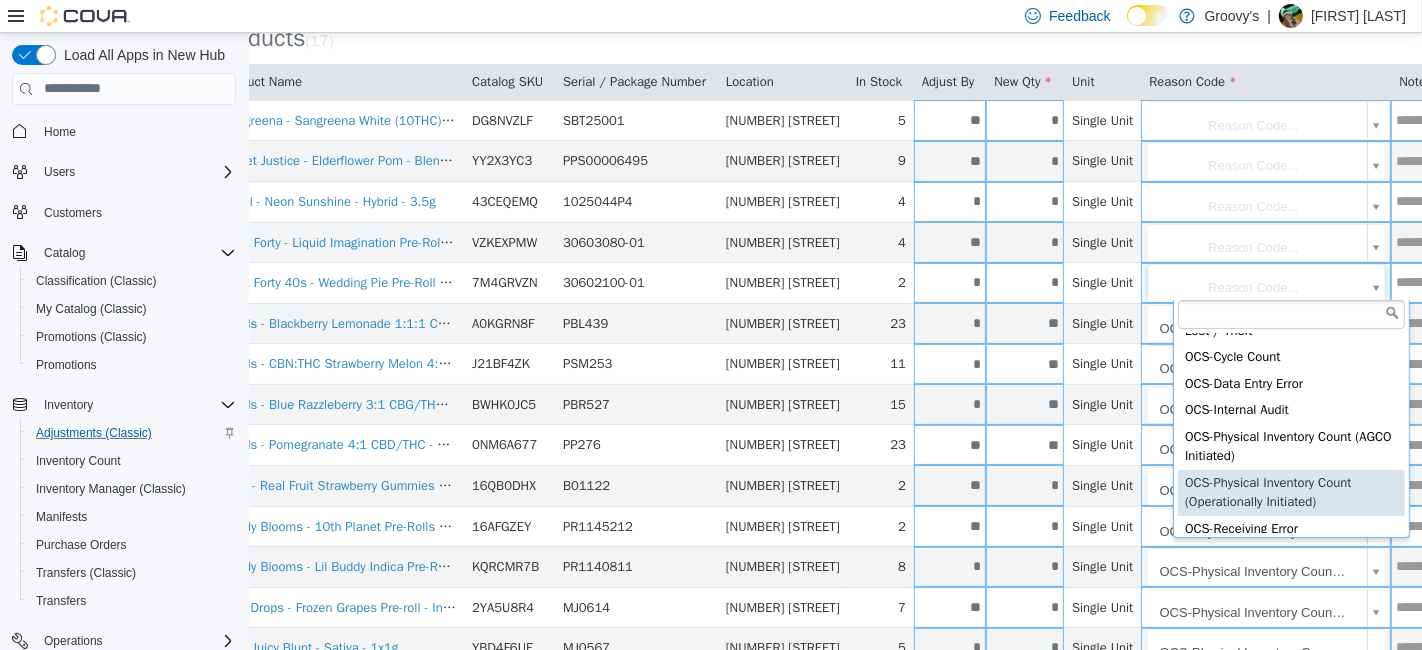 type on "**********" 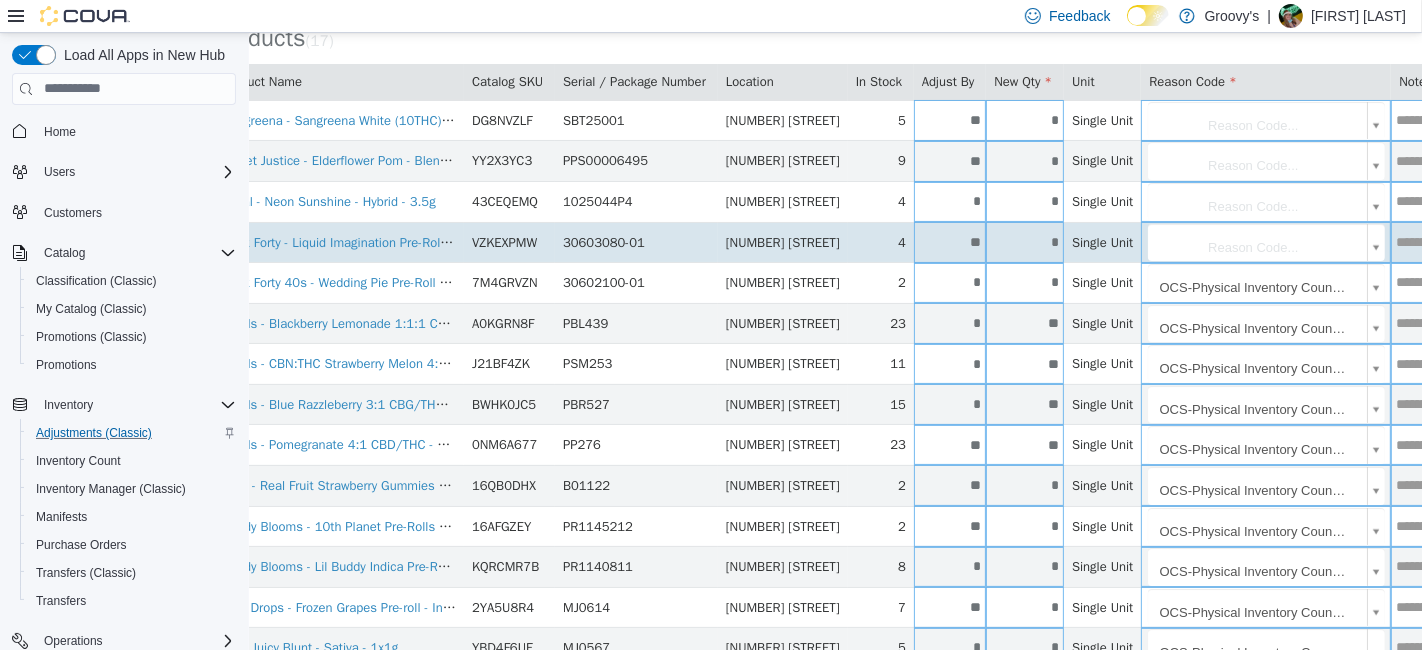 click on "**********" at bounding box center (784, 343) 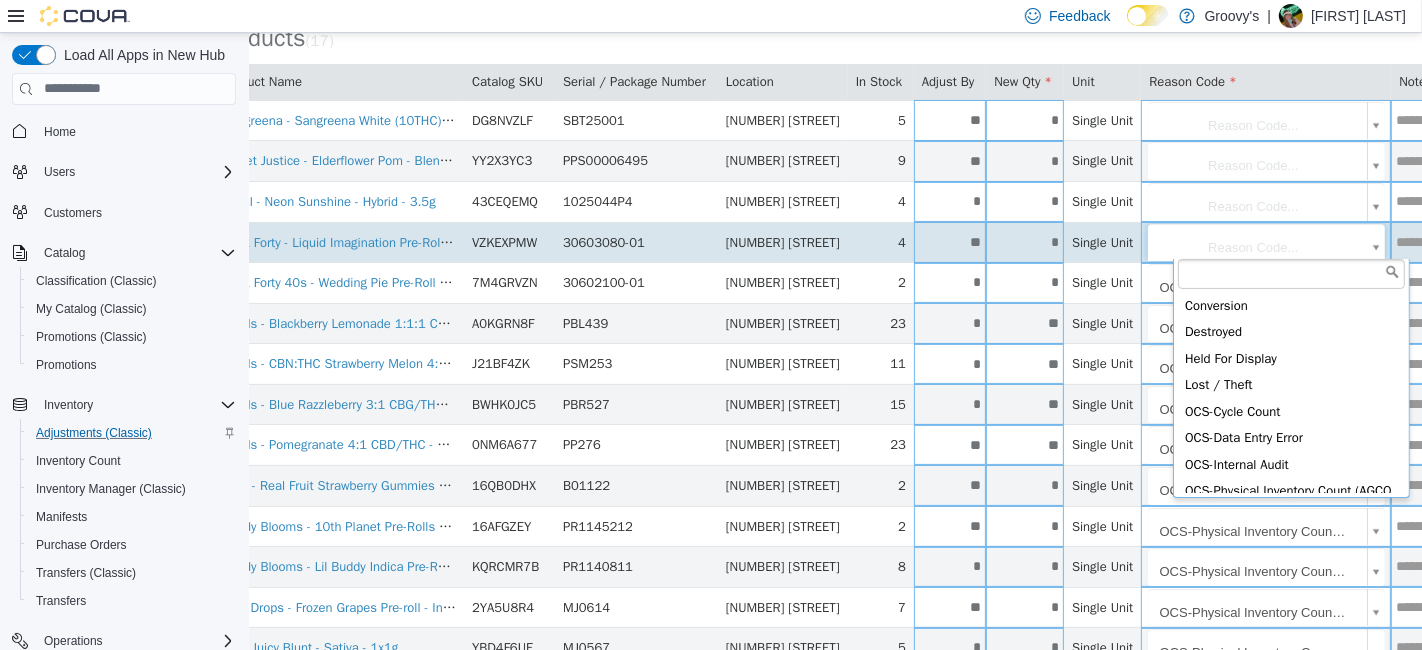 scroll, scrollTop: 141, scrollLeft: 0, axis: vertical 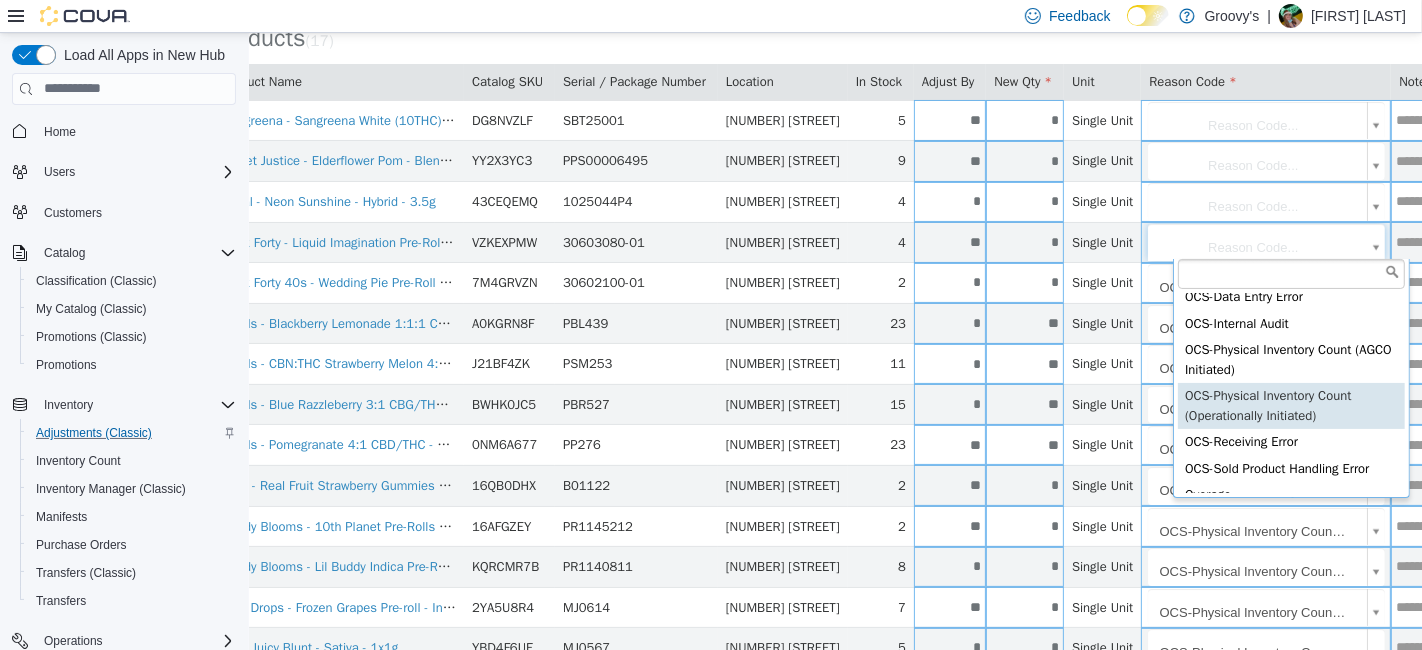 type on "**********" 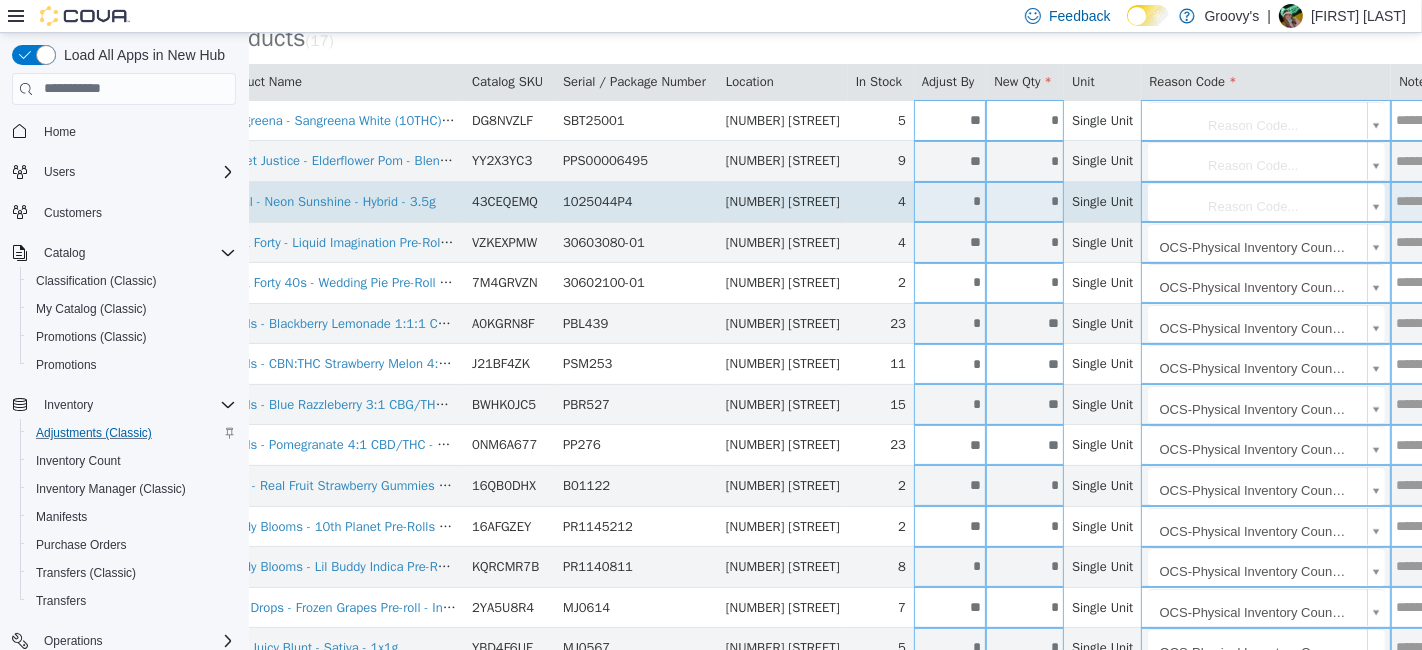 click on "**********" at bounding box center [784, 343] 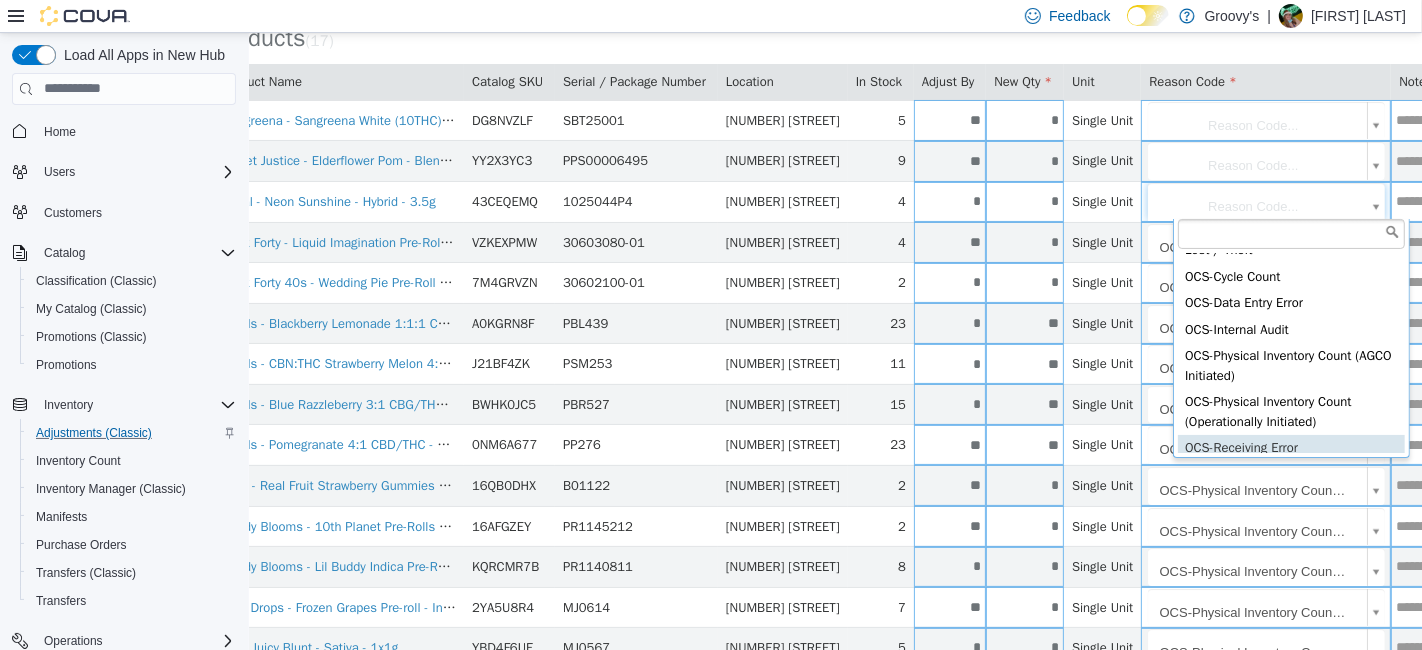 scroll, scrollTop: 79, scrollLeft: 0, axis: vertical 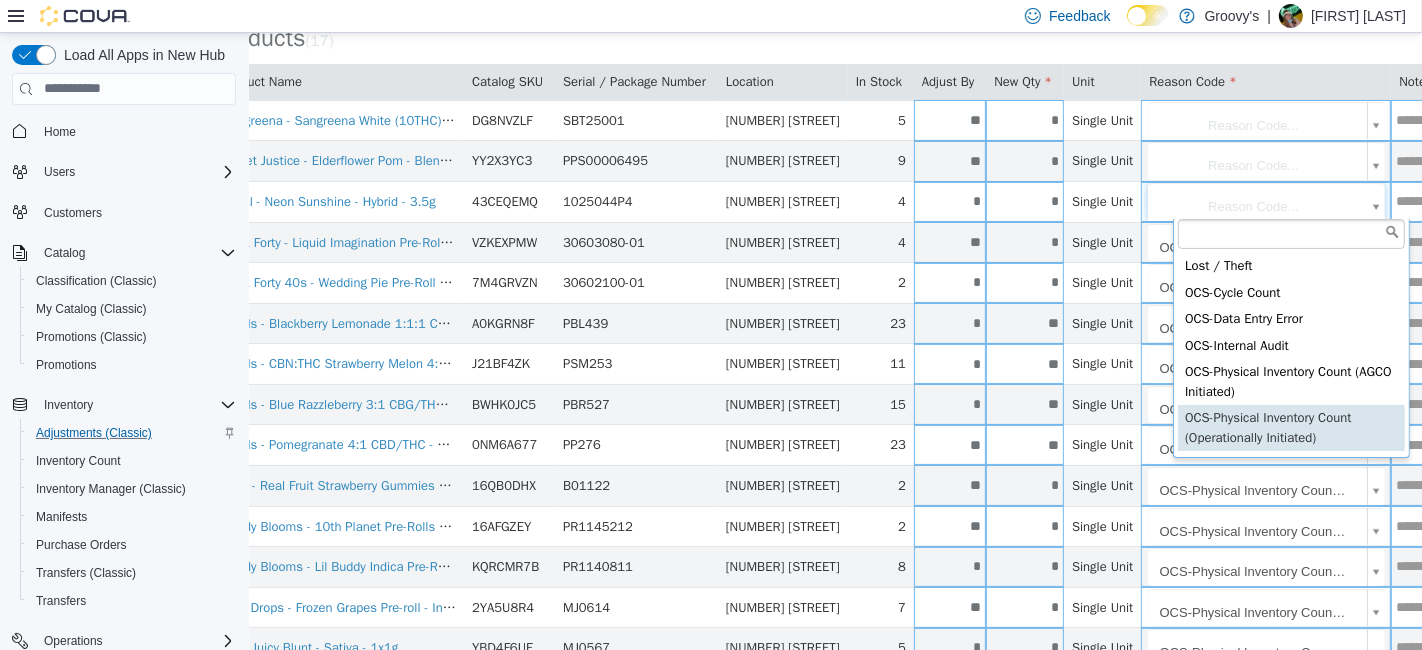 type on "**********" 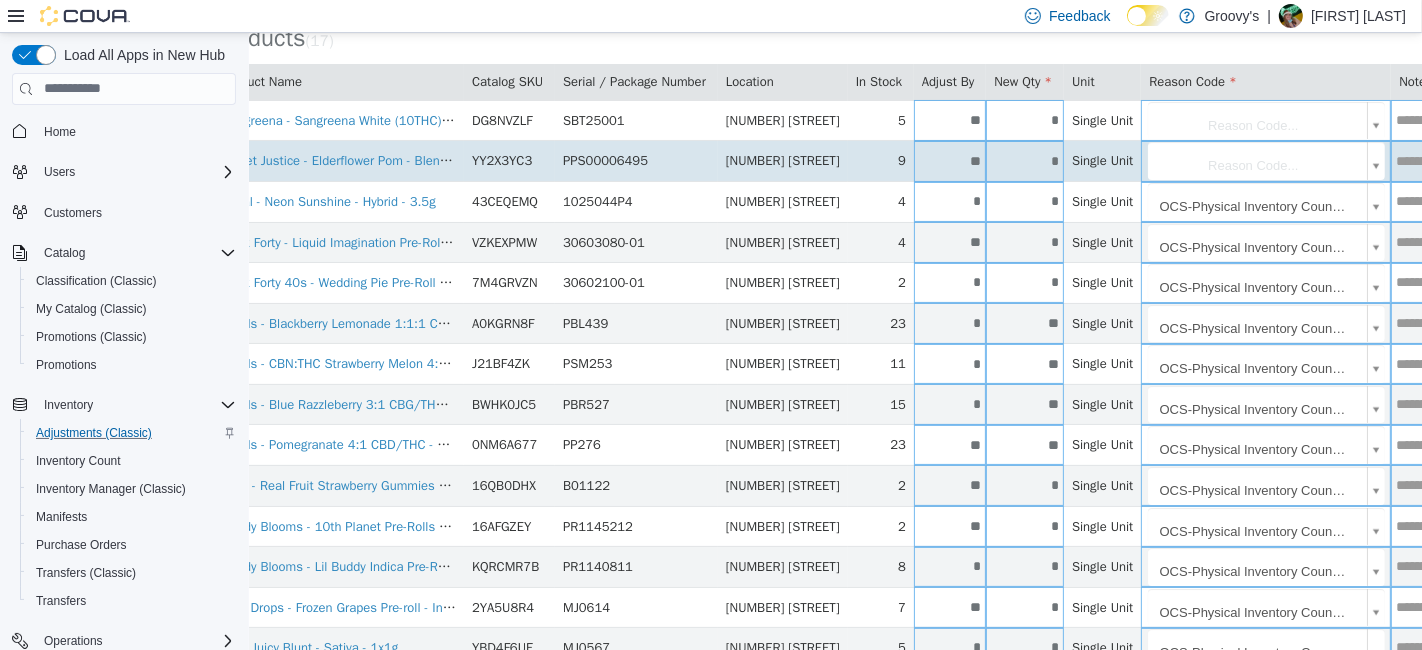 click on "**********" at bounding box center (784, 343) 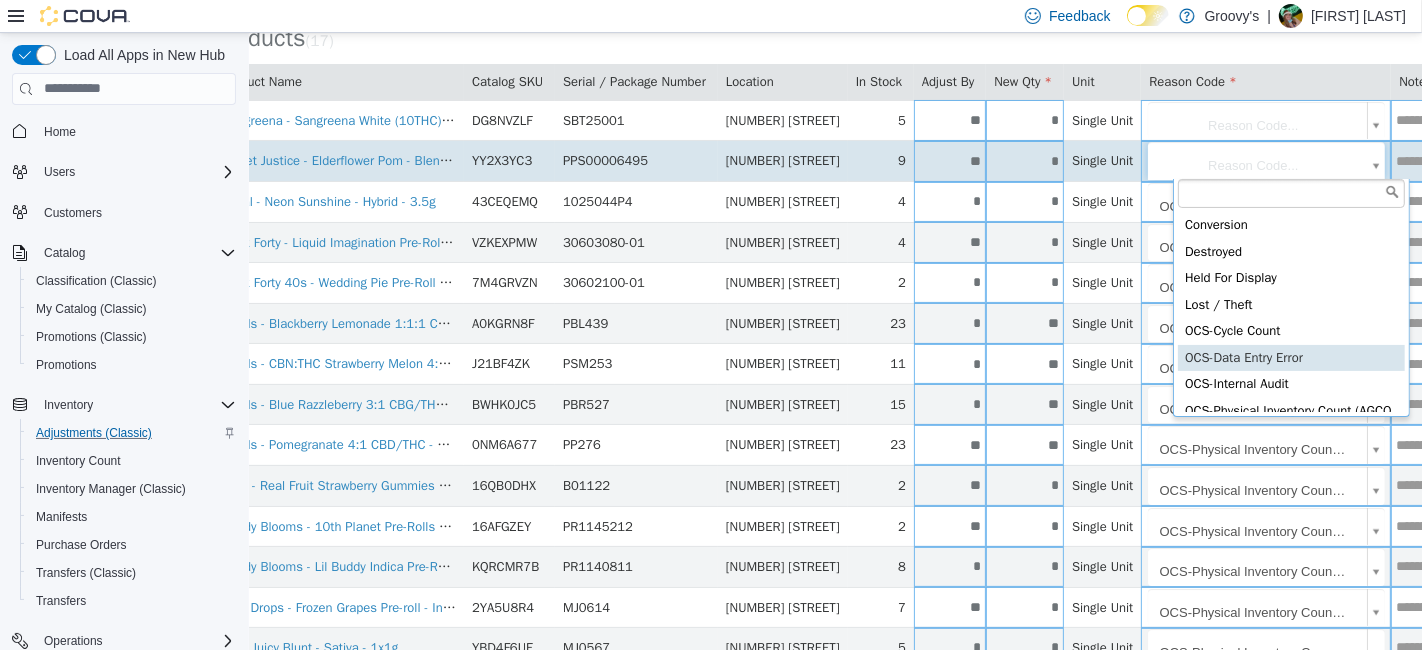 scroll, scrollTop: 95, scrollLeft: 0, axis: vertical 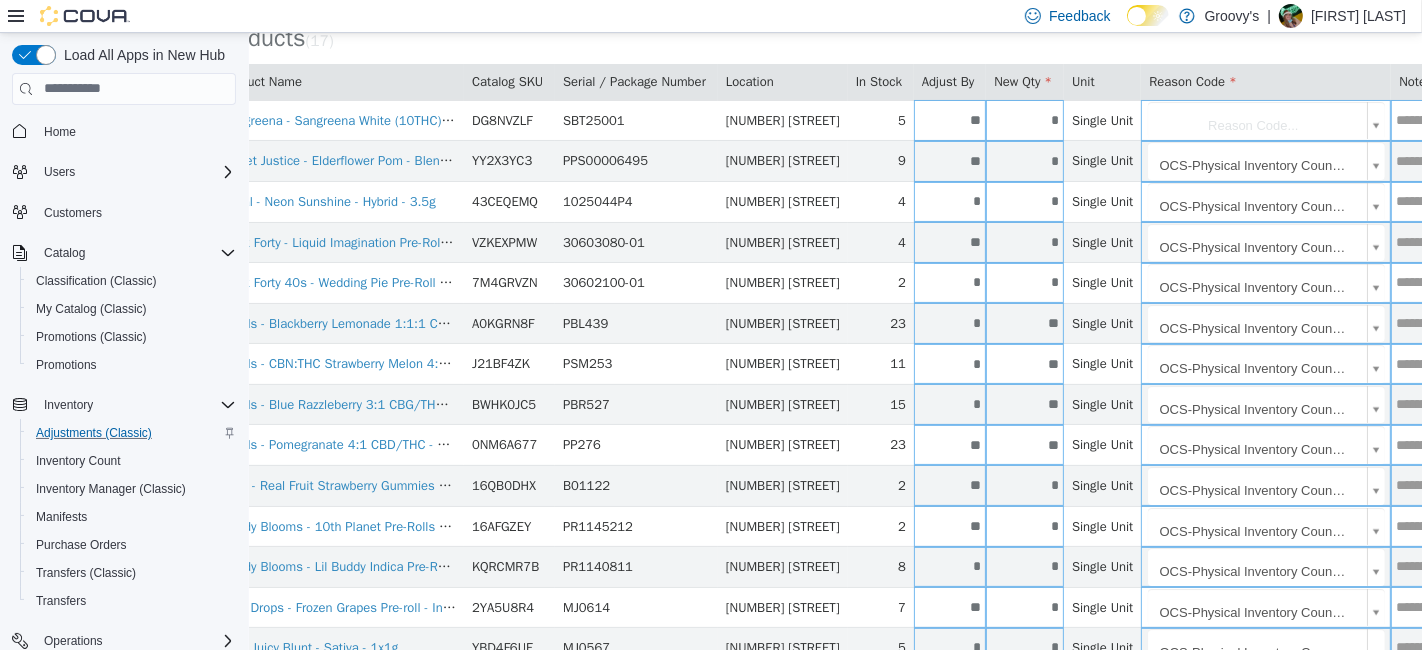 type on "**********" 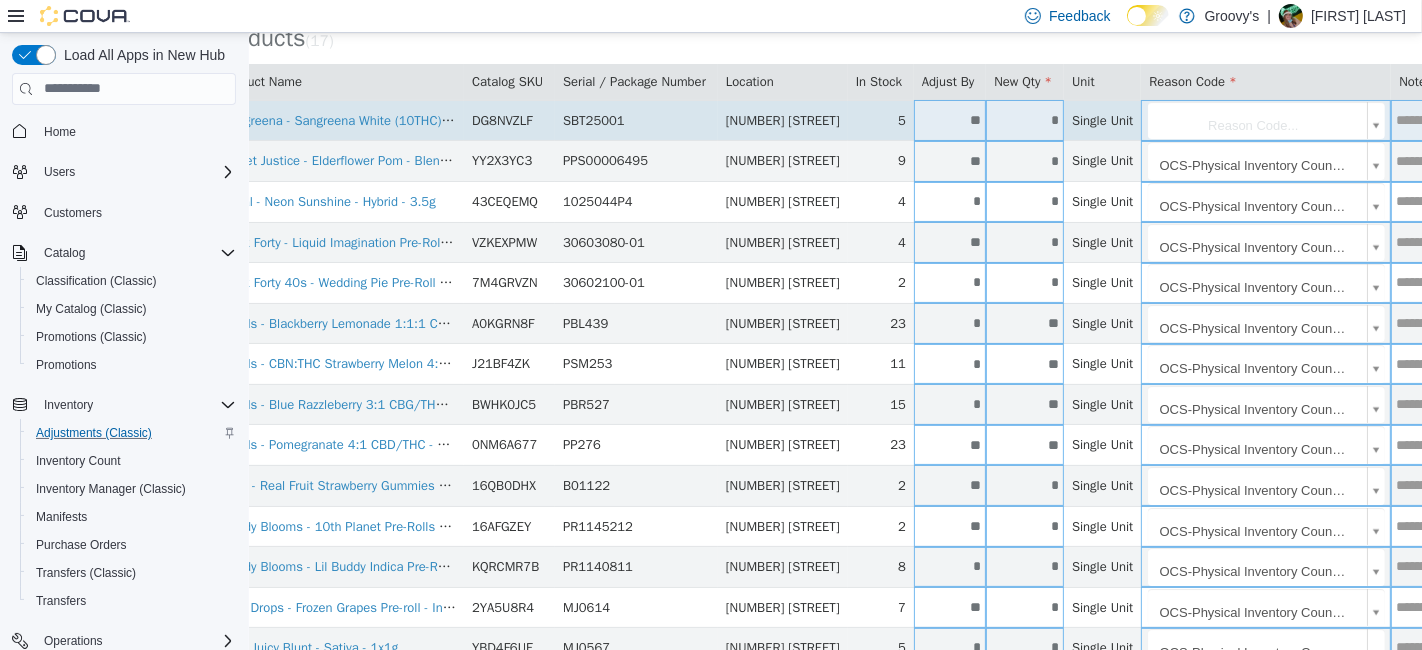 click on "**********" at bounding box center (784, 343) 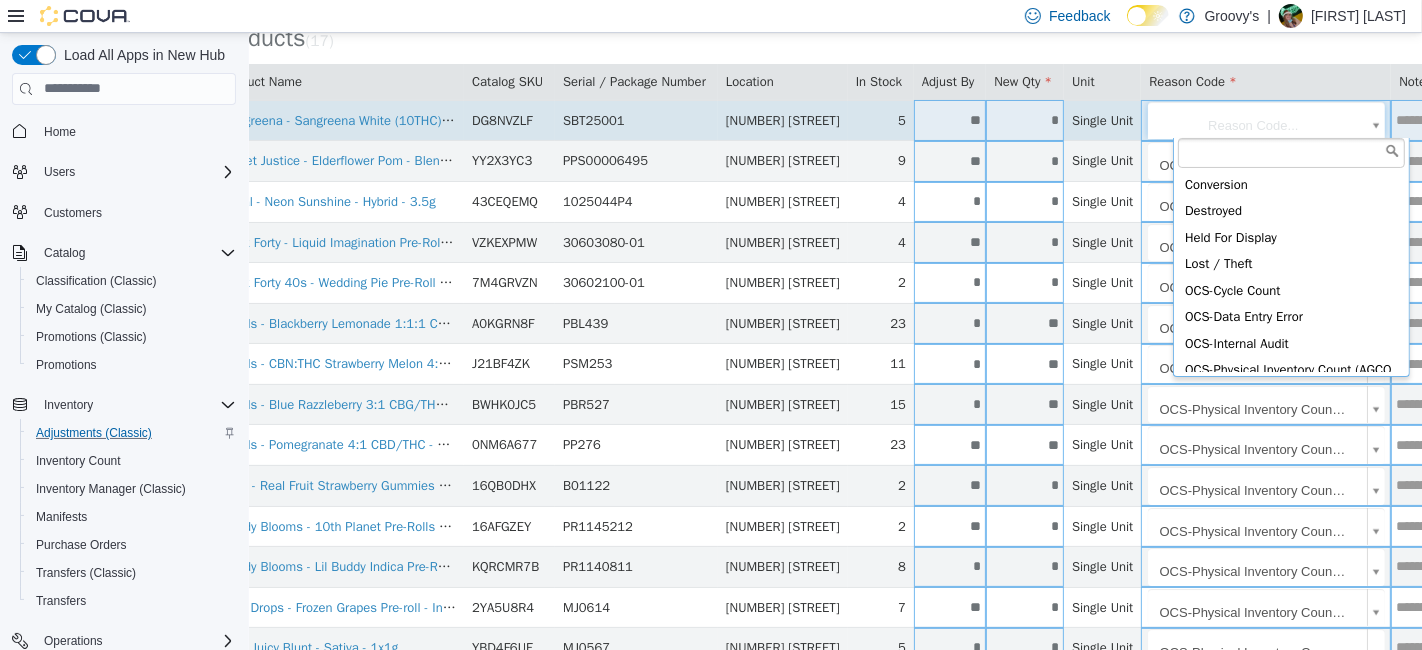 scroll, scrollTop: 95, scrollLeft: 0, axis: vertical 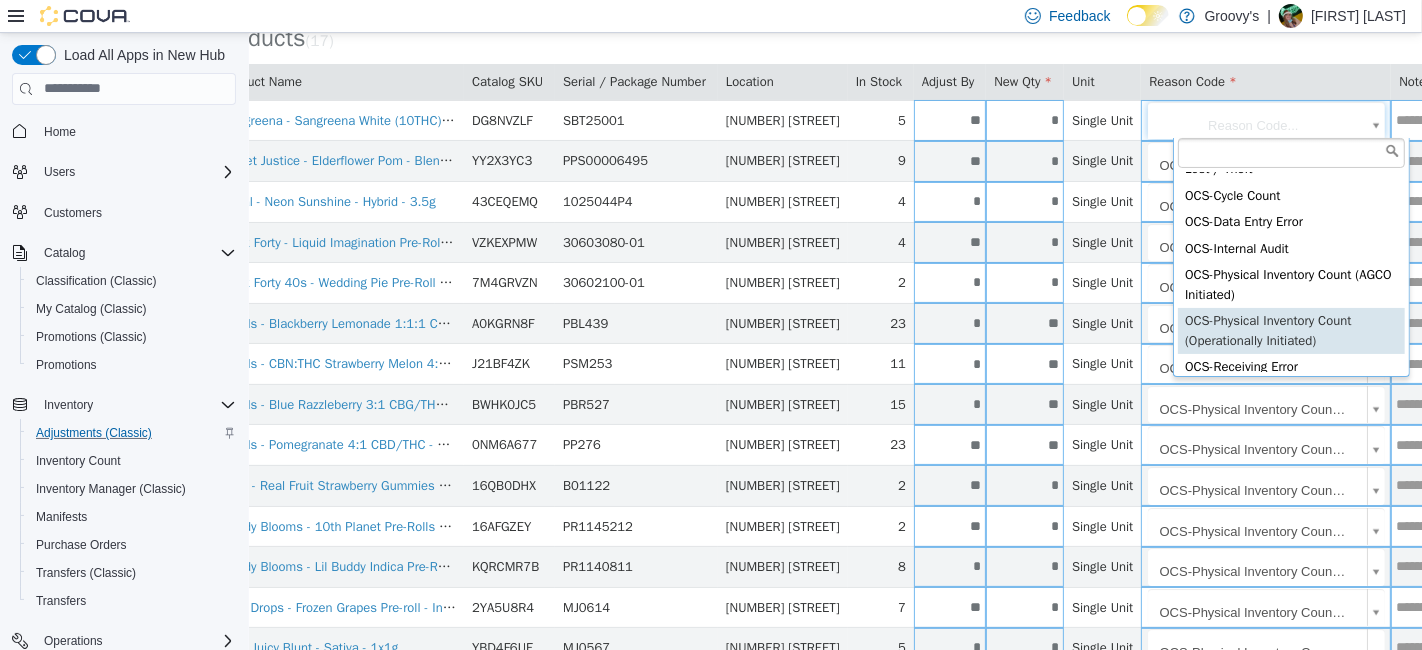type on "**********" 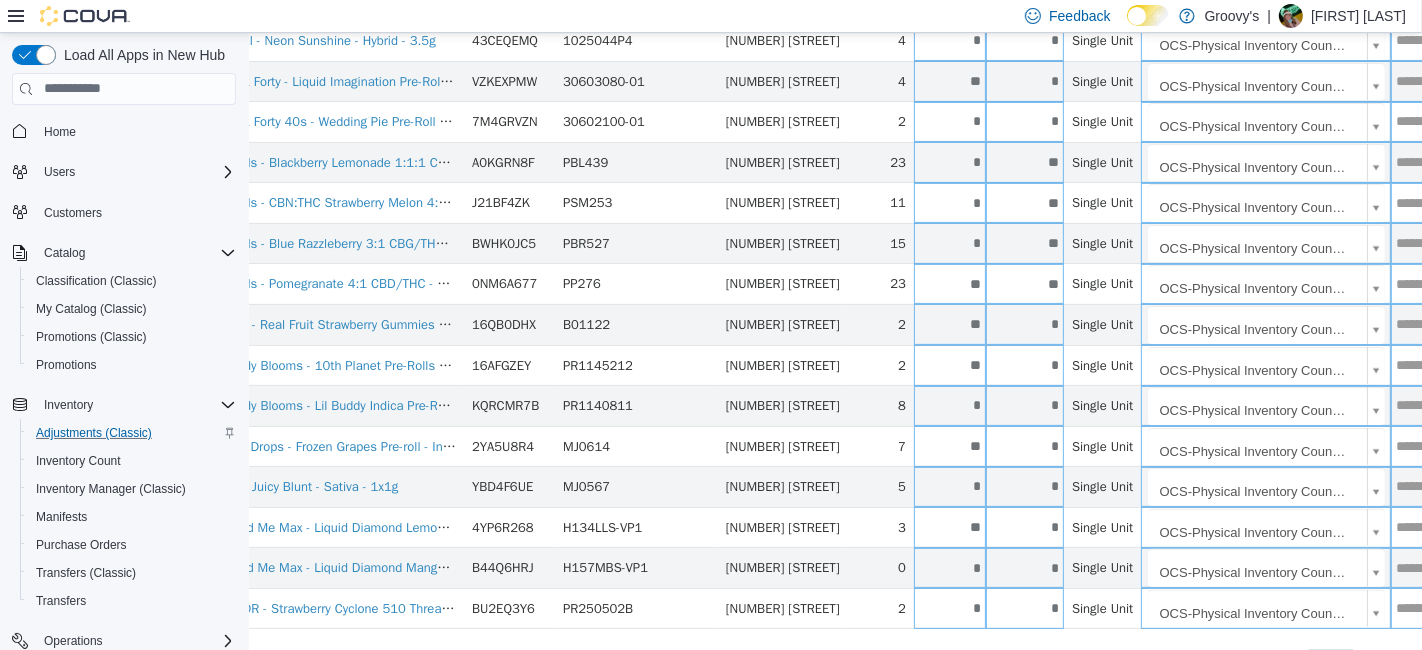 scroll, scrollTop: 398, scrollLeft: 51, axis: both 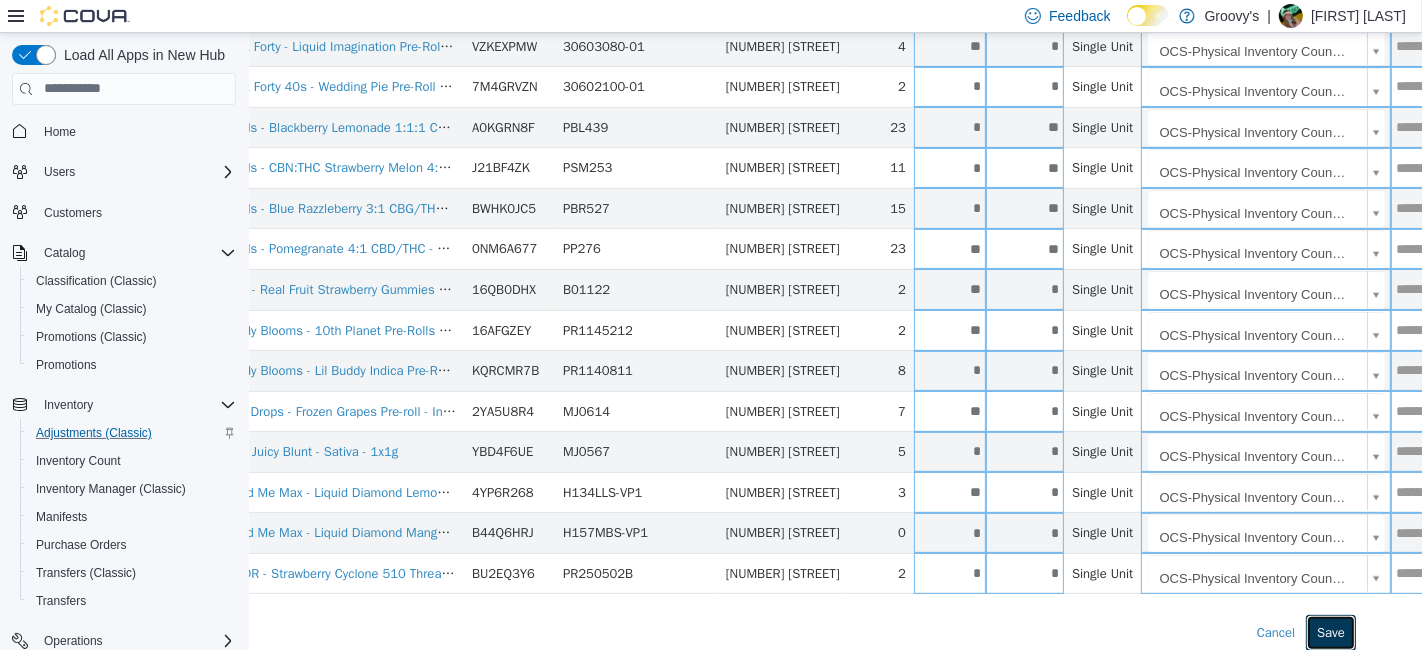 click on "Save" at bounding box center (1330, 632) 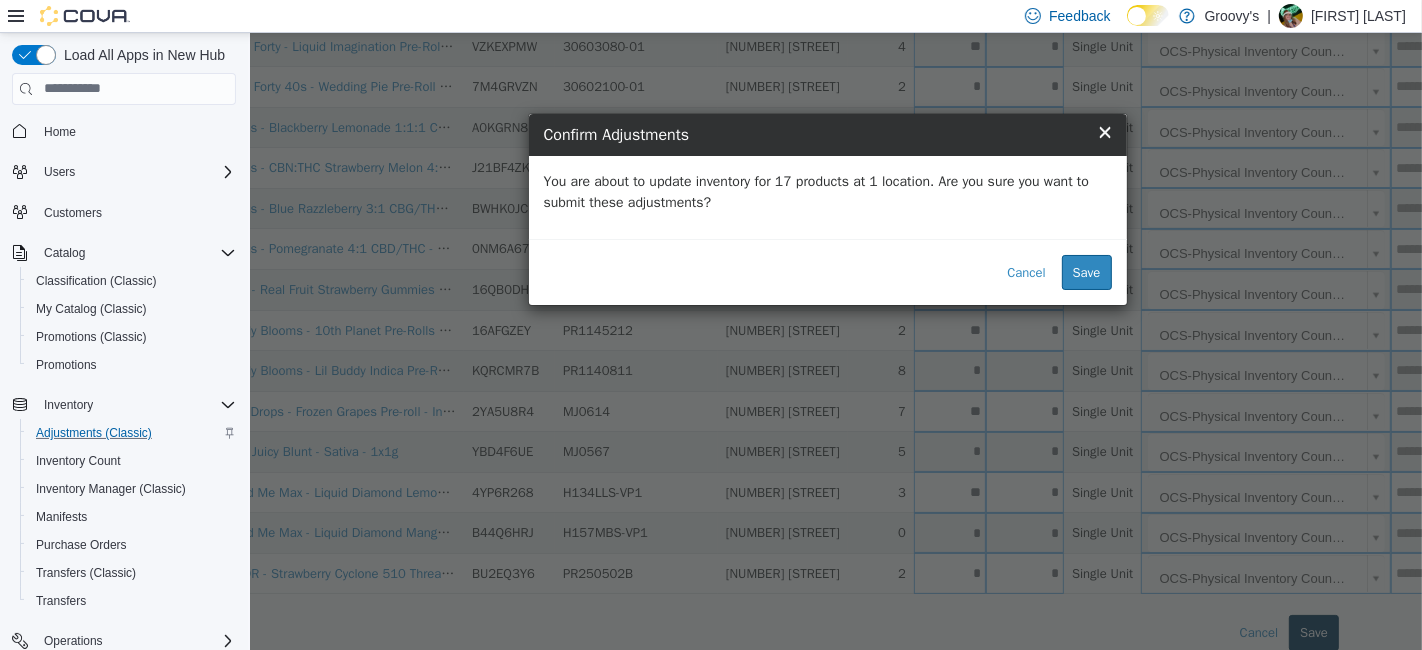 scroll, scrollTop: 381, scrollLeft: 51, axis: both 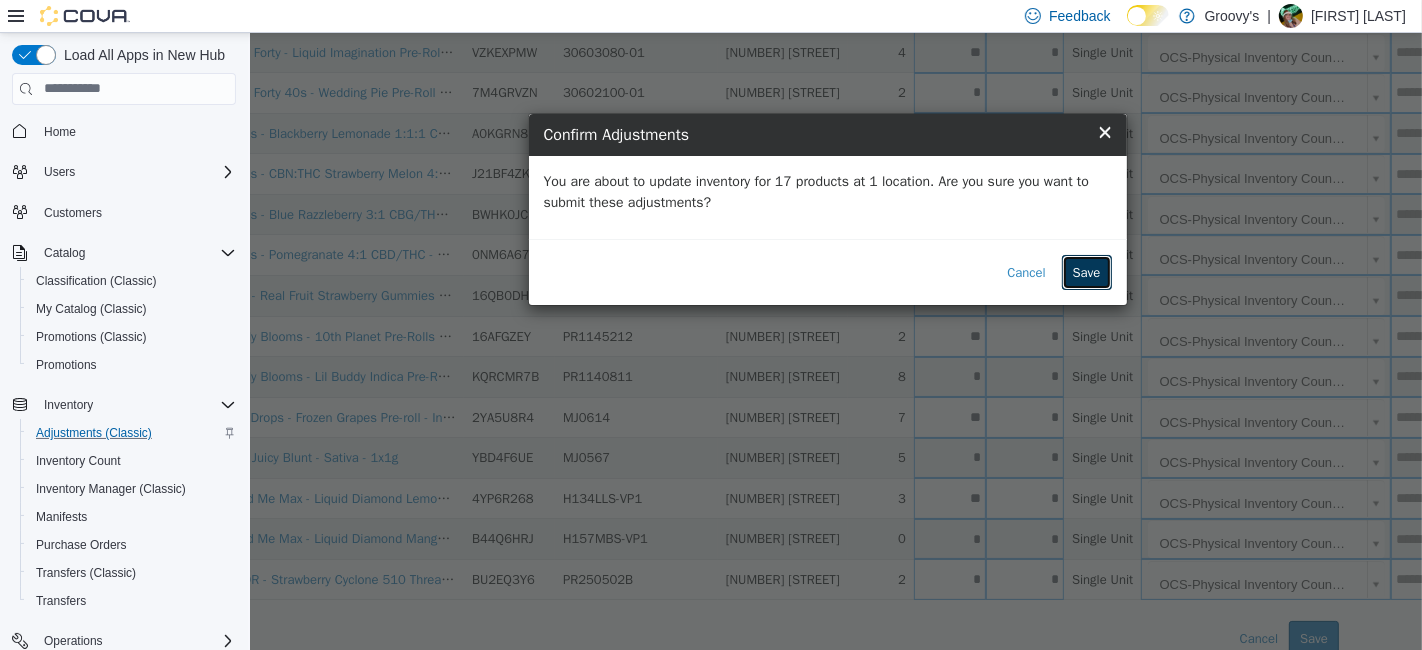 click on "Save" at bounding box center (1086, 272) 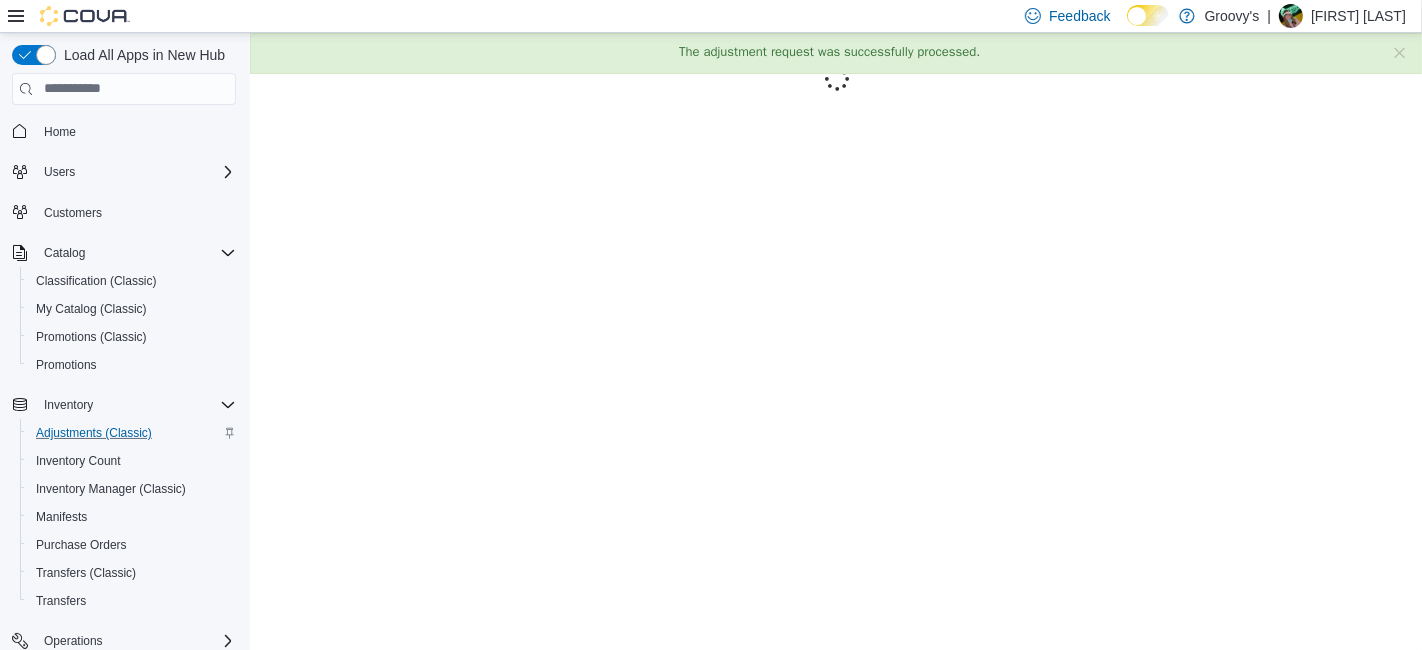 scroll, scrollTop: 0, scrollLeft: 0, axis: both 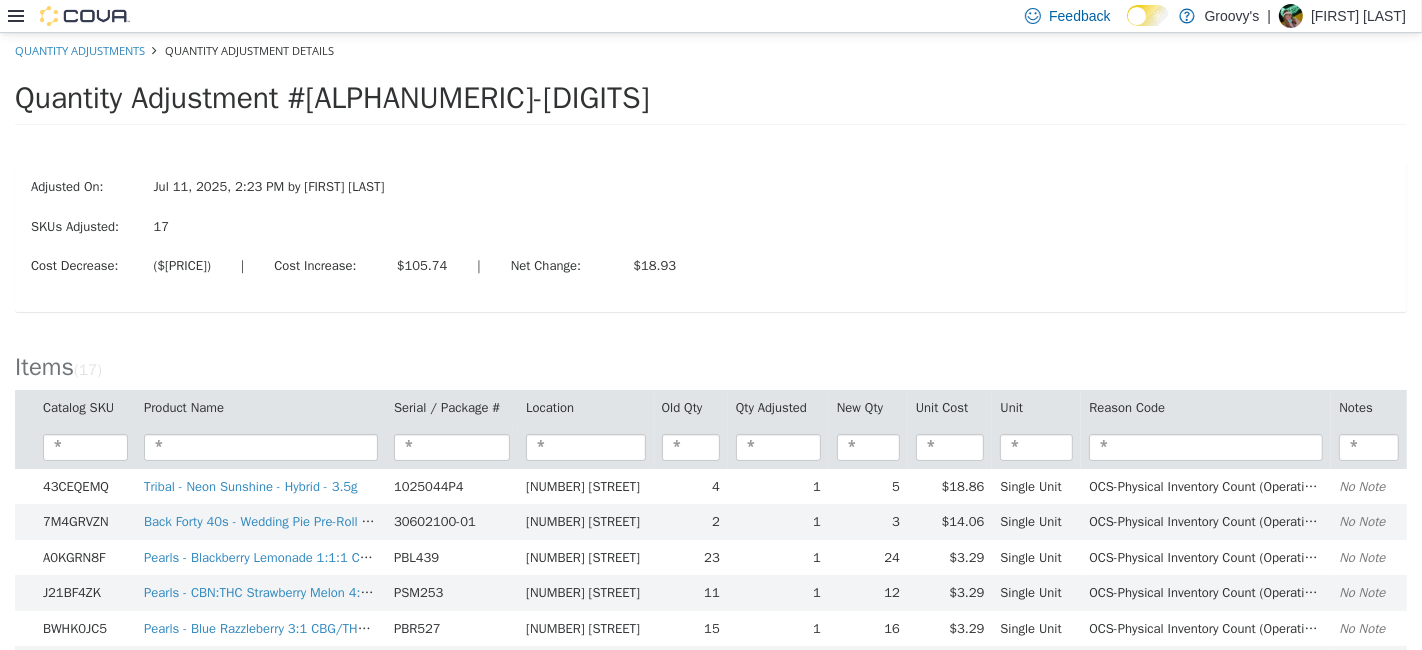 click 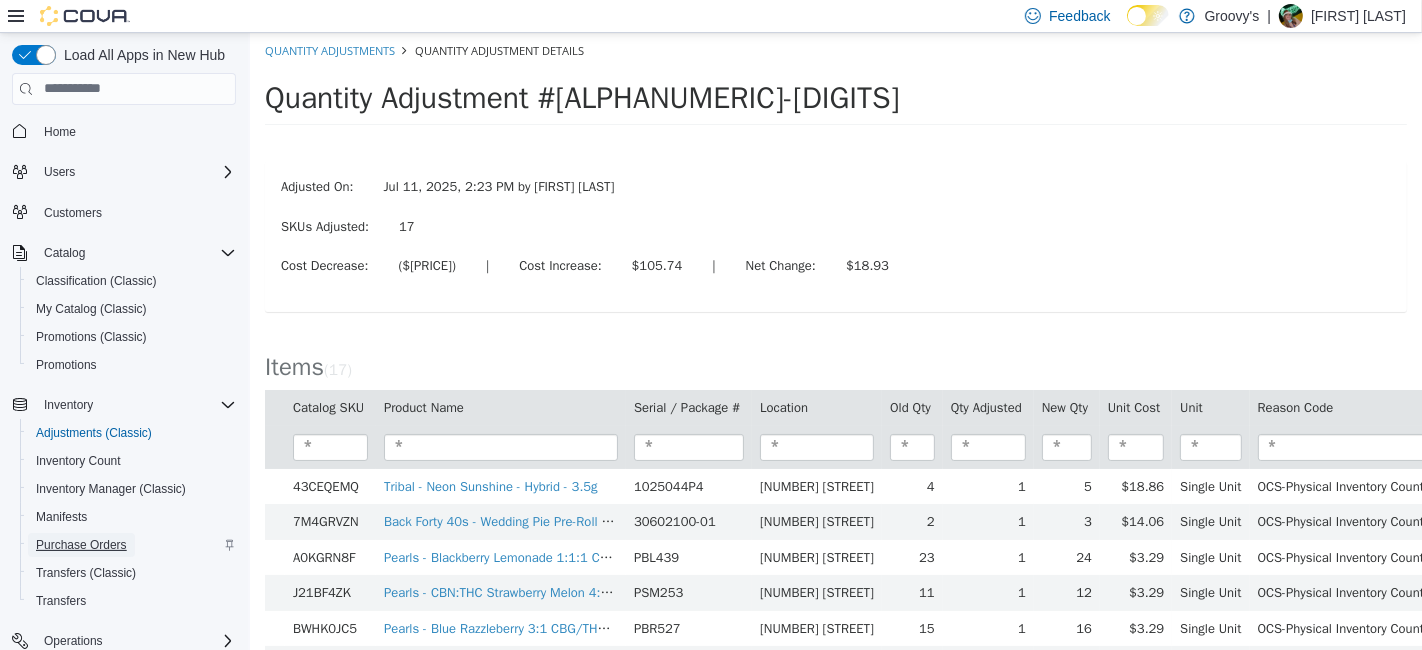 click on "Purchase Orders" at bounding box center [81, 545] 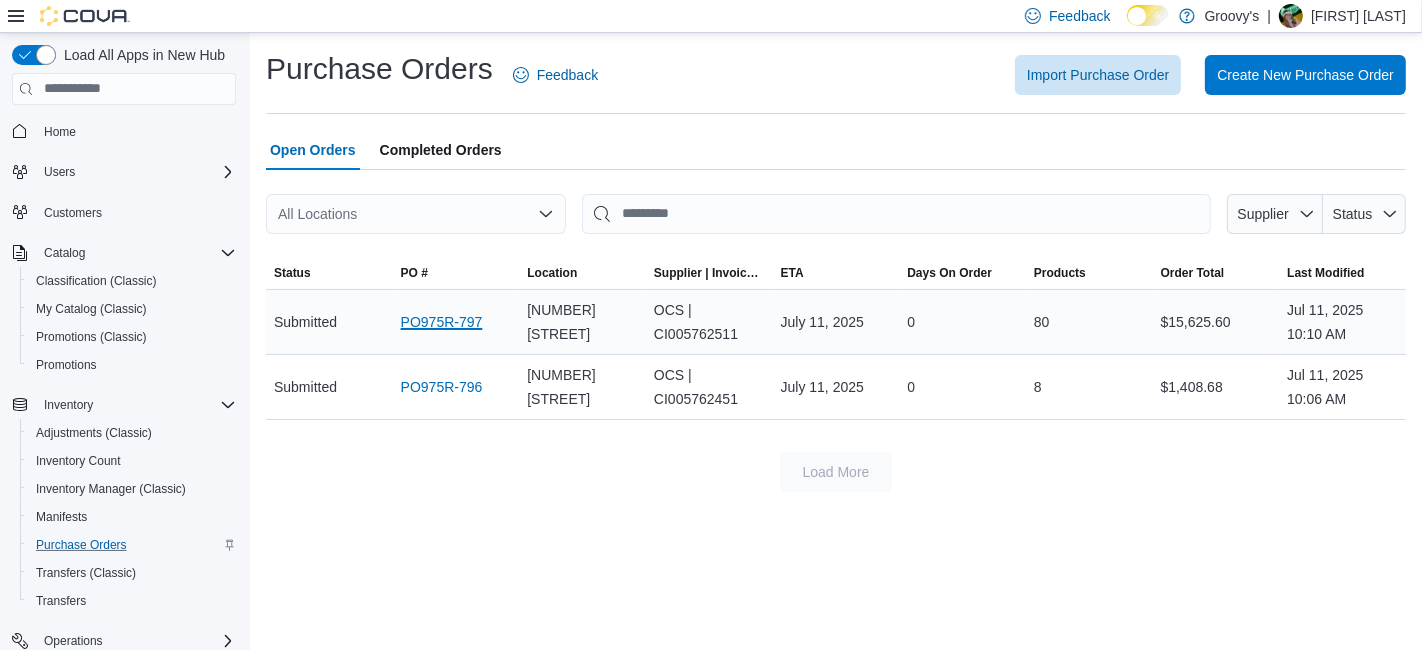 click on "PO975R-797" at bounding box center (442, 322) 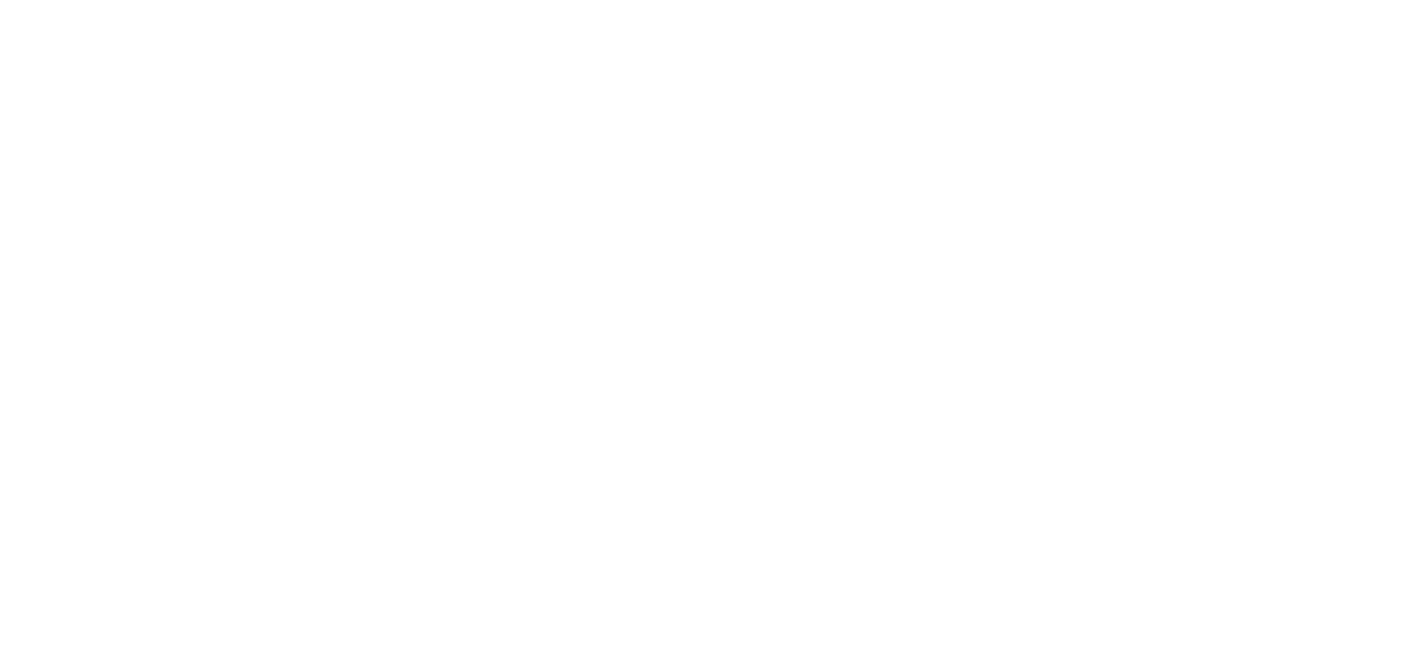 scroll, scrollTop: 0, scrollLeft: 0, axis: both 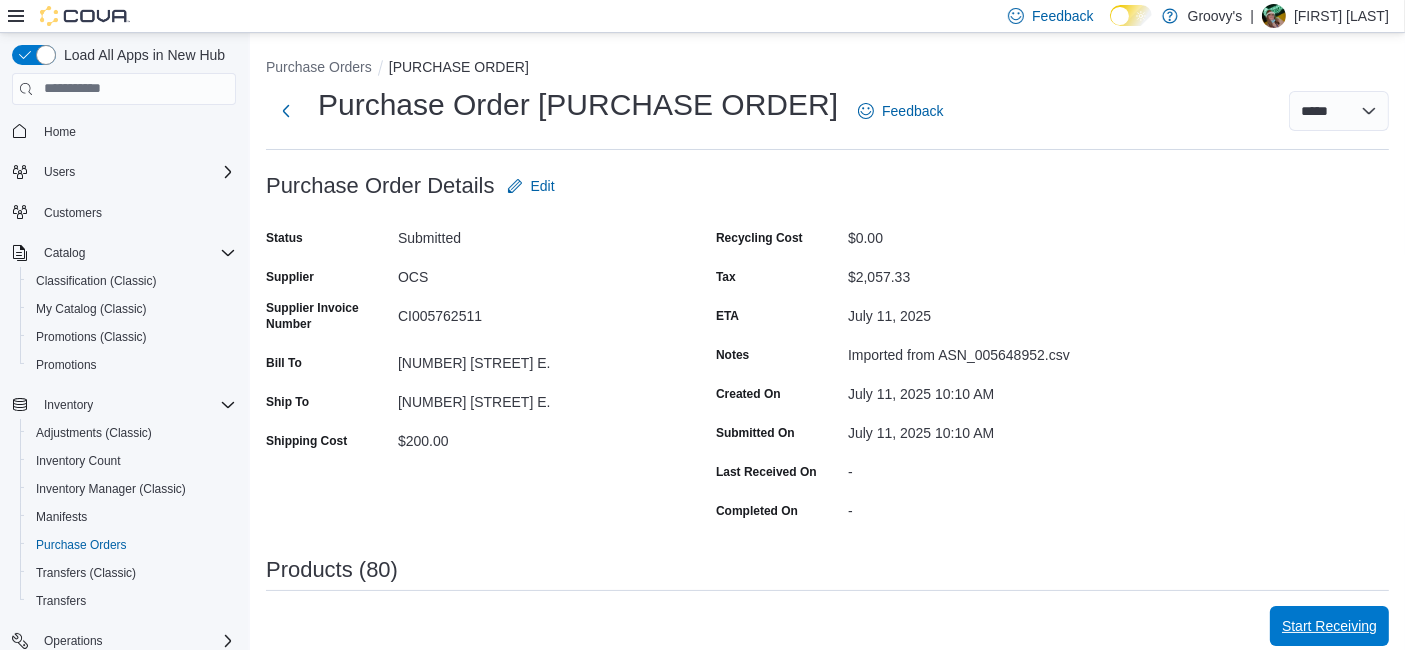 click on "Start Receiving" at bounding box center [1329, 626] 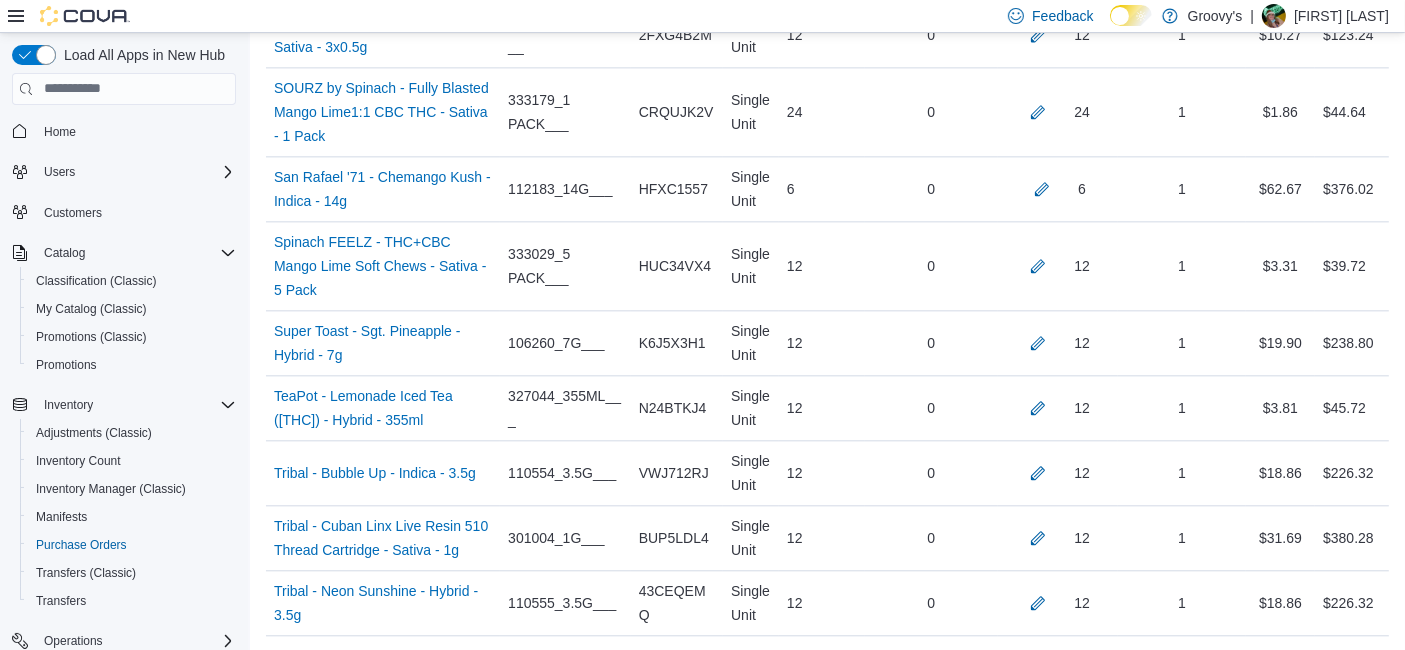 scroll, scrollTop: 5687, scrollLeft: 0, axis: vertical 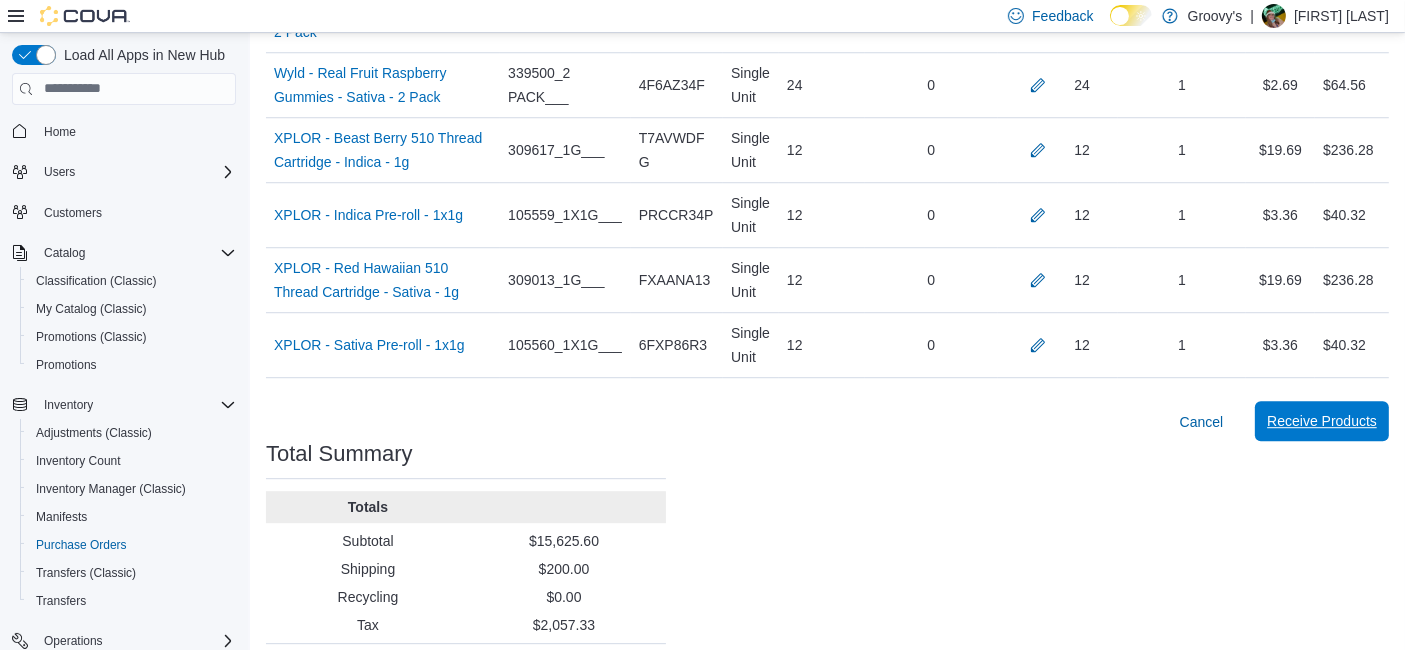 click on "Receive Products" at bounding box center (1322, 421) 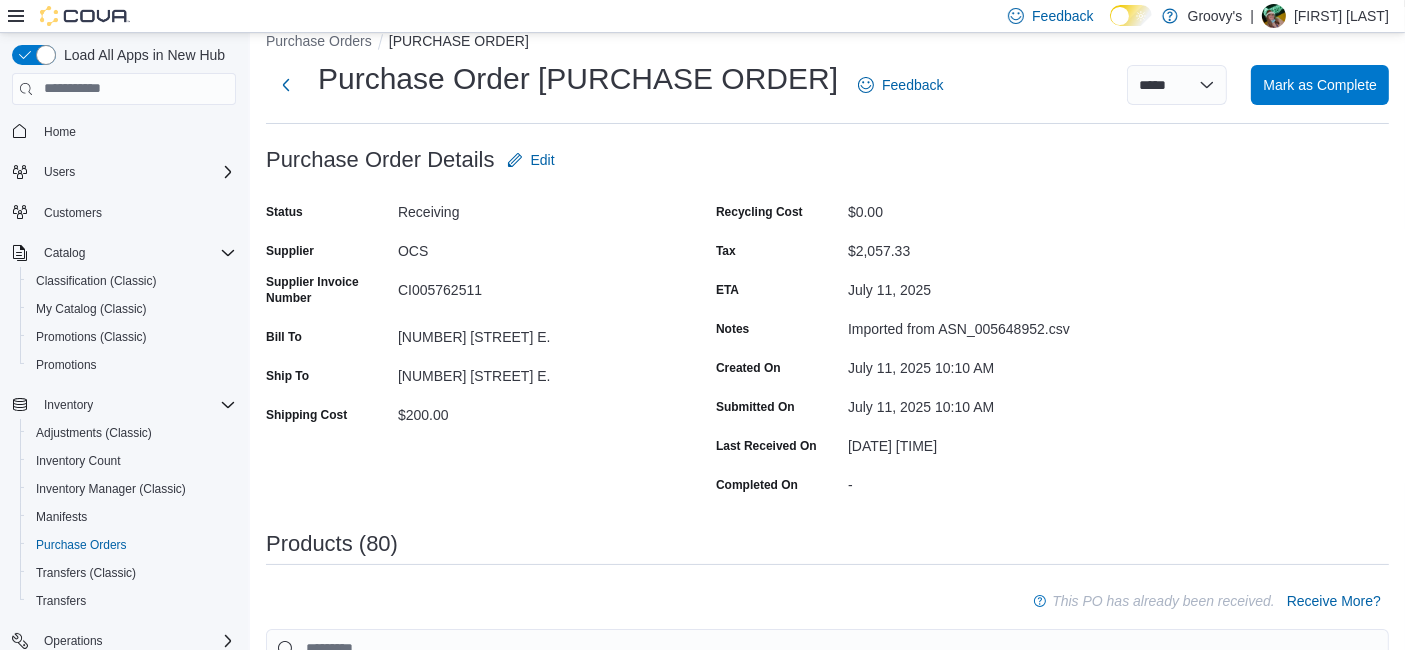 scroll, scrollTop: 5687, scrollLeft: 0, axis: vertical 